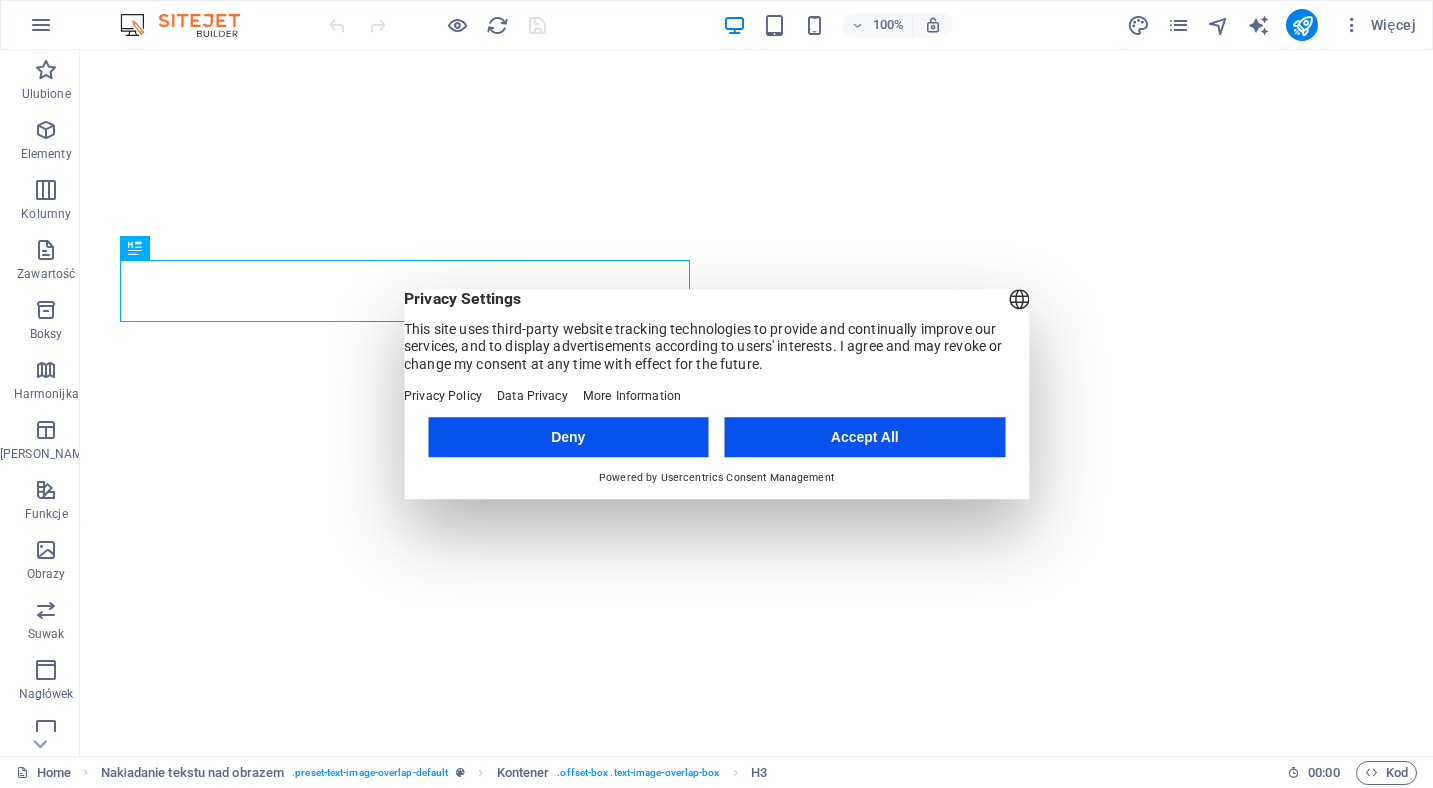 scroll, scrollTop: 0, scrollLeft: 0, axis: both 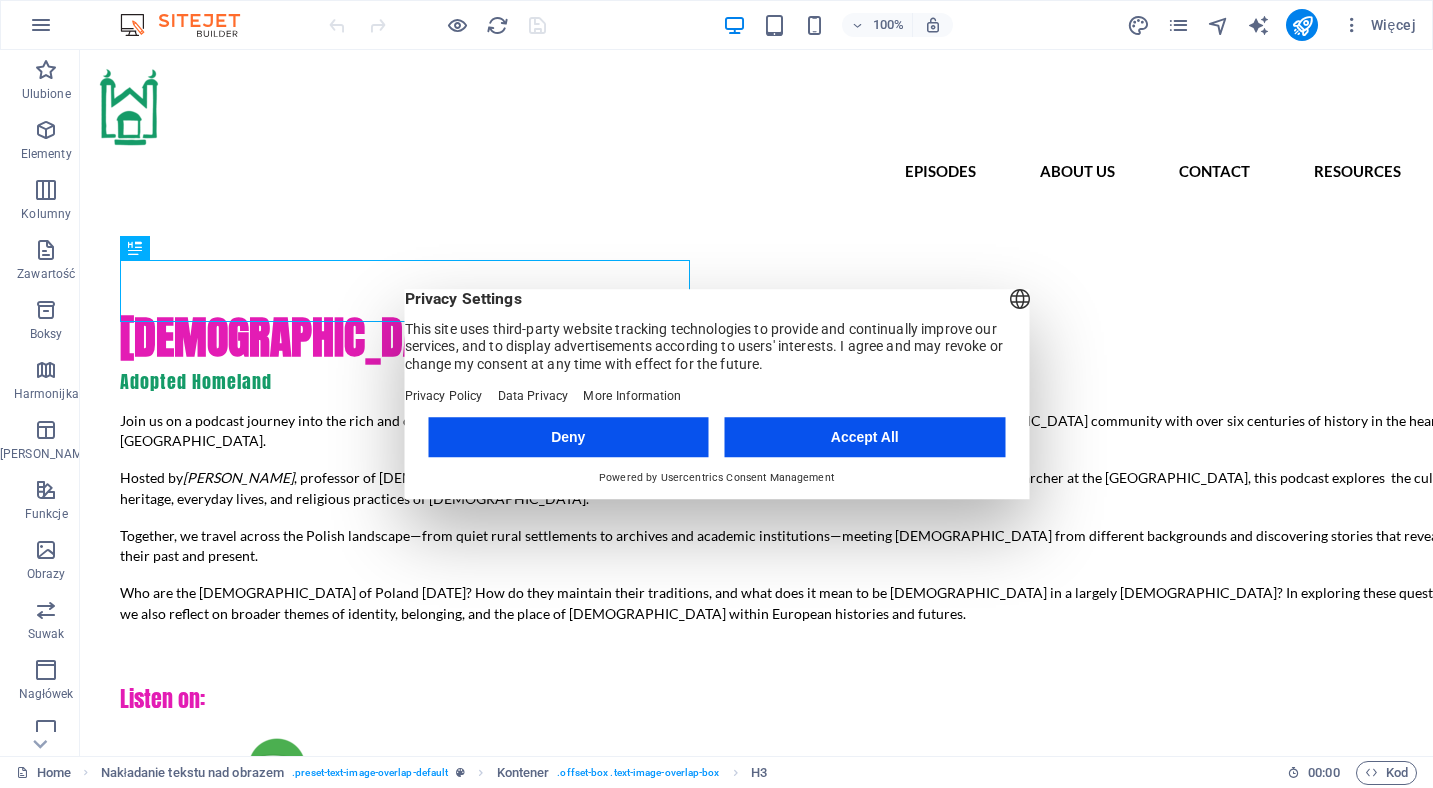 click on "Accept All" at bounding box center [865, 437] 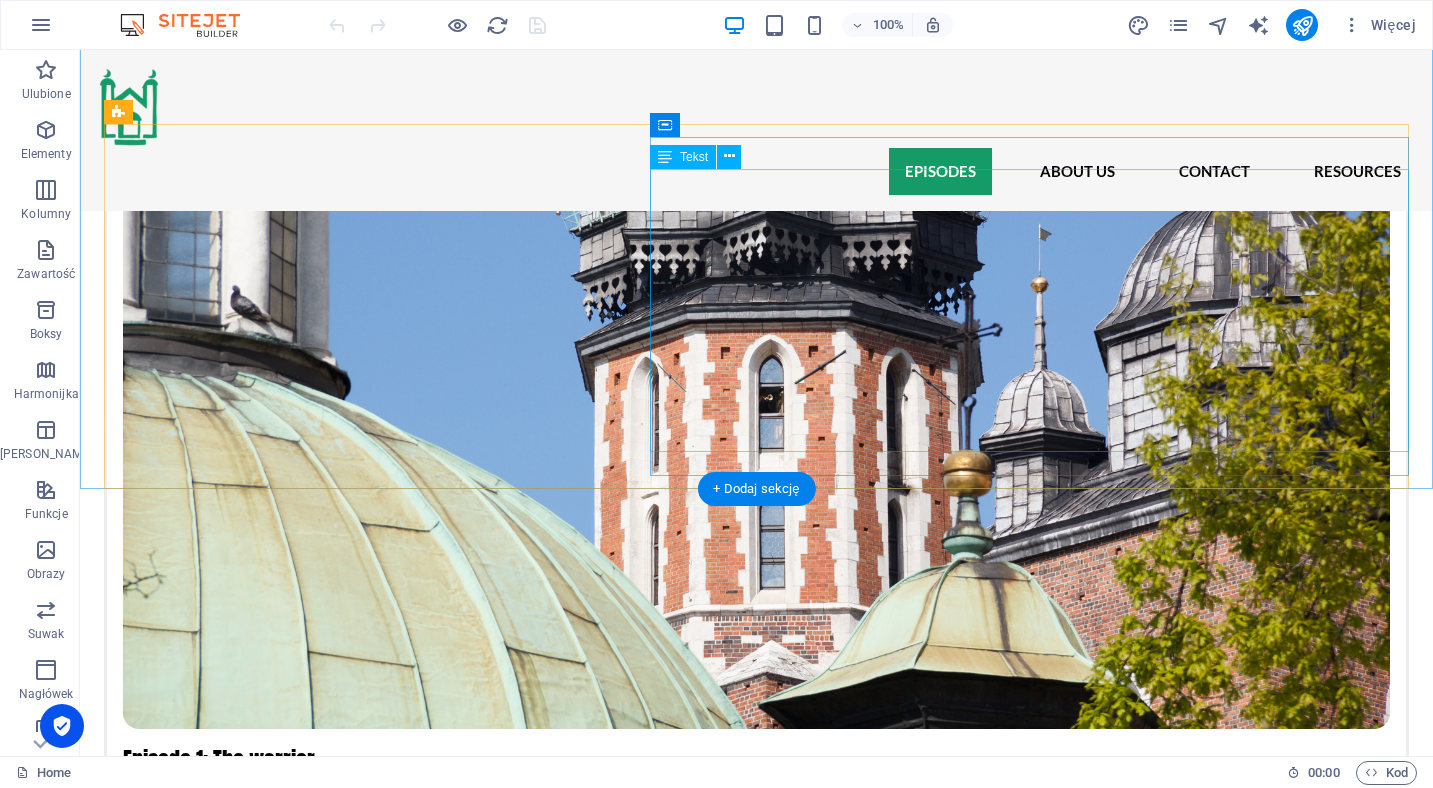 scroll, scrollTop: 1958, scrollLeft: 0, axis: vertical 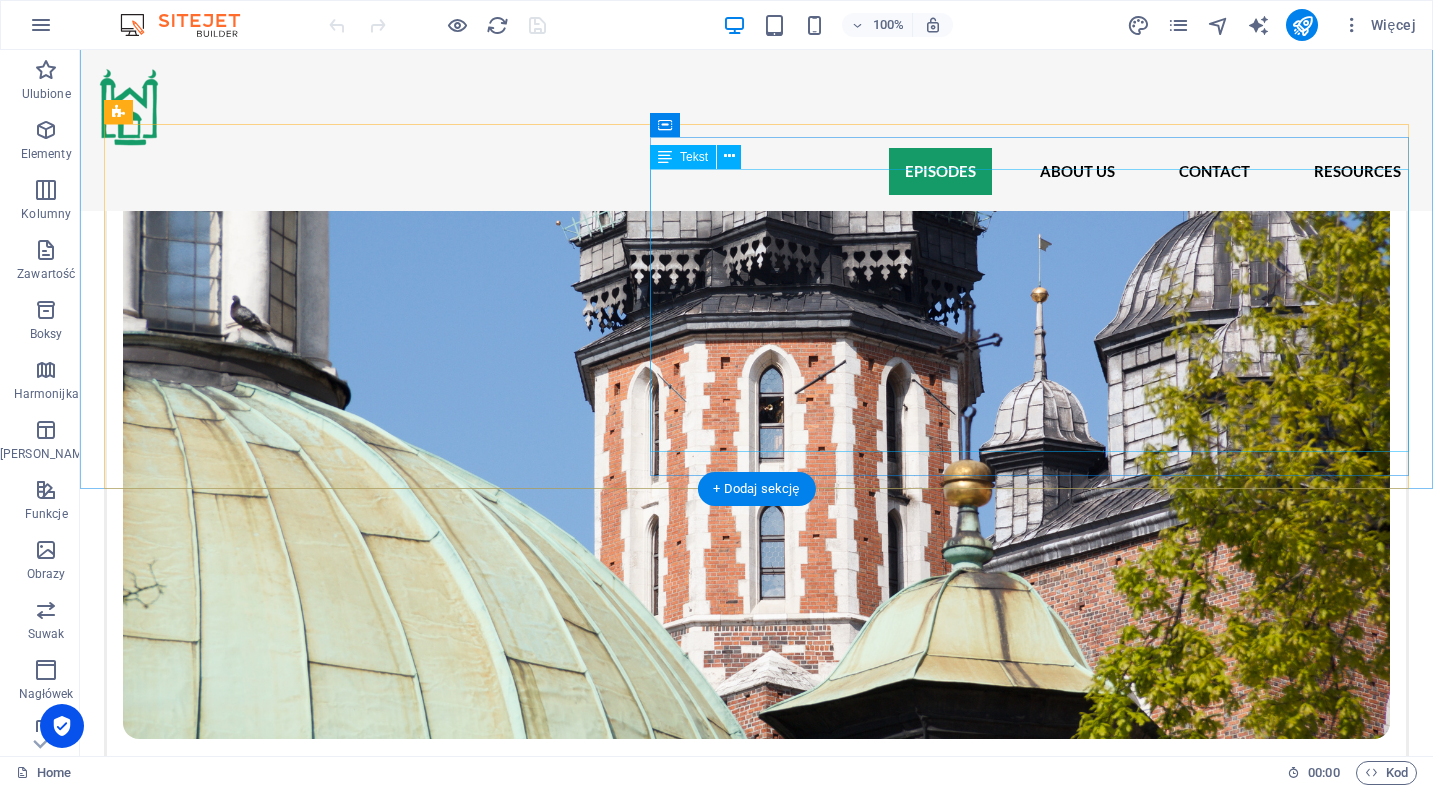 click on "[PERSON_NAME] and [PERSON_NAME] met in [GEOGRAPHIC_DATA] during an academic conference in the summer of 2022. They quickly discovered a shared passion for exploring the intersection of law, culture, and religion—and a mutual love of podcasting. That conversation sparked an idea: to create a podcast series about the [DEMOGRAPHIC_DATA], one of Europe’s oldest [DEMOGRAPHIC_DATA] communities. In [DATE], they reunited in [GEOGRAPHIC_DATA] and set off on a field trip across northern and north-eastern [GEOGRAPHIC_DATA], visiting towns, villages, [DEMOGRAPHIC_DATA], cemeteries, and community centers. Along the way, they recorded stories, conversations, impressions, and reflections—seeking to understand who the [DEMOGRAPHIC_DATA] are [DATE], how they live, and how they remember their past. After months of research, analysis, and editing, they now present this podcast series: an audio journey through the landscapes, voices, and layered histories of [DEMOGRAPHIC_DATA]. The project was made possible with the generous support of  [GEOGRAPHIC_DATA]  and the  [GEOGRAPHIC_DATA]." at bounding box center [756, 3398] 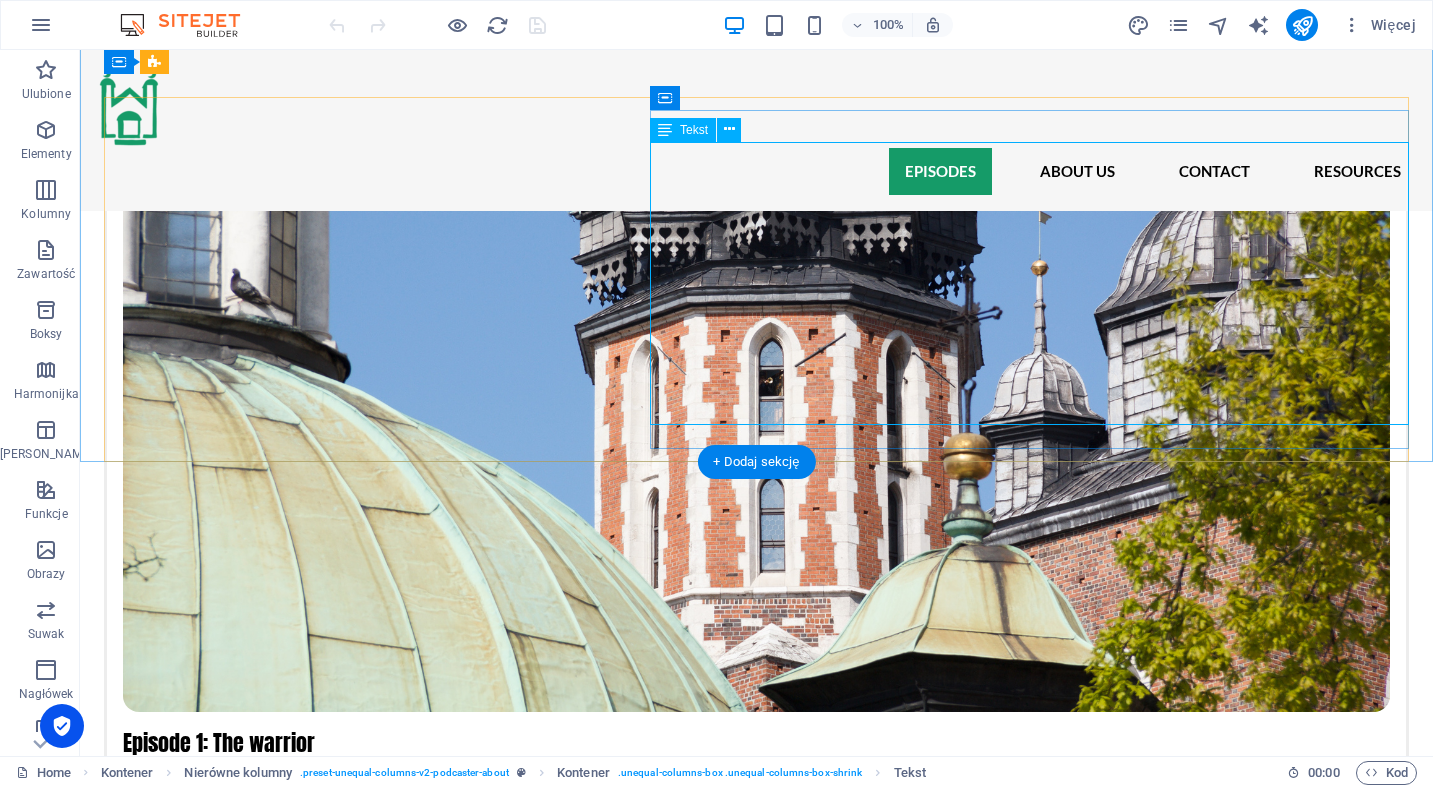 scroll, scrollTop: 1948, scrollLeft: 0, axis: vertical 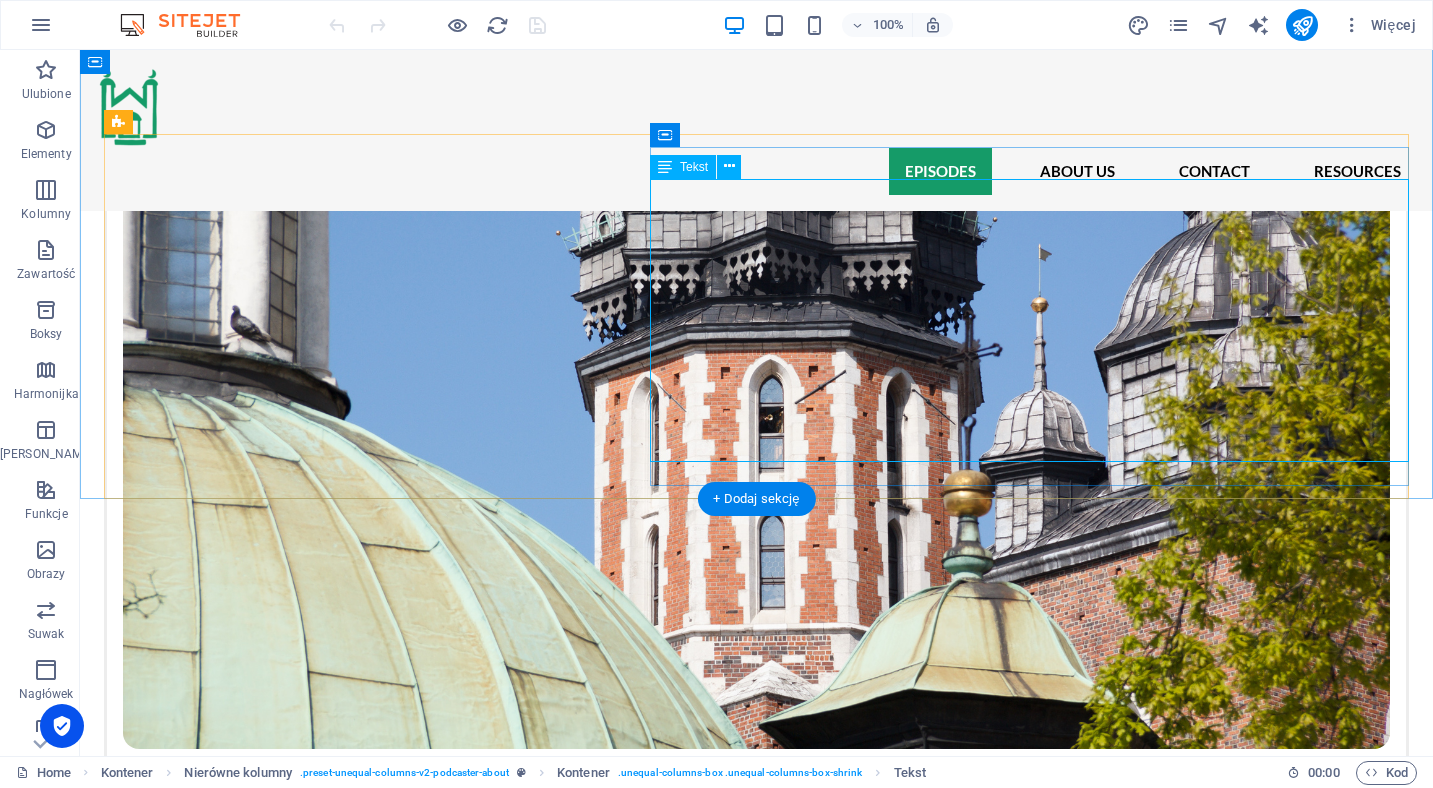 click on "[PERSON_NAME] and [PERSON_NAME] met in [GEOGRAPHIC_DATA] during an academic conference in the summer of 2022. They quickly discovered a shared passion for exploring the intersection of law, culture, and religion—and a mutual love of podcasting. That conversation sparked an idea: to create a podcast series about the [DEMOGRAPHIC_DATA], one of Europe’s oldest [DEMOGRAPHIC_DATA] communities. In [DATE], they reunited in [GEOGRAPHIC_DATA] and set off on a field trip across northern and north-eastern [GEOGRAPHIC_DATA], visiting towns, villages, [DEMOGRAPHIC_DATA], cemeteries, and community centers. Along the way, they recorded stories, conversations, impressions, and reflections—seeking to understand who the [DEMOGRAPHIC_DATA] are [DATE], how they live, and how they remember their past. After months of research, analysis, and editing, they now present this podcast series: an audio journey through the landscapes, voices, and layered histories of [DEMOGRAPHIC_DATA]. The project was made possible with the generous support of  [GEOGRAPHIC_DATA]  and the  [GEOGRAPHIC_DATA]." at bounding box center (756, 3408) 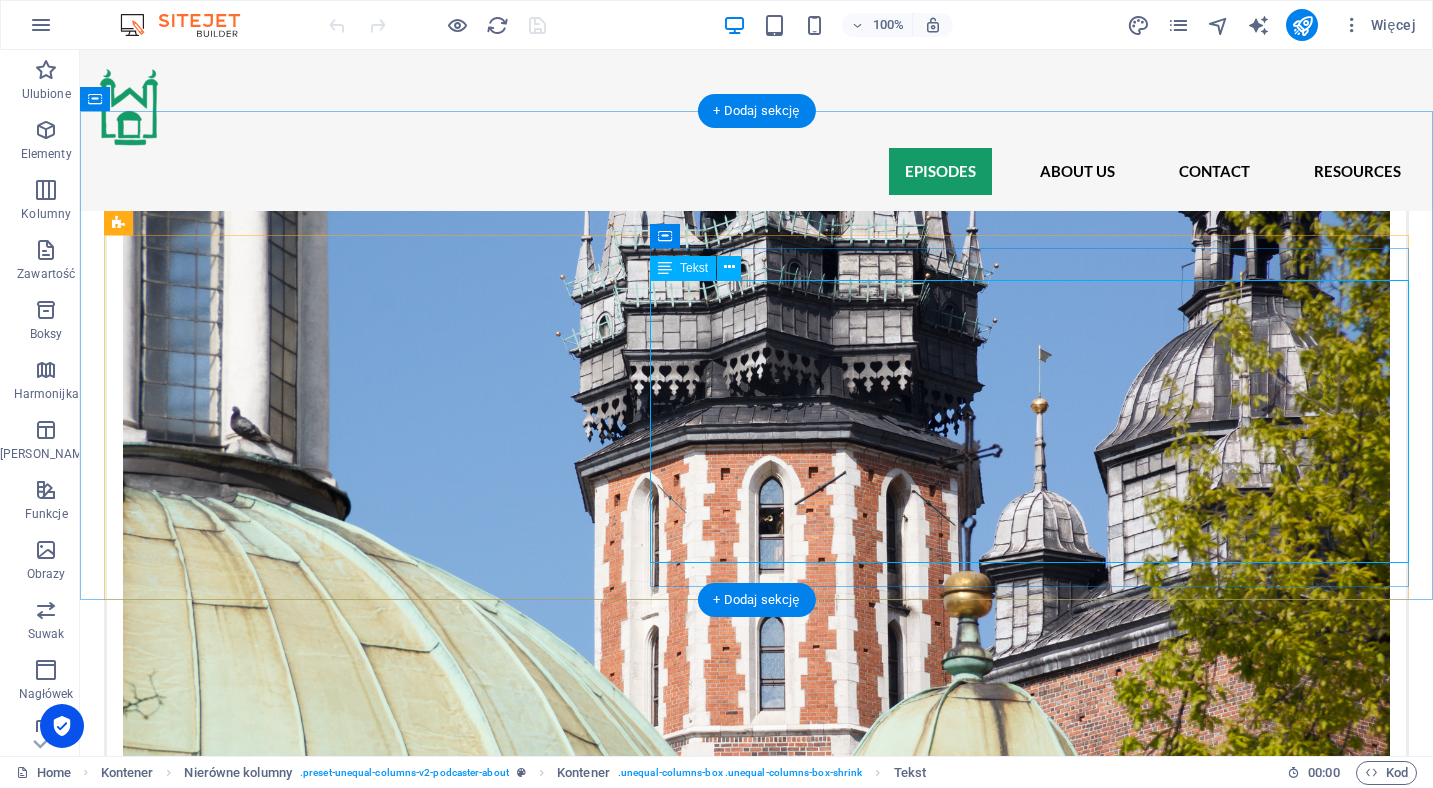 click on "[PERSON_NAME] and [PERSON_NAME] met in [GEOGRAPHIC_DATA] during an academic conference in the summer of 2022. They quickly discovered a shared passion for exploring the intersection of law, culture, and religion—and a mutual love of podcasting. That conversation sparked an idea: to create a podcast series about the [DEMOGRAPHIC_DATA], one of Europe’s oldest [DEMOGRAPHIC_DATA] communities. In [DATE], they reunited in [GEOGRAPHIC_DATA] and set off on a field trip across northern and north-eastern [GEOGRAPHIC_DATA], visiting towns, villages, [DEMOGRAPHIC_DATA], cemeteries, and community centers. Along the way, they recorded stories, conversations, impressions, and reflections—seeking to understand who the [DEMOGRAPHIC_DATA] are [DATE], how they live, and how they remember their past. After months of research, analysis, and editing, they now present this podcast series: an audio journey through the landscapes, voices, and layered histories of [DEMOGRAPHIC_DATA]. The project was made possible with the generous support of  [GEOGRAPHIC_DATA]  and the  [GEOGRAPHIC_DATA]." at bounding box center [756, 3509] 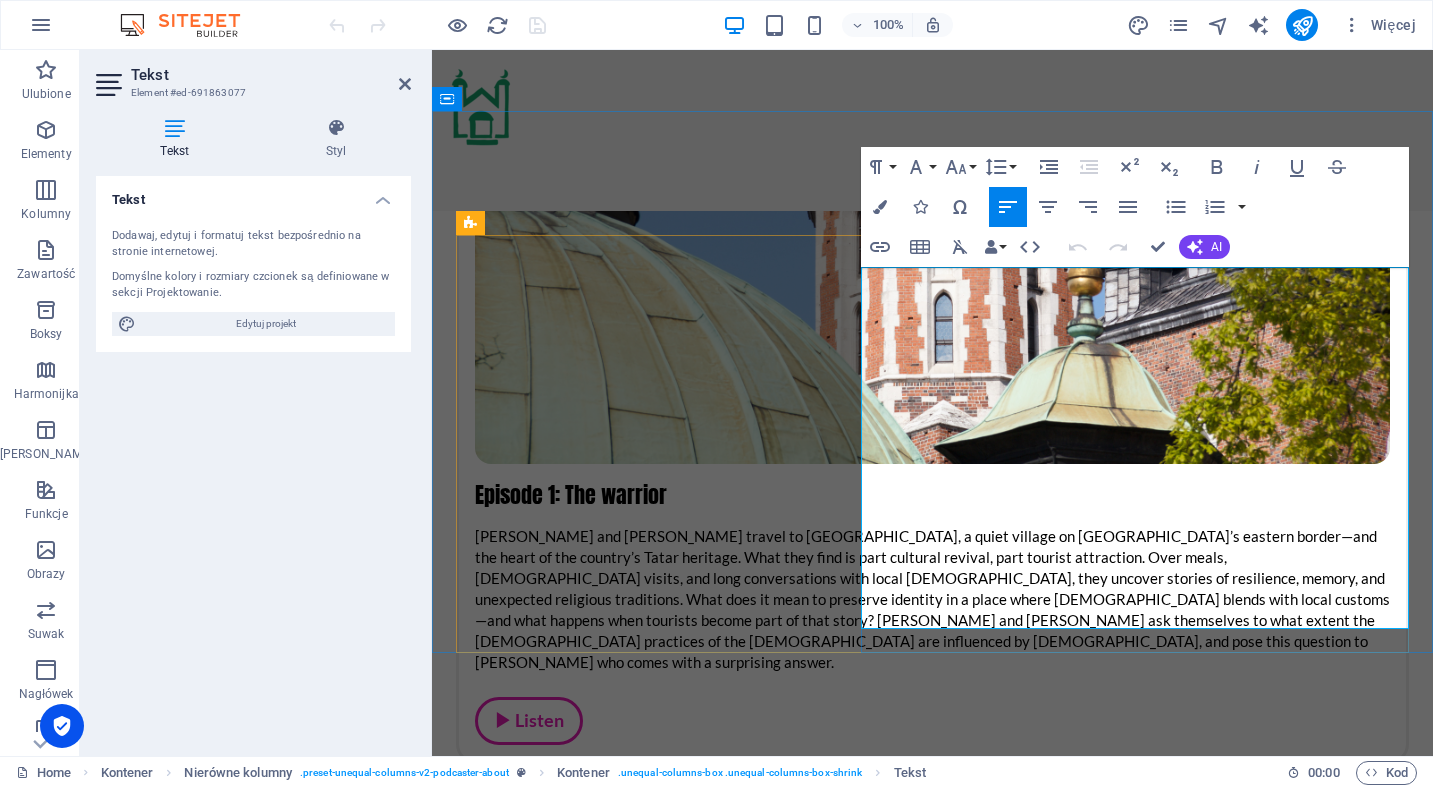 click on "[PERSON_NAME] and [PERSON_NAME] met in [GEOGRAPHIC_DATA] during an academic conference in the summer of 2022. They quickly discovered a shared passion for exploring the intersection of law, culture, and religion—and a mutual love of podcasting. That conversation sparked an idea: to create a podcast series about the [DEMOGRAPHIC_DATA], one of Europe’s oldest [DEMOGRAPHIC_DATA] communities." at bounding box center (932, 2902) 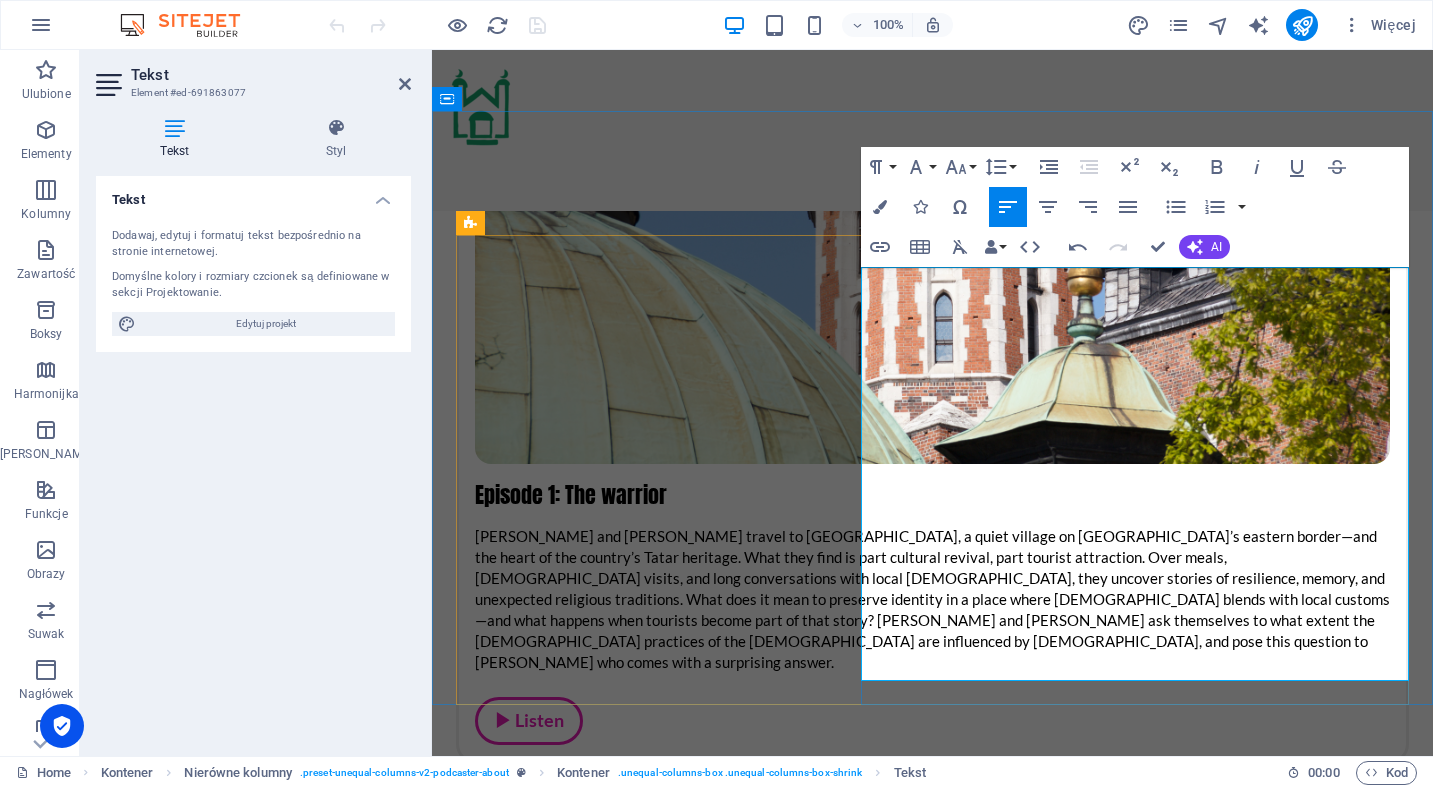 scroll, scrollTop: 2169, scrollLeft: 2, axis: both 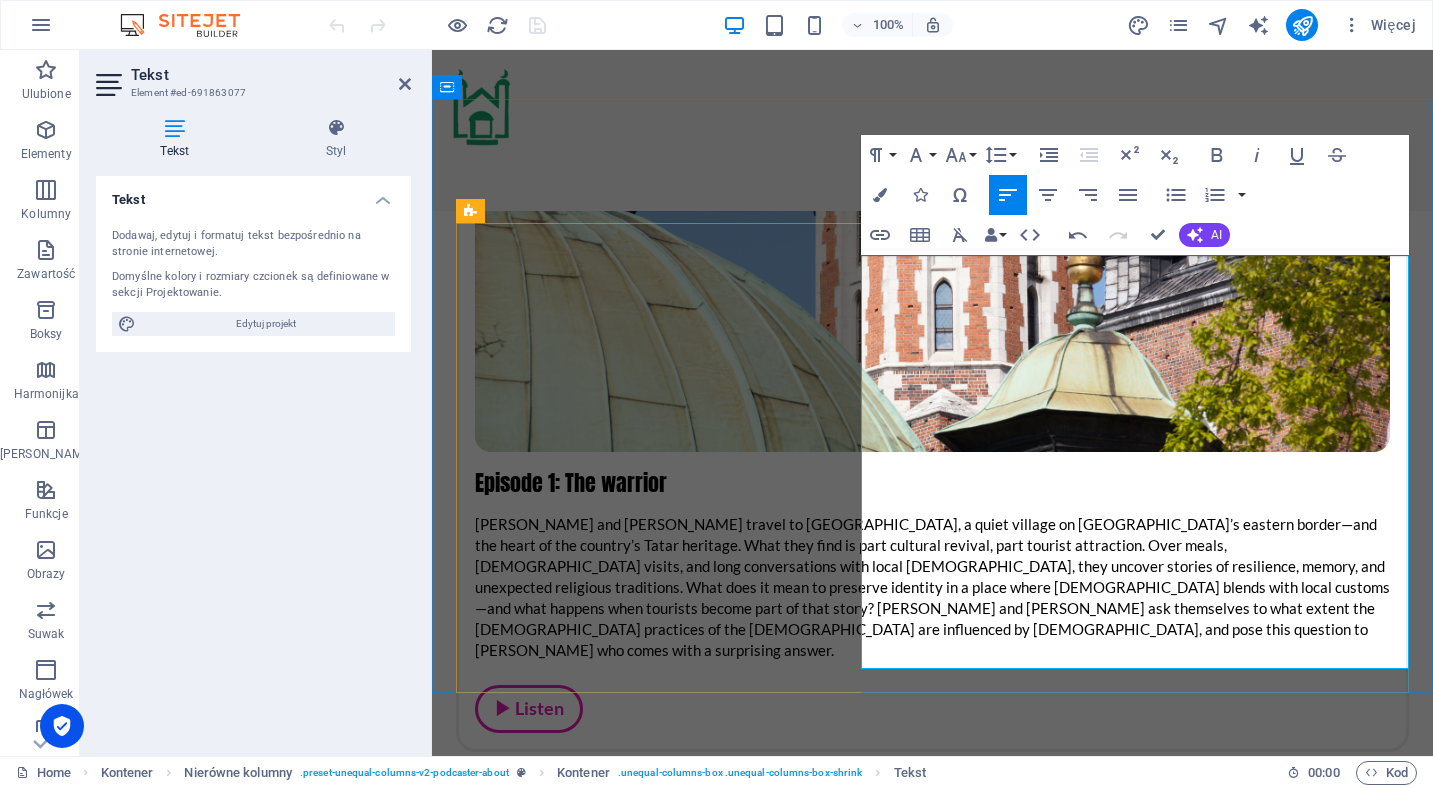 click on "They were joined by sound editor [PERSON_NAME] ([DOMAIN_NAME]), whose skillful work brought the stories to life." at bounding box center [932, 3037] 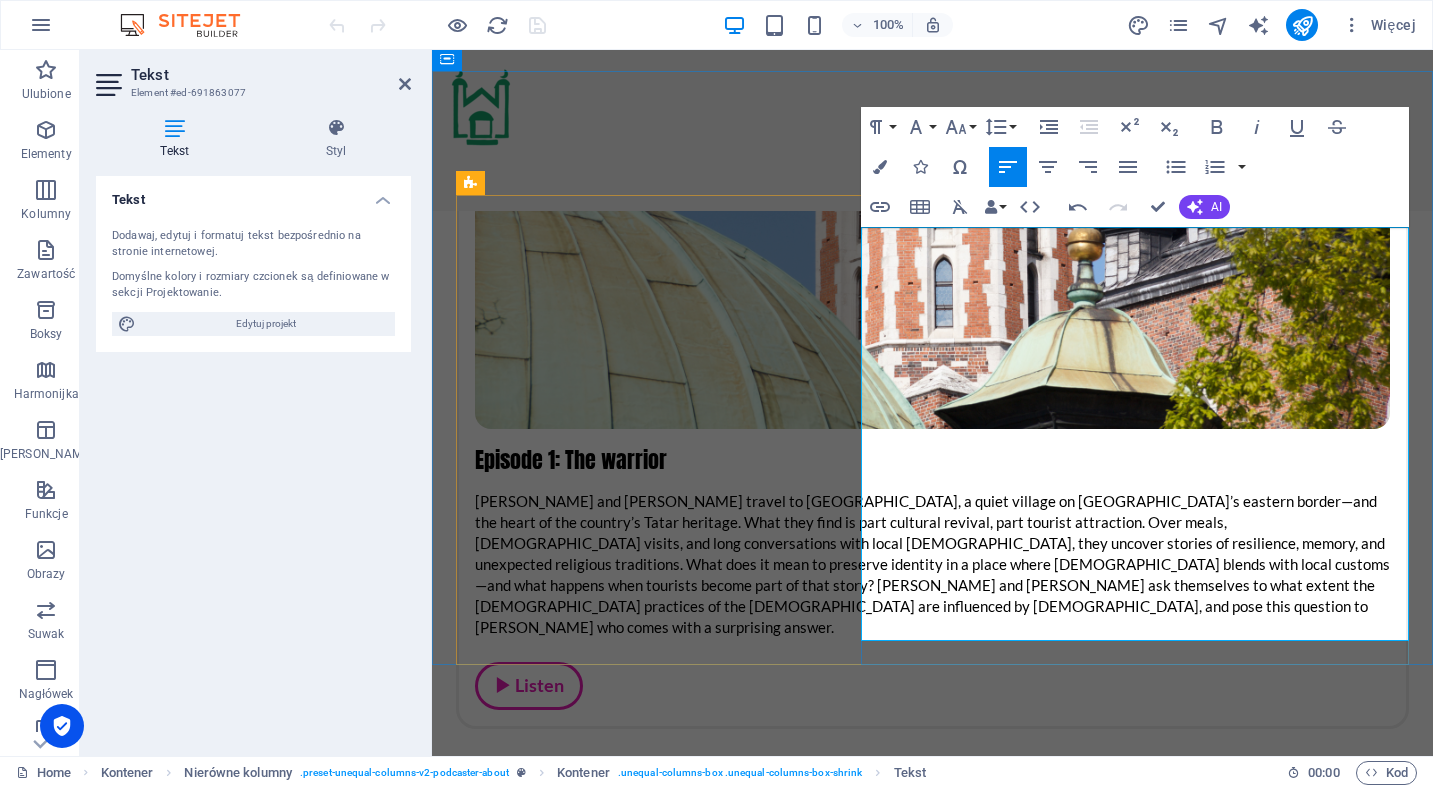 scroll, scrollTop: 2061, scrollLeft: 0, axis: vertical 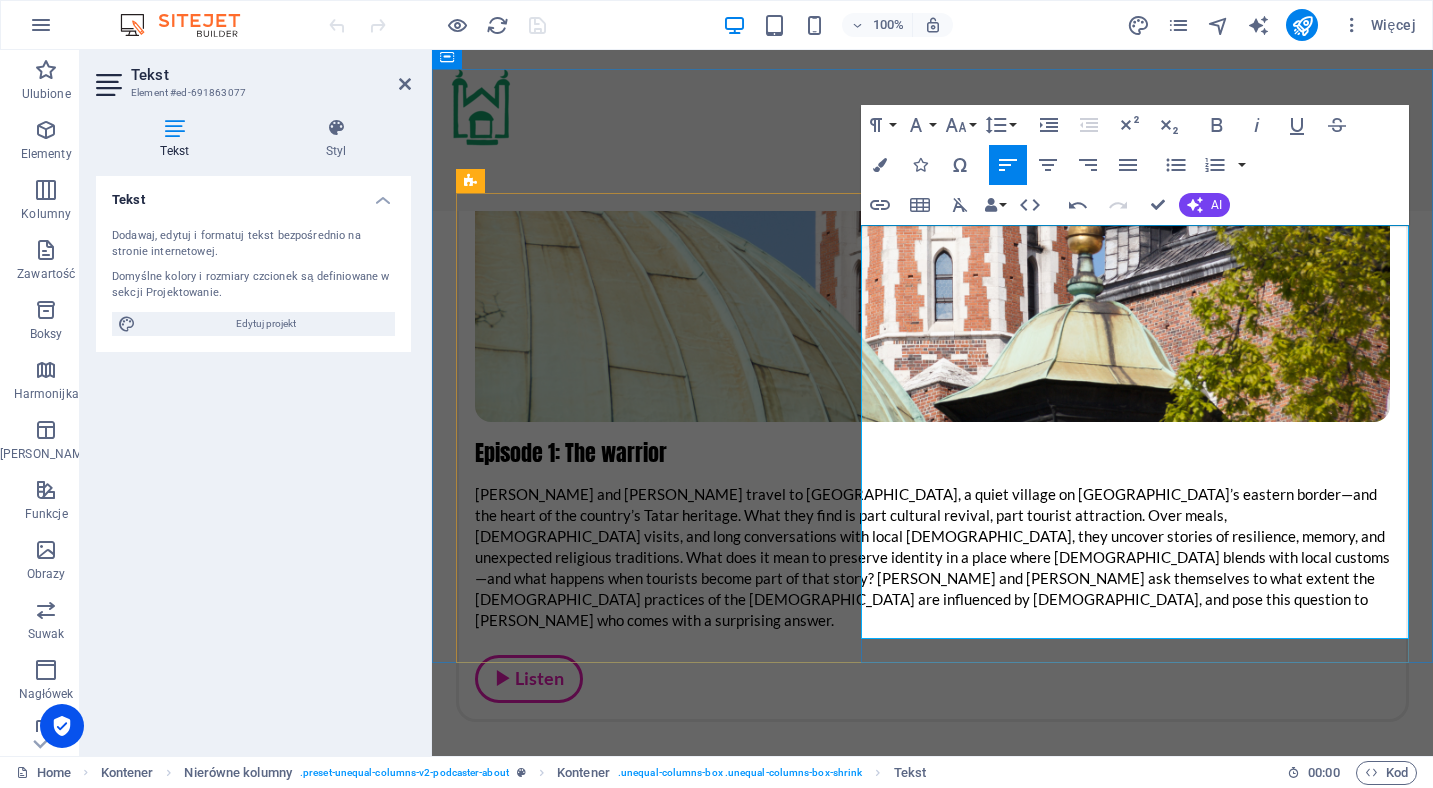 drag, startPoint x: 920, startPoint y: 486, endPoint x: 860, endPoint y: 482, distance: 60.133186 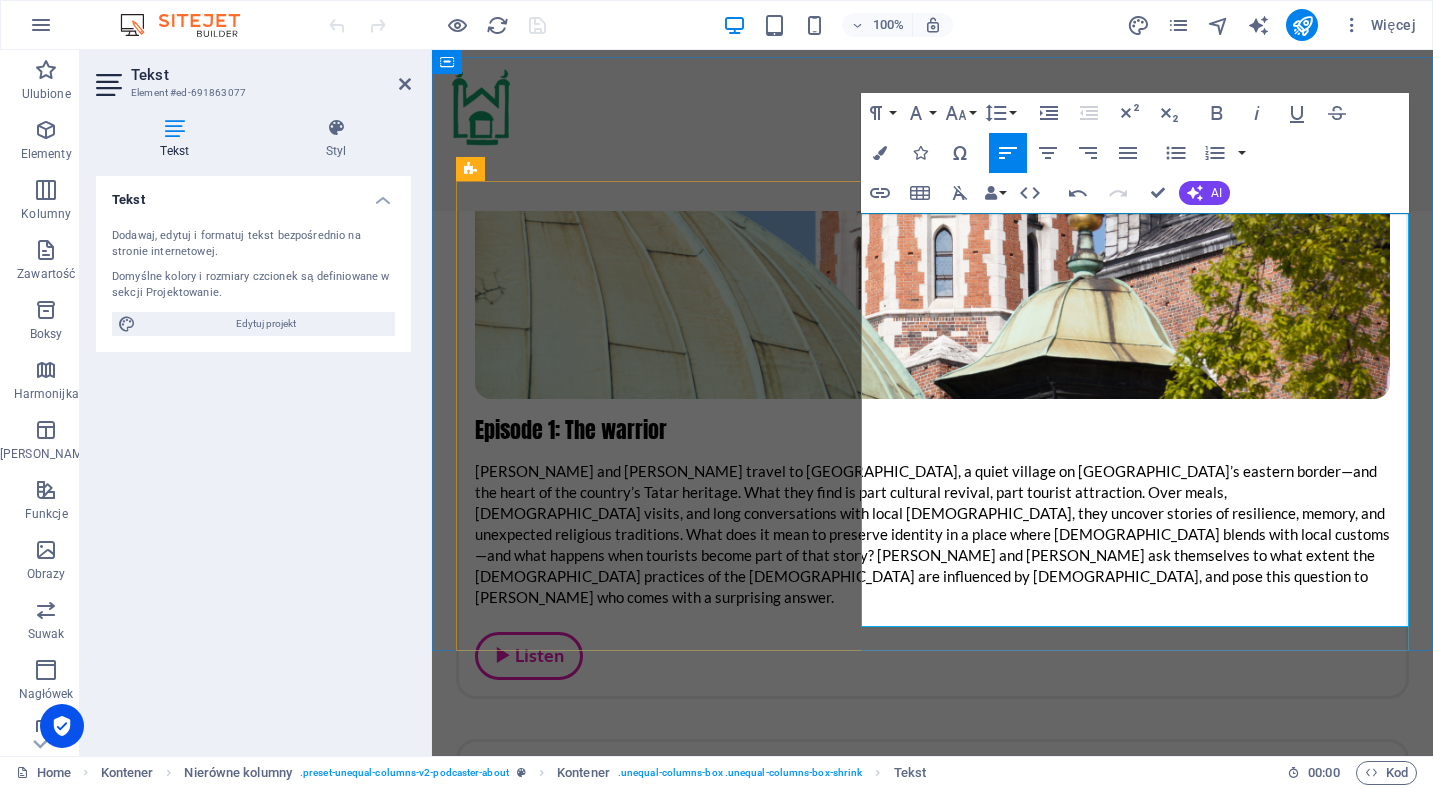 scroll, scrollTop: 2056, scrollLeft: 0, axis: vertical 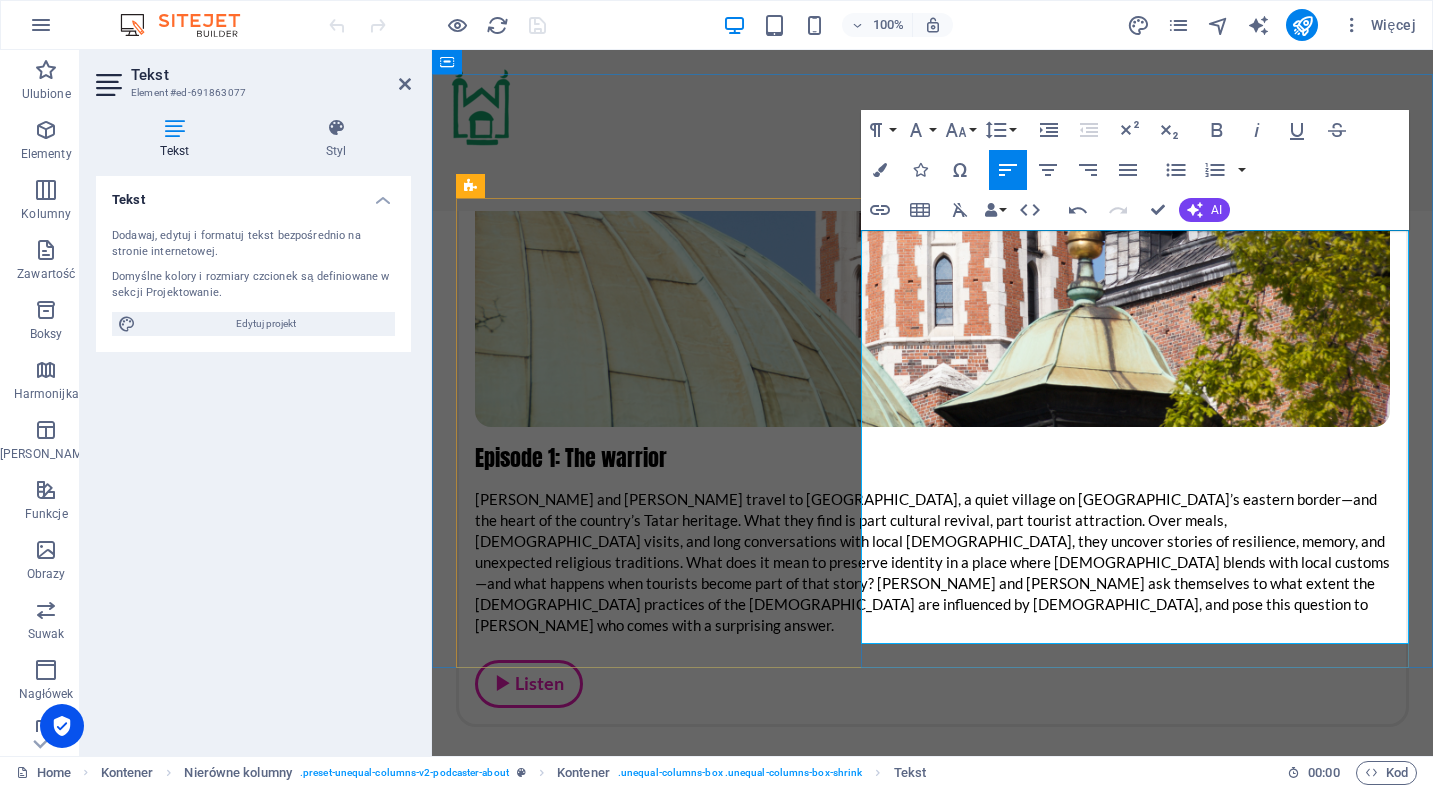 click on "In [DATE], they reunited in [GEOGRAPHIC_DATA] and set off on a field trip across northern and north-eastern [GEOGRAPHIC_DATA], visiting towns, villages, [DEMOGRAPHIC_DATA], [GEOGRAPHIC_DATA], and community centers. Along the way, they recorded stories, conversations, impressions, and reflections—seeking to understand who the [DEMOGRAPHIC_DATA] are [DATE], how they live, and how they remember their past." at bounding box center [932, 2951] 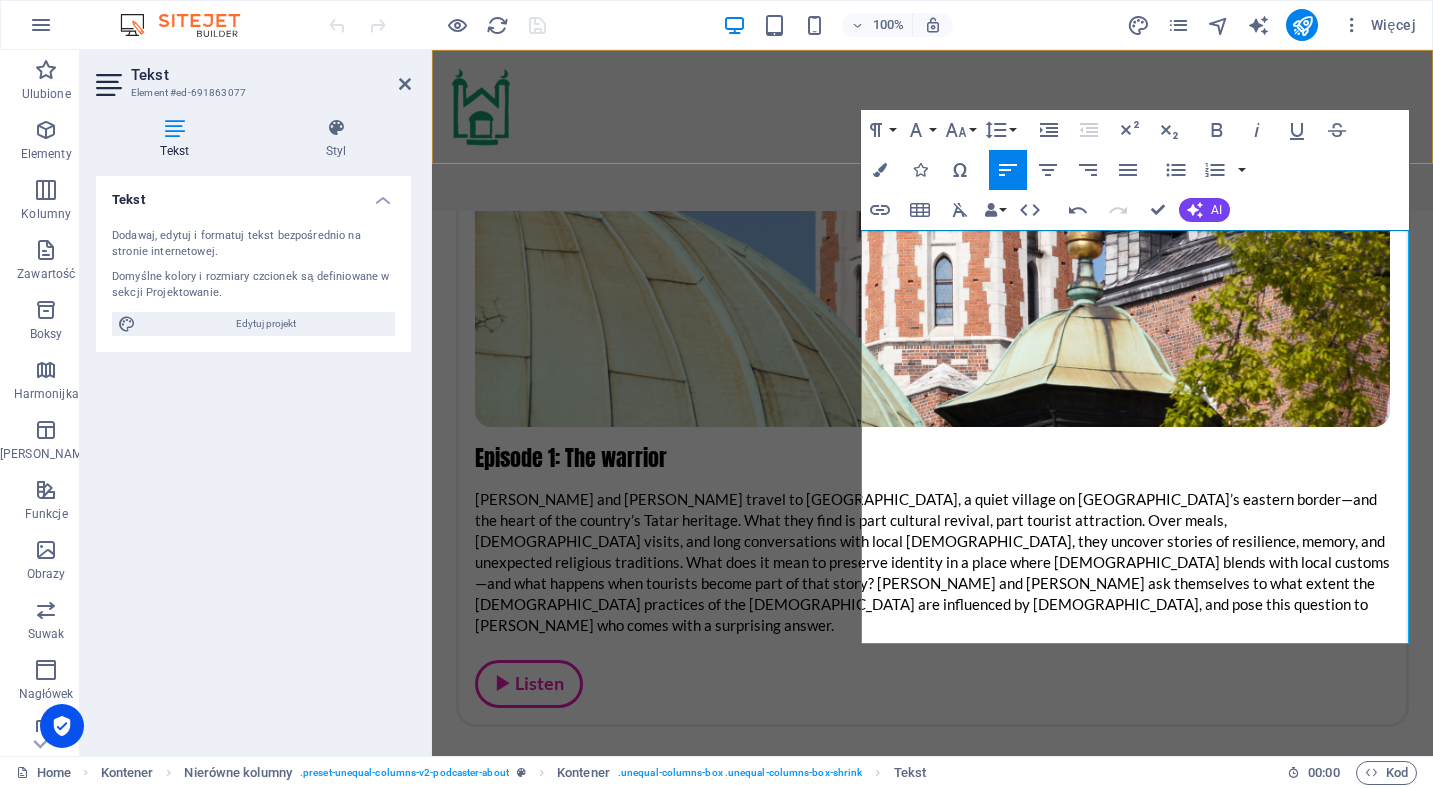 click on "Episodes About us Contact Resources" at bounding box center (932, 130) 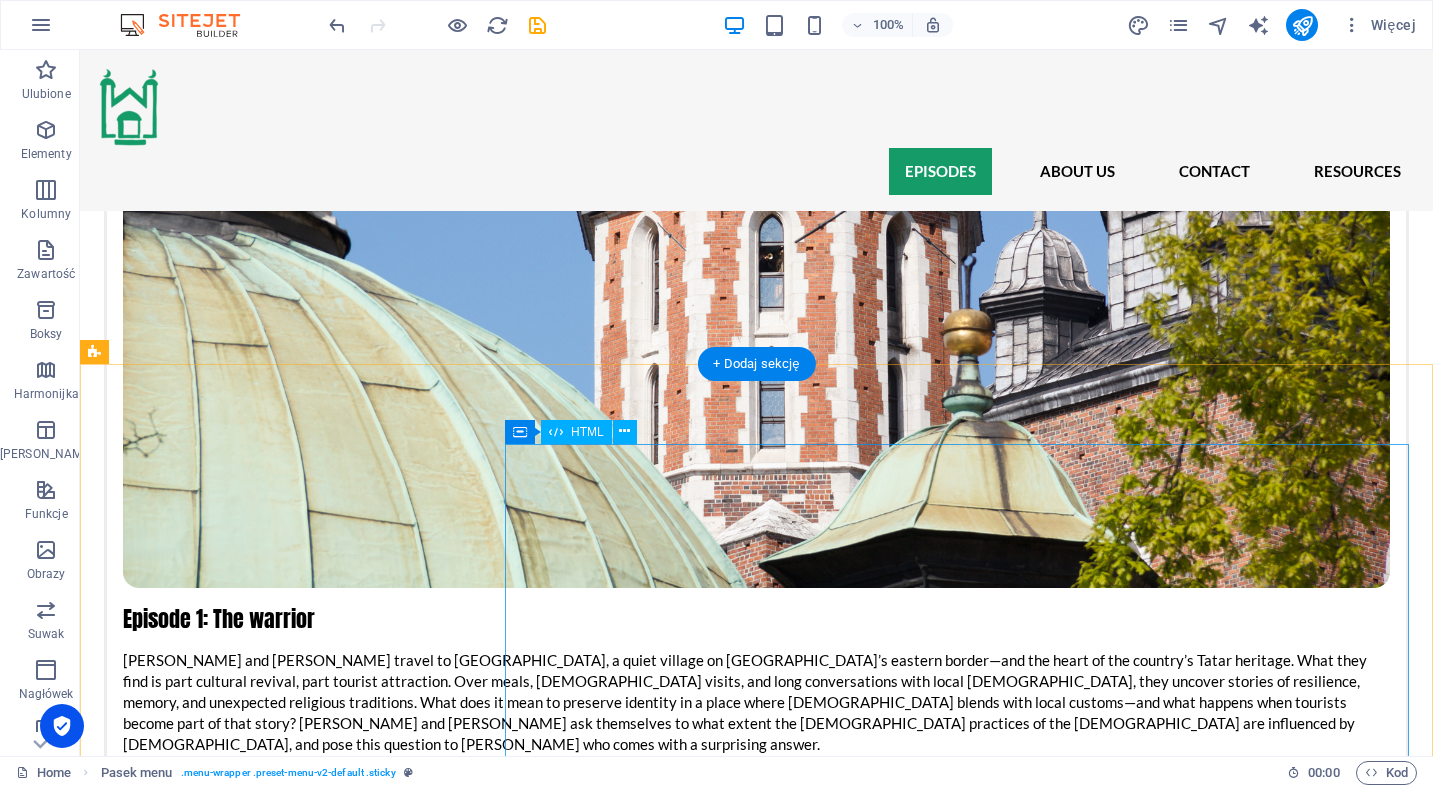 scroll, scrollTop: 2111, scrollLeft: 0, axis: vertical 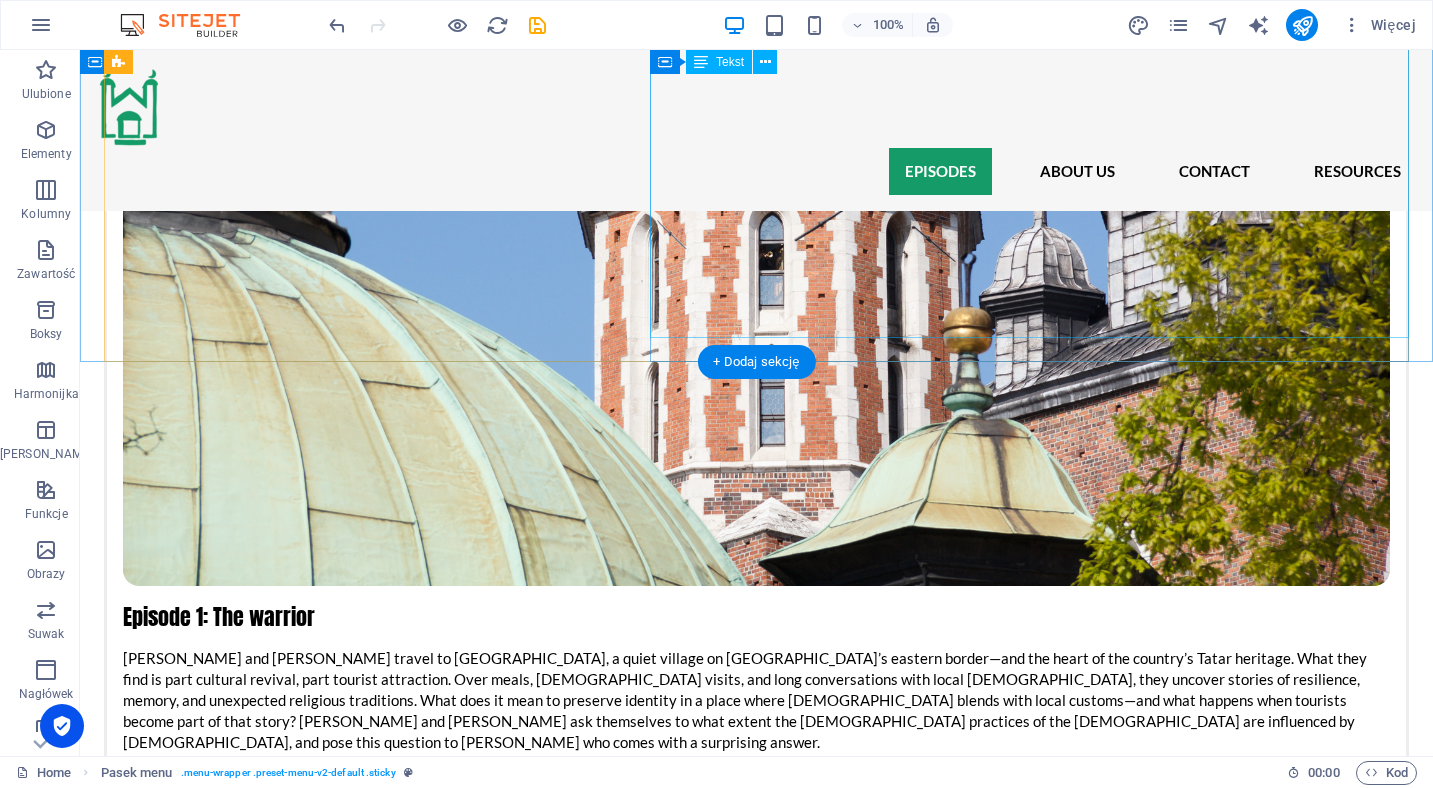 click on "[PERSON_NAME] and [PERSON_NAME] met in [GEOGRAPHIC_DATA] during an academic conference in the summer of 2022. They quickly discovered a shared passion for exploring the intersection of law, culture, and religion—and a mutual love of podcasting. That conversation sparked an idea: to create a podcast series about the [DEMOGRAPHIC_DATA], one of Europe’s oldest [DEMOGRAPHIC_DATA] communities. In [DATE], they reunited in [GEOGRAPHIC_DATA] and set off on a field trip across northern and north-eastern [GEOGRAPHIC_DATA], visiting towns, villages, [DEMOGRAPHIC_DATA], cemeteries, and community centers. Along the way, they recorded stories, conversations, impressions, and reflections—seeking to understand who the [DEMOGRAPHIC_DATA] are [DATE], how they live, and how they remember their past. The team was later joined by sound editor [PERSON_NAME] ([DOMAIN_NAME]), whose skillful work brought the stories to life. After months of research, analysis, and editing, they now present this podcast series: an audio journey through the landscapes, voices, and layered histories of [DEMOGRAPHIC_DATA]." at bounding box center [756, 3262] 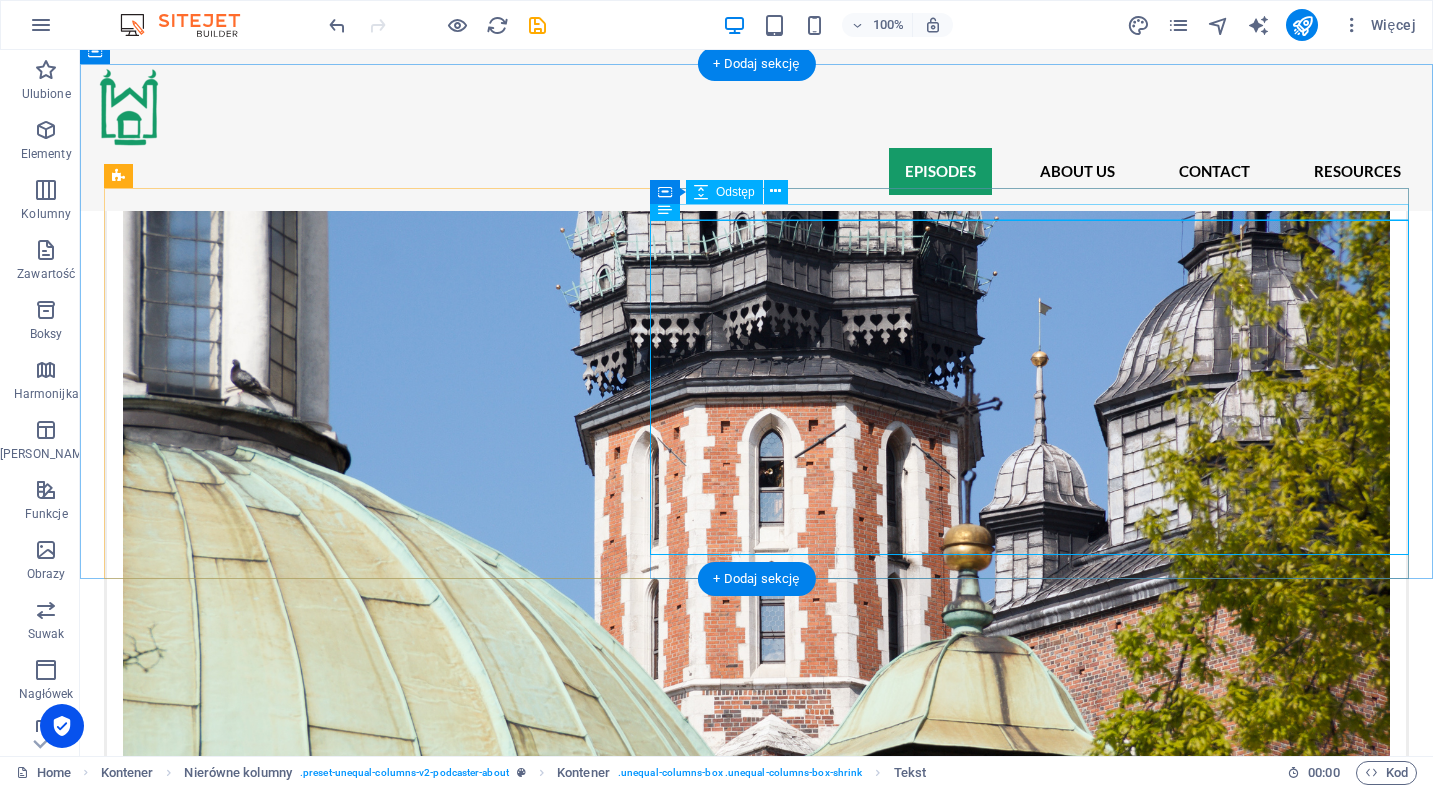 scroll, scrollTop: 1890, scrollLeft: 0, axis: vertical 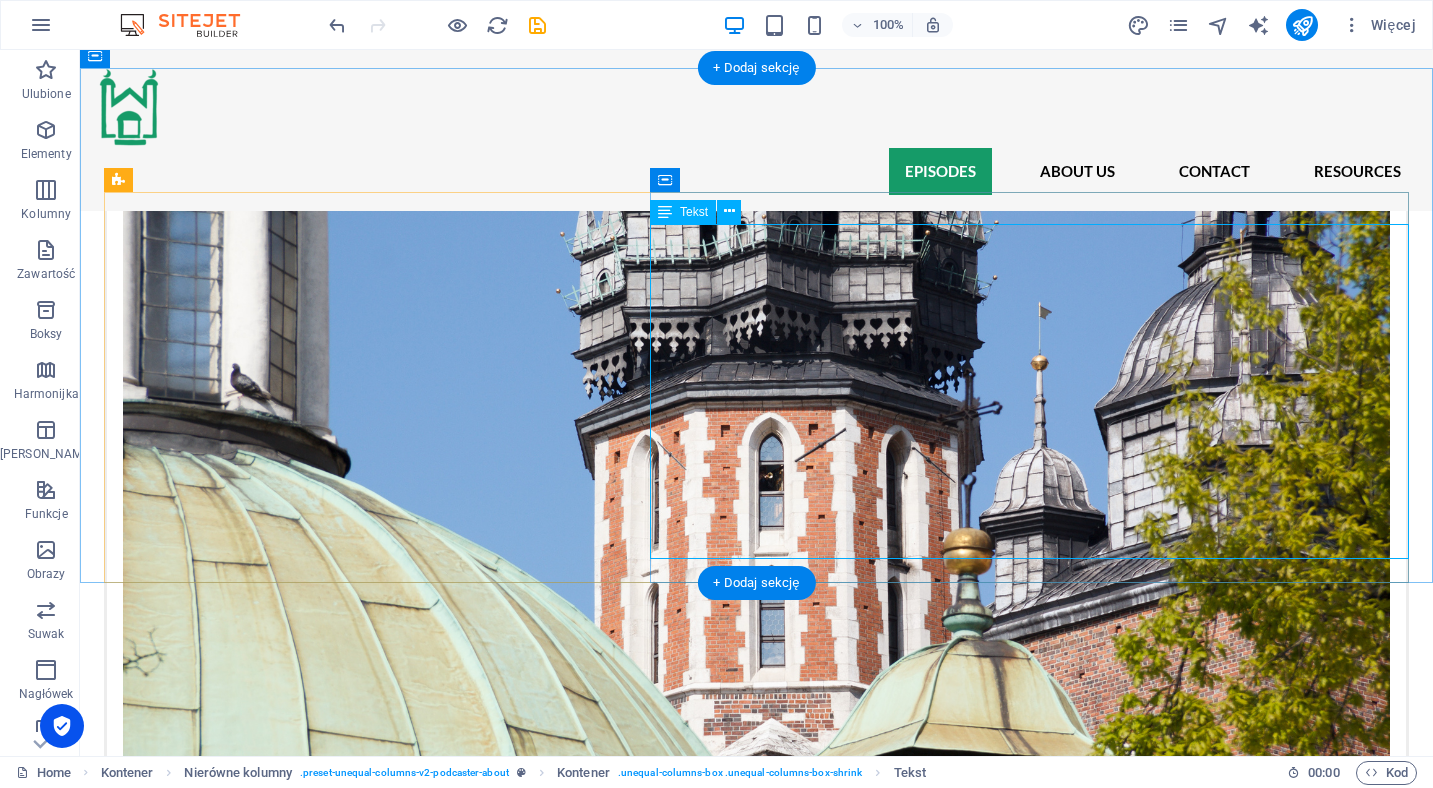 click on "[PERSON_NAME] and [PERSON_NAME] met in [GEOGRAPHIC_DATA] during an academic conference in the summer of 2022. They quickly discovered a shared passion for exploring the intersection of law, culture, and religion—and a mutual love of podcasting. That conversation sparked an idea: to create a podcast series about the [DEMOGRAPHIC_DATA], one of Europe’s oldest [DEMOGRAPHIC_DATA] communities. In [DATE], they reunited in [GEOGRAPHIC_DATA] and set off on a field trip across northern and north-eastern [GEOGRAPHIC_DATA], visiting towns, villages, [DEMOGRAPHIC_DATA], cemeteries, and community centers. Along the way, they recorded stories, conversations, impressions, and reflections—seeking to understand who the [DEMOGRAPHIC_DATA] are [DATE], how they live, and how they remember their past. The team was later joined by sound editor [PERSON_NAME] ([DOMAIN_NAME]), whose skillful work brought the stories to life. After months of research, analysis, and editing, they now present this podcast series: an audio journey through the landscapes, voices, and layered histories of [DEMOGRAPHIC_DATA]." at bounding box center (756, 3483) 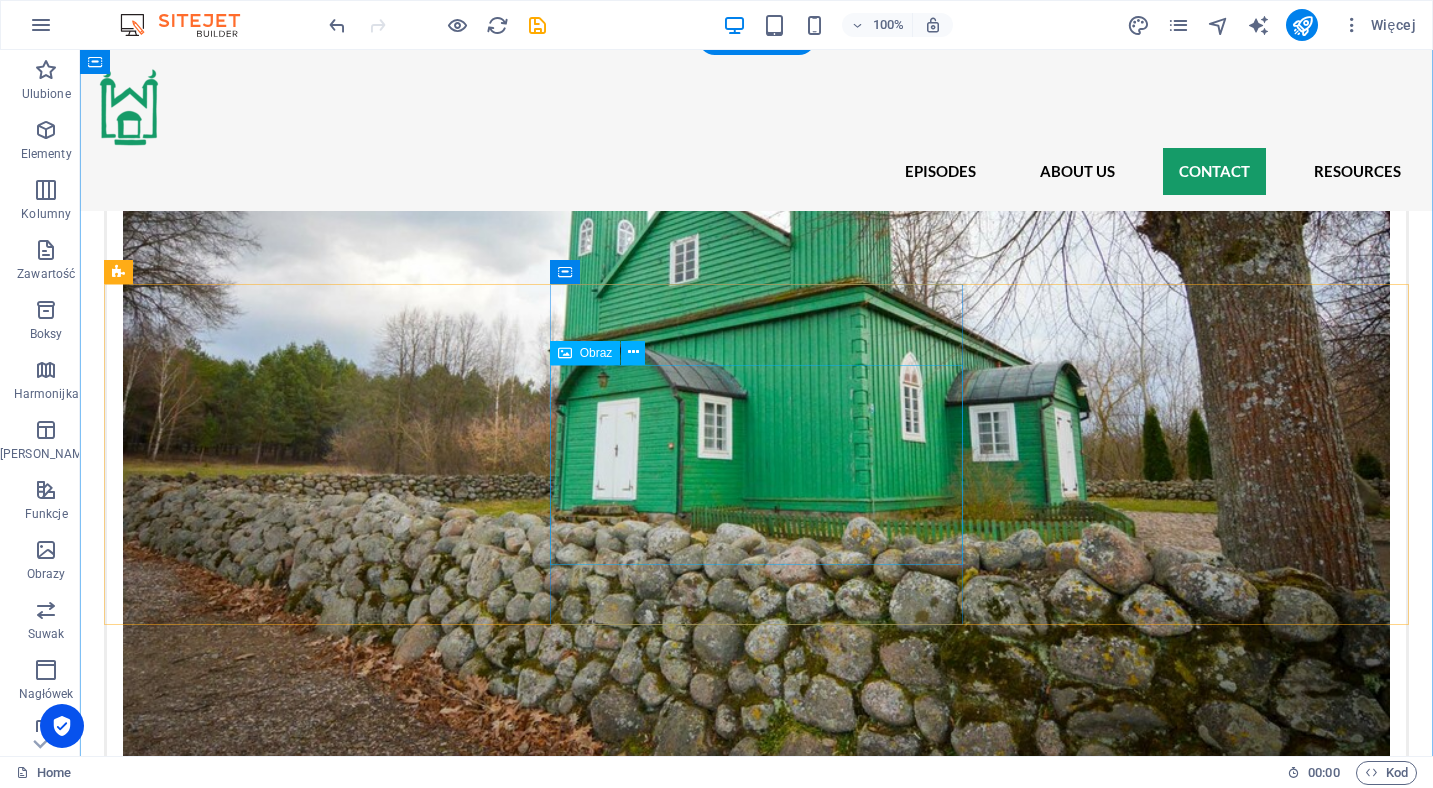 scroll, scrollTop: 3065, scrollLeft: 0, axis: vertical 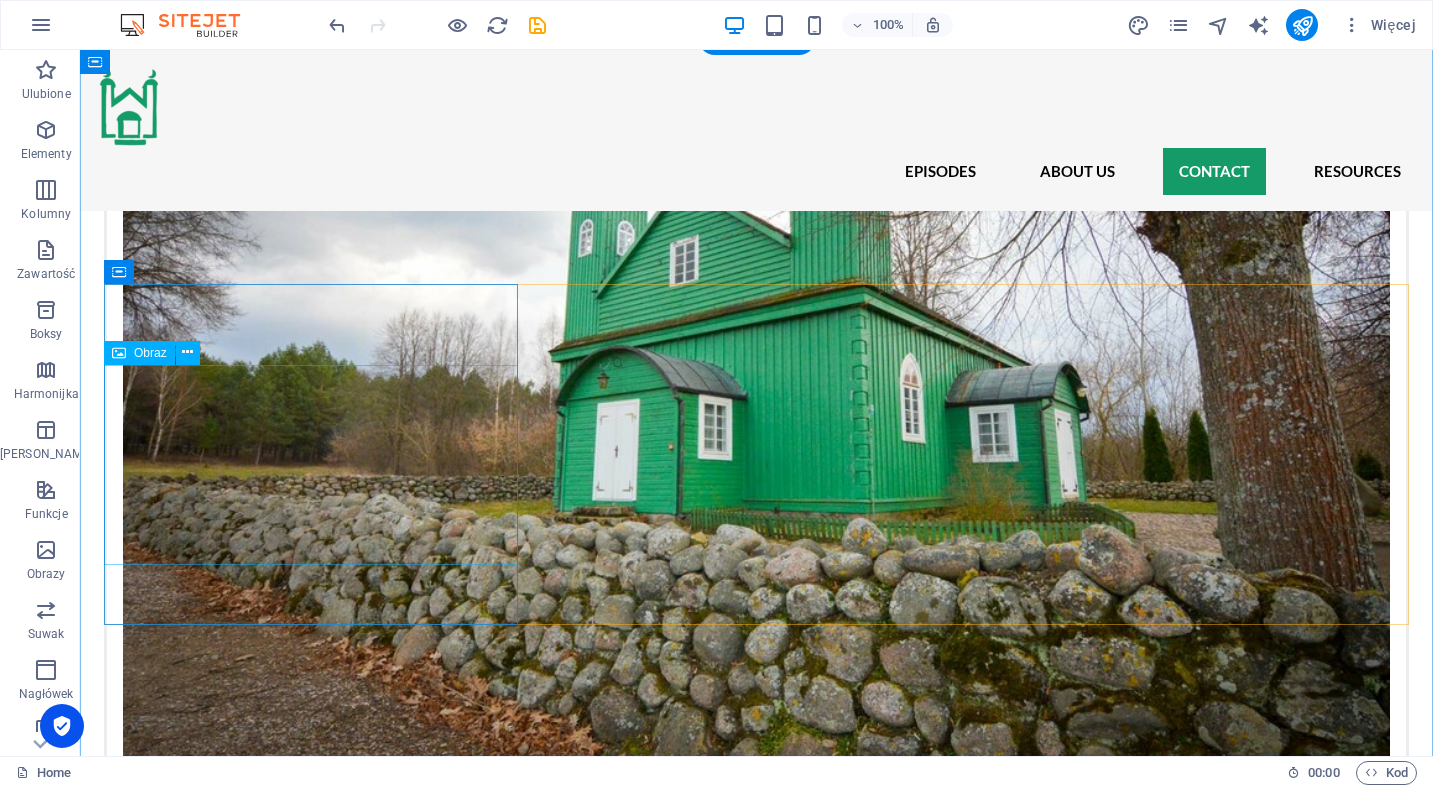 click at bounding box center (311, 3819) 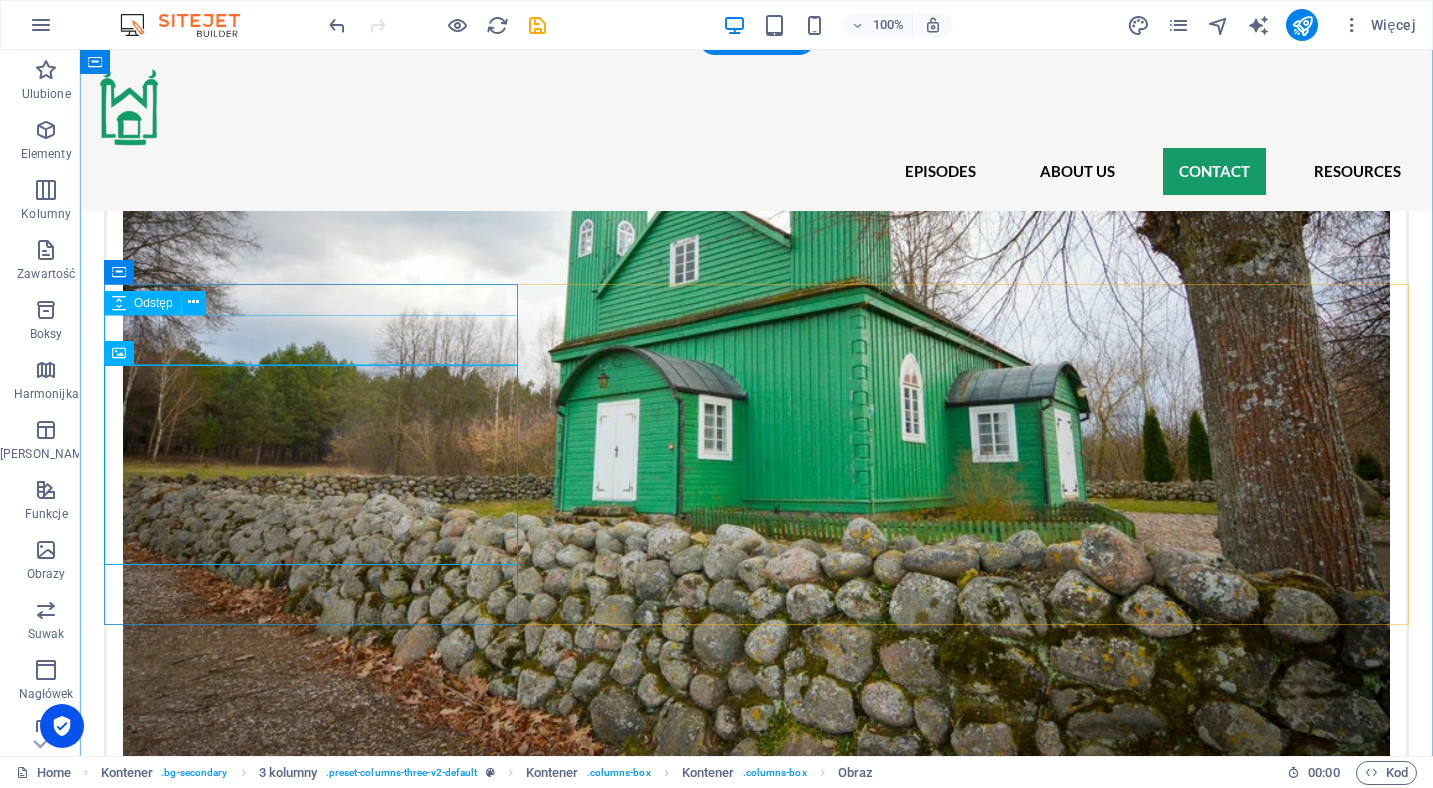 click at bounding box center [311, 3694] 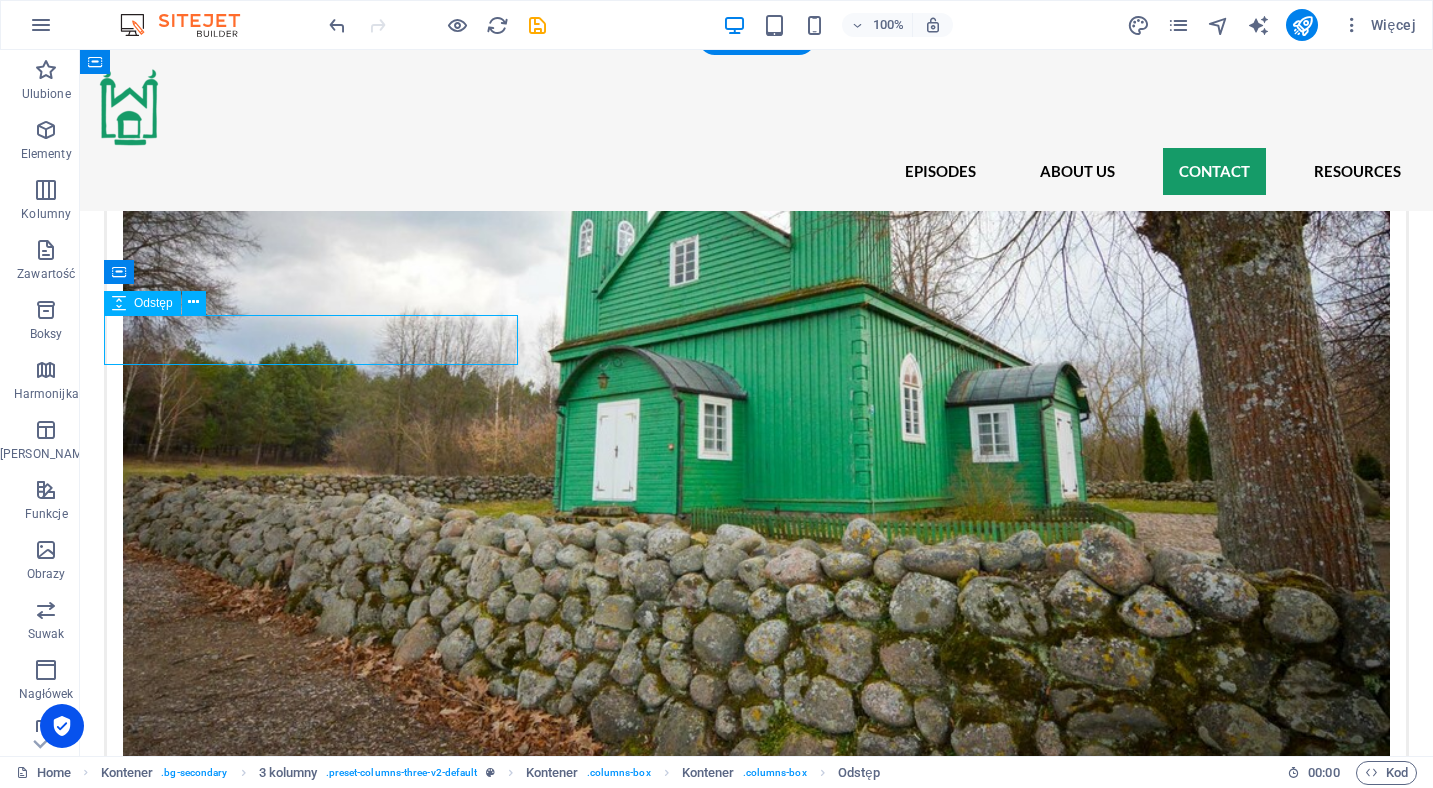 click at bounding box center (311, 3694) 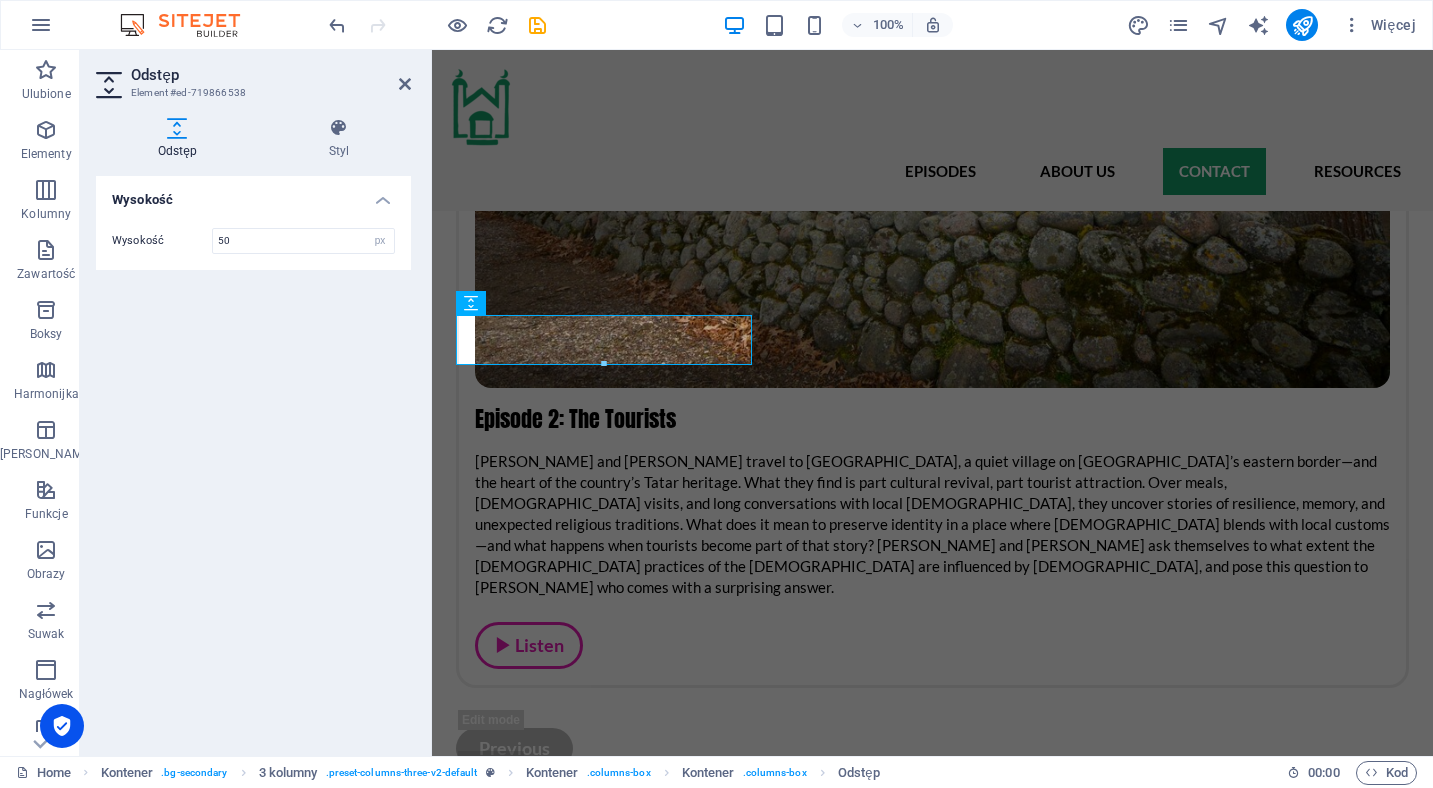 scroll, scrollTop: 3317, scrollLeft: 0, axis: vertical 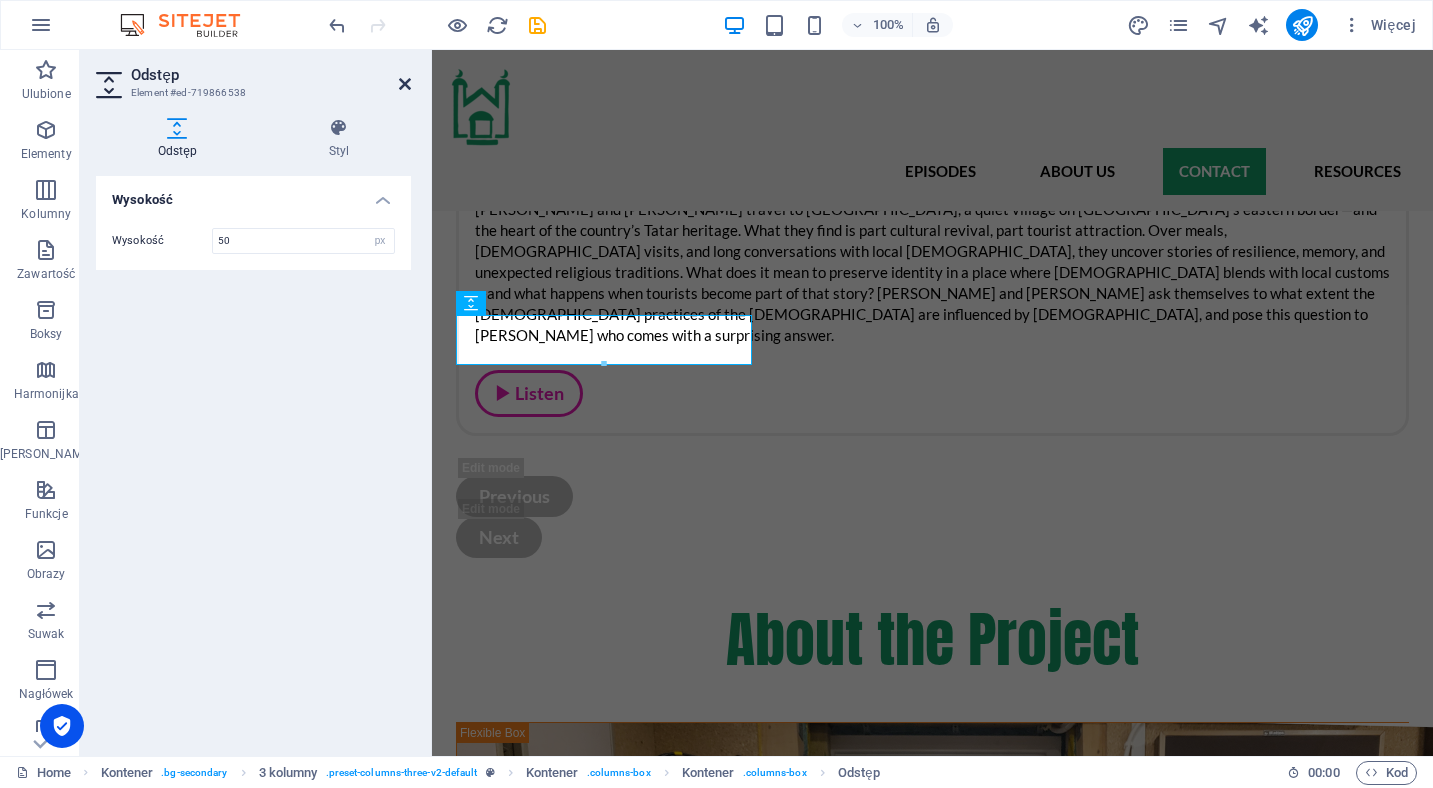 click at bounding box center [405, 84] 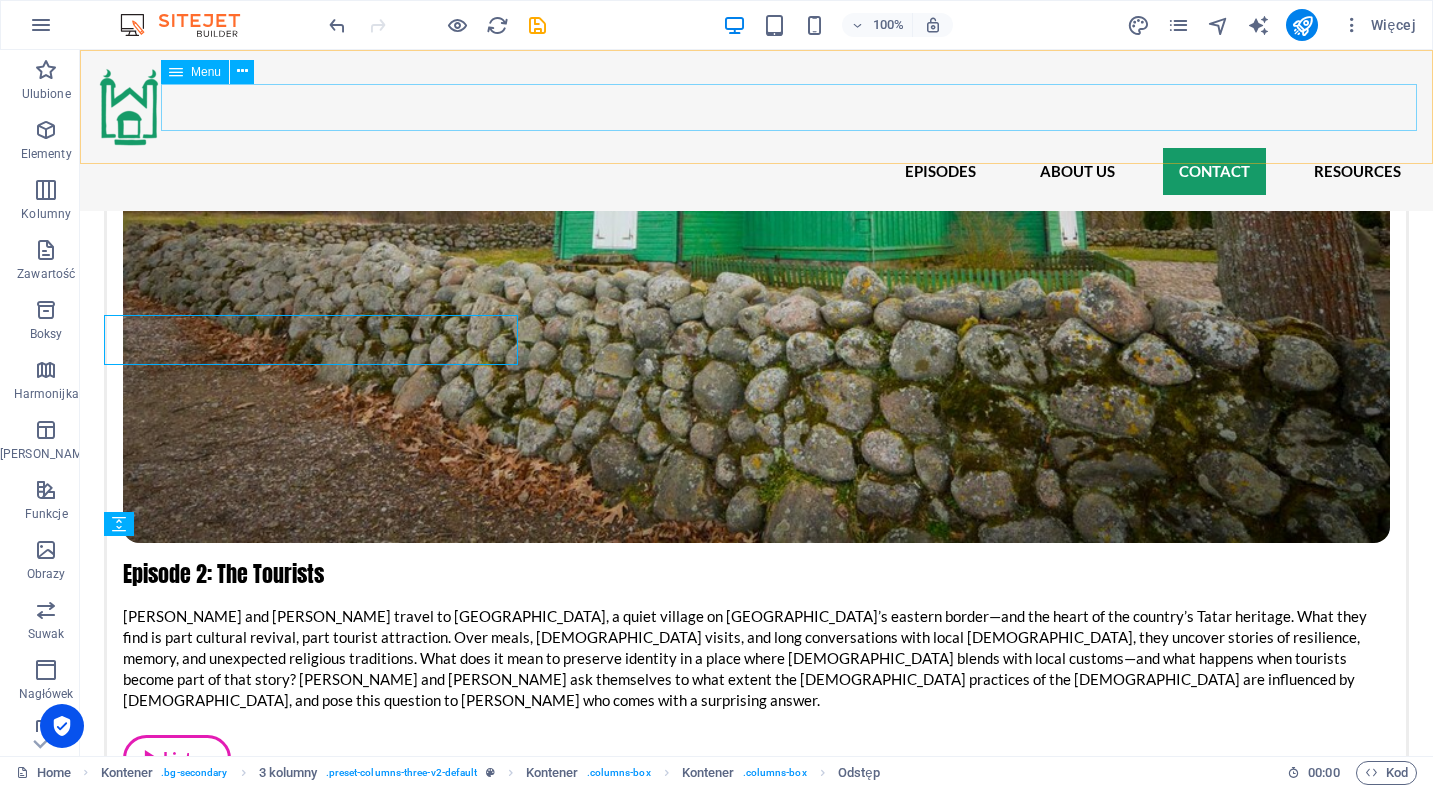 scroll, scrollTop: 3065, scrollLeft: 0, axis: vertical 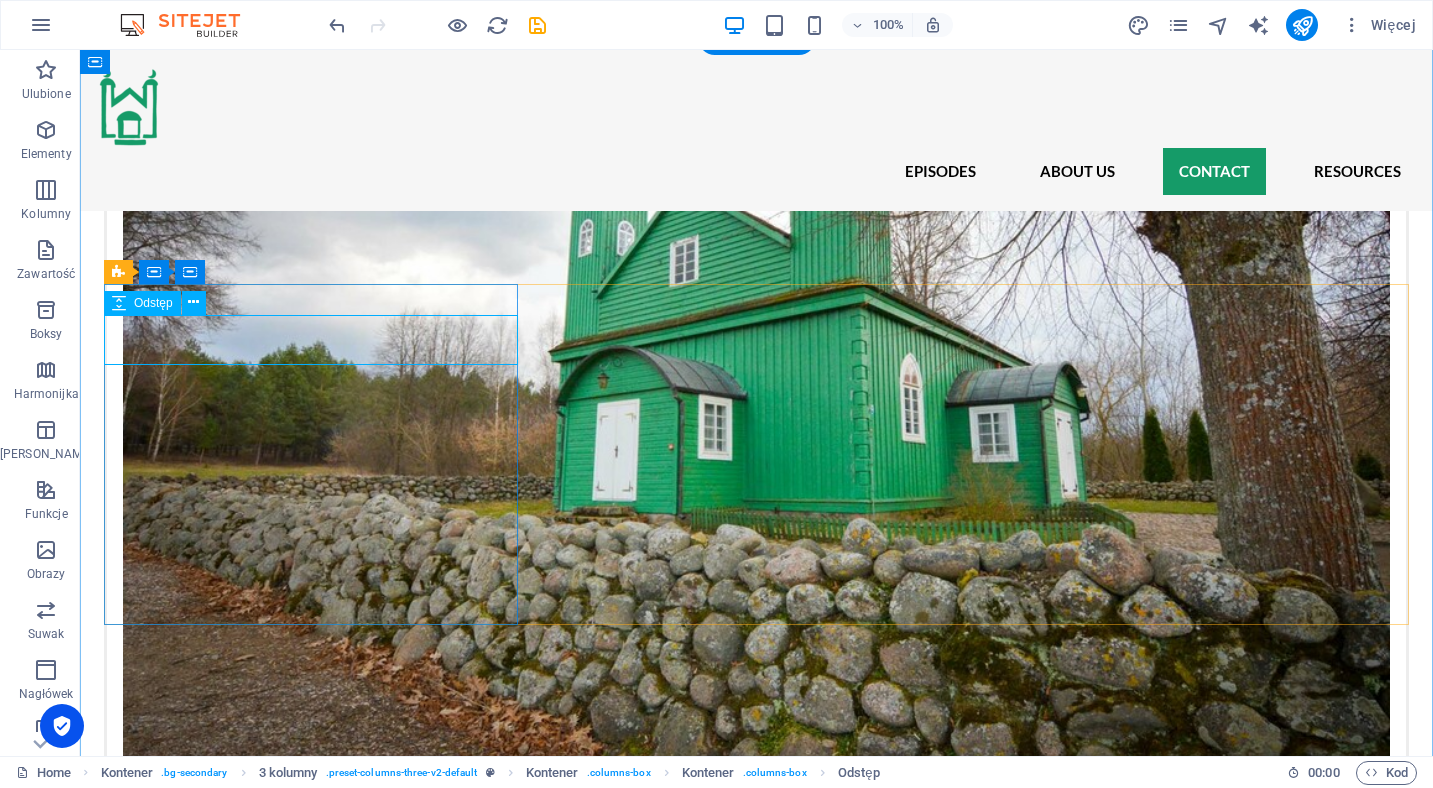 click at bounding box center [311, 3694] 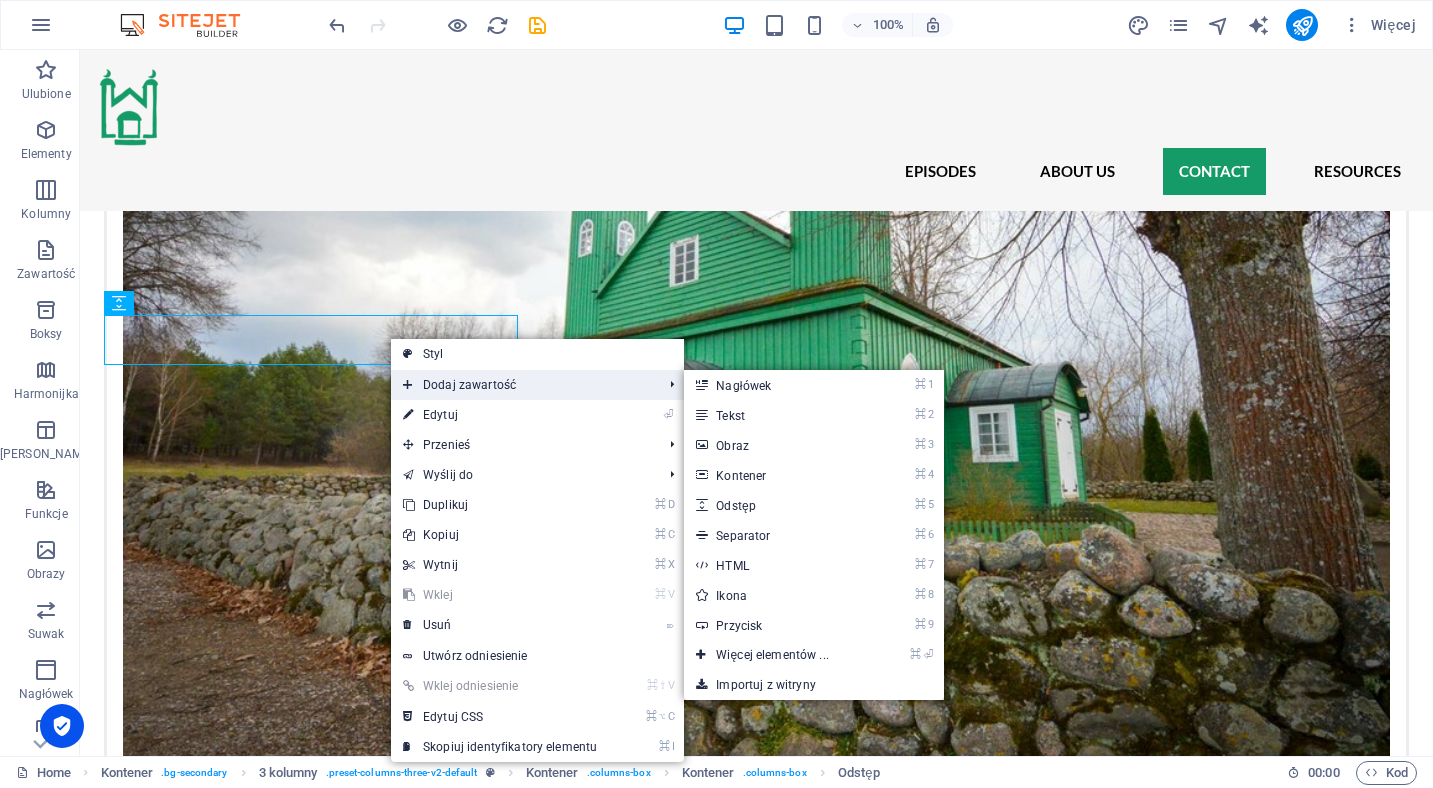 click at bounding box center (408, 385) 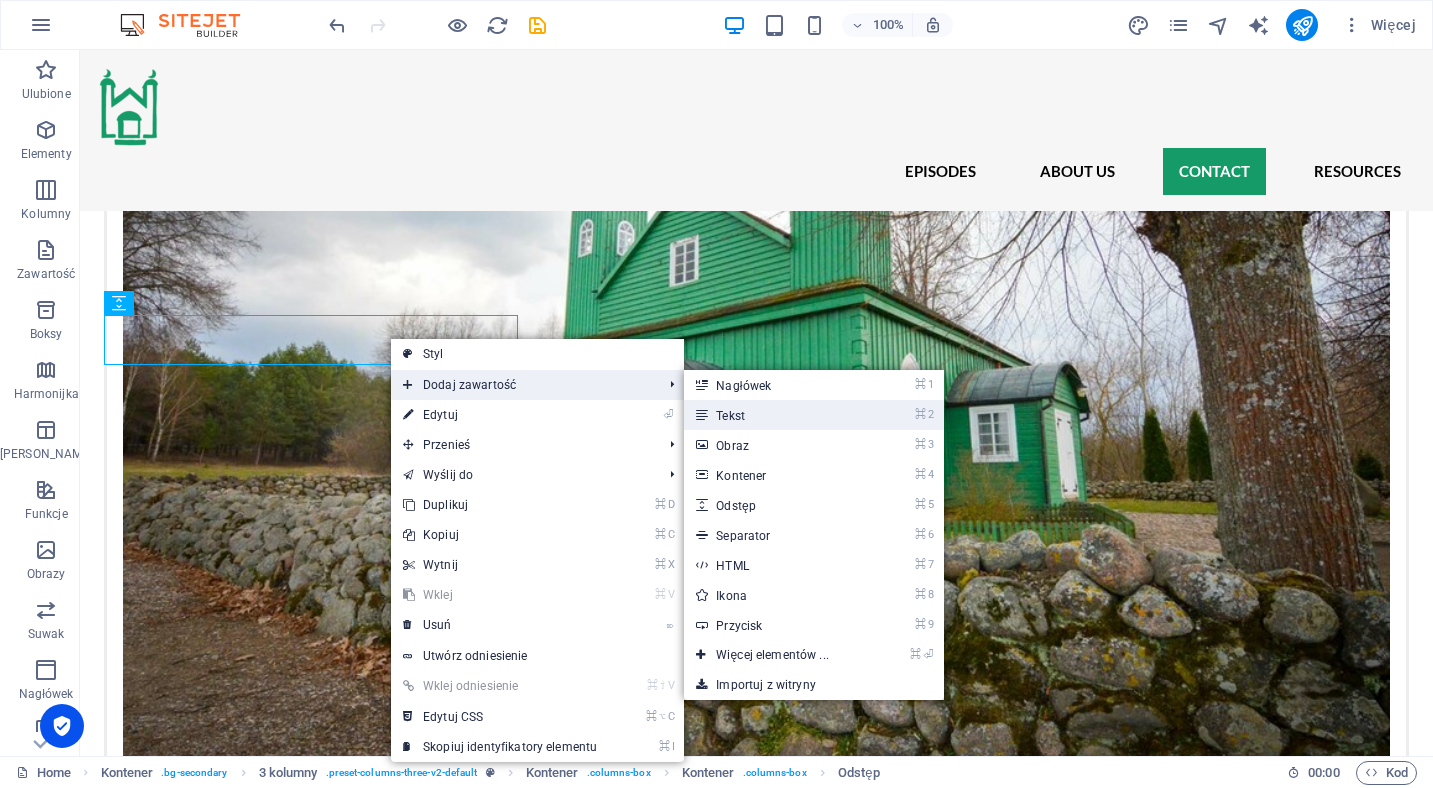 click on "⌘ 2  Tekst" at bounding box center (776, 415) 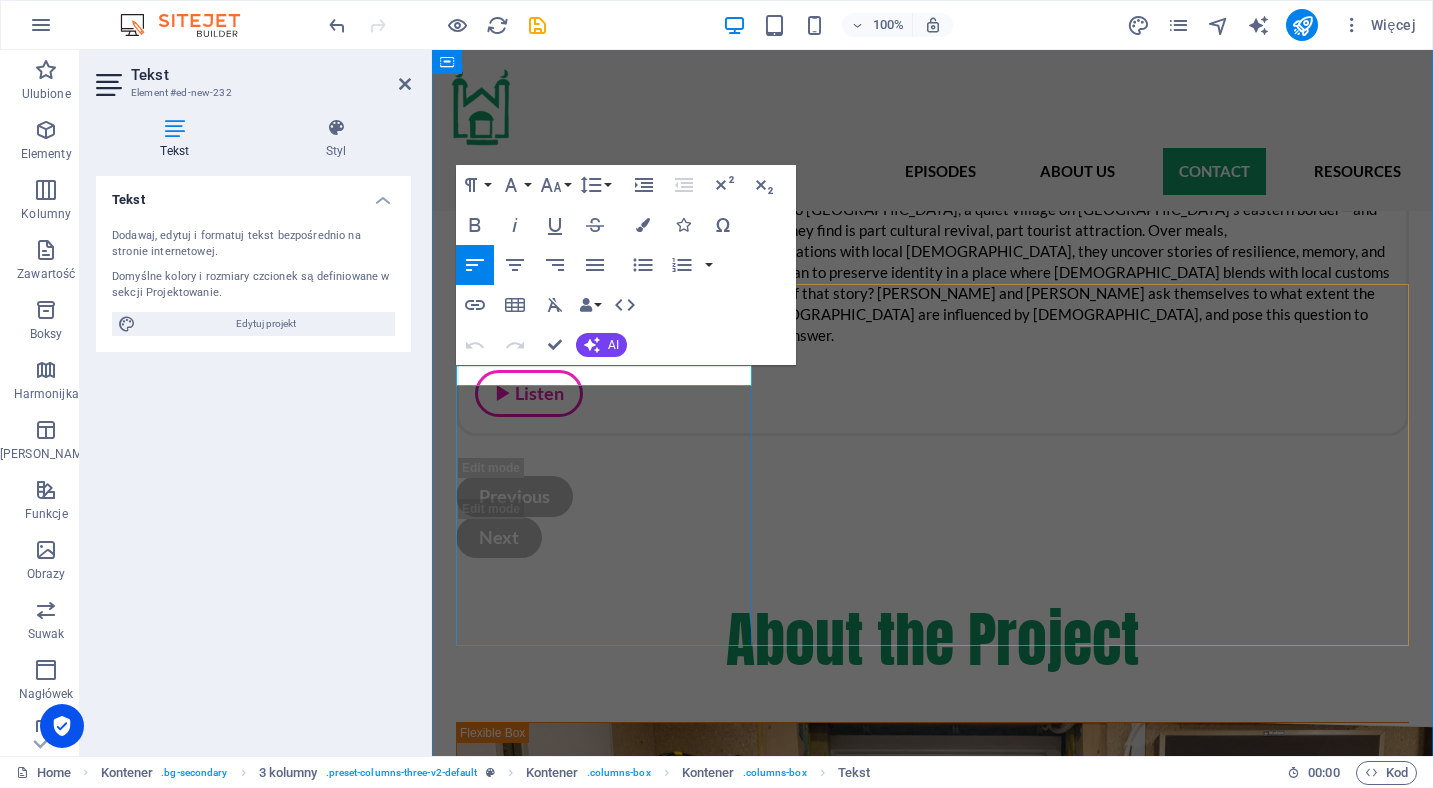click on "Nowy element tekstowy" at bounding box center (604, 3147) 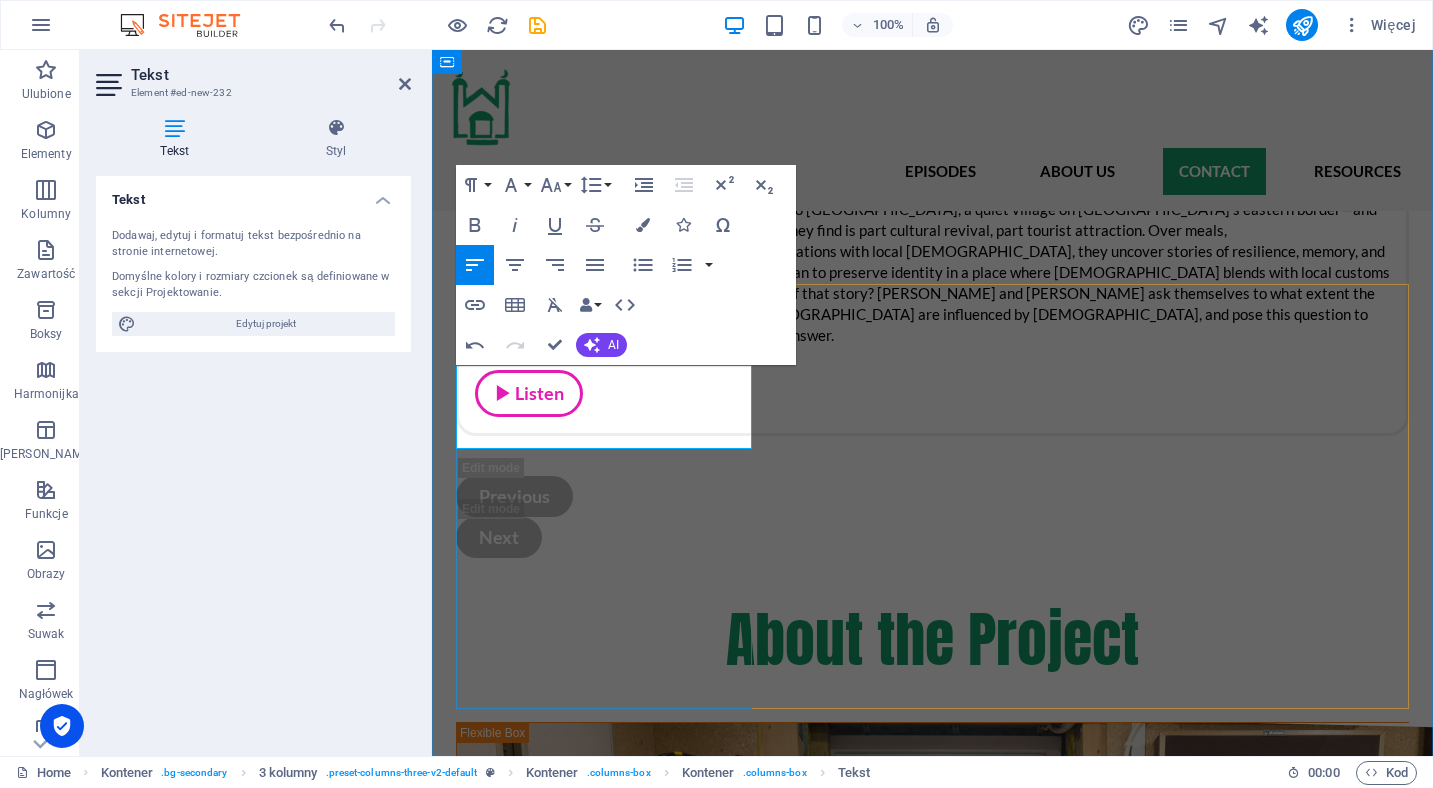 copy on "professor of [DEMOGRAPHIC_DATA] and the West at [GEOGRAPHIC_DATA].  In this project he was responsible for asking the right questions and writing the scenarios." 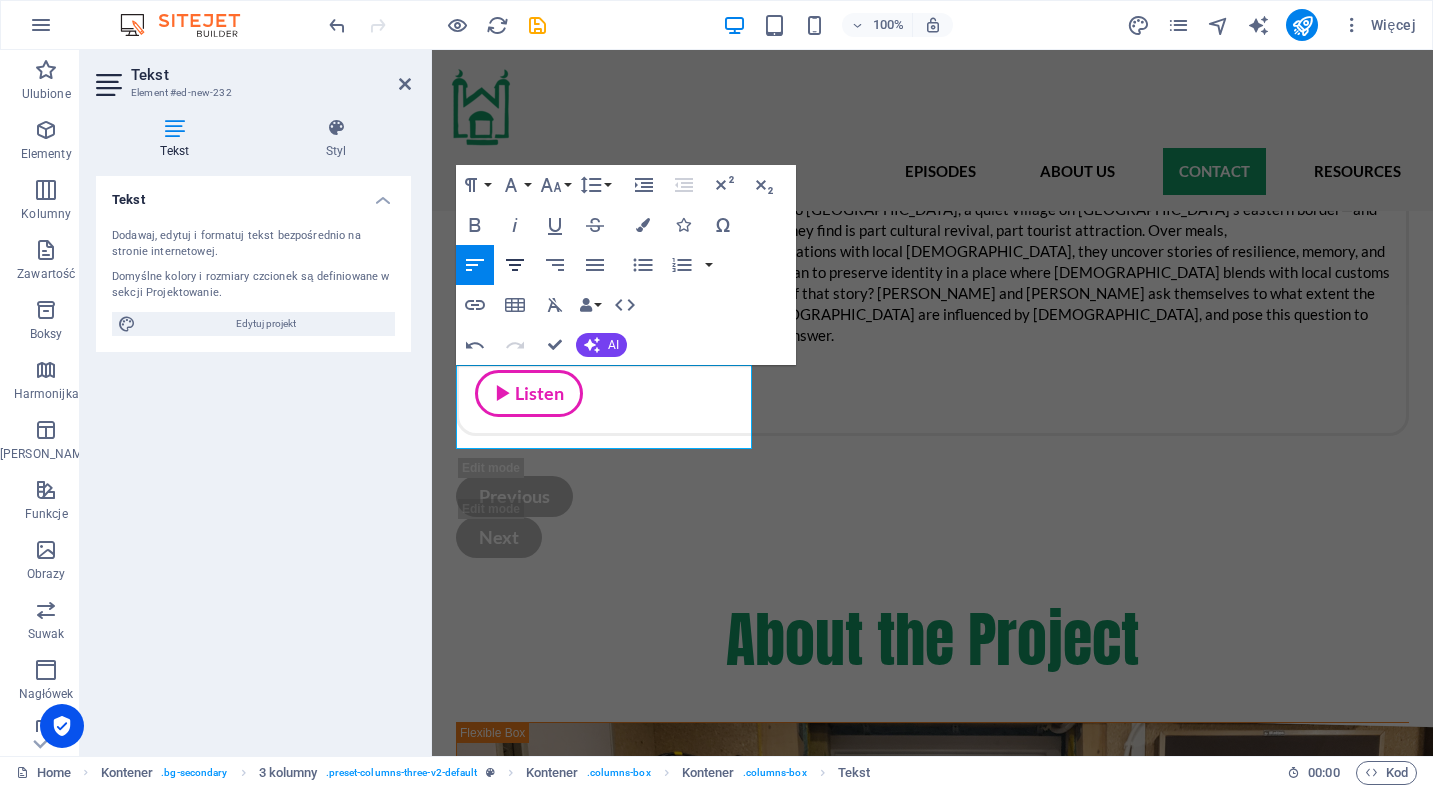 click 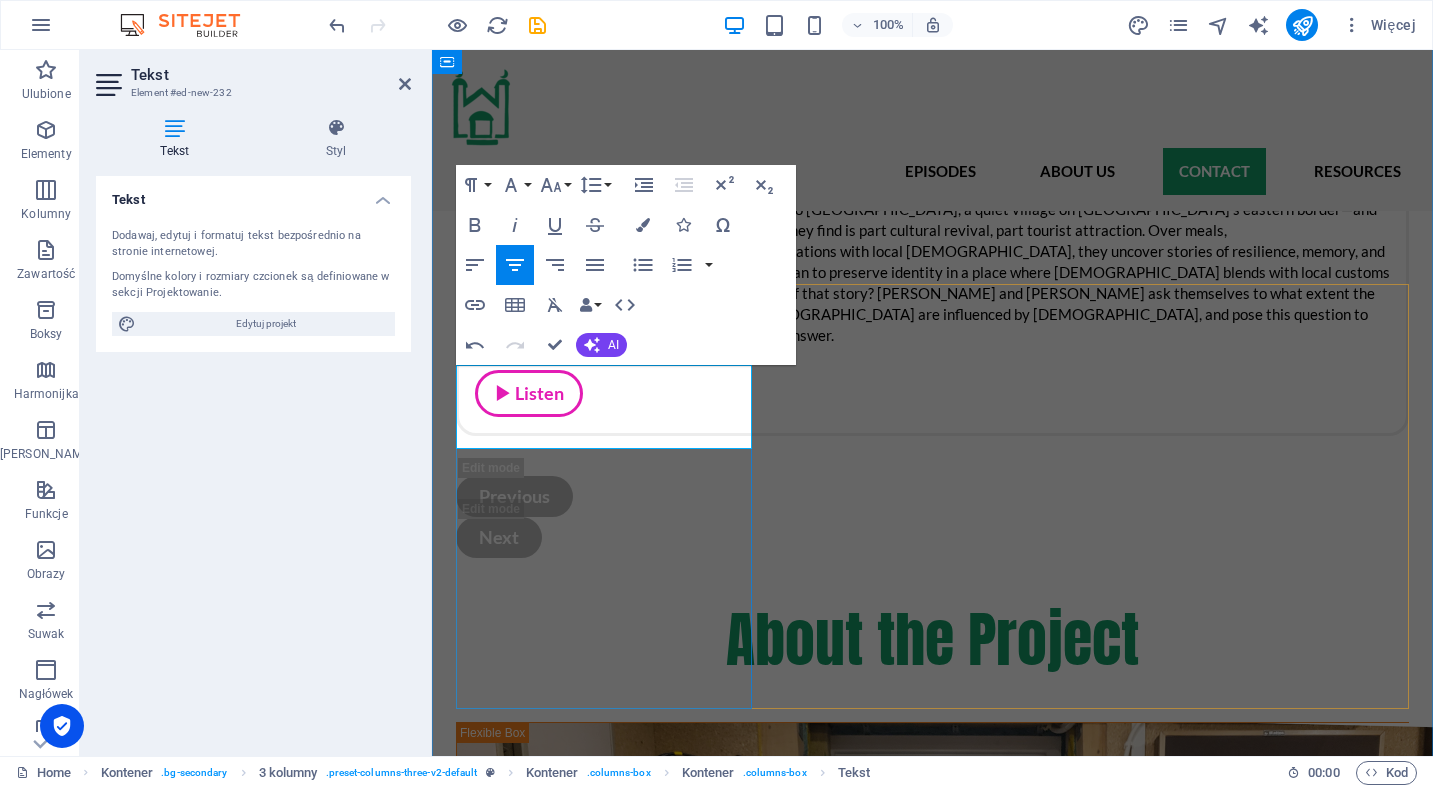 click on "professor of [DEMOGRAPHIC_DATA] and the West at [GEOGRAPHIC_DATA].  In this project he was responsible for asking the right questions and writing the scenarios." at bounding box center (604, 3179) 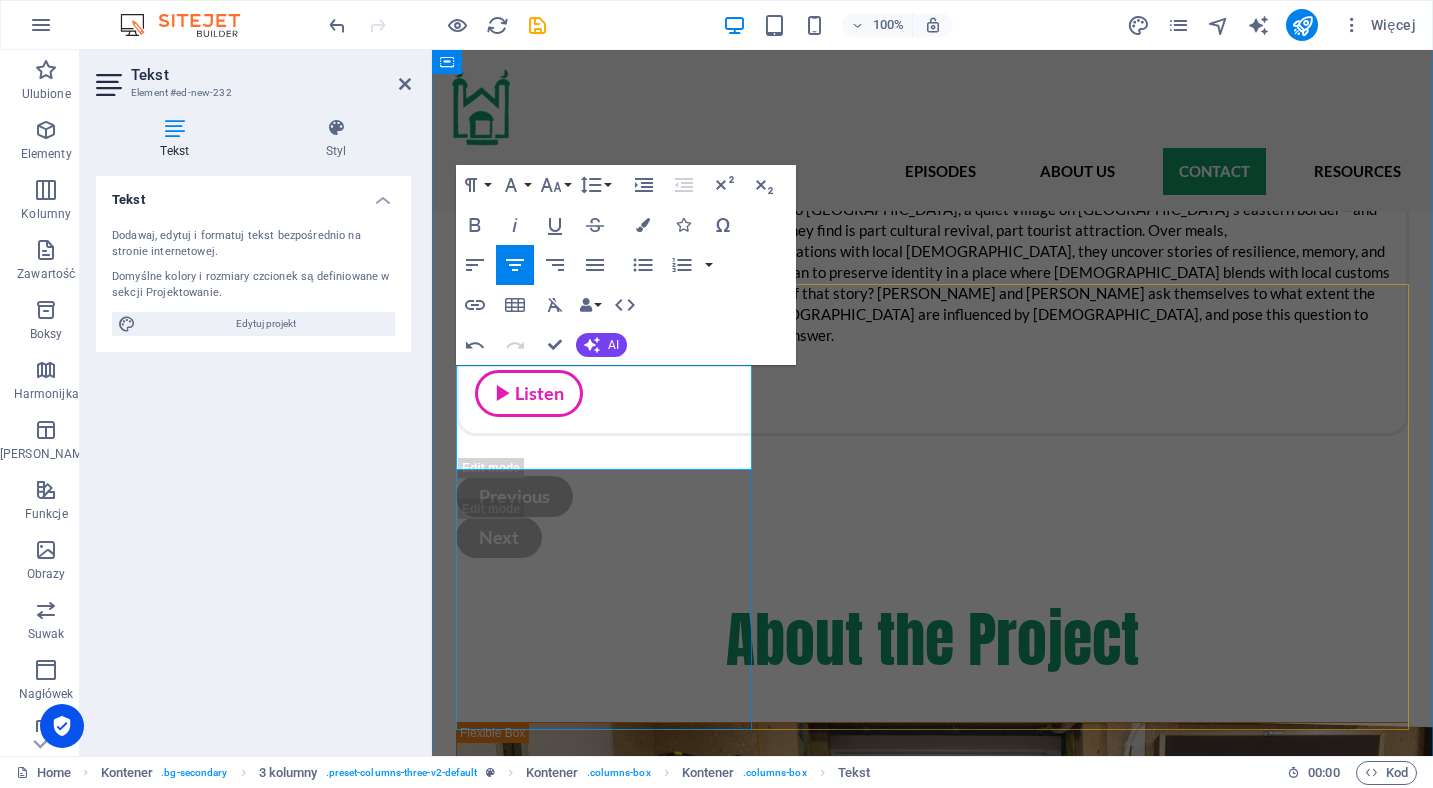 drag, startPoint x: 669, startPoint y: 396, endPoint x: 457, endPoint y: 378, distance: 212.76277 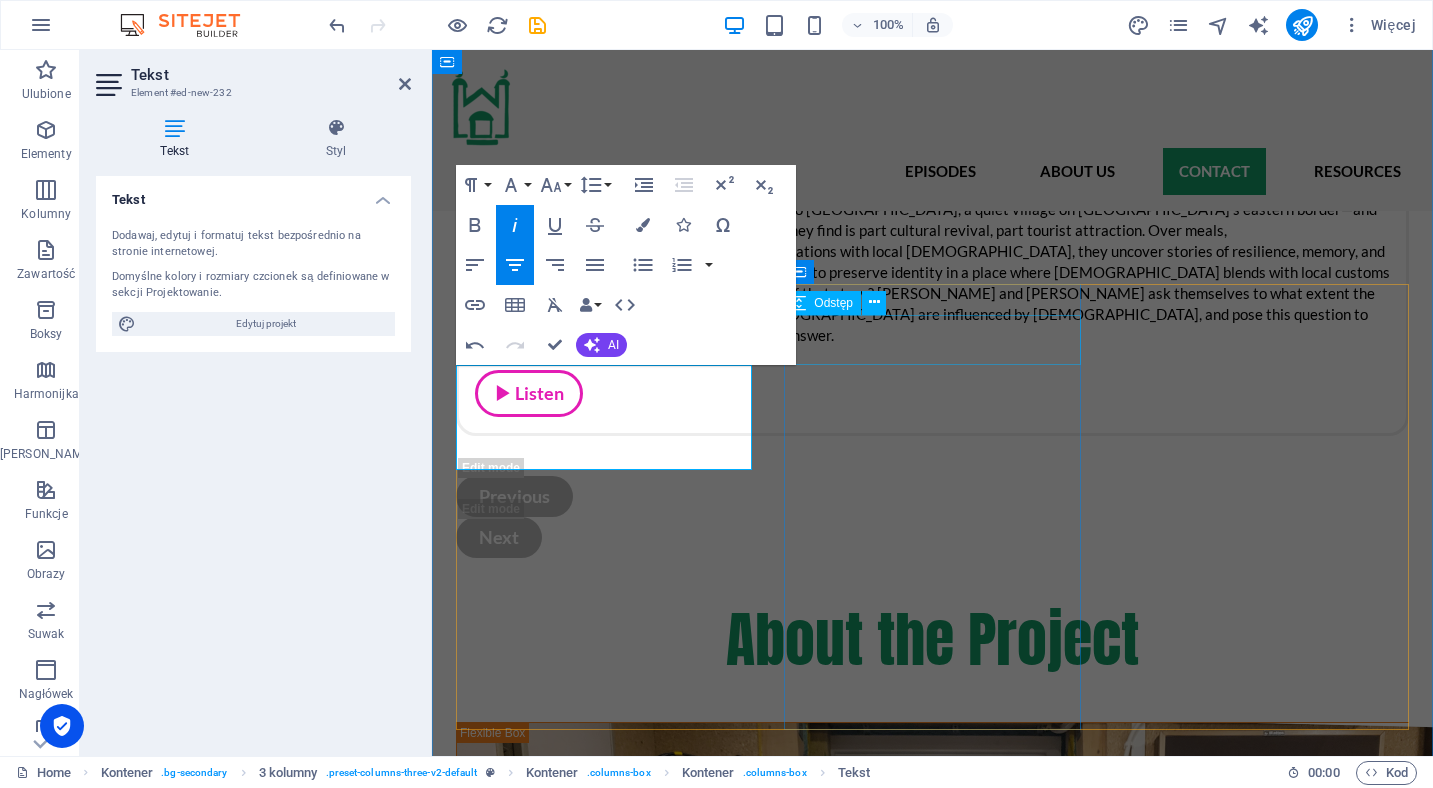 click at bounding box center (604, 3606) 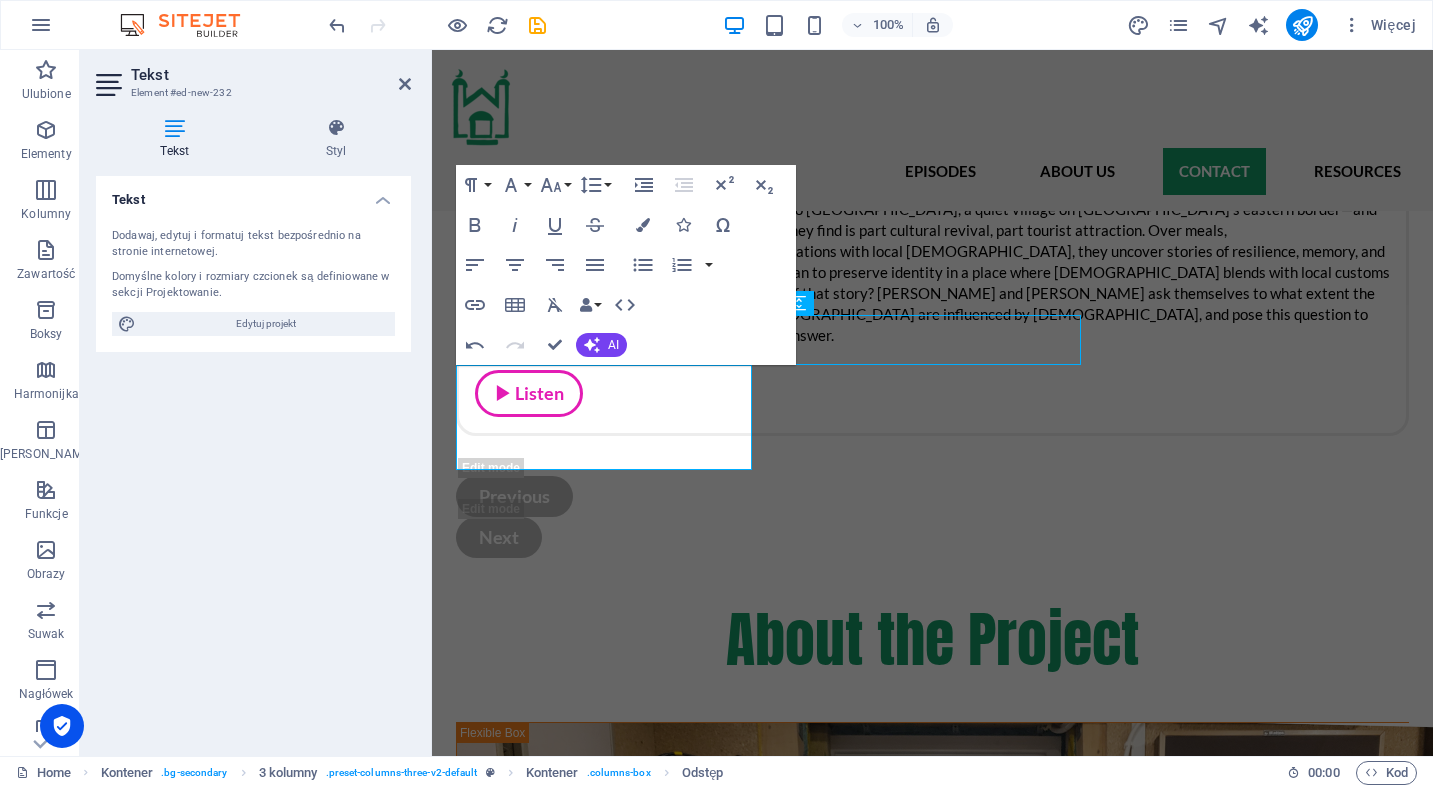 click at bounding box center [604, 3606] 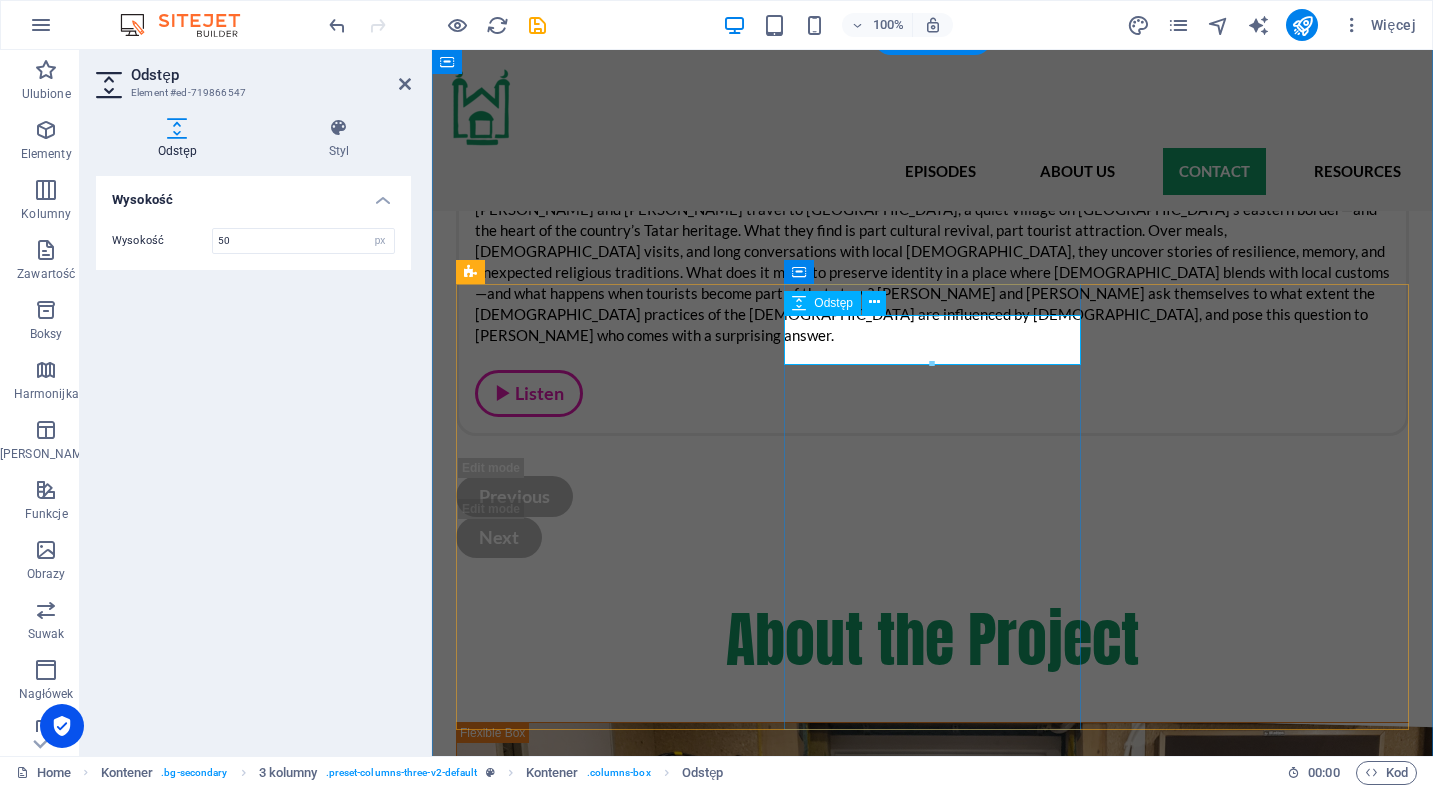click at bounding box center [604, 3606] 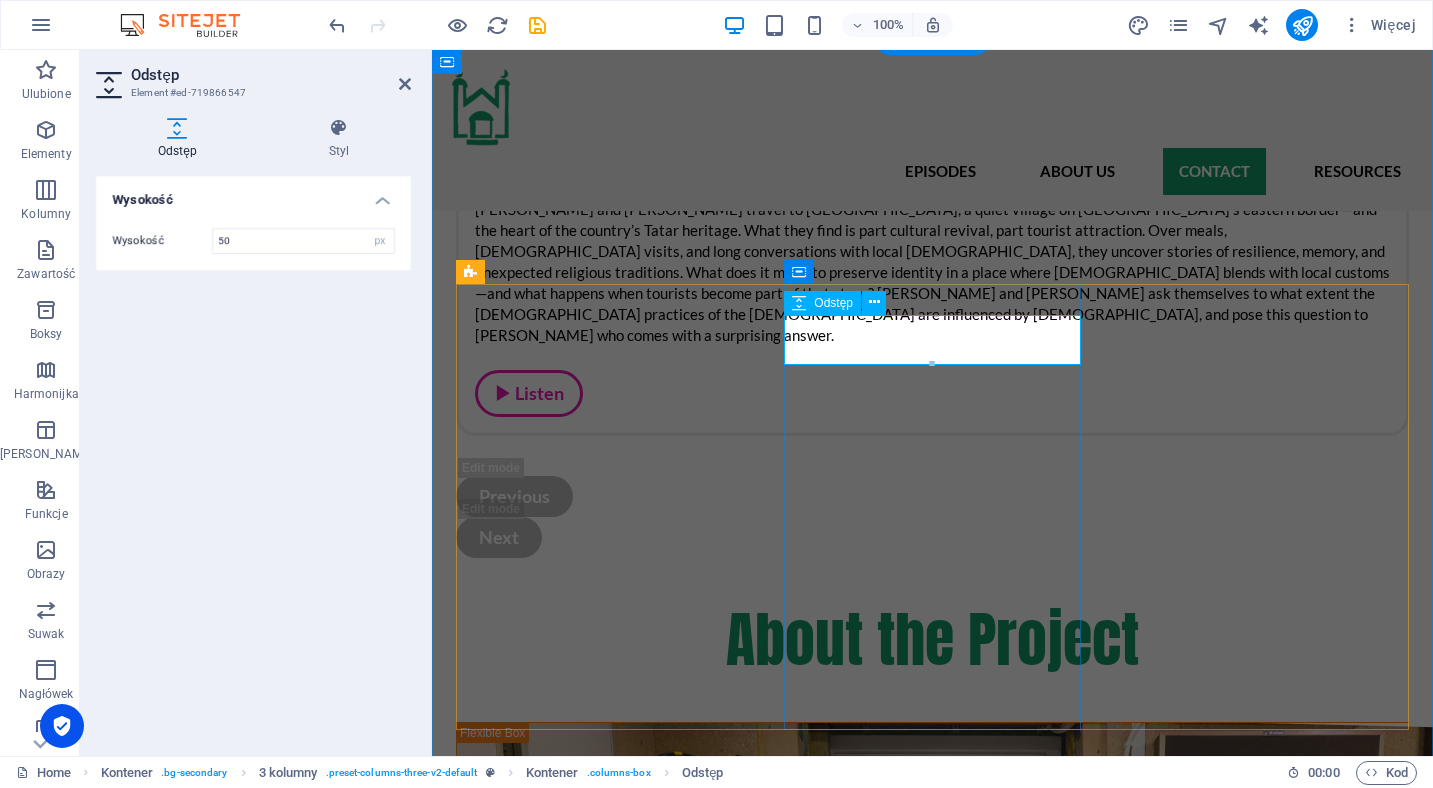 click at bounding box center [604, 3606] 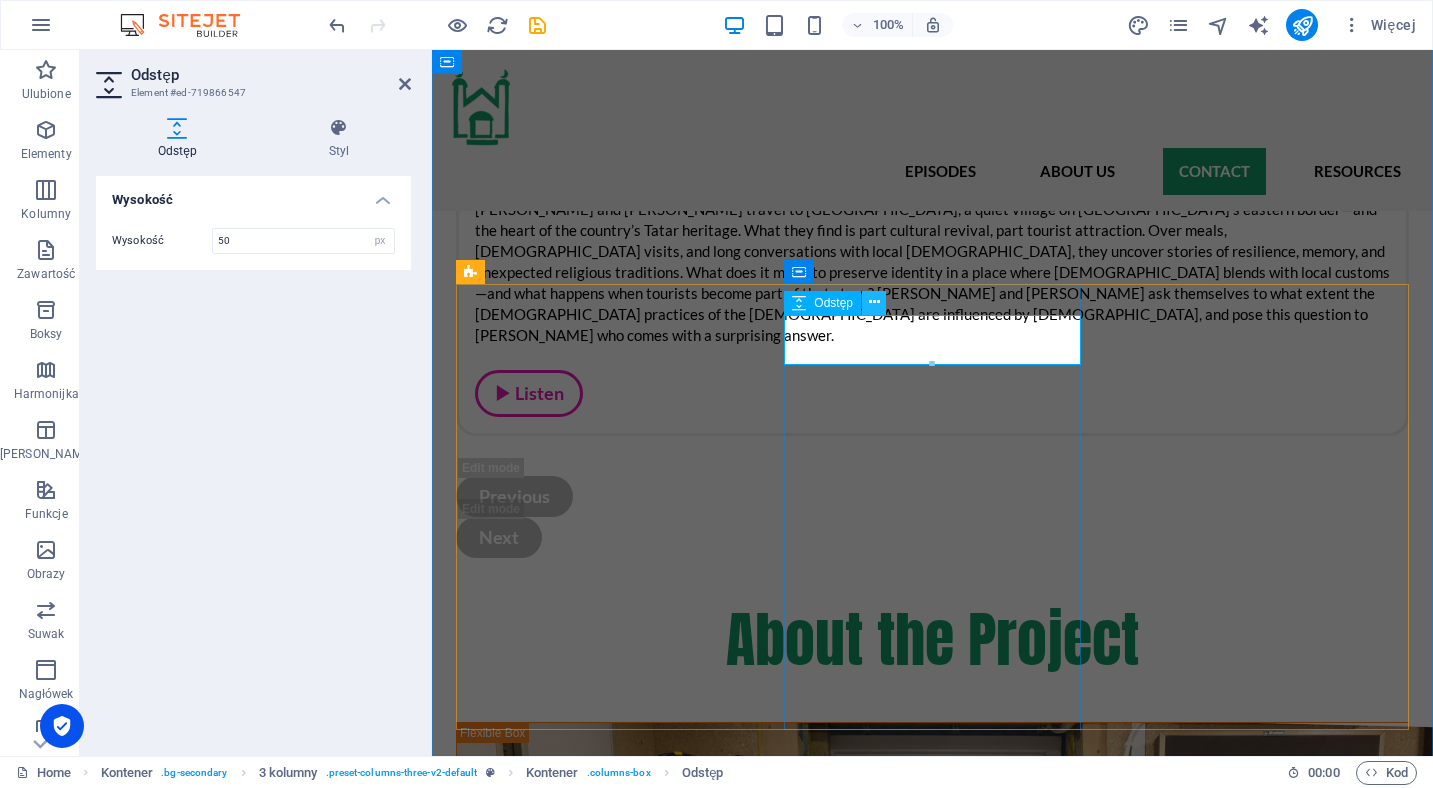 click at bounding box center [874, 302] 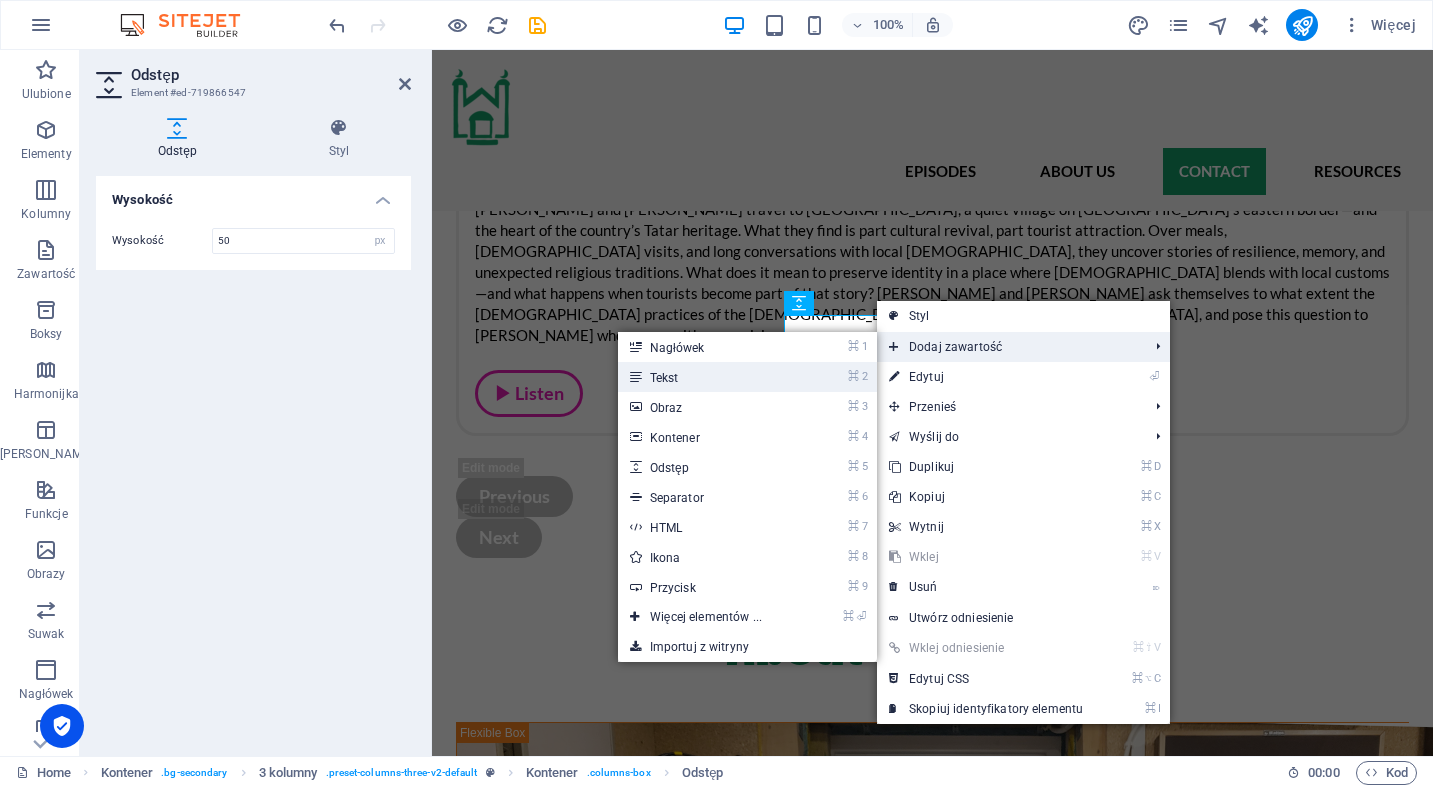 click on "⌘ 2  Tekst" at bounding box center [710, 377] 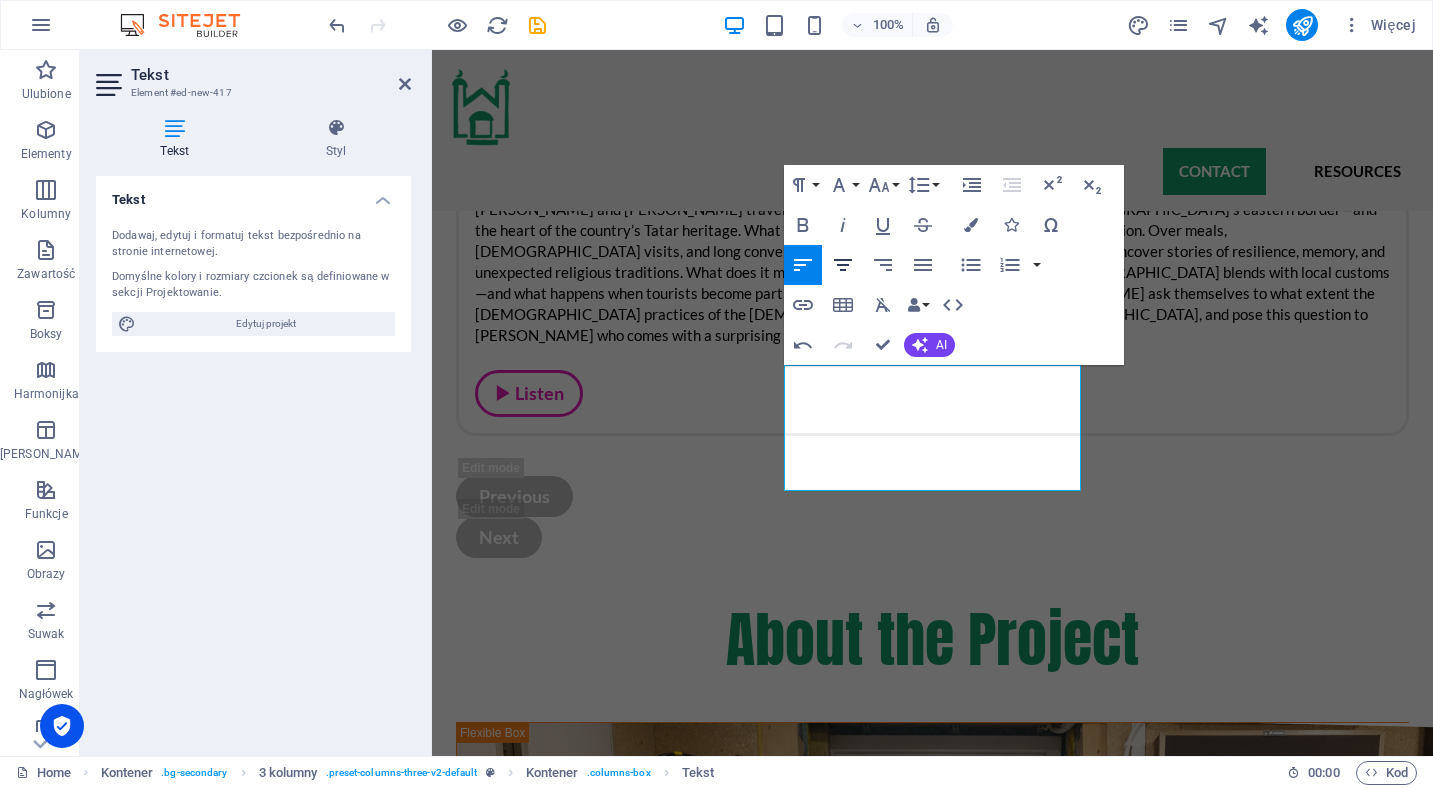 click 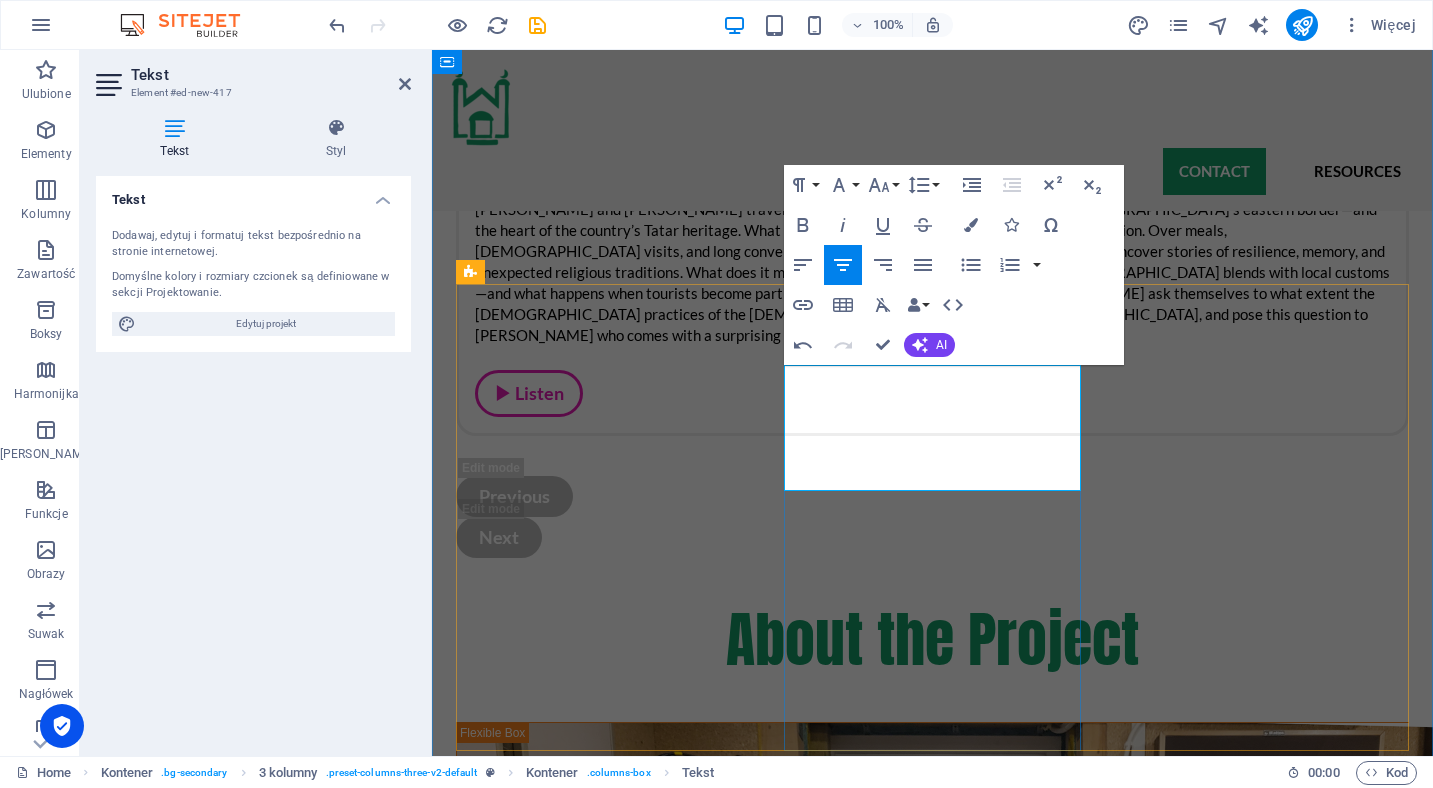 click on "Assistant Professor at the [GEOGRAPHIC_DATA], [GEOGRAPHIC_DATA]. Responsible for logistics, matching voiceovers with interviews in three languages, designing the website, and creating the graphic designs." at bounding box center [604, 3704] 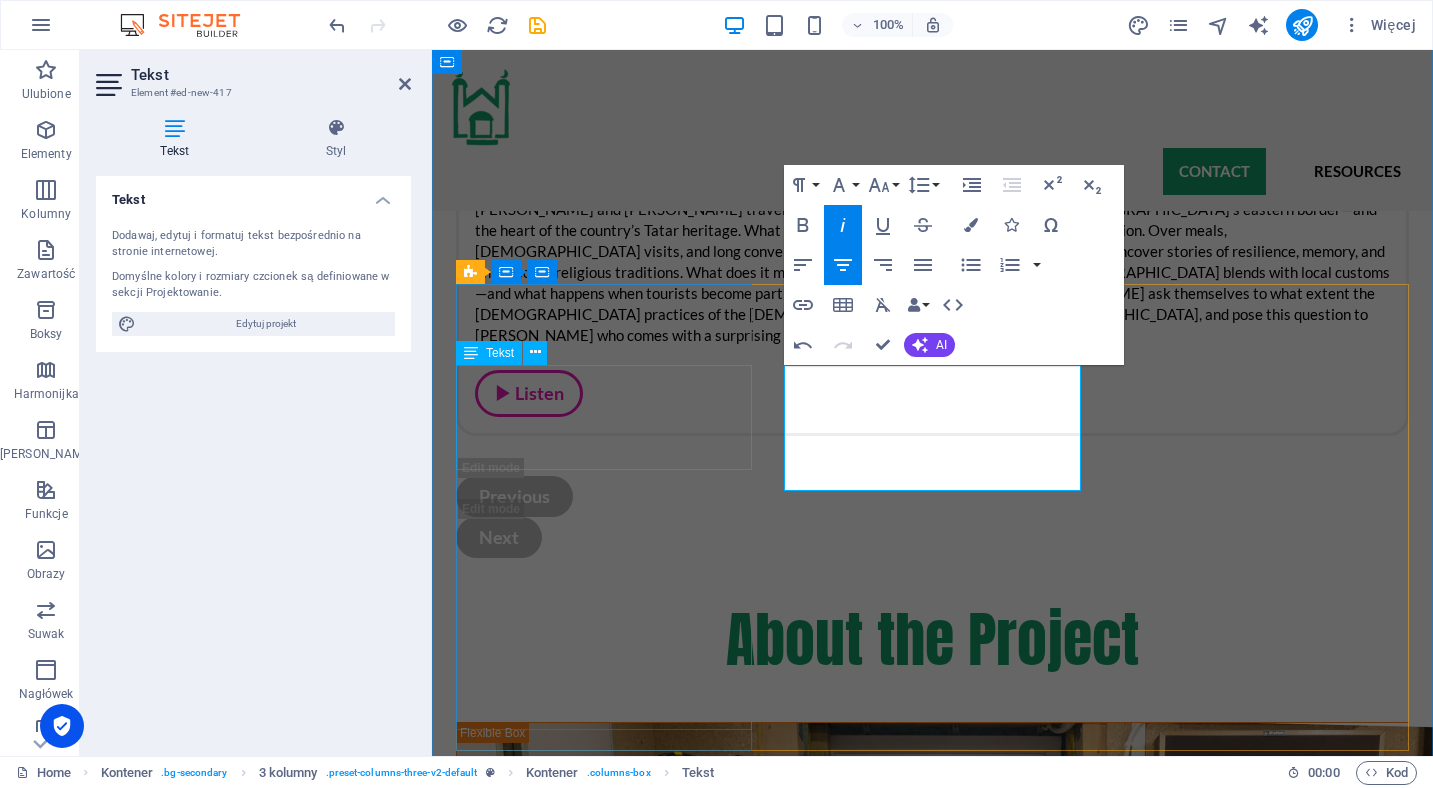 click on "Professor of [DEMOGRAPHIC_DATA] and the West at [GEOGRAPHIC_DATA]. Responsible for asking the right questions, writing the scenarios, and the overall content design of the series." at bounding box center [604, 3189] 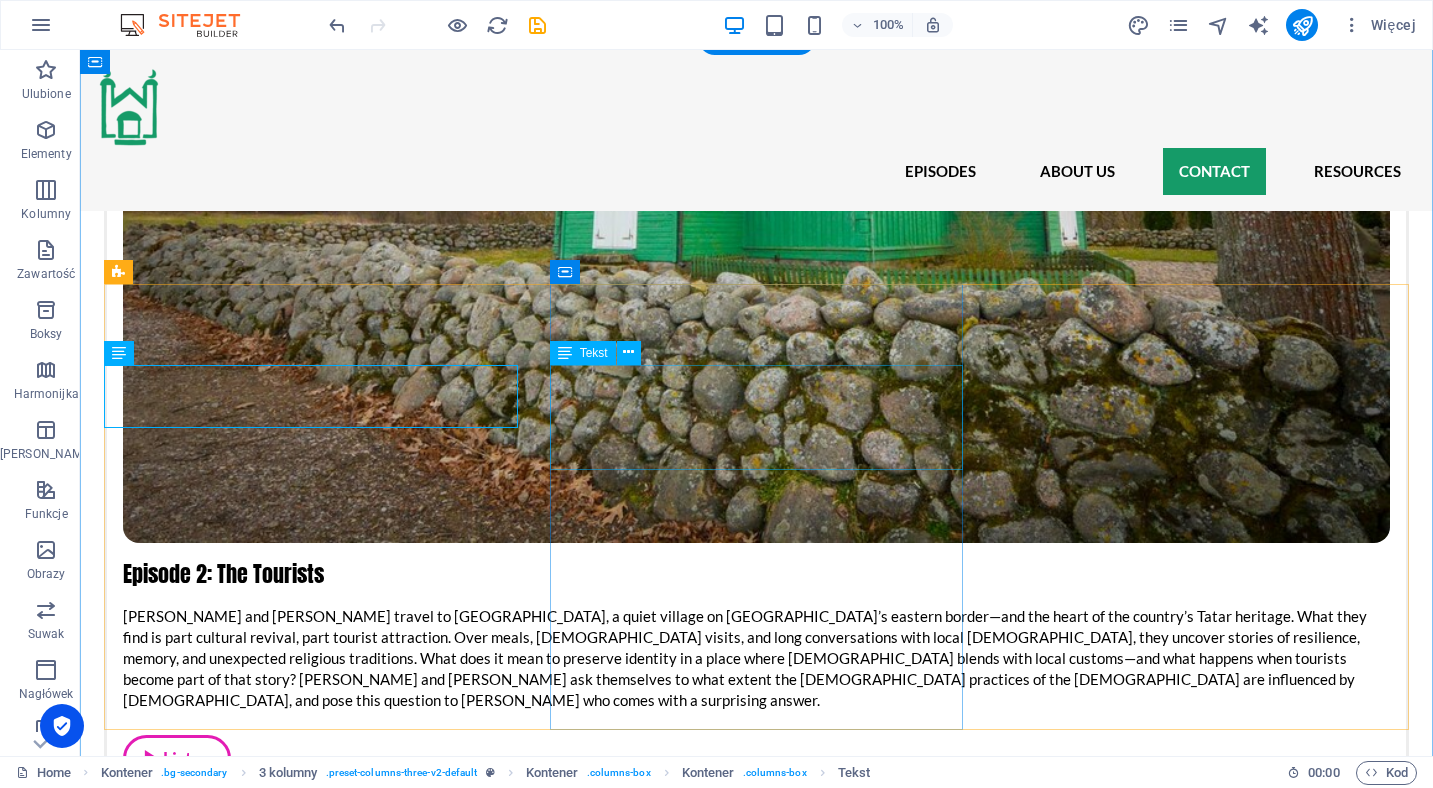 scroll, scrollTop: 3065, scrollLeft: 0, axis: vertical 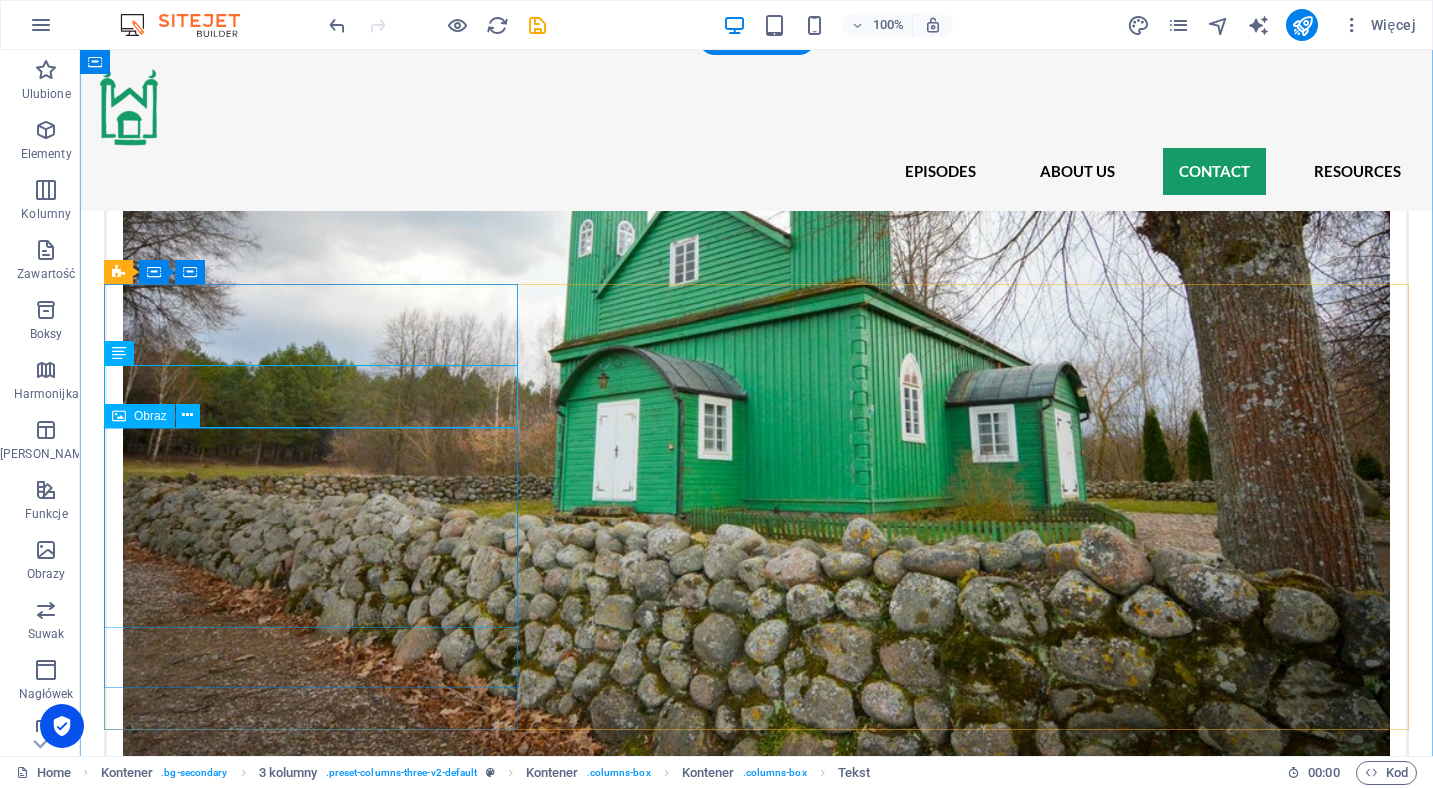 click at bounding box center (311, 3903) 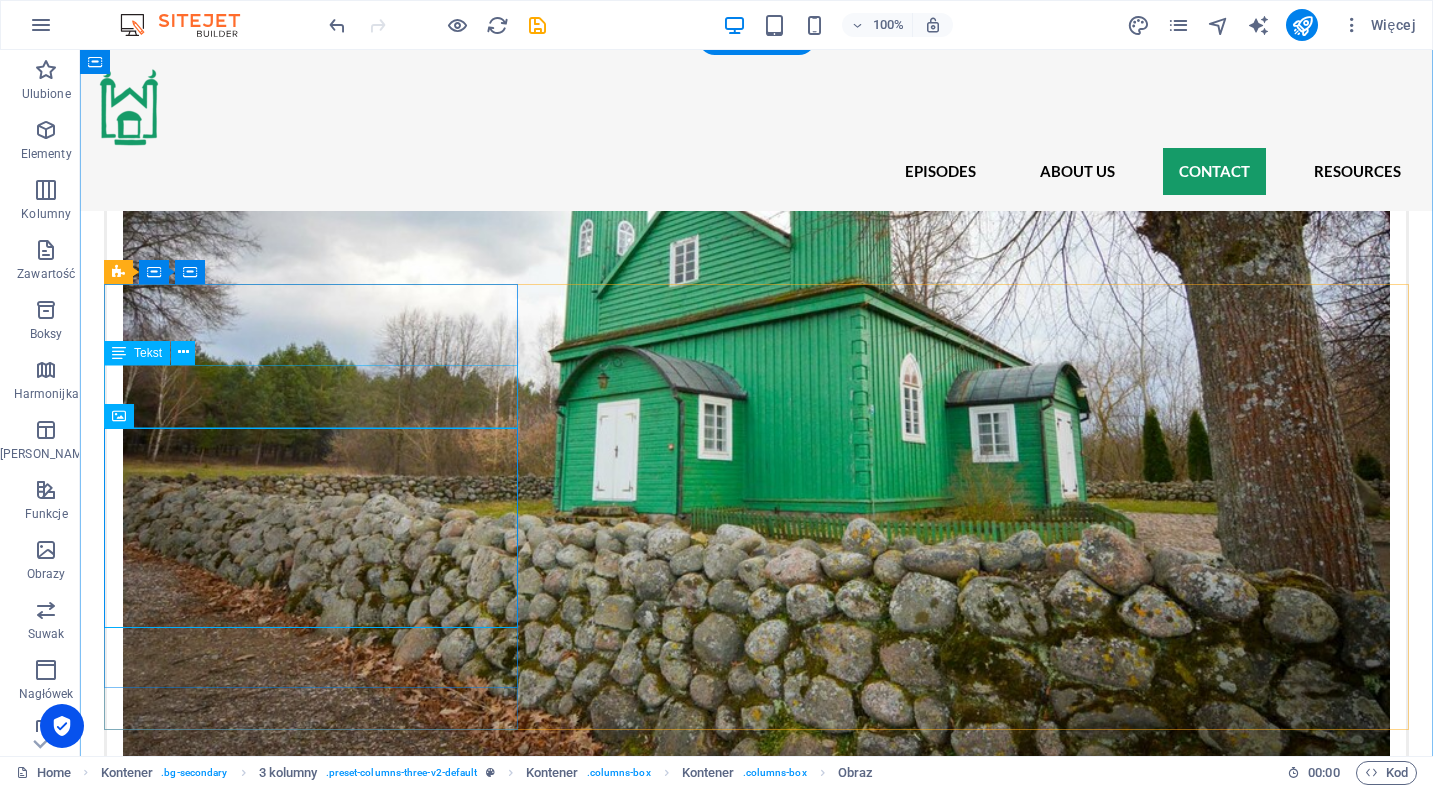 click on "Professor of [DEMOGRAPHIC_DATA] and the West at [GEOGRAPHIC_DATA]. Responsible for asking the right questions, writing the scenarios, and the overall content design of the series." at bounding box center [311, 3761] 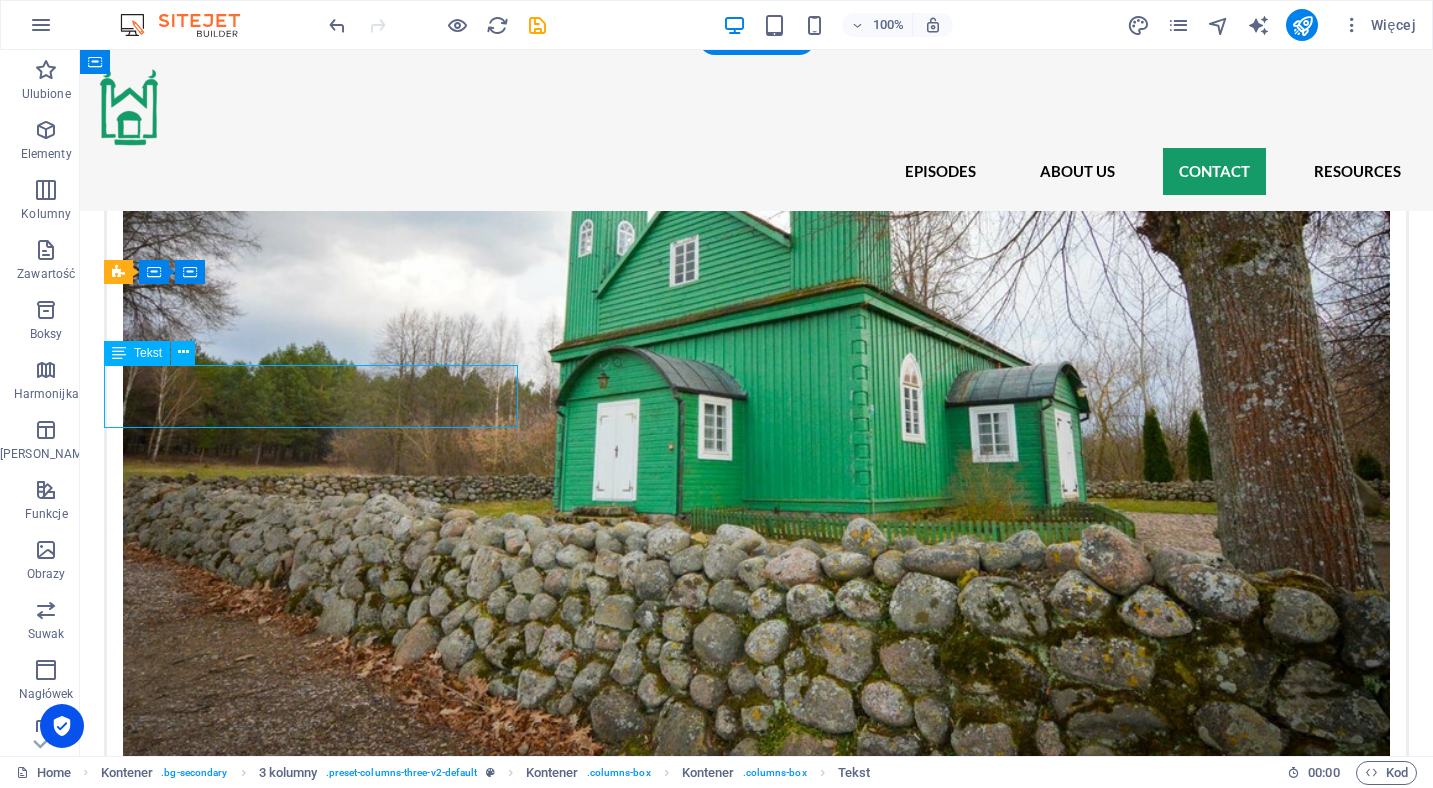 click on "Professor of [DEMOGRAPHIC_DATA] and the West at [GEOGRAPHIC_DATA]. Responsible for asking the right questions, writing the scenarios, and the overall content design of the series." at bounding box center (311, 3761) 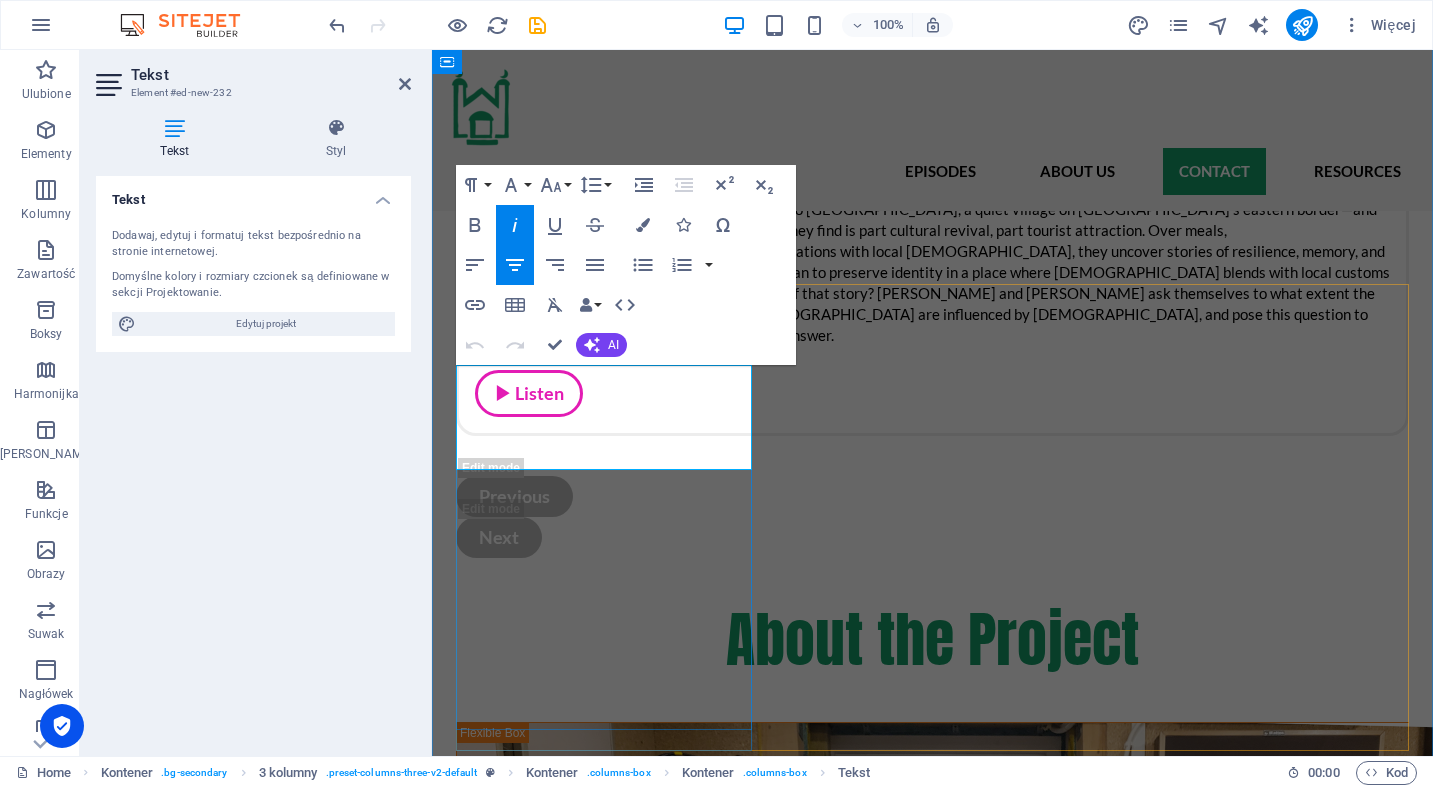 click on "Professor of [DEMOGRAPHIC_DATA] and the West at [GEOGRAPHIC_DATA]. Responsible for asking the right questions, writing the scenarios, and the overall content design of the series." at bounding box center [604, 3189] 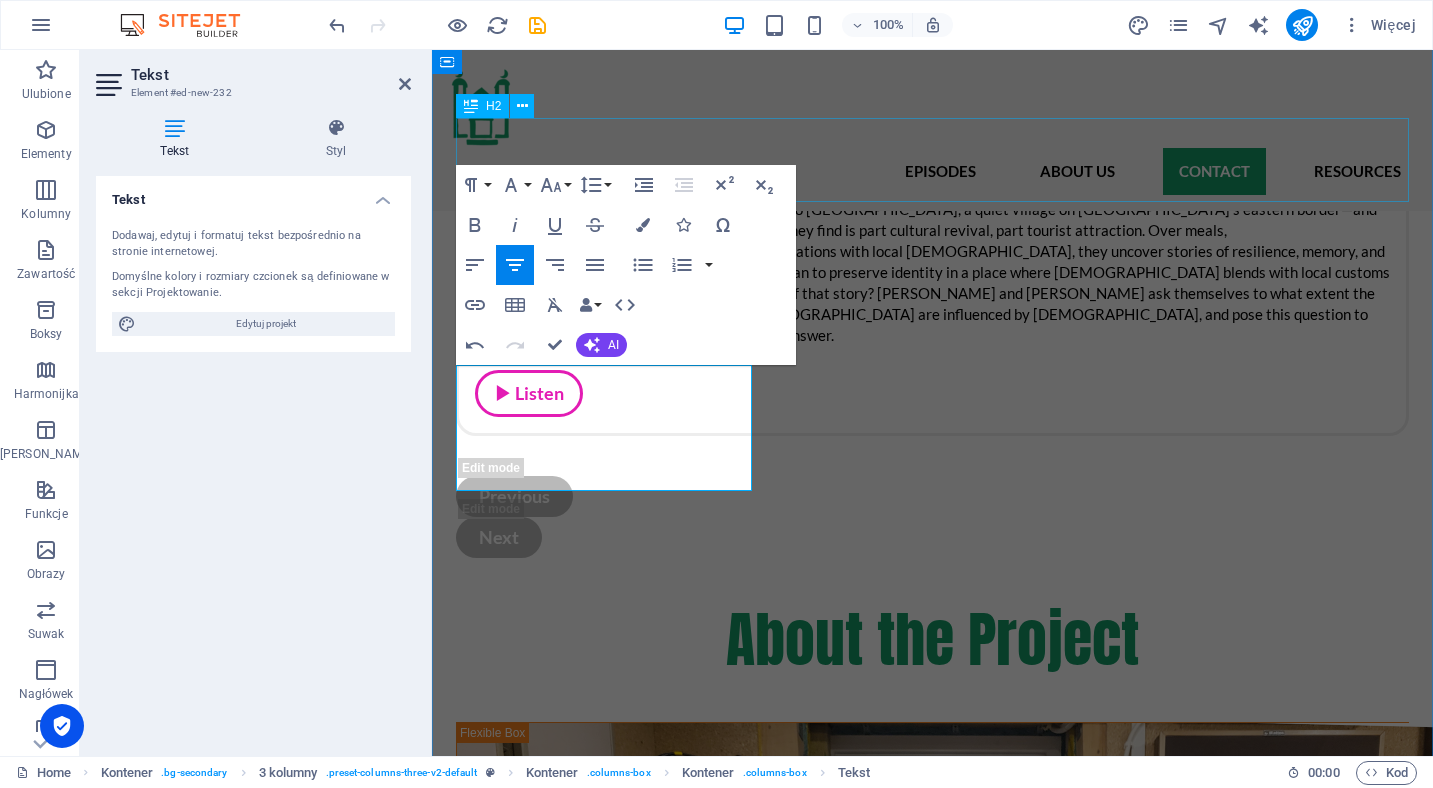 click on "Get in touch" at bounding box center [932, 2933] 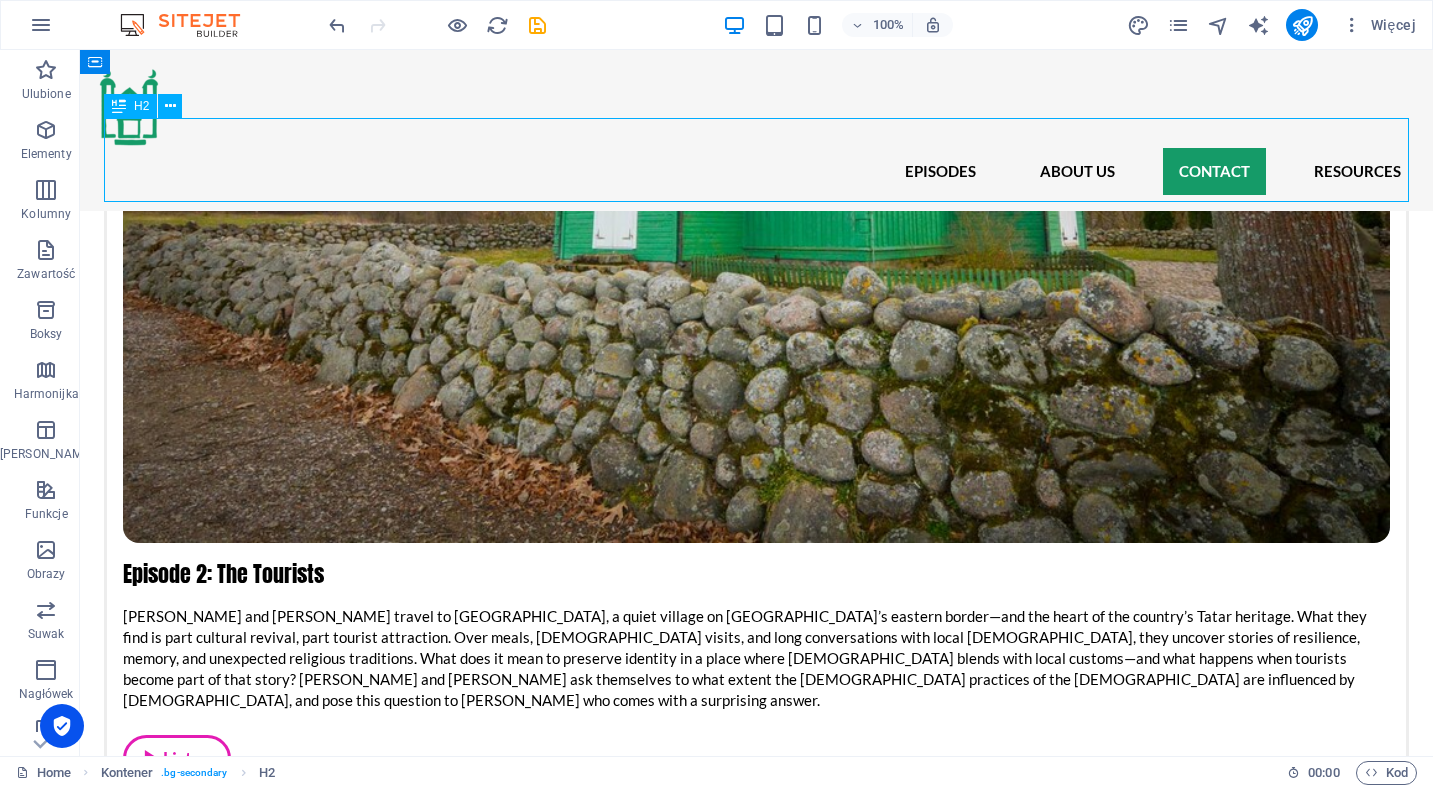 scroll, scrollTop: 3065, scrollLeft: 0, axis: vertical 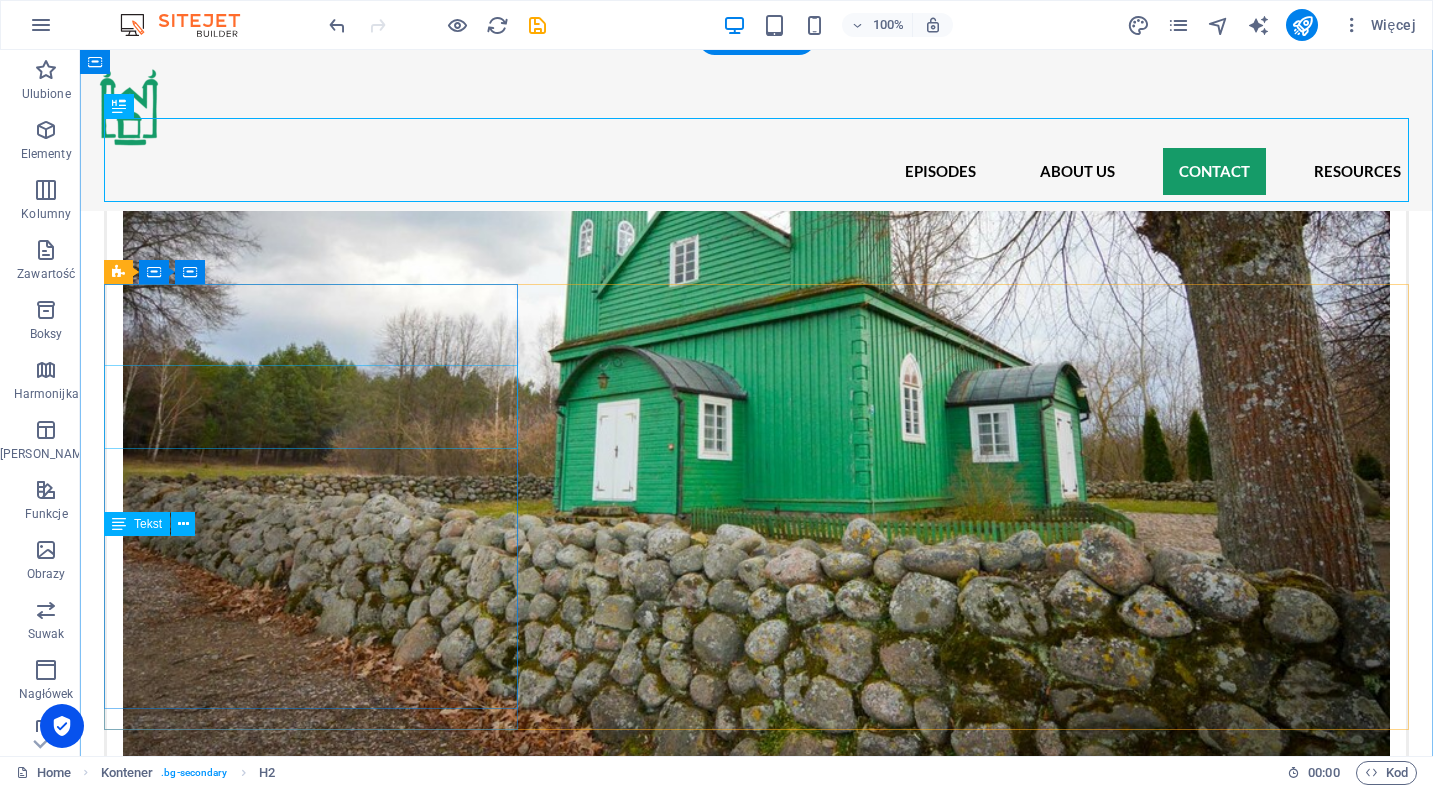 click on "Professor of [DEMOGRAPHIC_DATA] and the West at [GEOGRAPHIC_DATA]. Responsible for asking the right questions, writing the scenarios, and the overall content design of the series." at bounding box center [311, 3771] 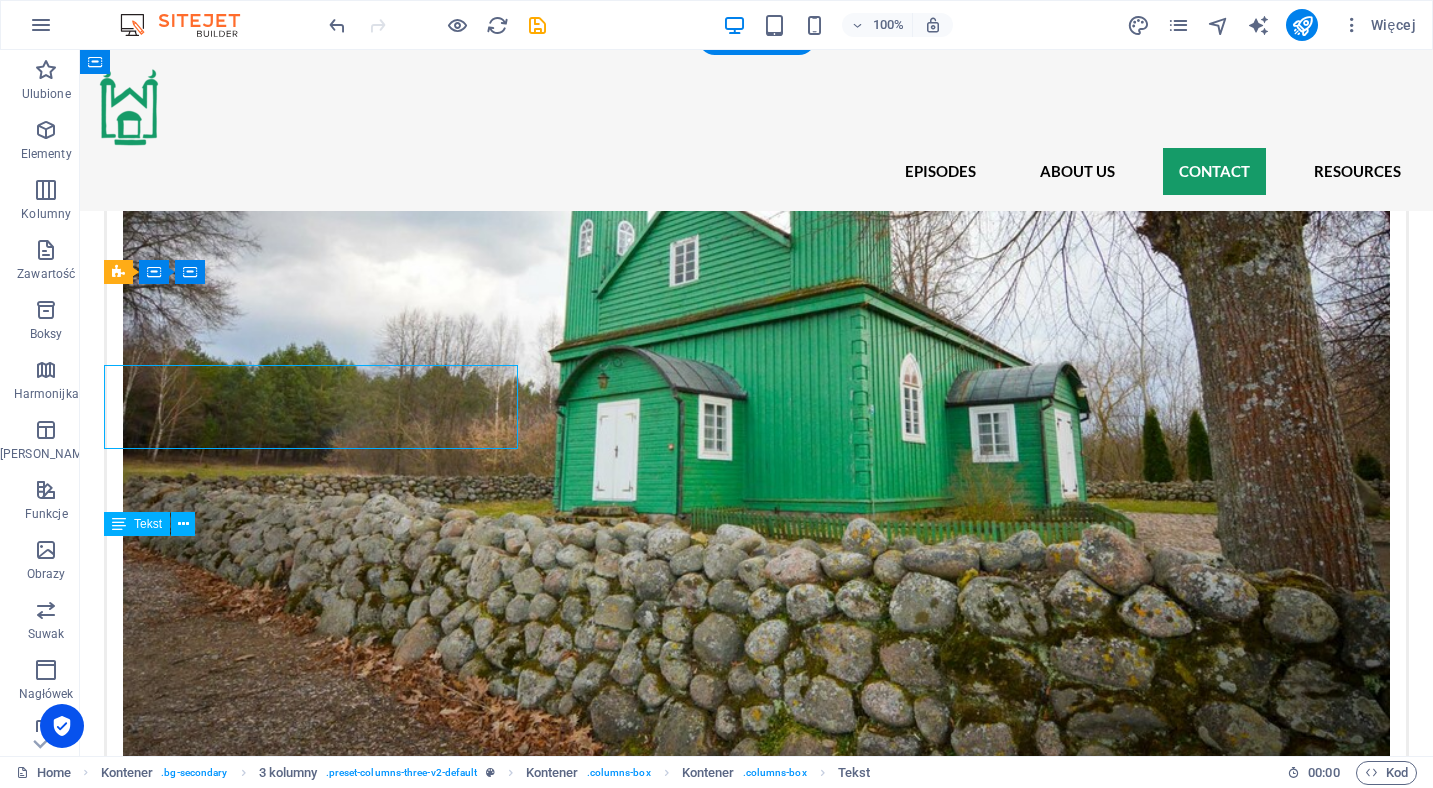 click on "Professor of [DEMOGRAPHIC_DATA] and the West at [GEOGRAPHIC_DATA]. Responsible for asking the right questions, writing the scenarios, and the overall content design of the series." at bounding box center [311, 3771] 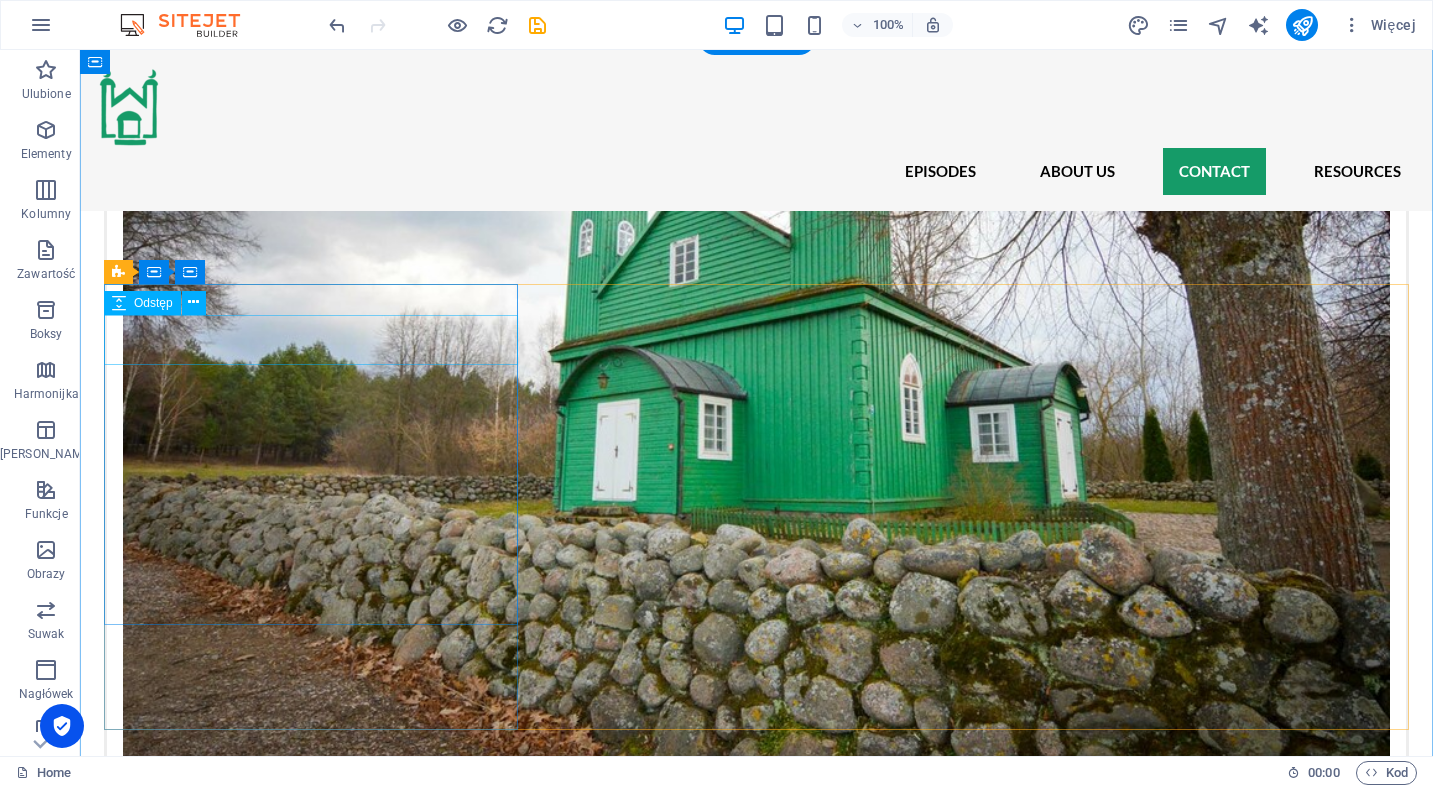 click at bounding box center [311, 3694] 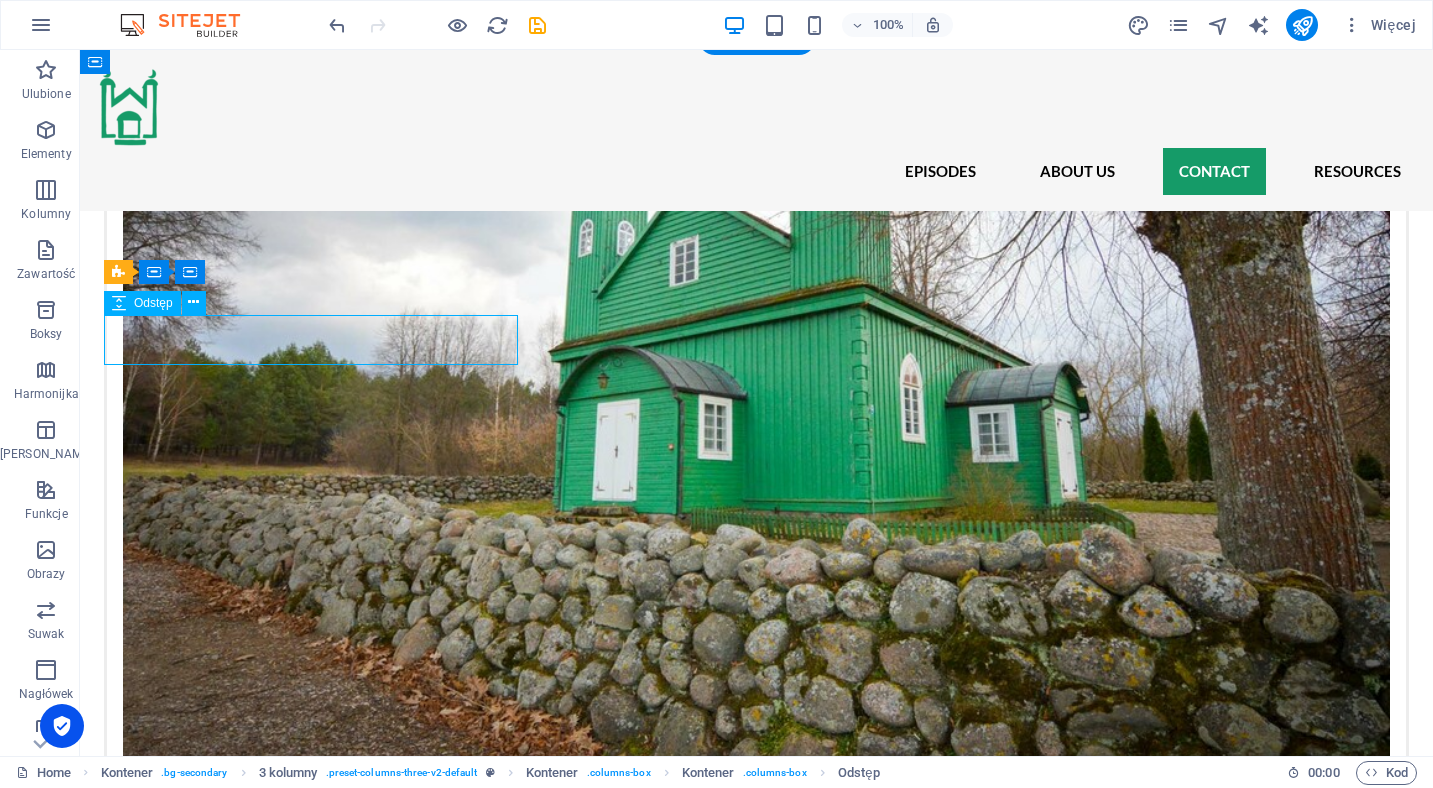 click at bounding box center (311, 3694) 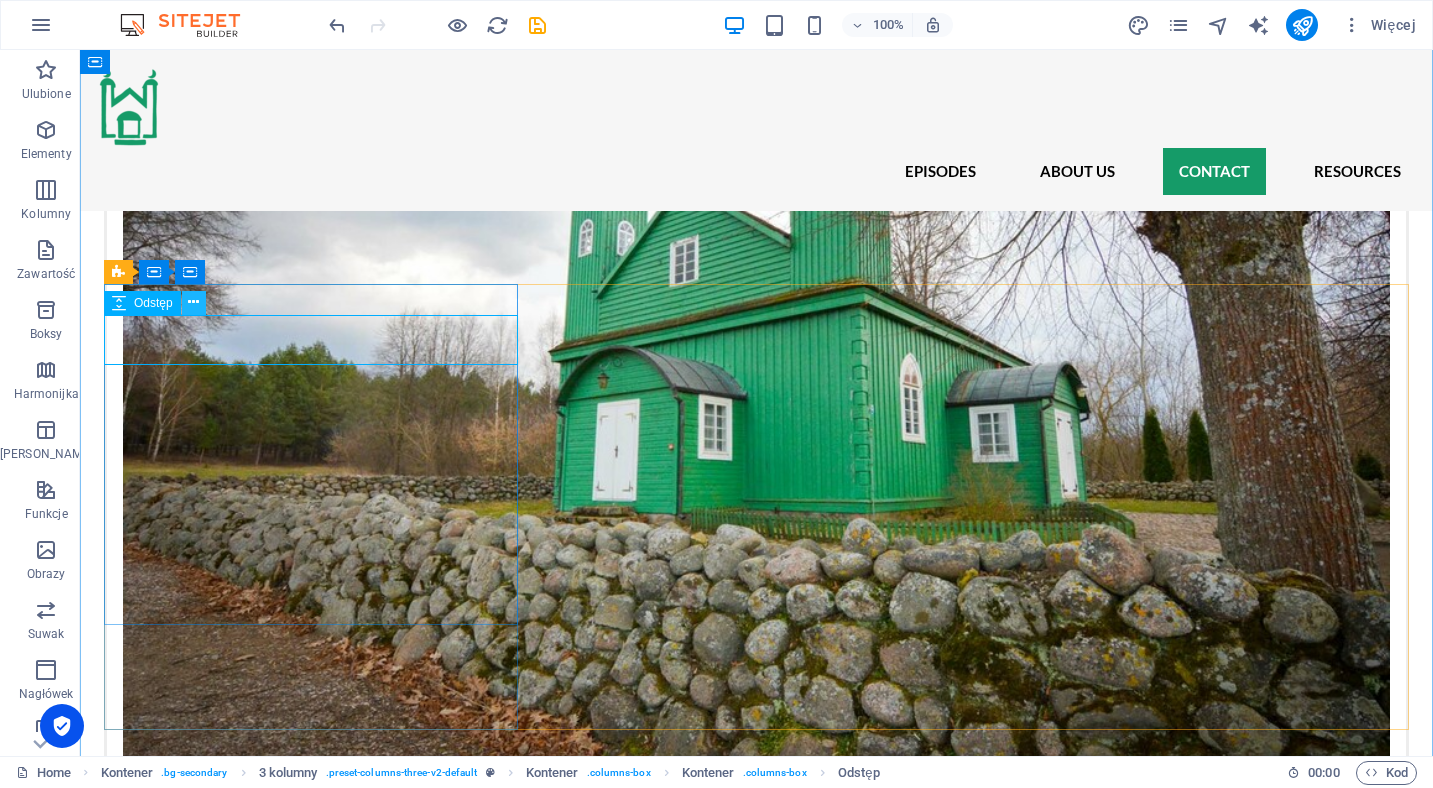 click at bounding box center (193, 302) 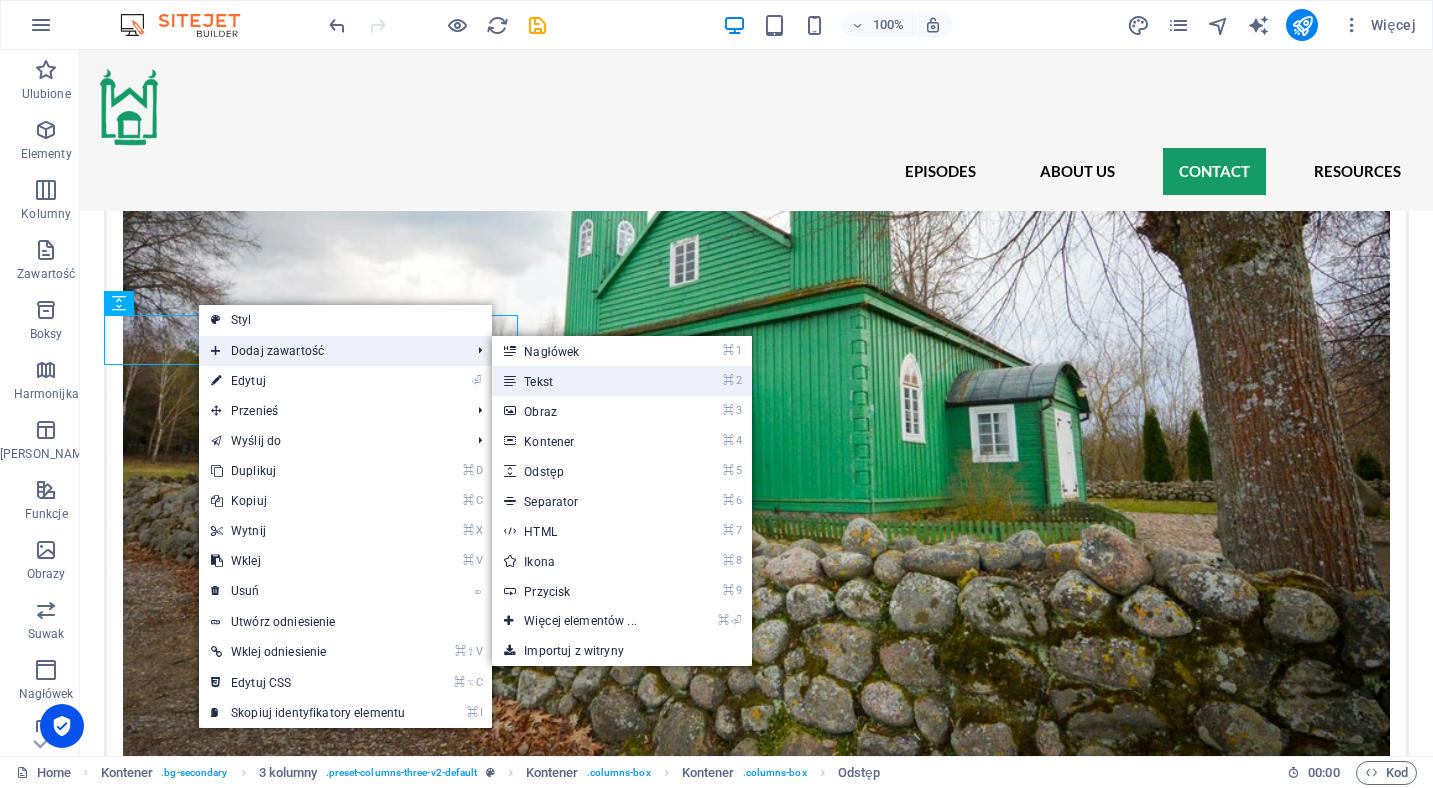 click on "⌘ 2  Tekst" at bounding box center [584, 381] 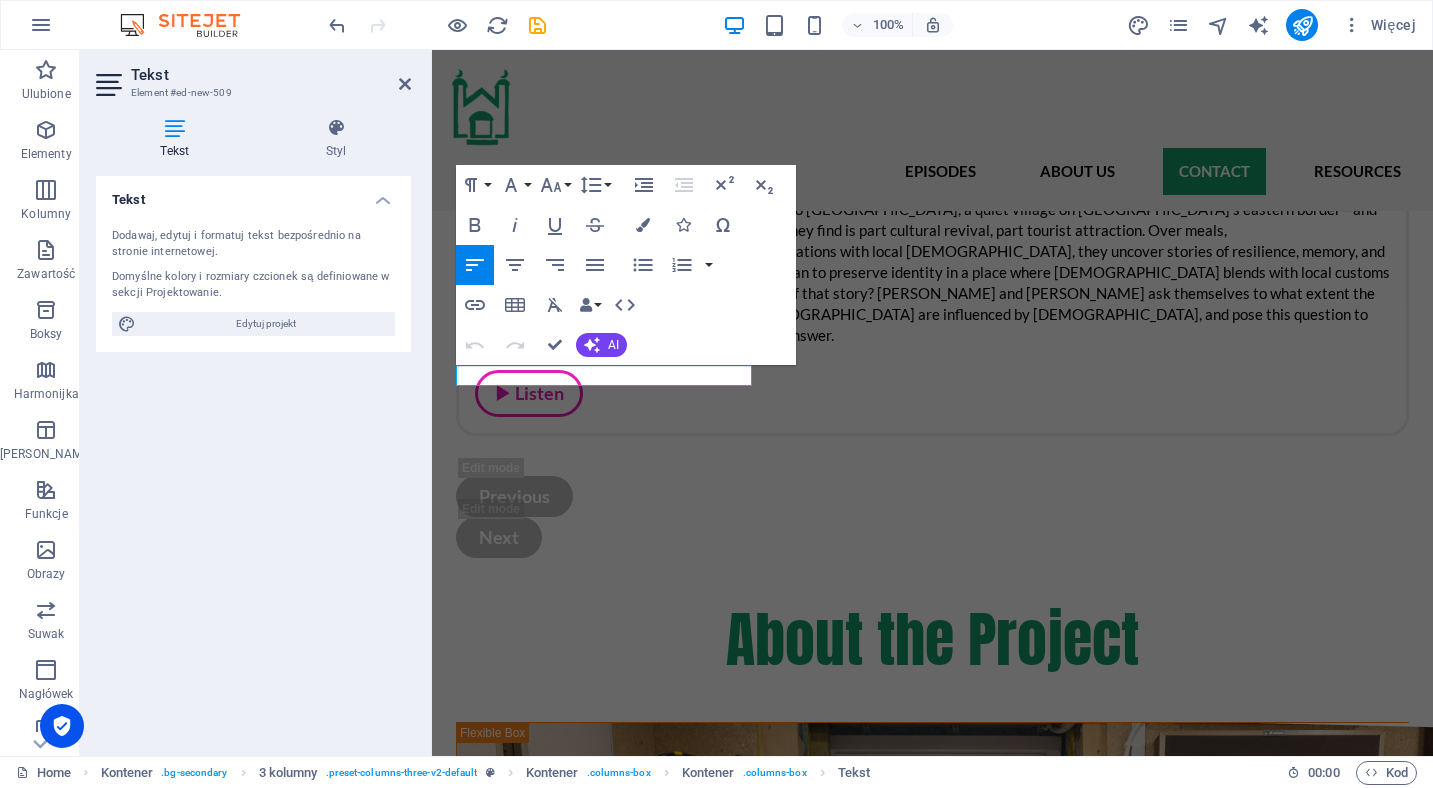 click on "Tekst Dodawaj, edytuj i formatuj tekst bezpośrednio na stronie internetowej. Domyślne kolory i rozmiary czcionek są definiowane w sekcji Projektowanie. Edytuj projekt Wyrównanie Wyrównane do lewej Wyśrodkowany Wyrównane do prawej" at bounding box center [253, 458] 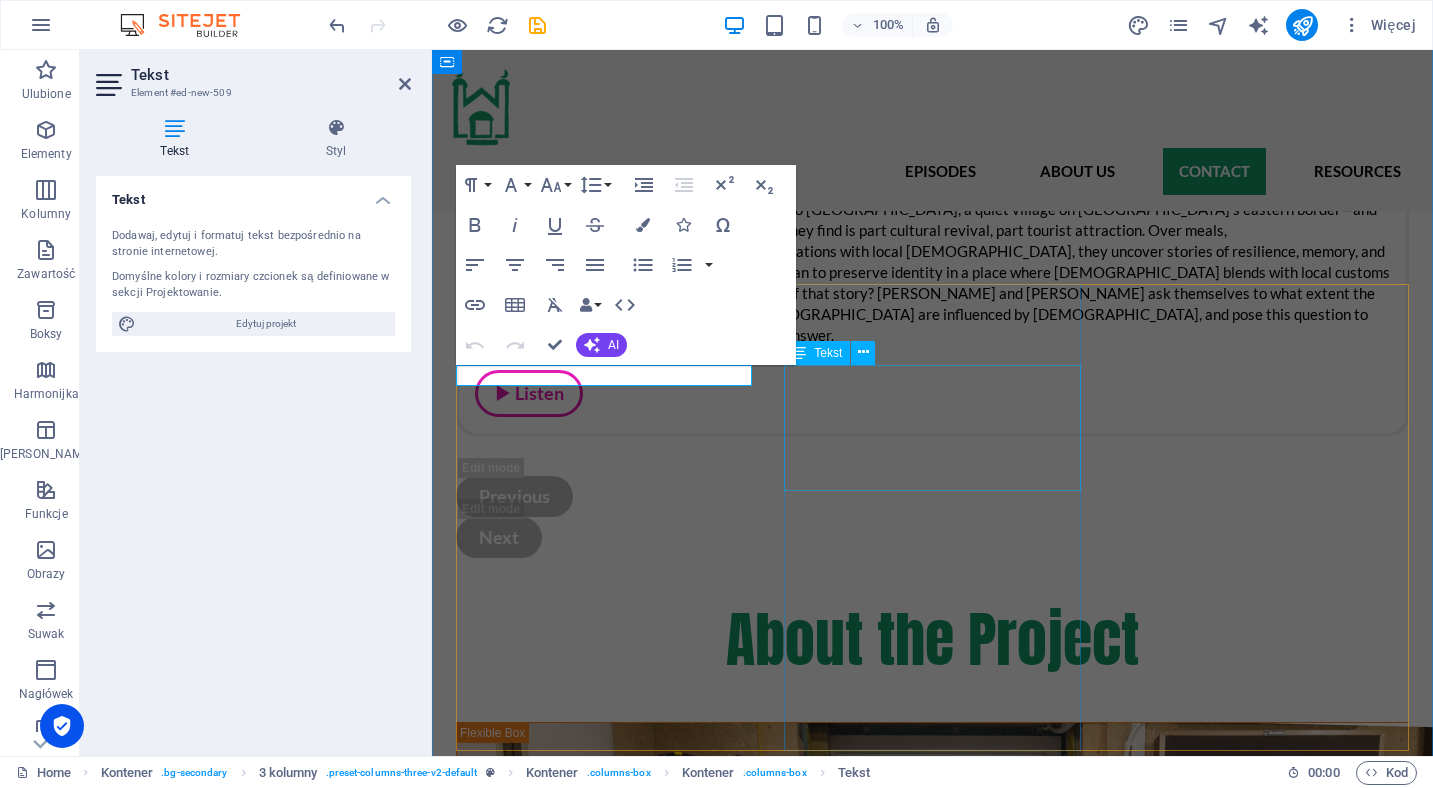 click on "Assistant Professor at the [GEOGRAPHIC_DATA], [GEOGRAPHIC_DATA]. Responsible for logistics, matching voiceovers with interviews in three languages, designing the website, and creating the graphic designs." at bounding box center [604, 3620] 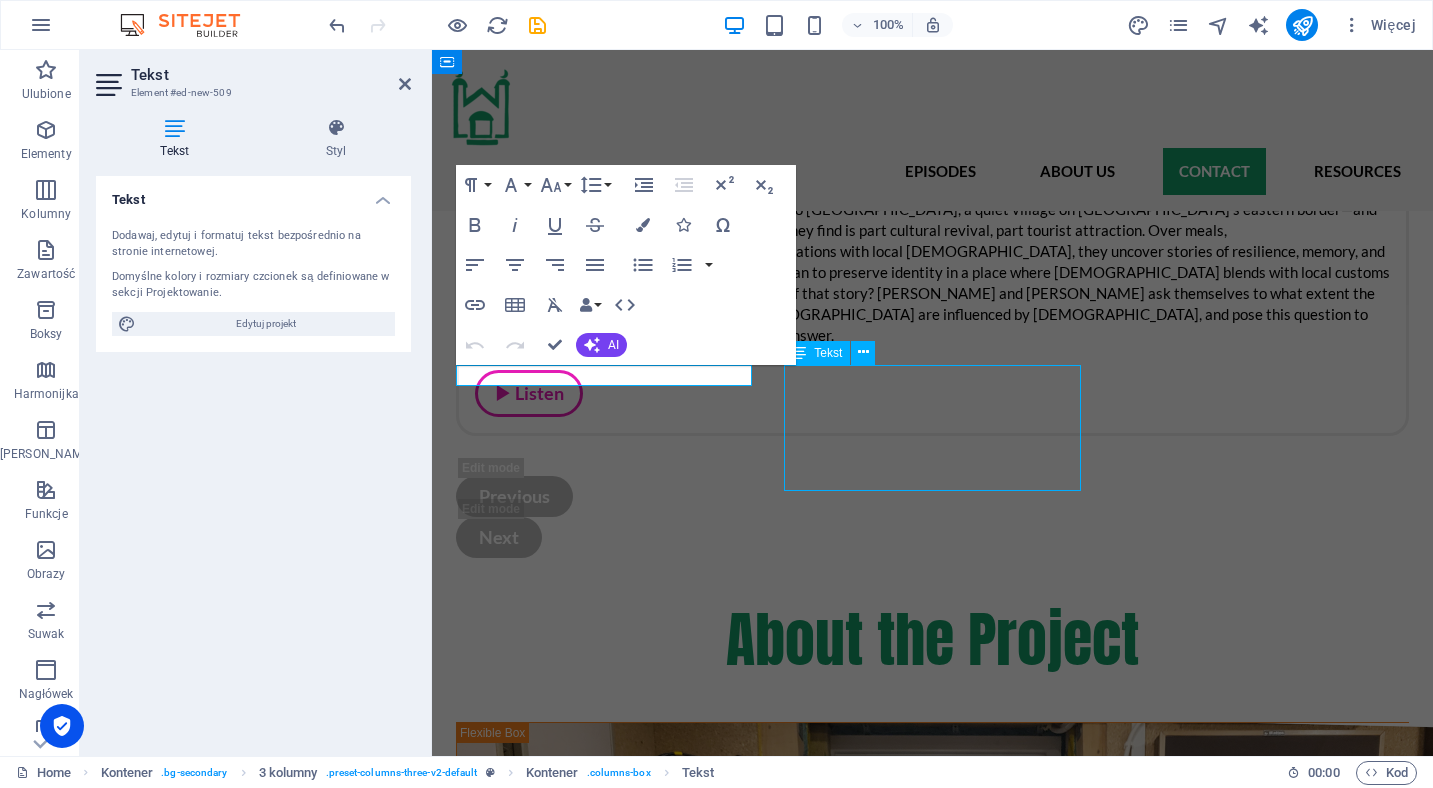 scroll, scrollTop: 3065, scrollLeft: 0, axis: vertical 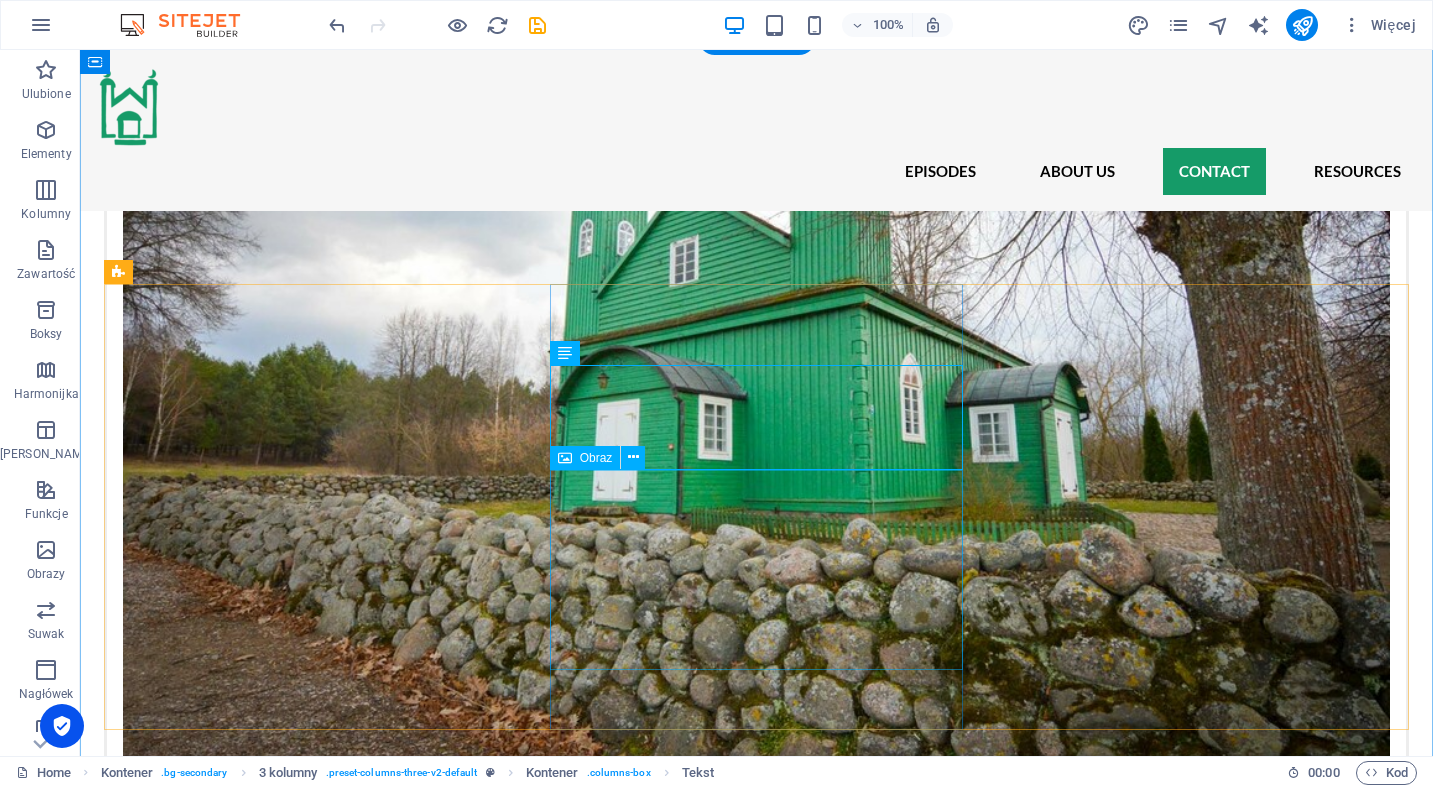 click at bounding box center (311, 4333) 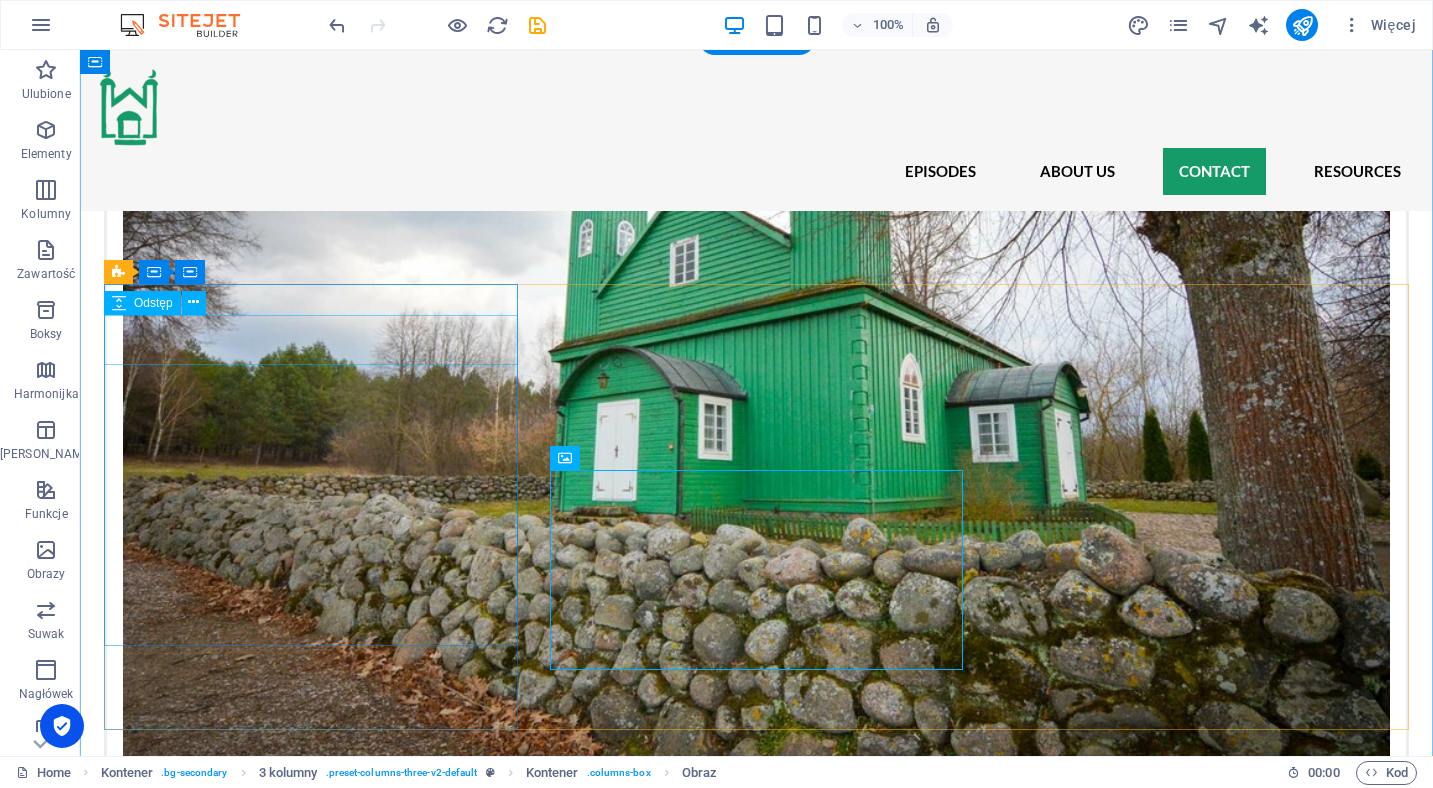 click at bounding box center [311, 3694] 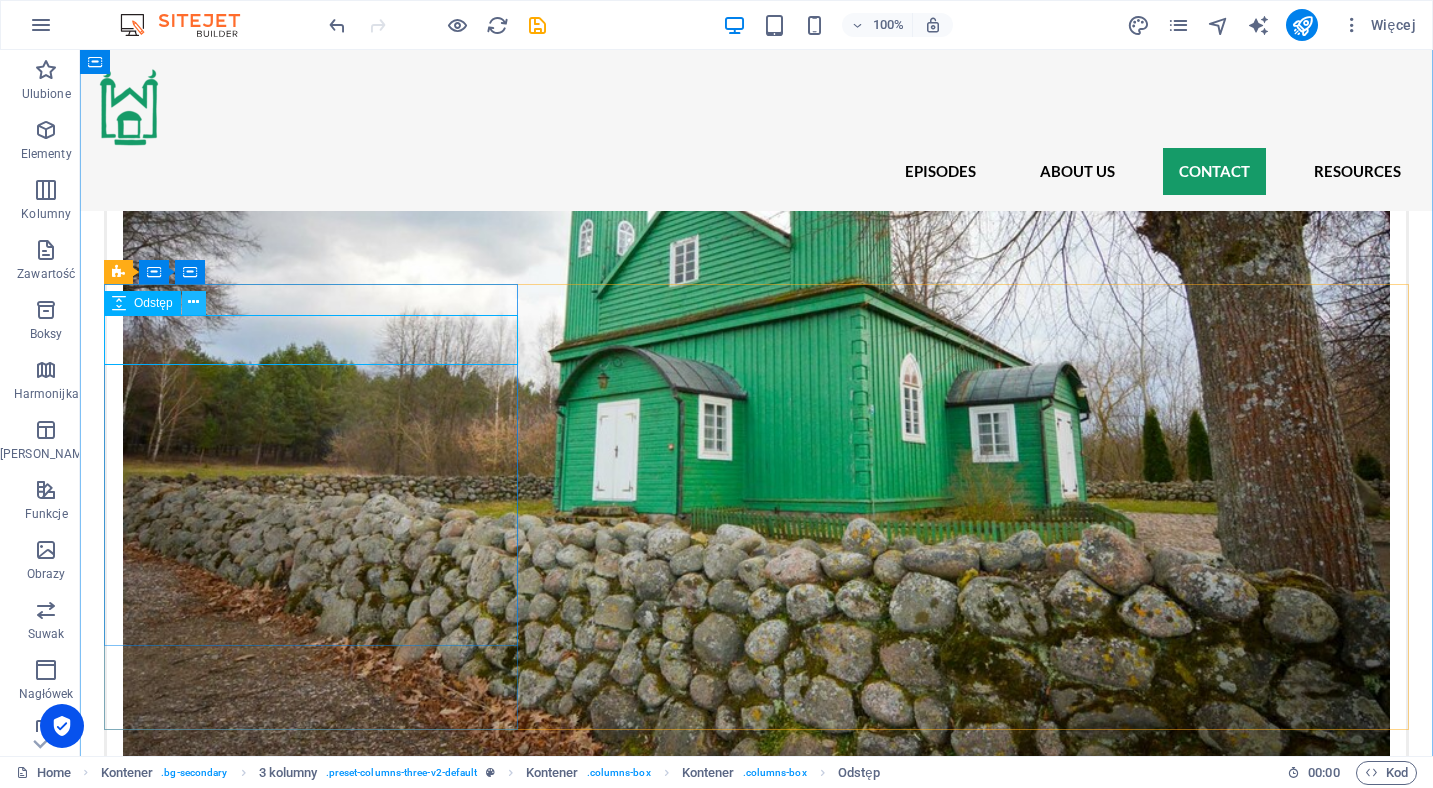 click at bounding box center [193, 302] 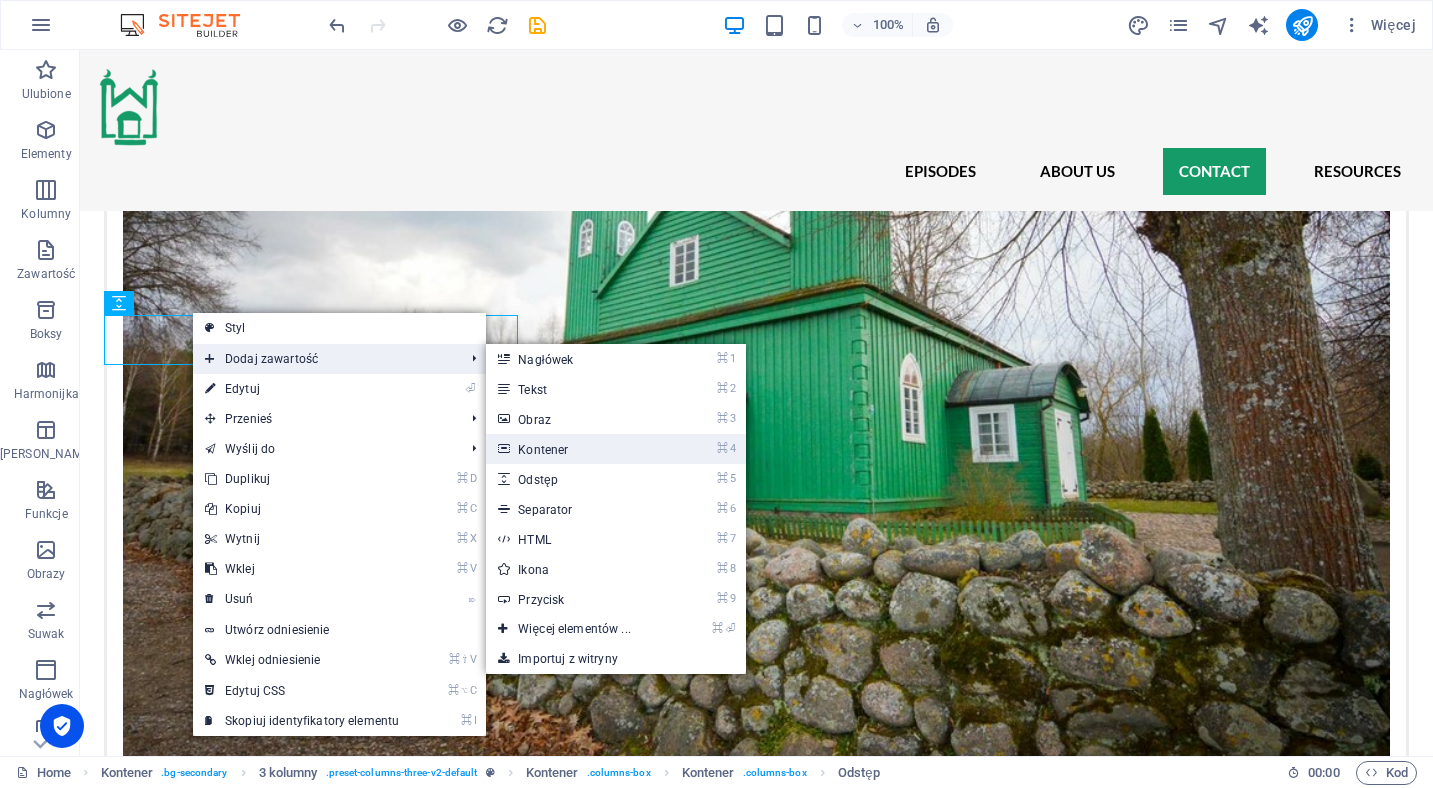 click on "⌘ 4  Kontener" at bounding box center [578, 449] 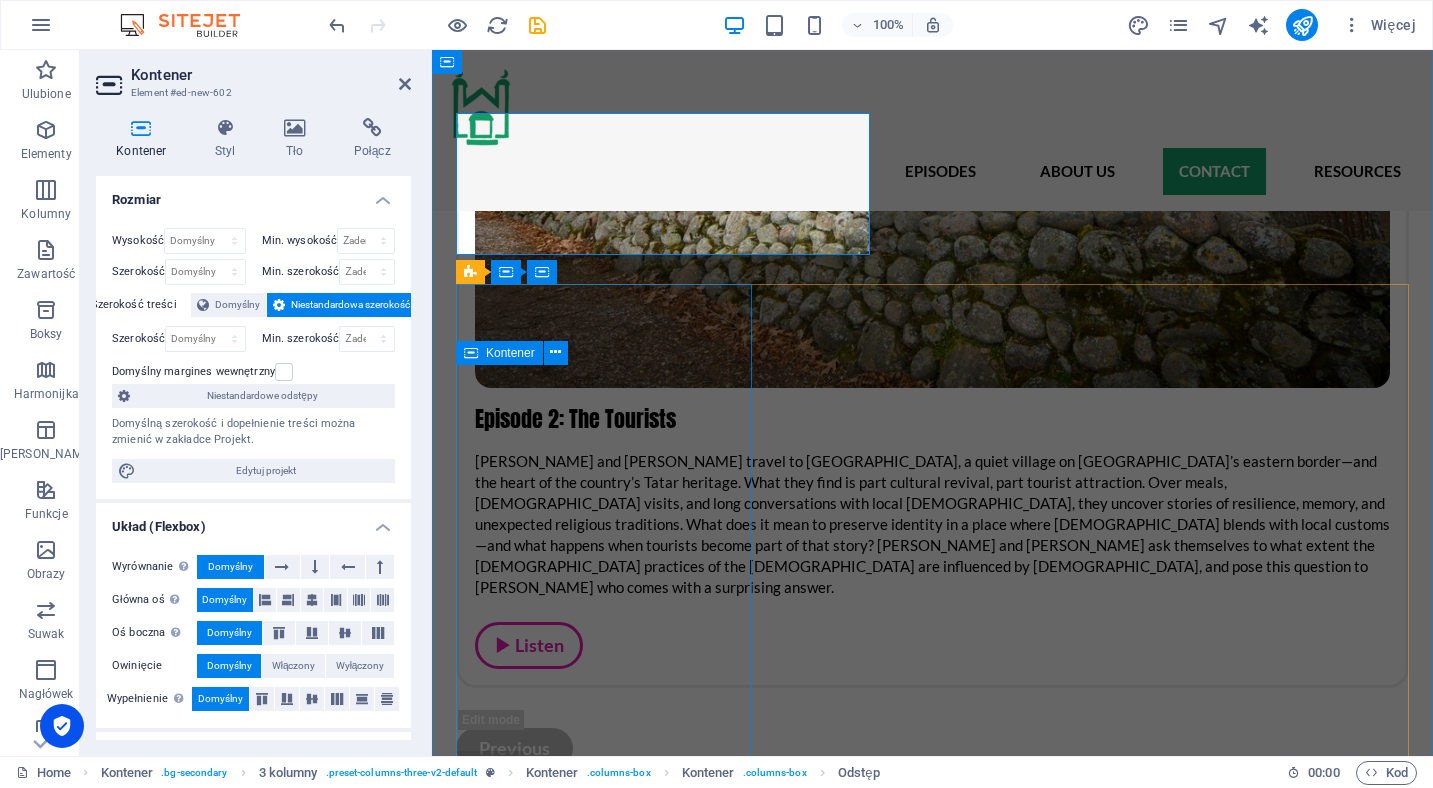 scroll, scrollTop: 3317, scrollLeft: 0, axis: vertical 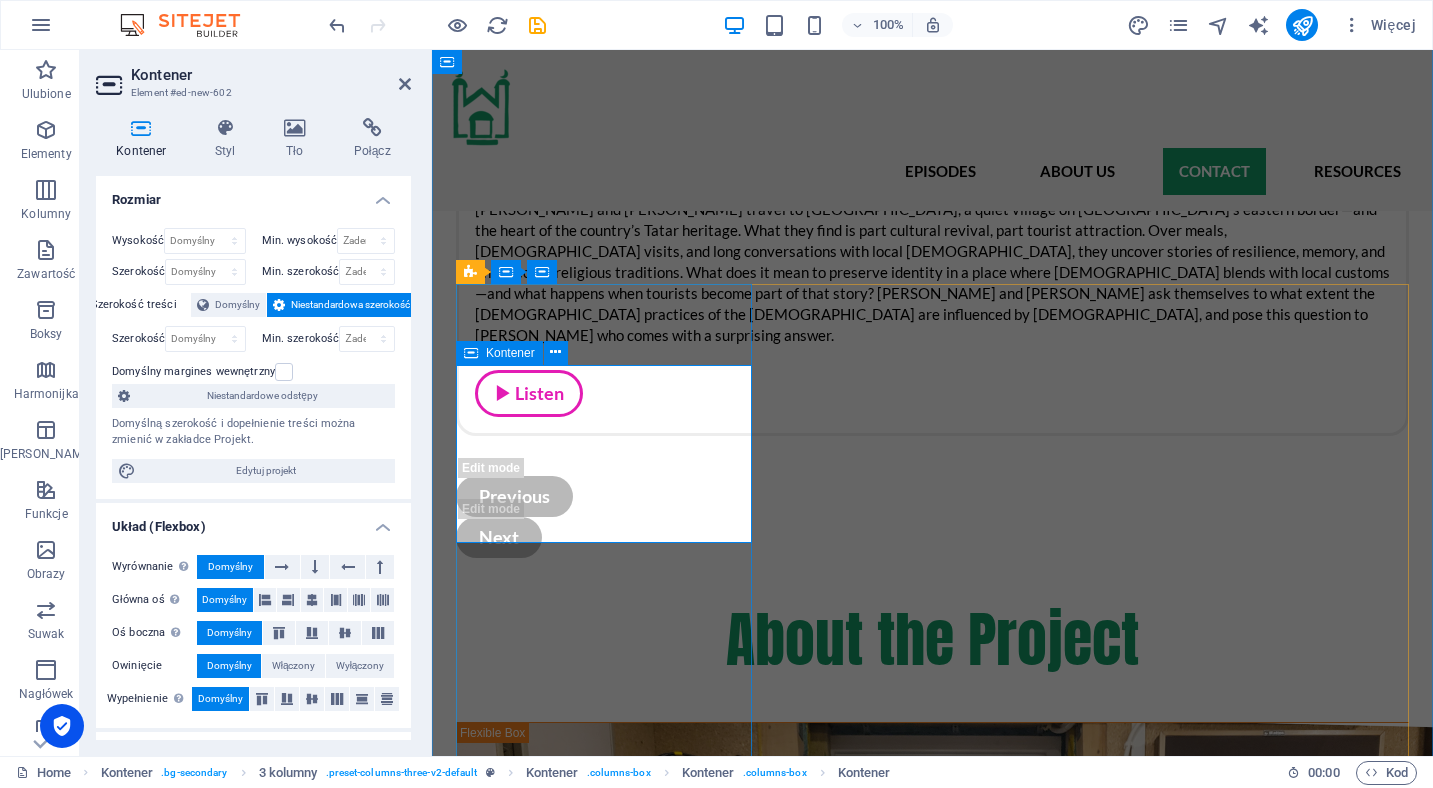 click on "Dodaj elementy" at bounding box center [604, 3238] 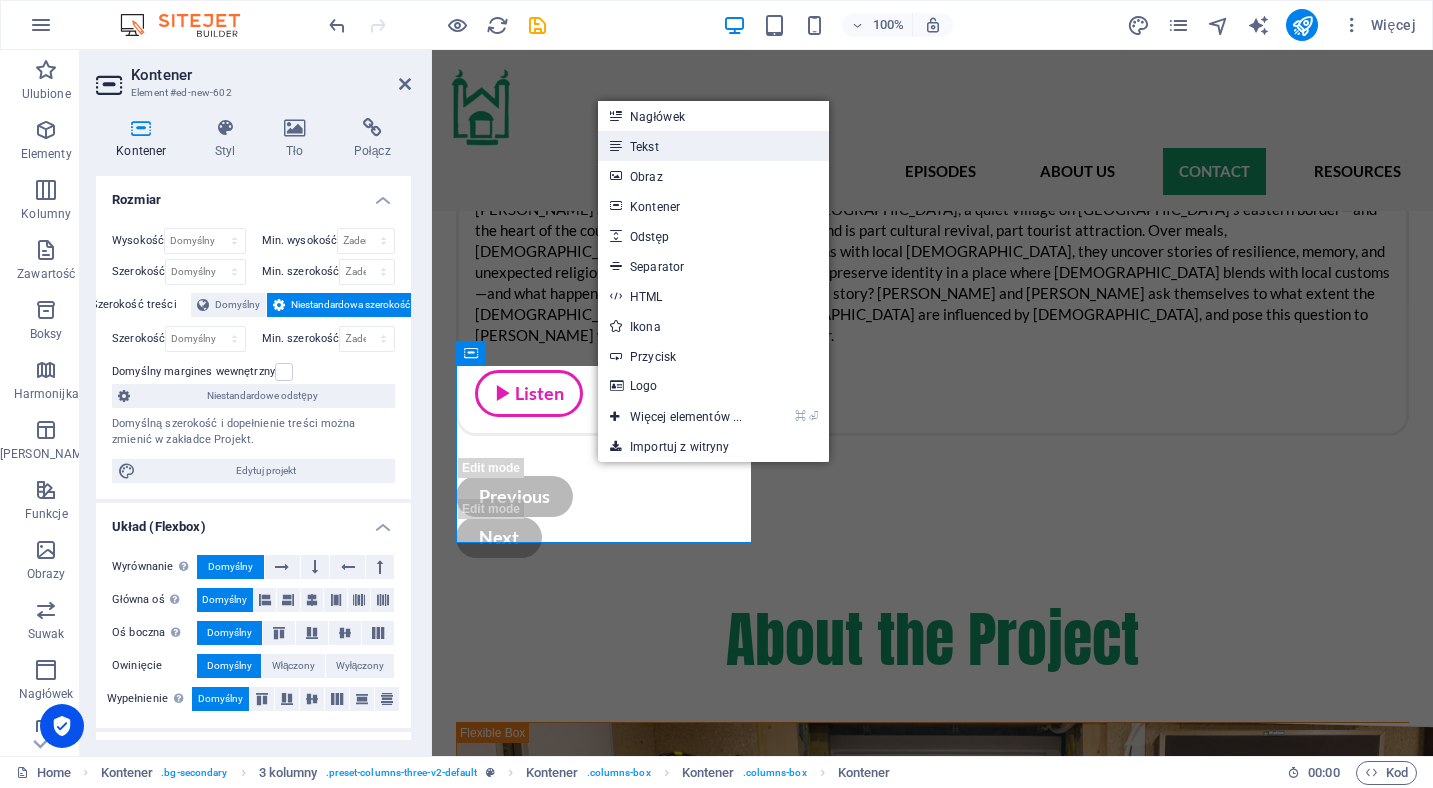 click on "Tekst" at bounding box center [713, 146] 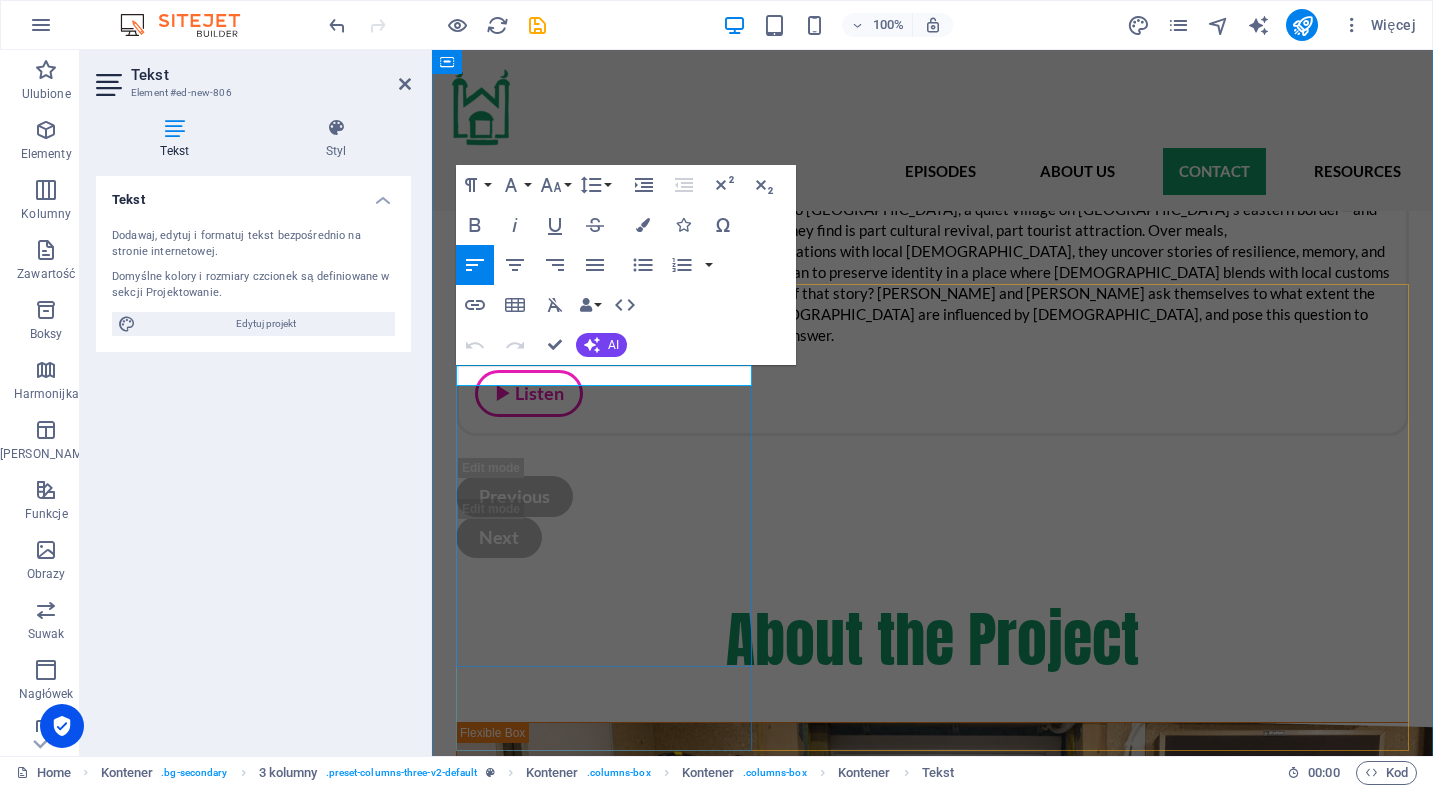 click on "Nowy element tekstowy" at bounding box center [604, 3147] 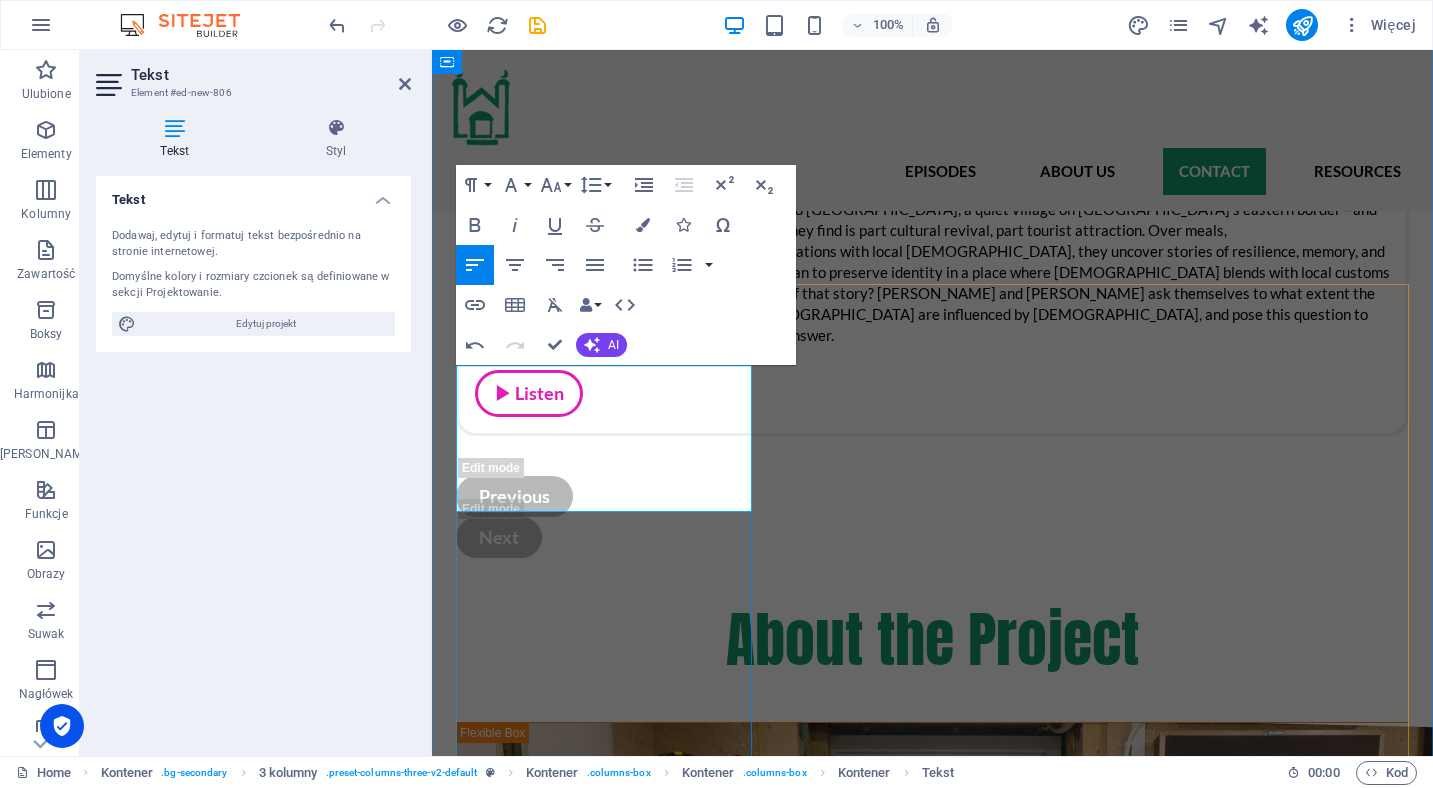 drag, startPoint x: 576, startPoint y: 376, endPoint x: 421, endPoint y: 377, distance: 155.00322 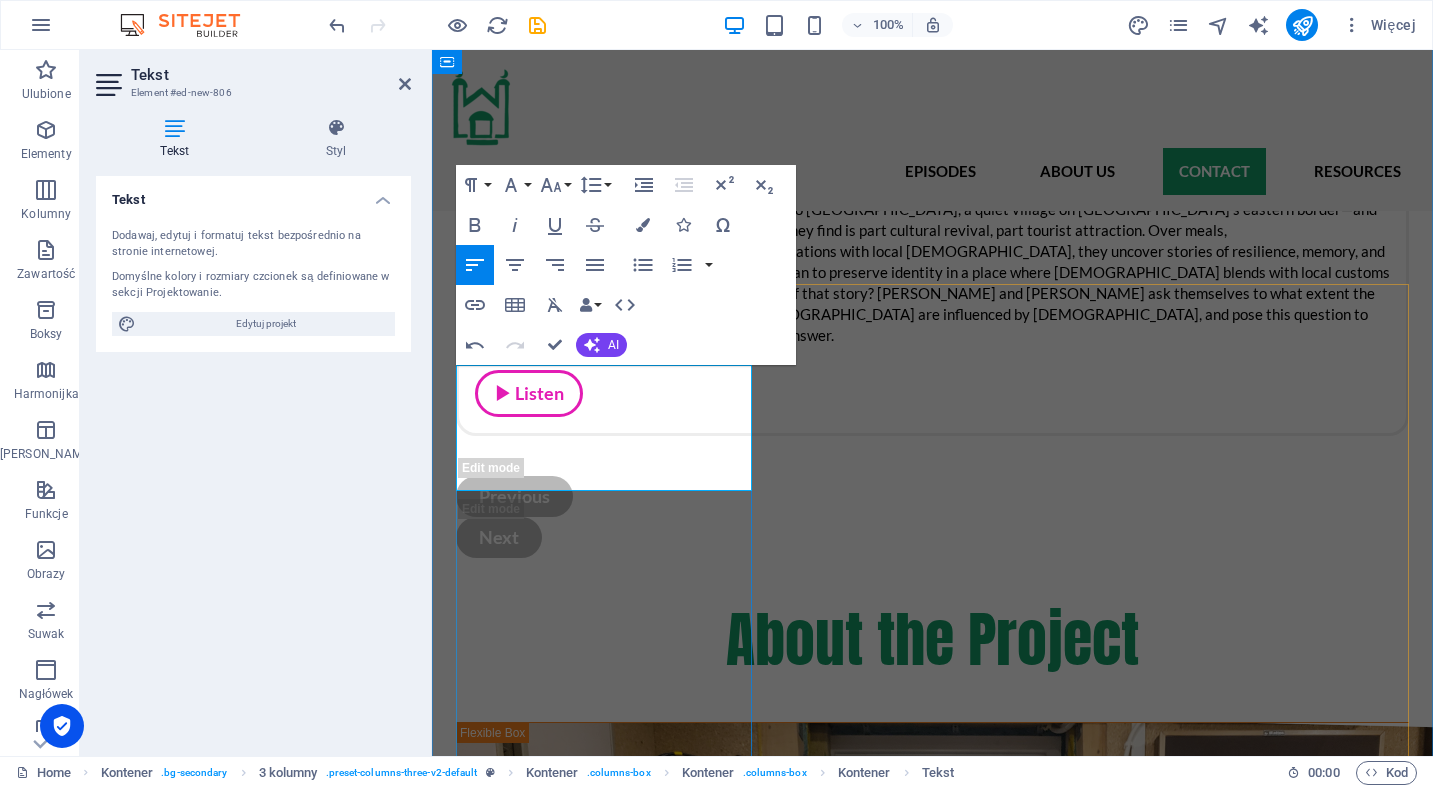 drag, startPoint x: 689, startPoint y: 476, endPoint x: 642, endPoint y: 478, distance: 47.042534 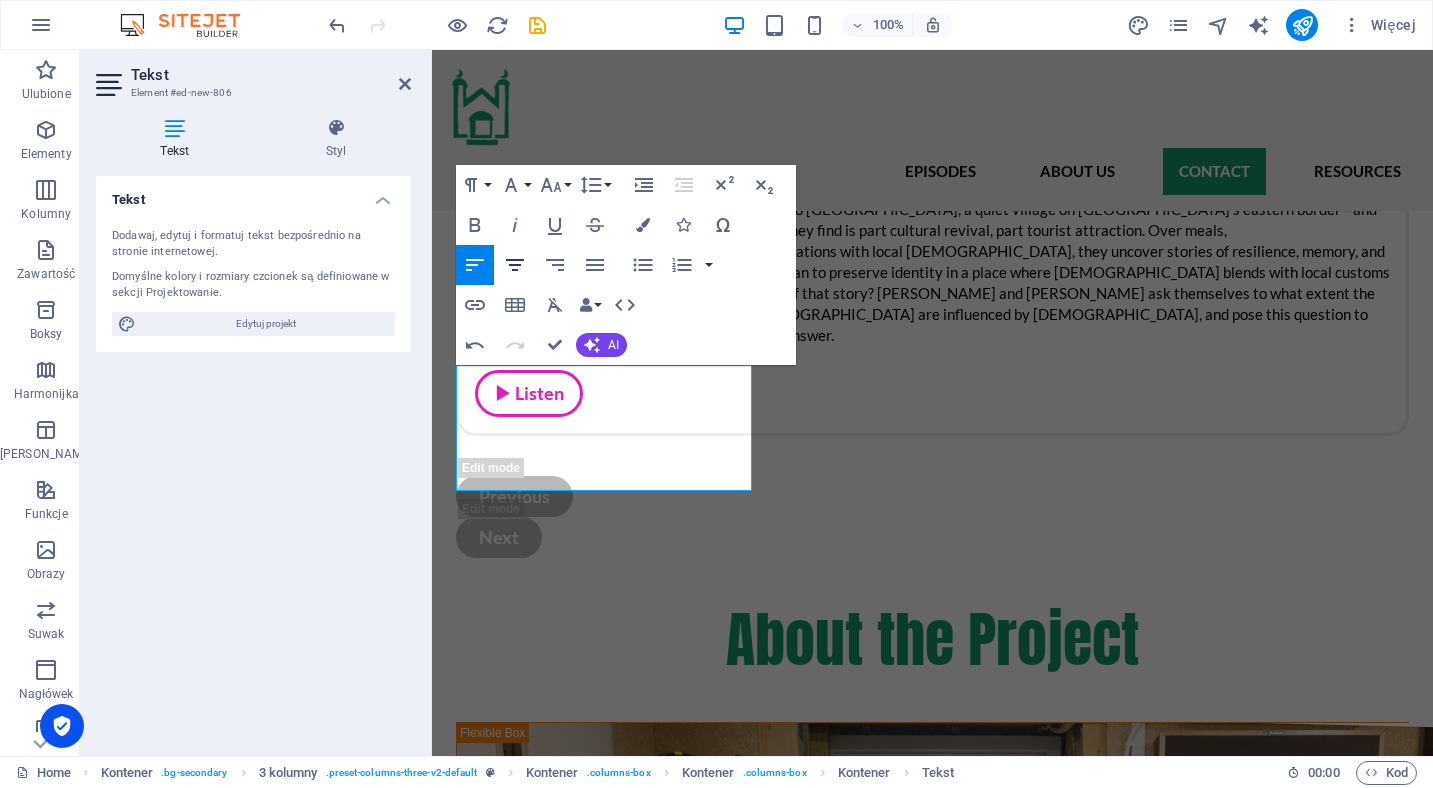 click 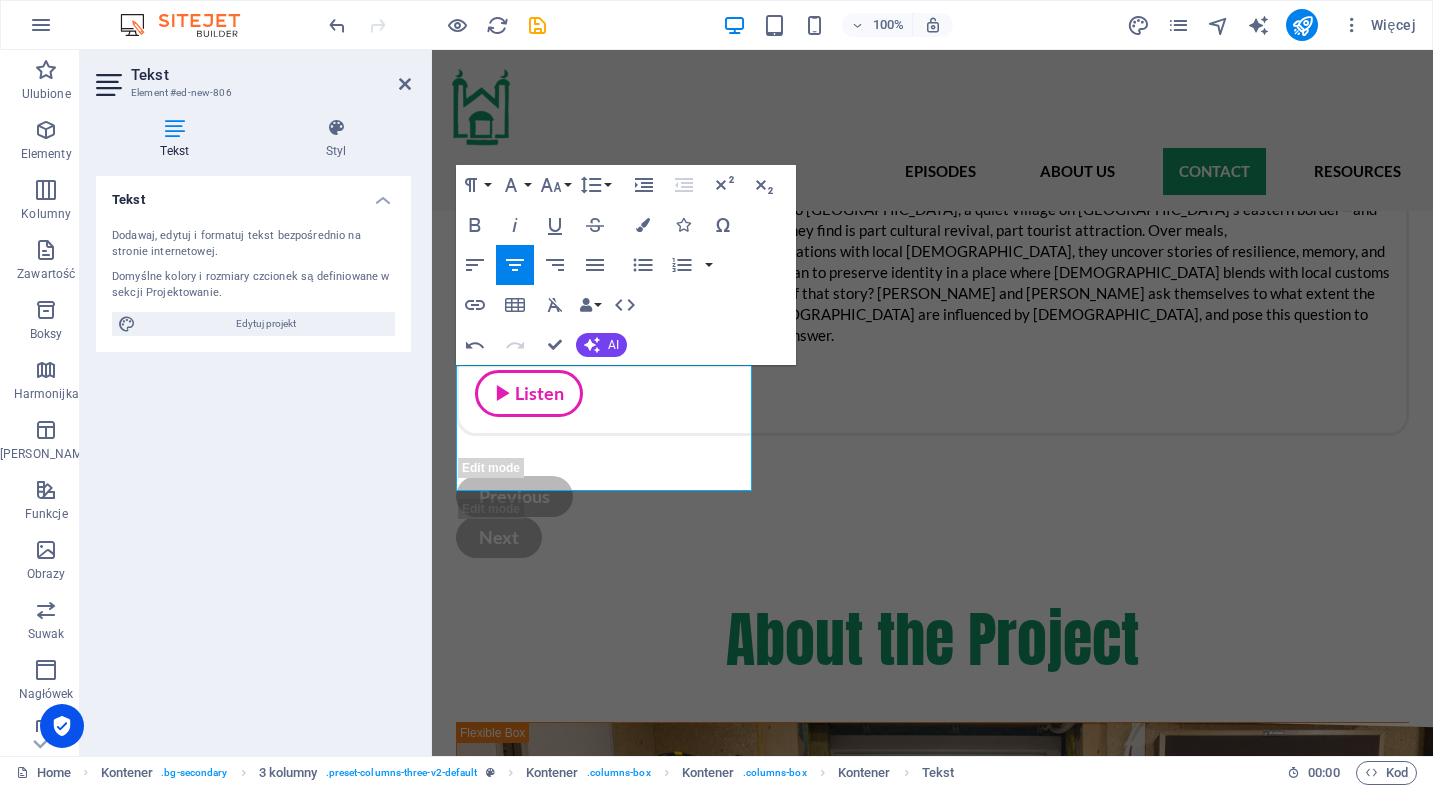 click on "Tekst Dodawaj, edytuj i formatuj tekst bezpośrednio na stronie internetowej. Domyślne kolory i rozmiary czcionek są definiowane w sekcji Projektowanie. Edytuj projekt Wyrównanie Wyrównane do lewej Wyśrodkowany Wyrównane do prawej" at bounding box center [253, 458] 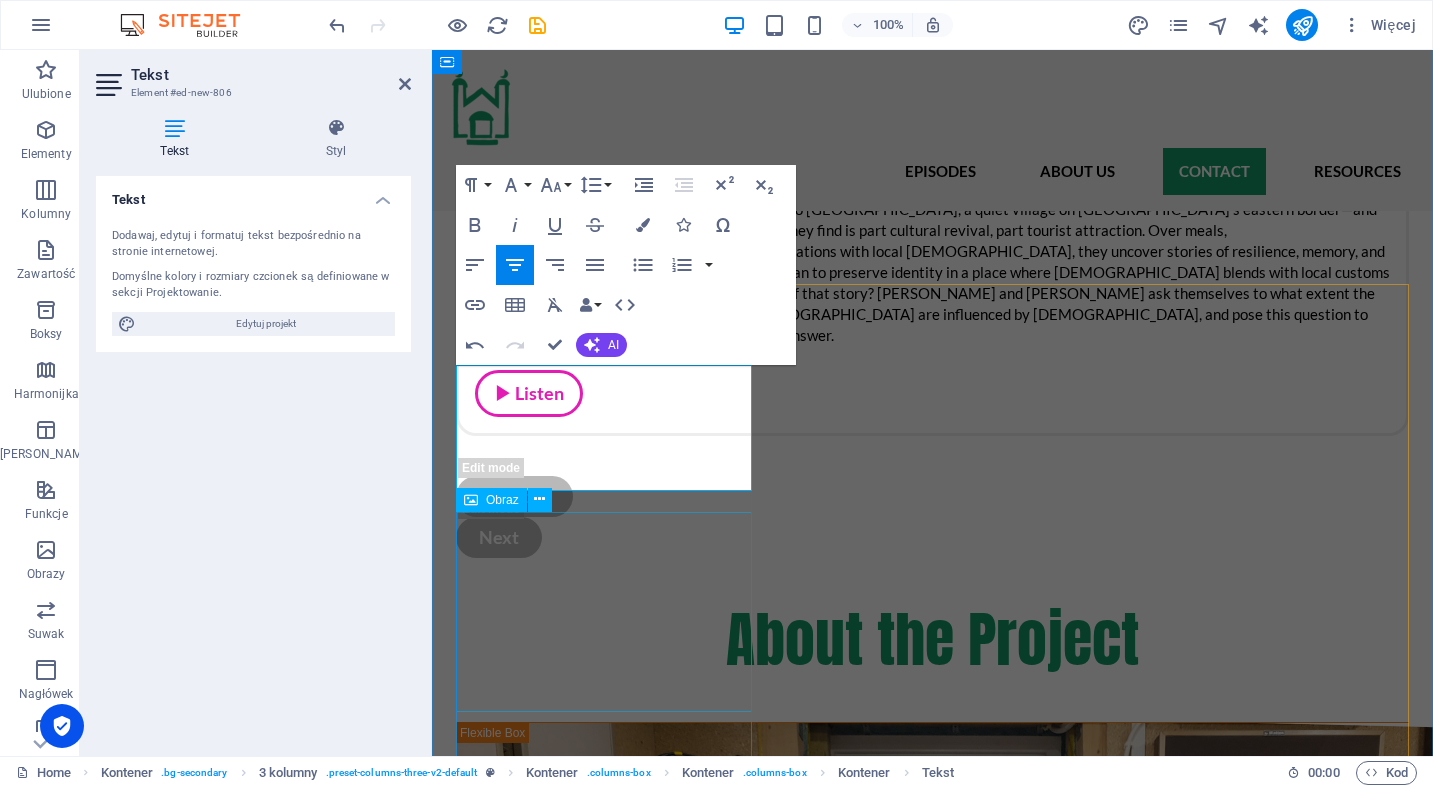 click on "Obraz" at bounding box center [502, 500] 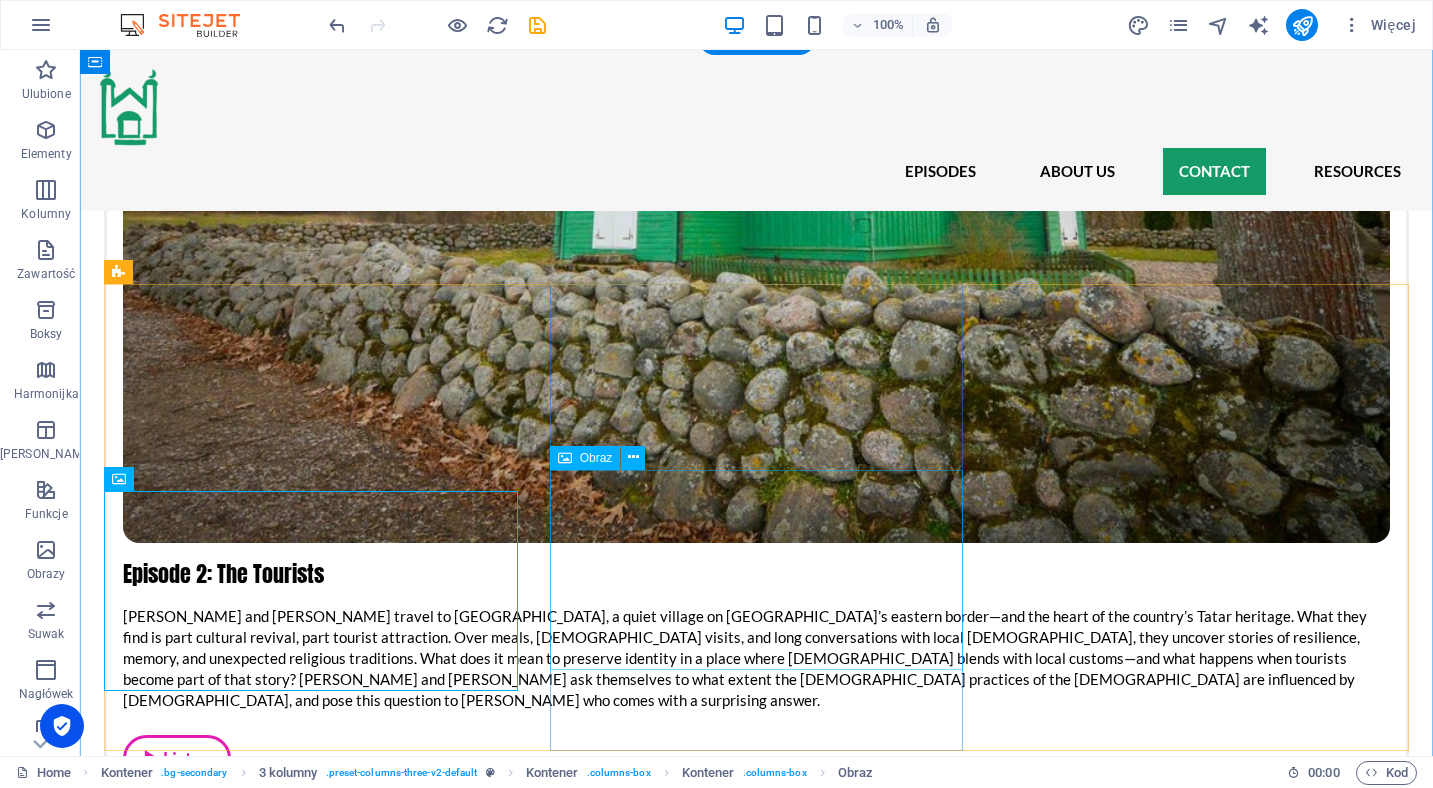 scroll, scrollTop: 3065, scrollLeft: 0, axis: vertical 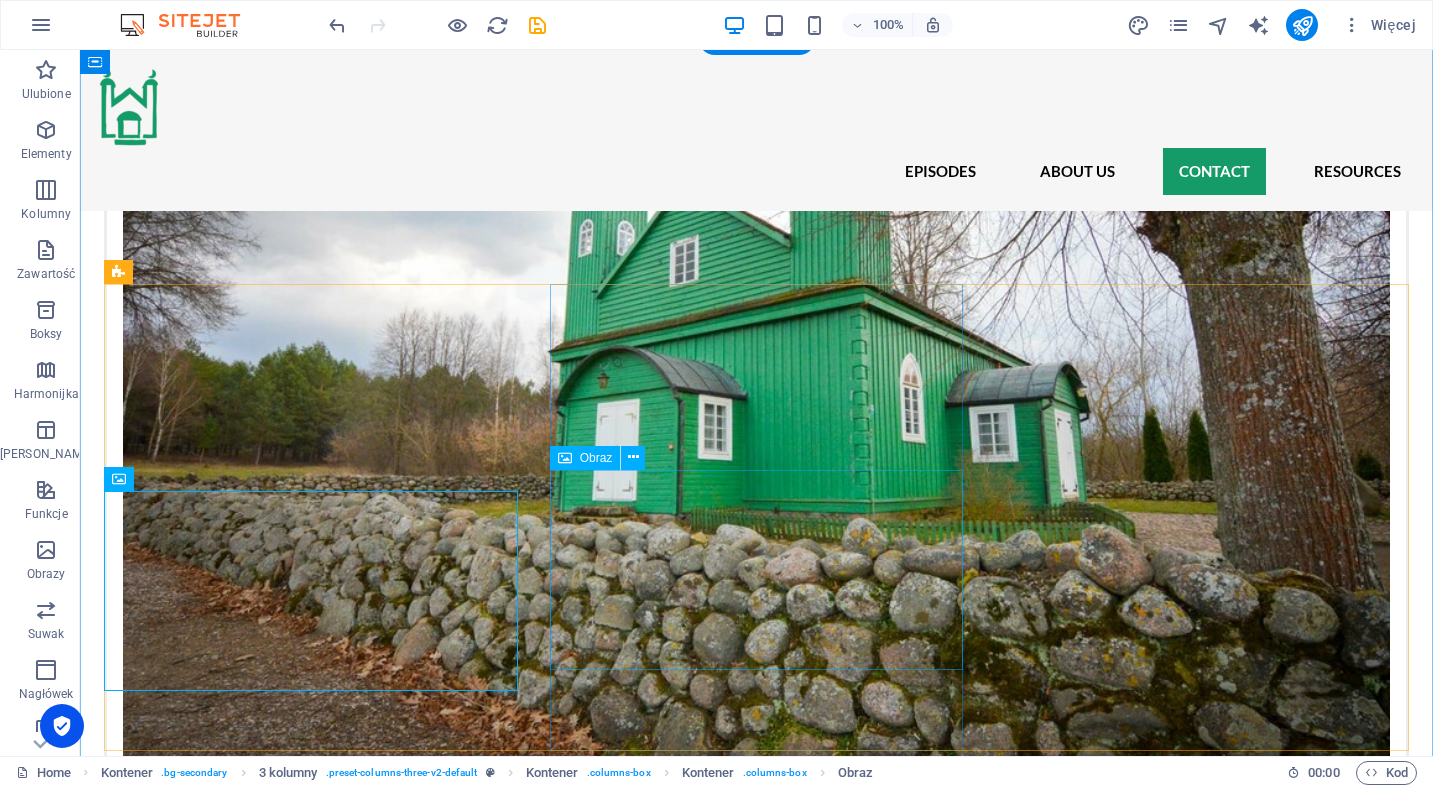 click at bounding box center (311, 4438) 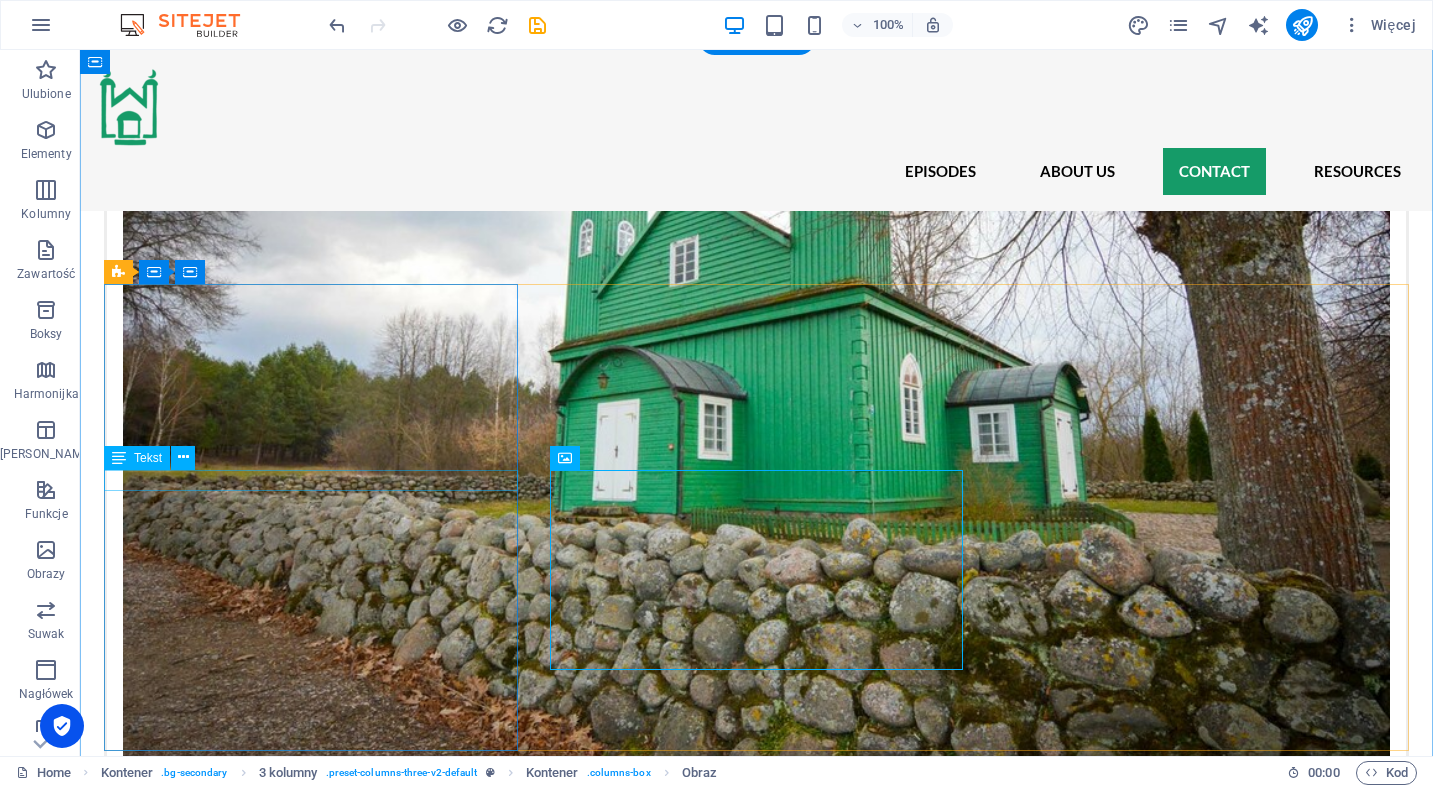 click on "Nowy element tekstowy" at bounding box center [311, 3834] 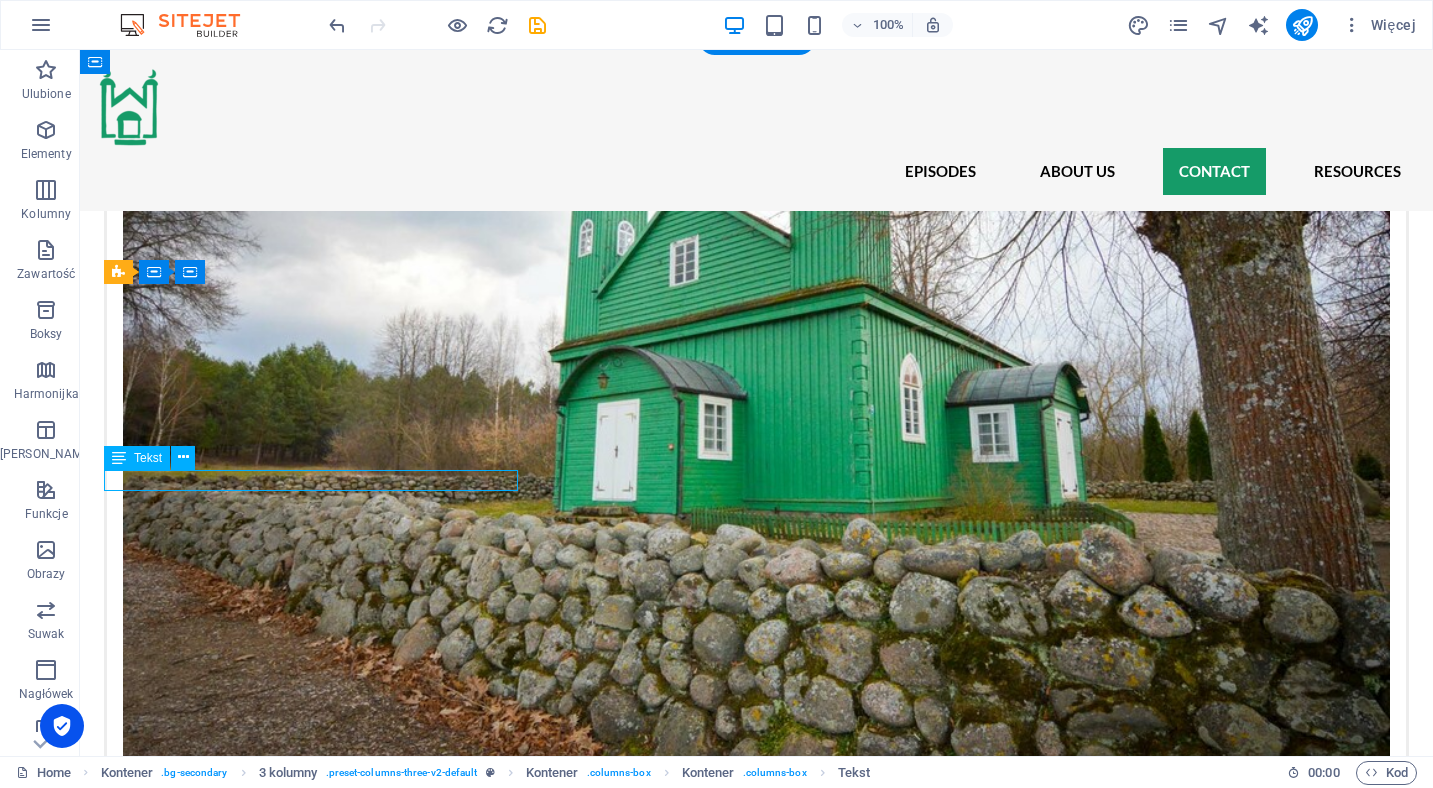 click on "Nowy element tekstowy" at bounding box center (311, 3834) 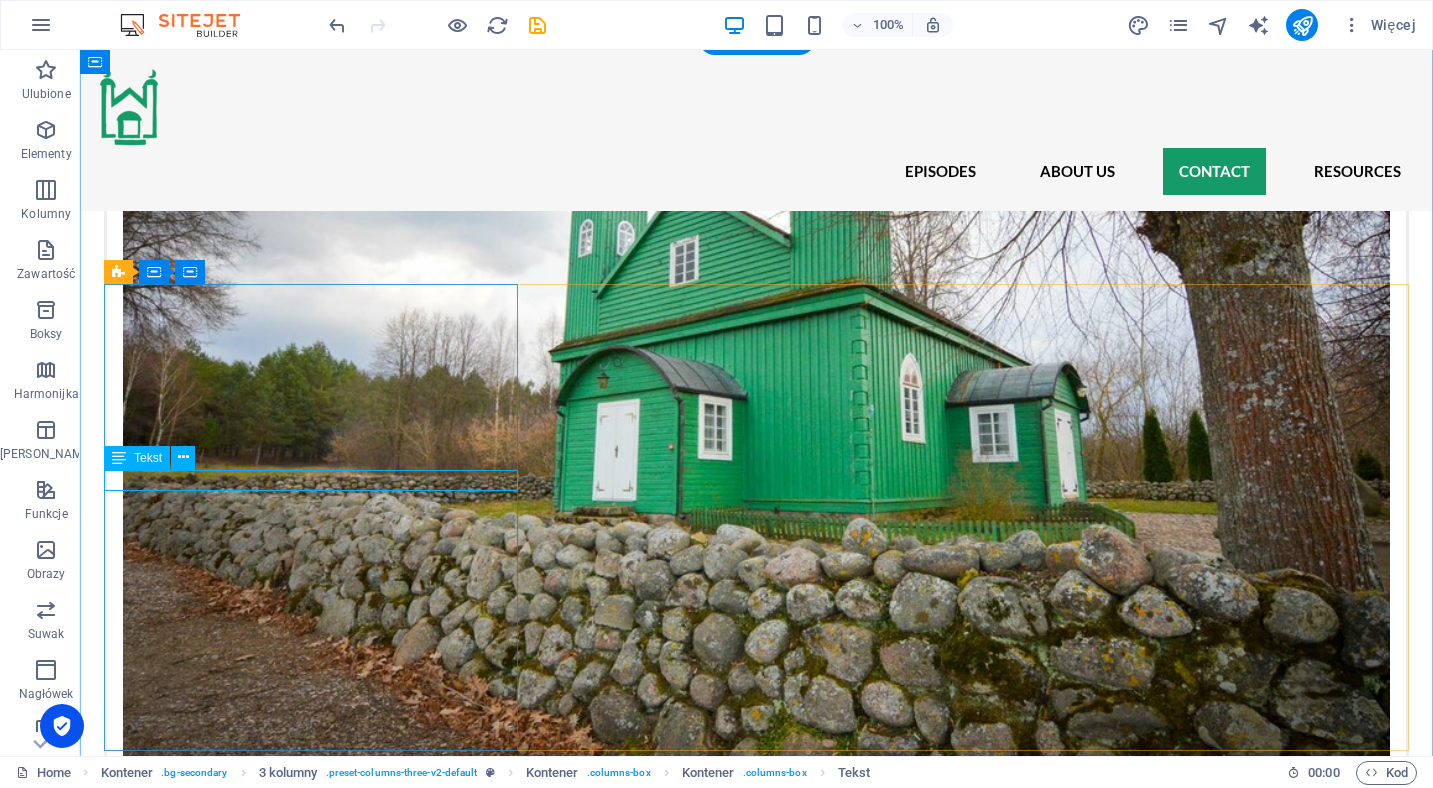 click on "Nowy element tekstowy" at bounding box center (311, 3834) 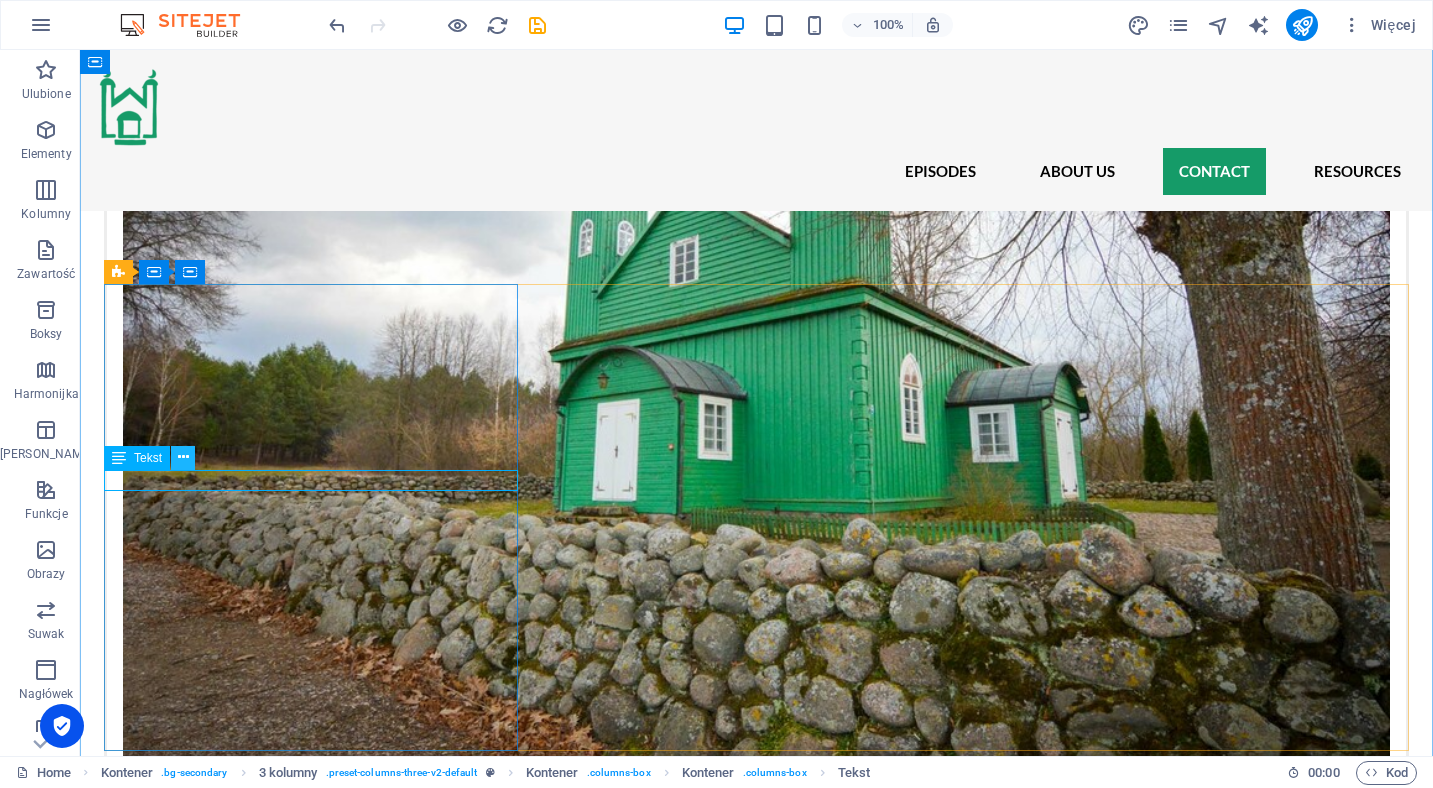 click at bounding box center [183, 457] 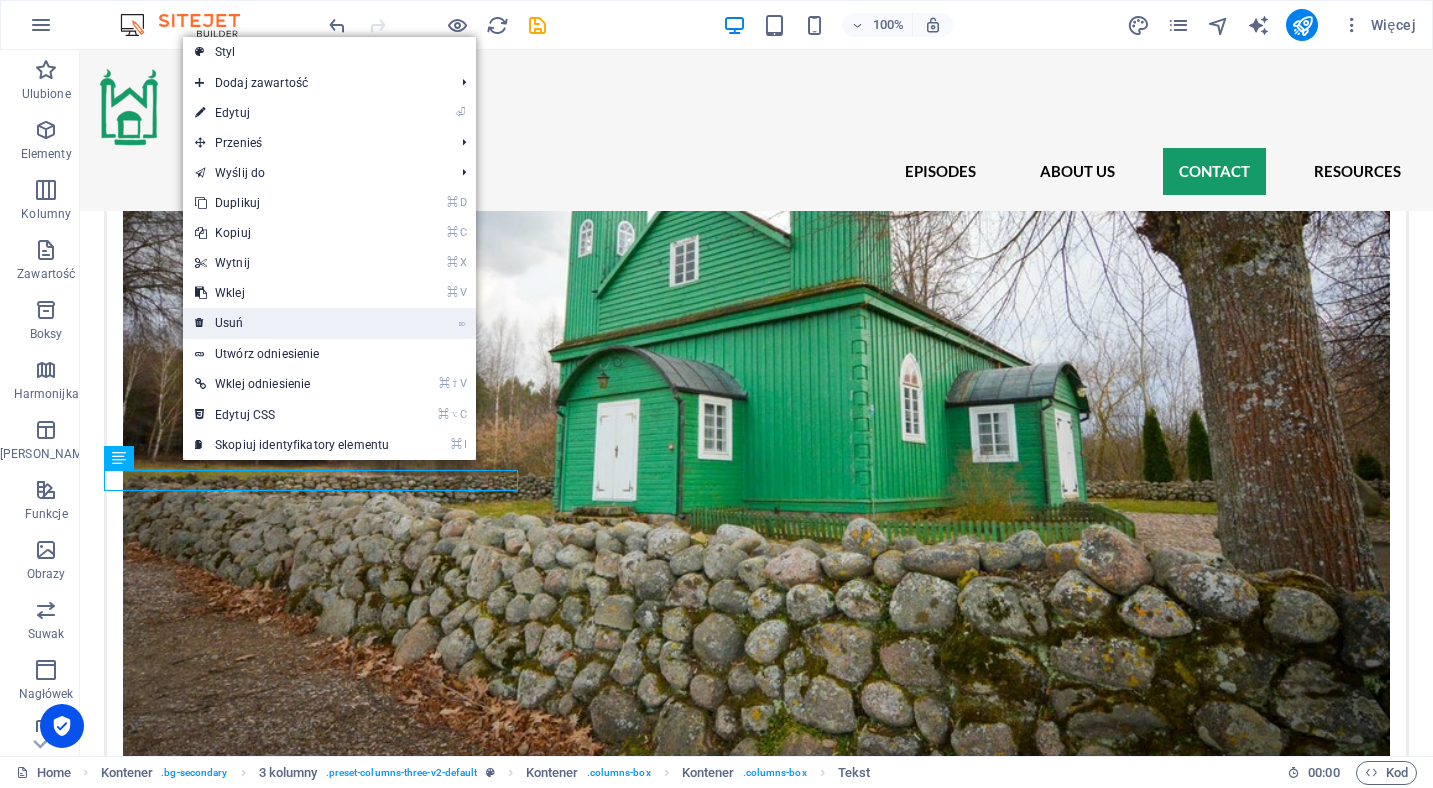click on "⌦  Usuń" at bounding box center [292, 323] 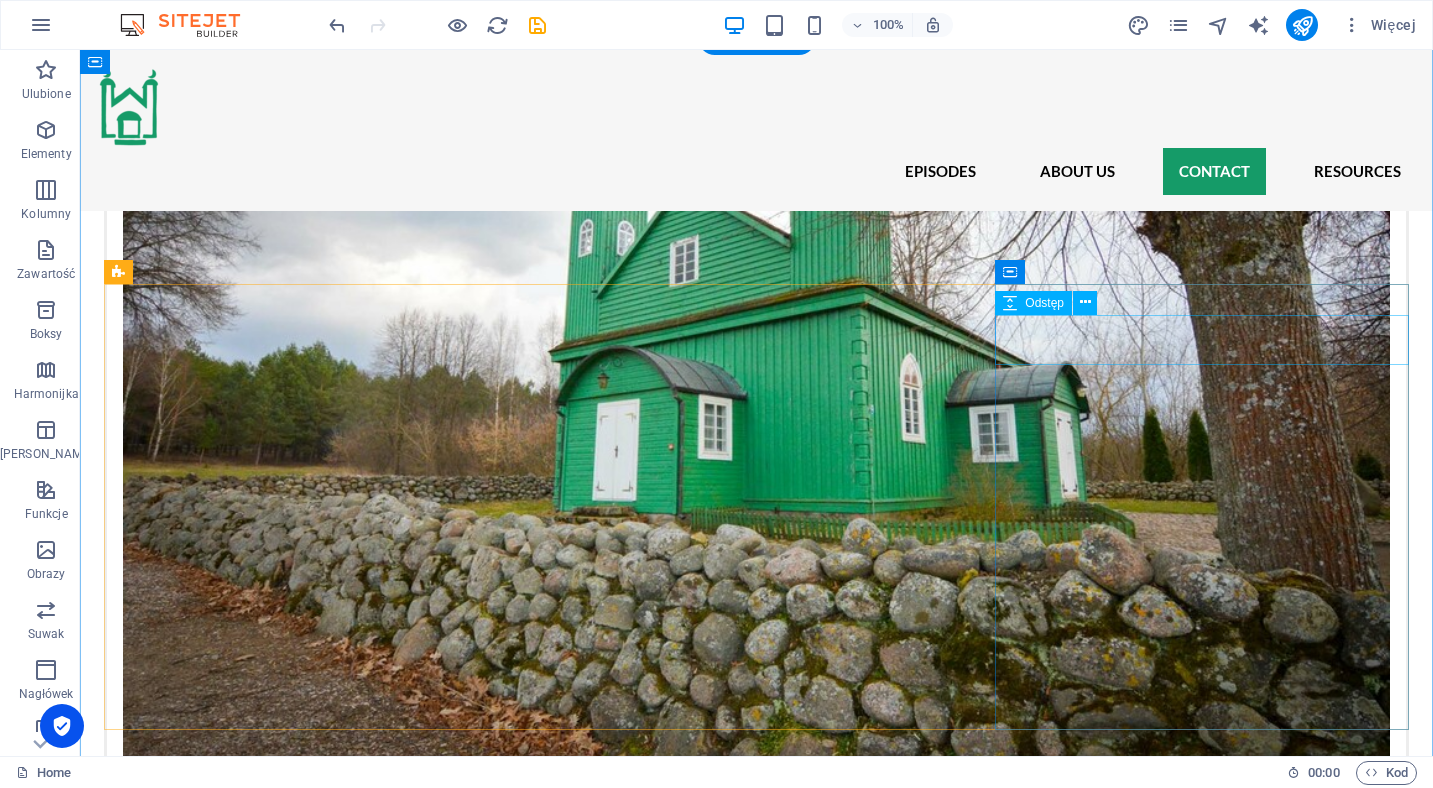 click at bounding box center [311, 4801] 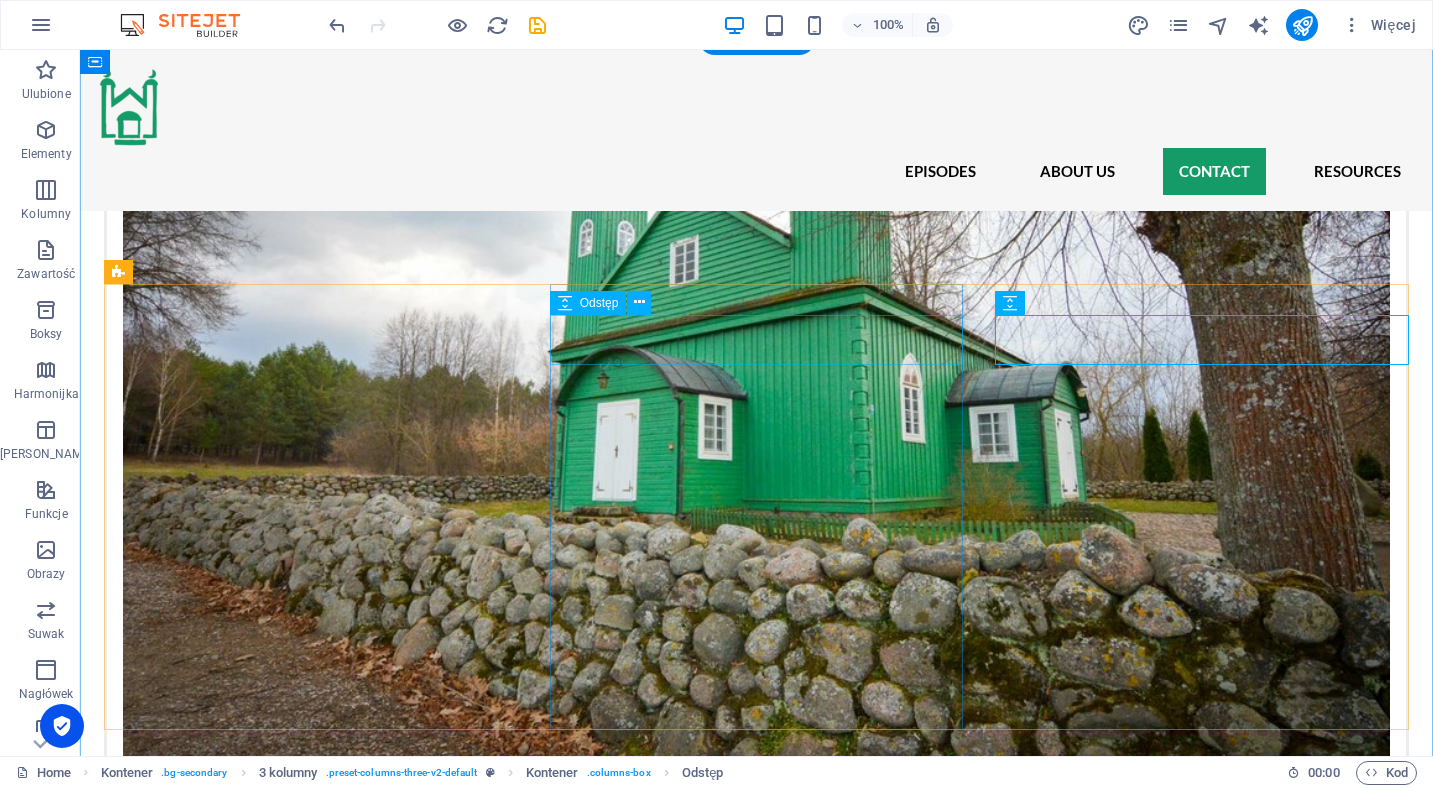 click at bounding box center (311, 4187) 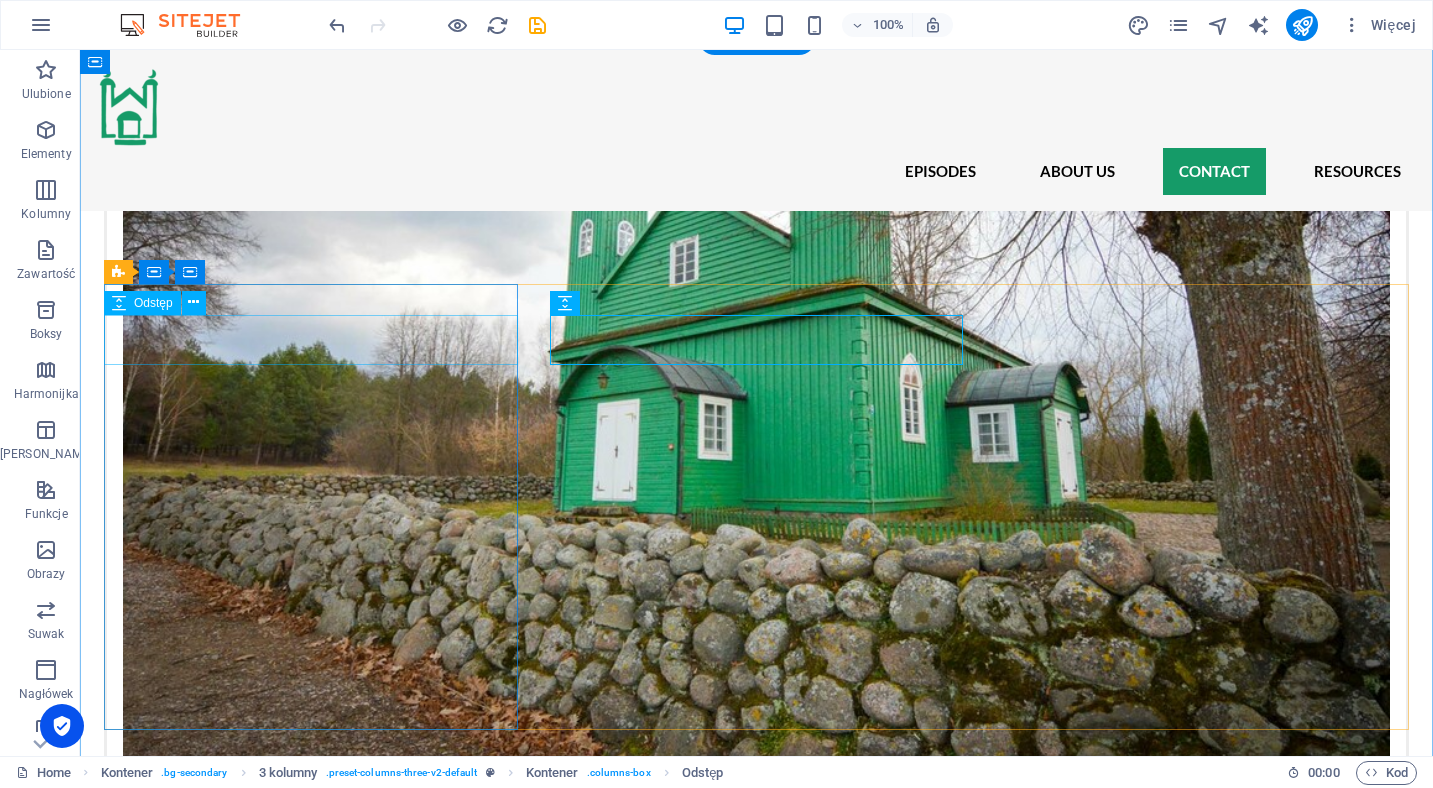 click at bounding box center (311, 3694) 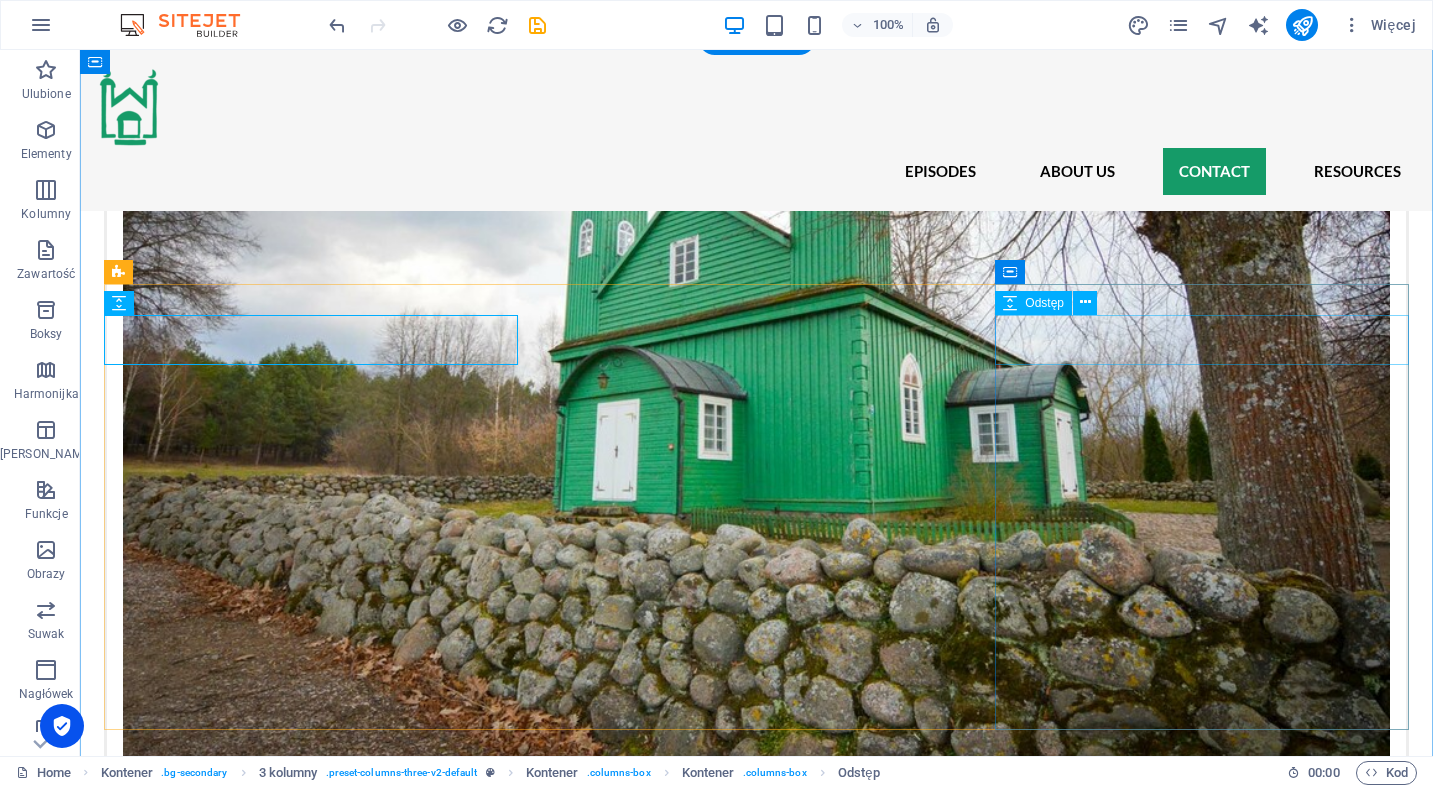 click at bounding box center [311, 4801] 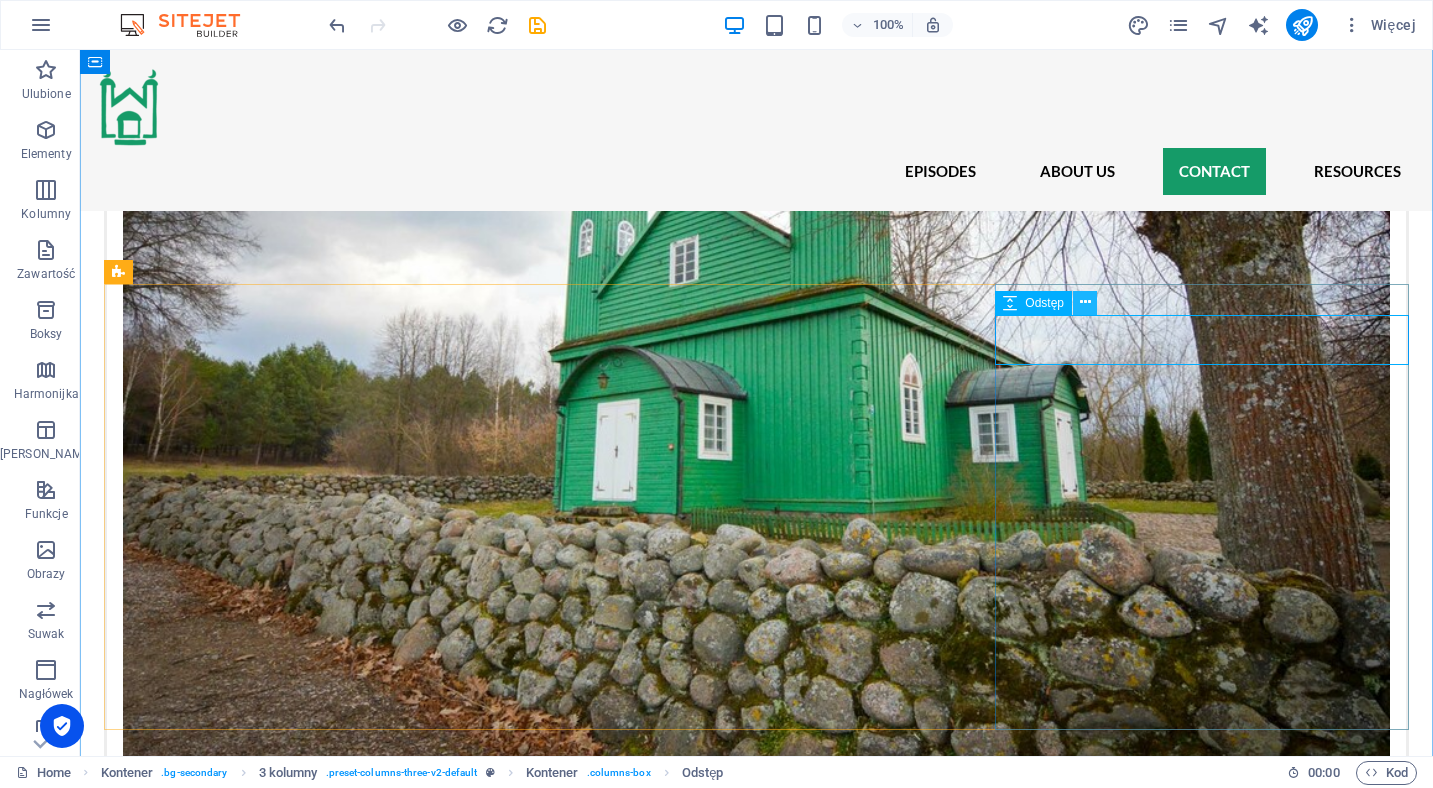click at bounding box center (1085, 302) 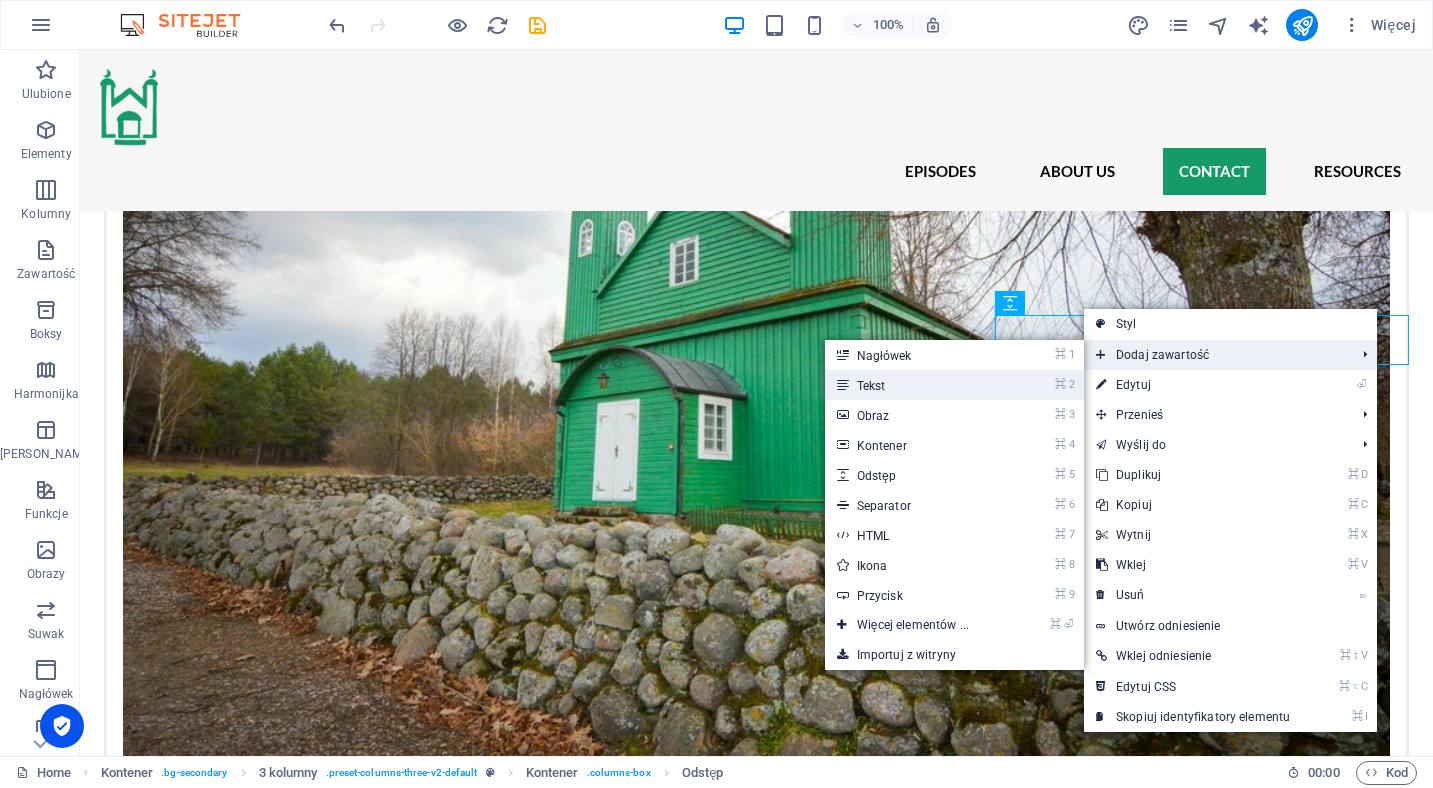 click on "⌘ 2  Tekst" at bounding box center [917, 385] 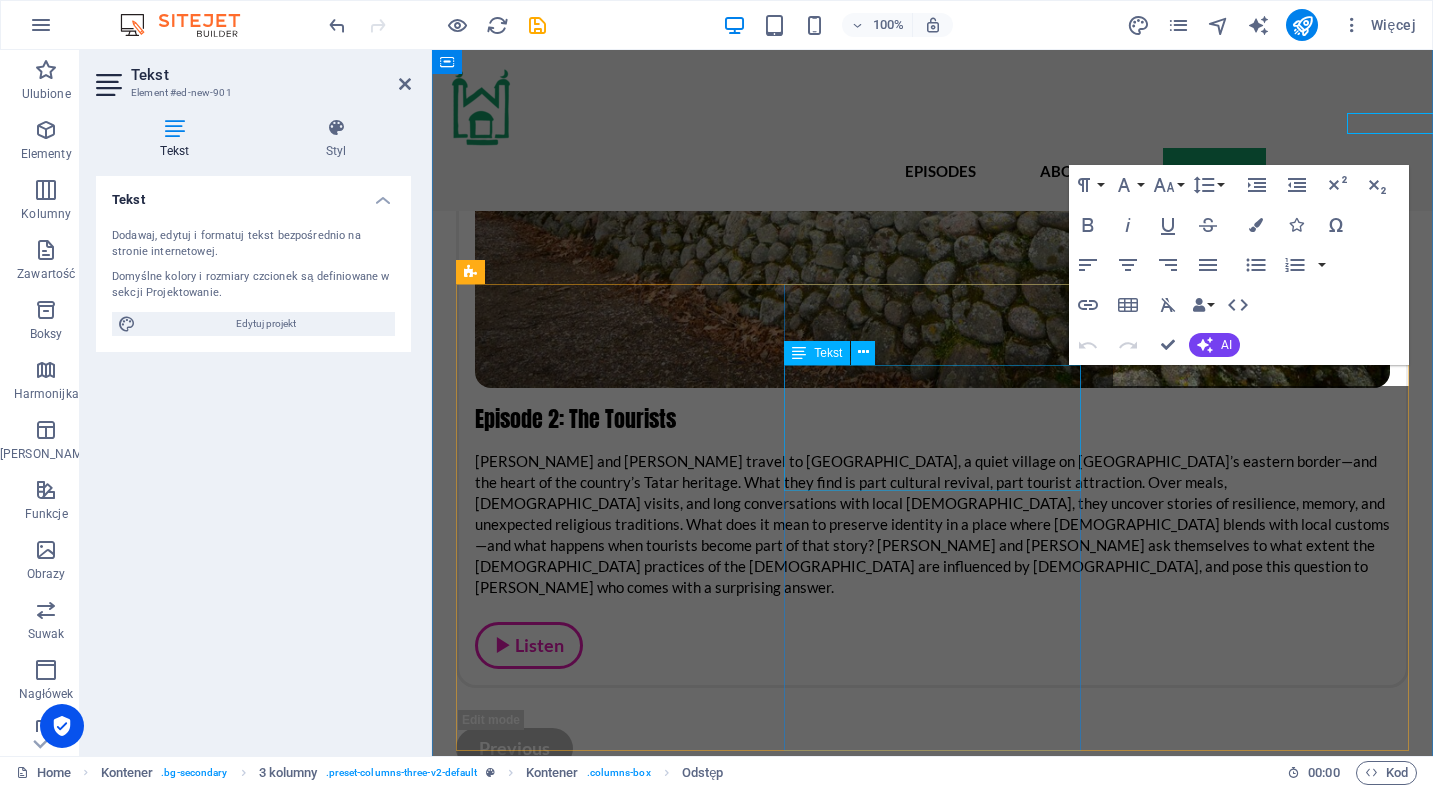scroll, scrollTop: 3317, scrollLeft: 0, axis: vertical 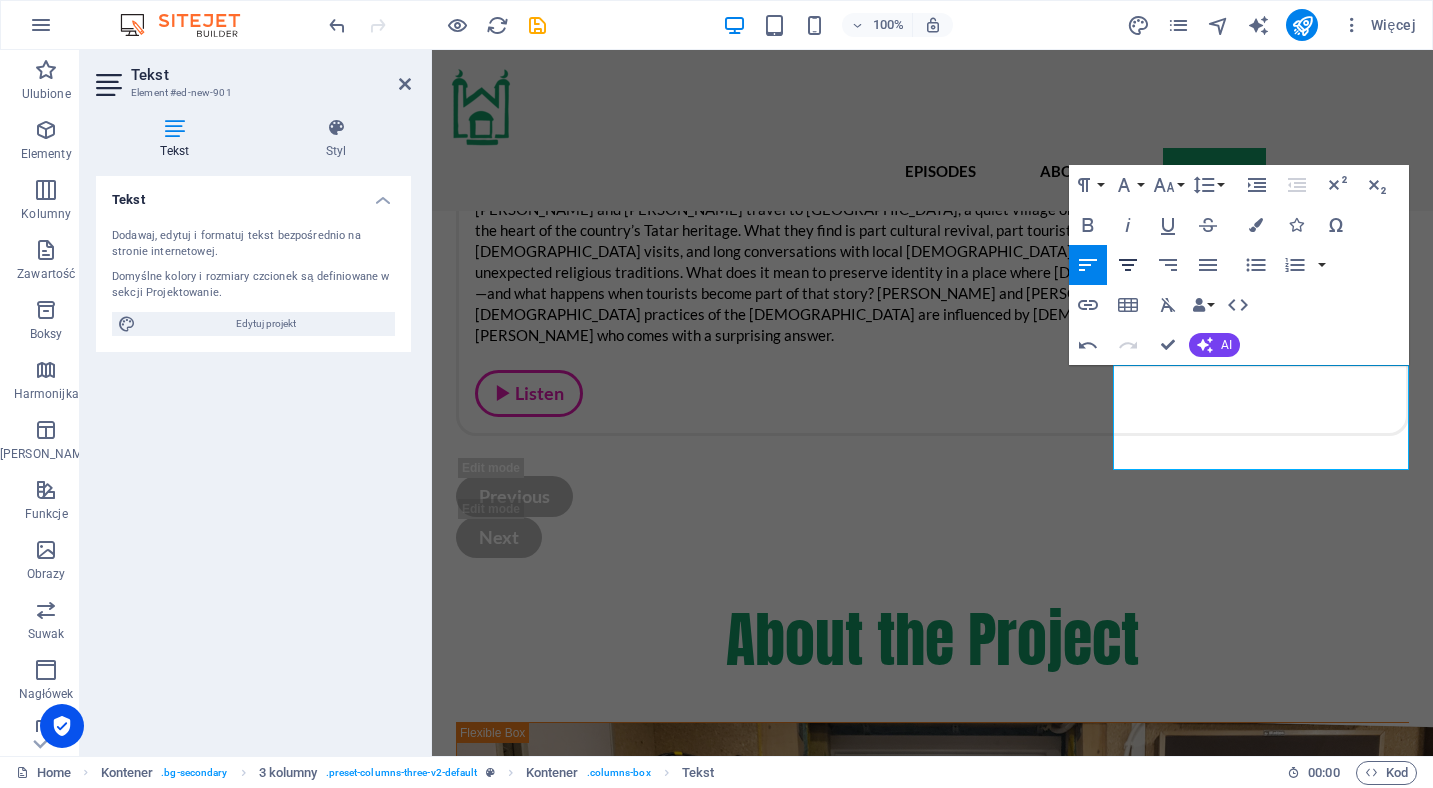 click 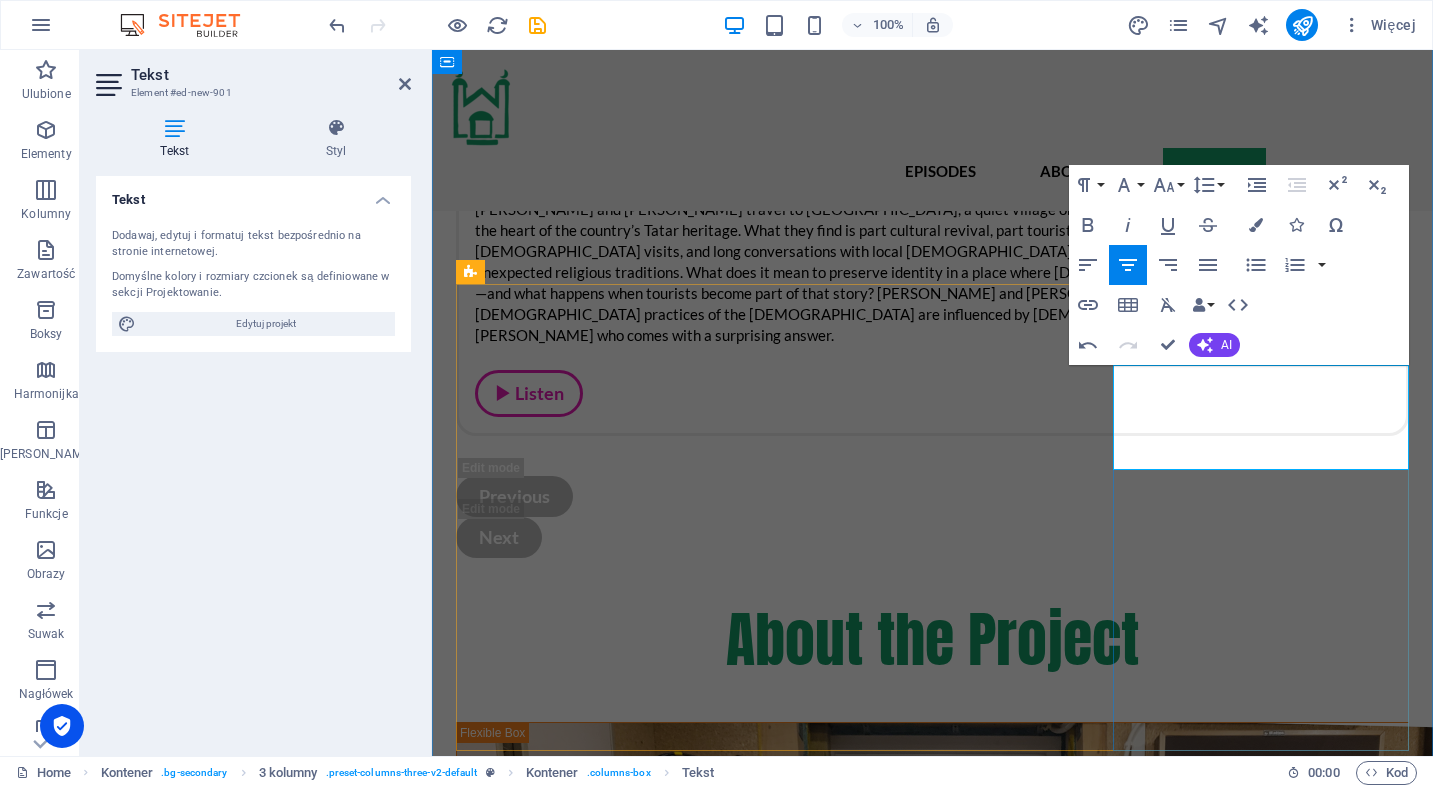 click on "Sound editor, owner of [DOMAIN_NAME]. Responsible for assembling hundreds of sound pieces, ensuring a pleasant listening experience, recording voiceovers, and making the website work." at bounding box center [604, 4381] 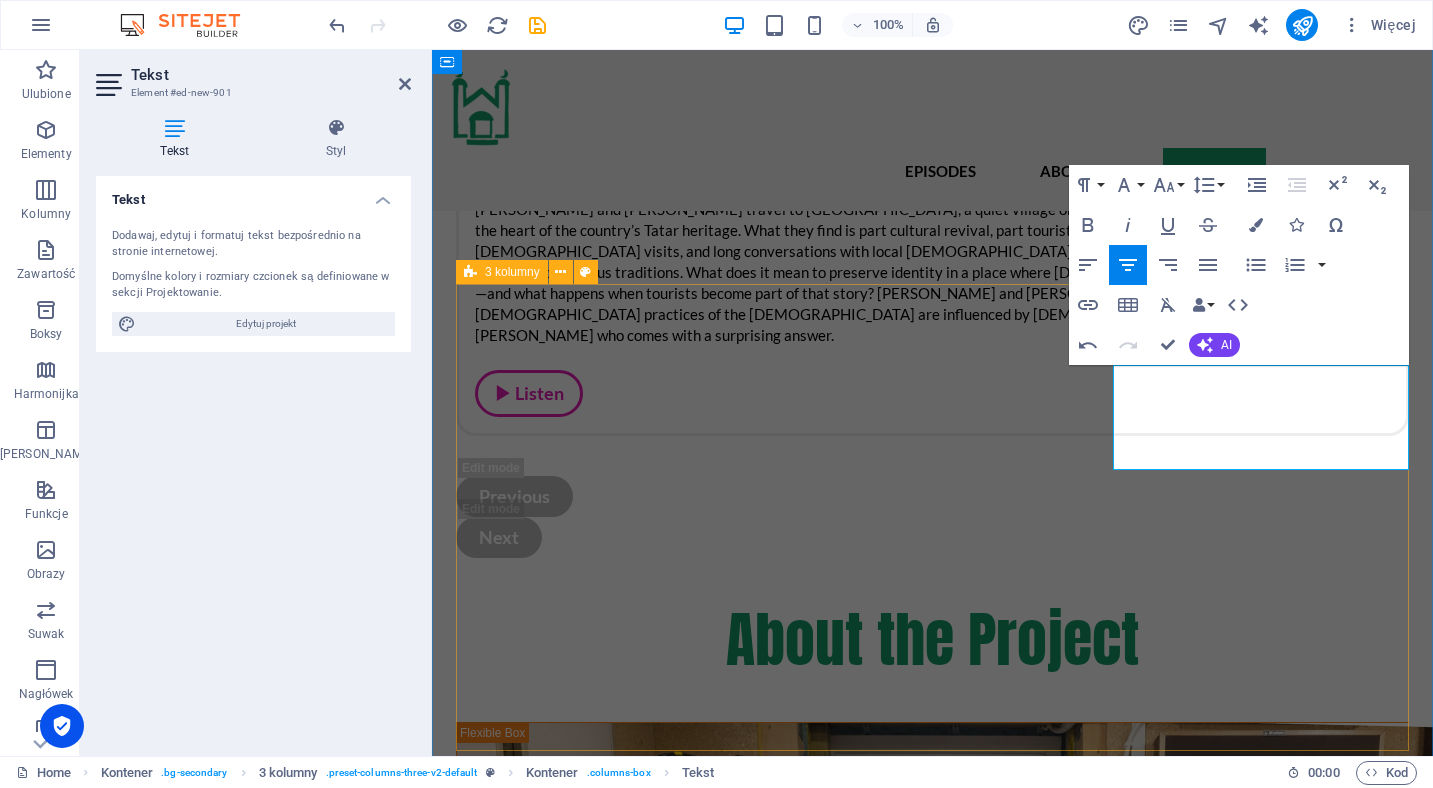drag, startPoint x: 1379, startPoint y: 381, endPoint x: 1087, endPoint y: 383, distance: 292.00684 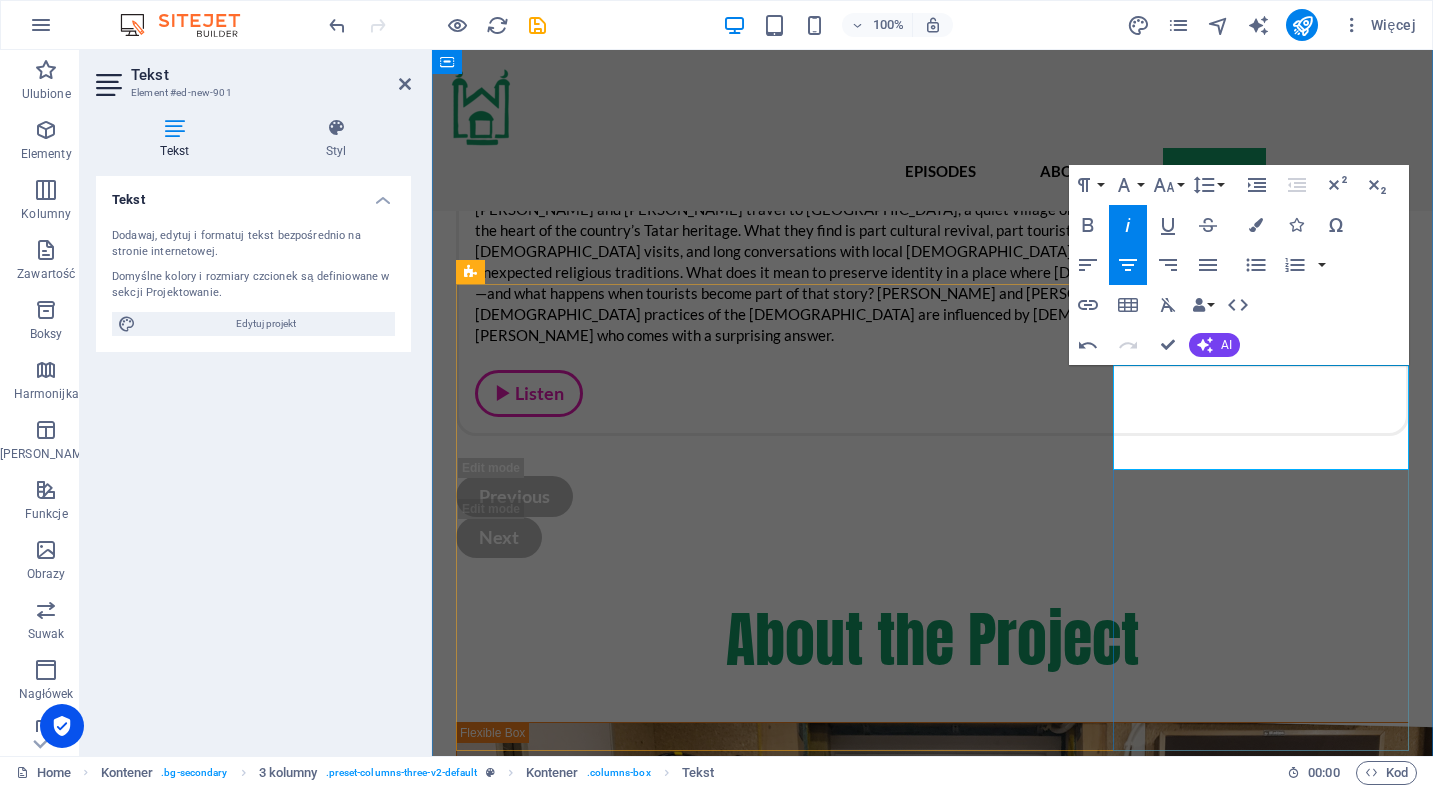 click on "Sound editor, owner of [DOMAIN_NAME]. Responsible for assembling hundreds of sound pieces, ensuring a pleasant listening experience, recording voiceovers, and making the website work." at bounding box center [604, 4381] 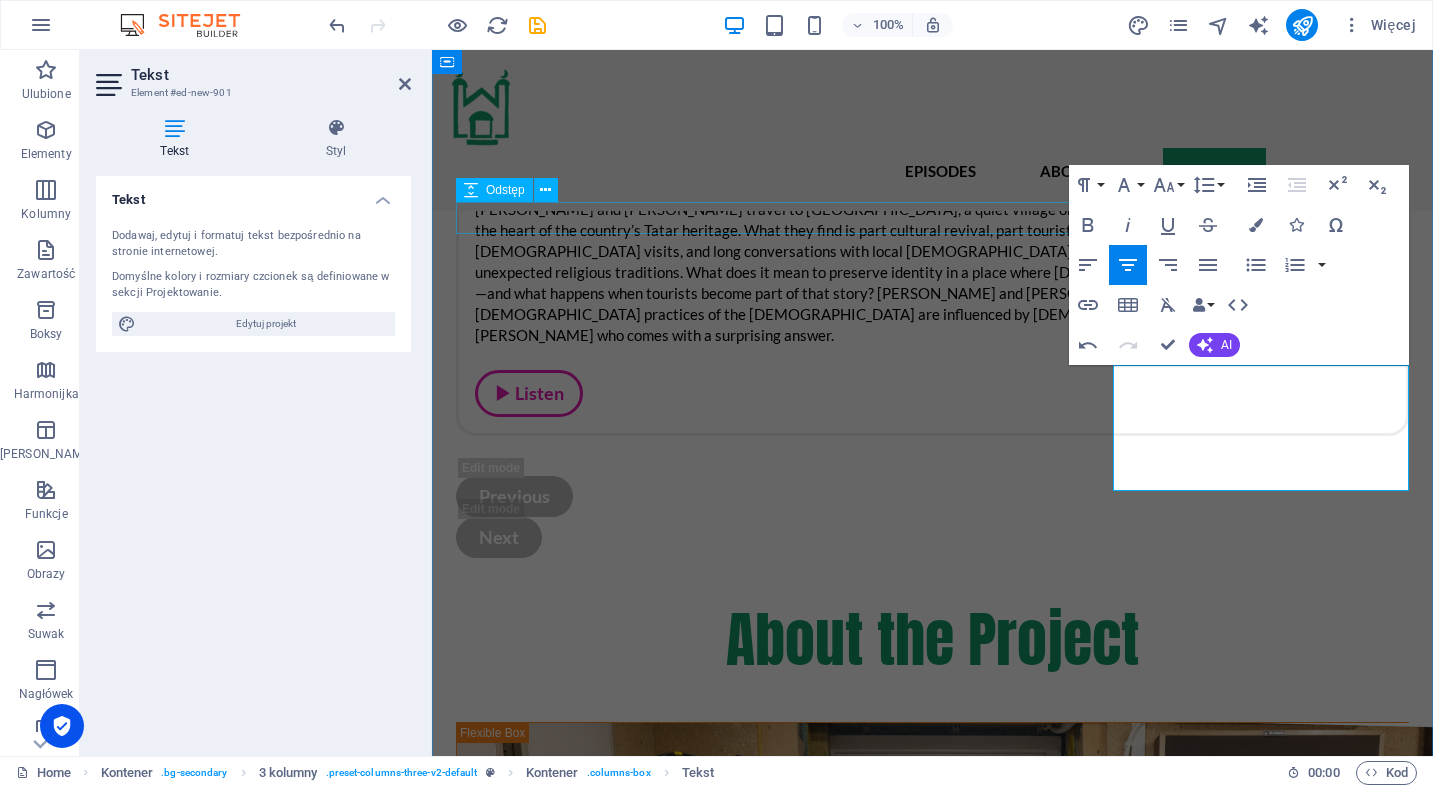 click at bounding box center [932, 2991] 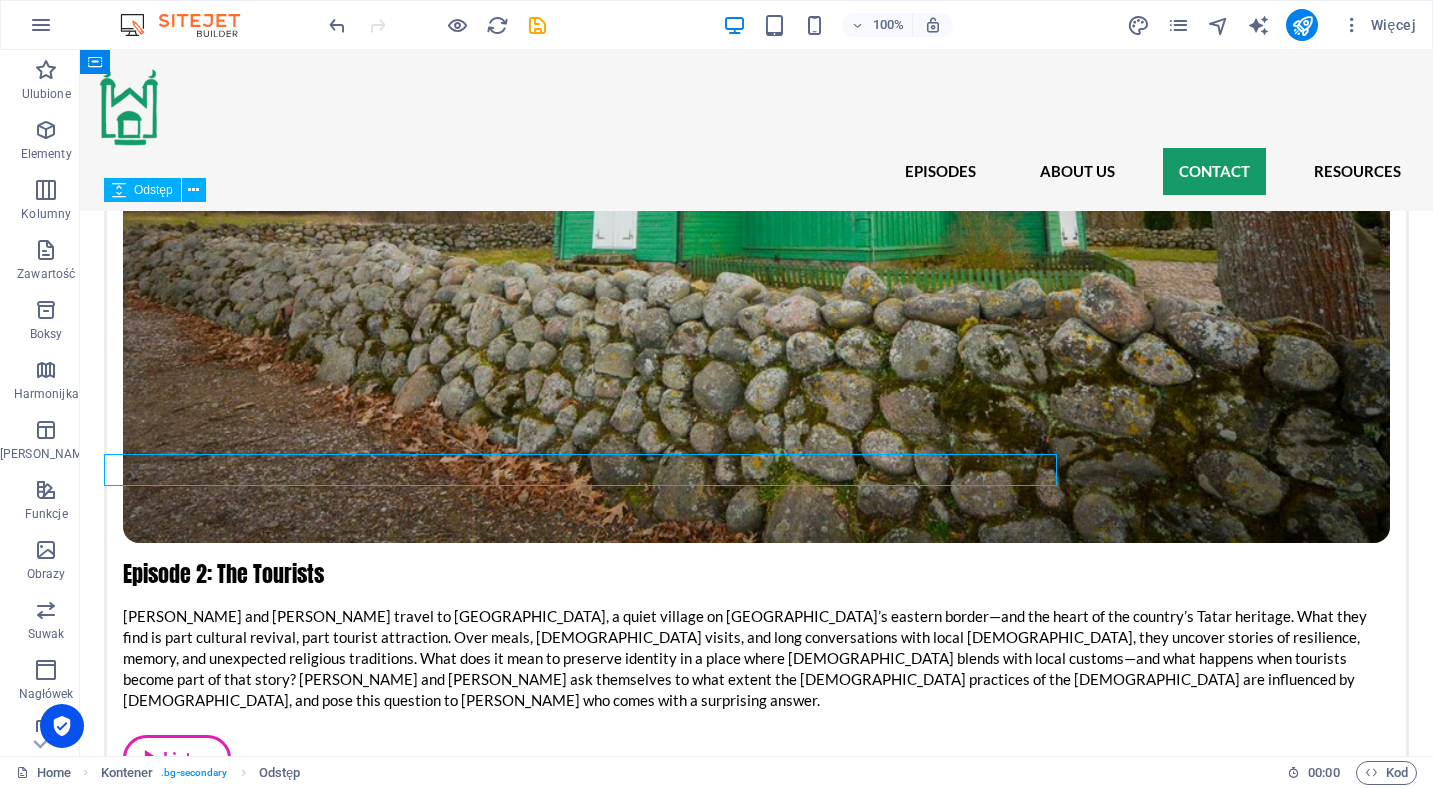 scroll, scrollTop: 3065, scrollLeft: 0, axis: vertical 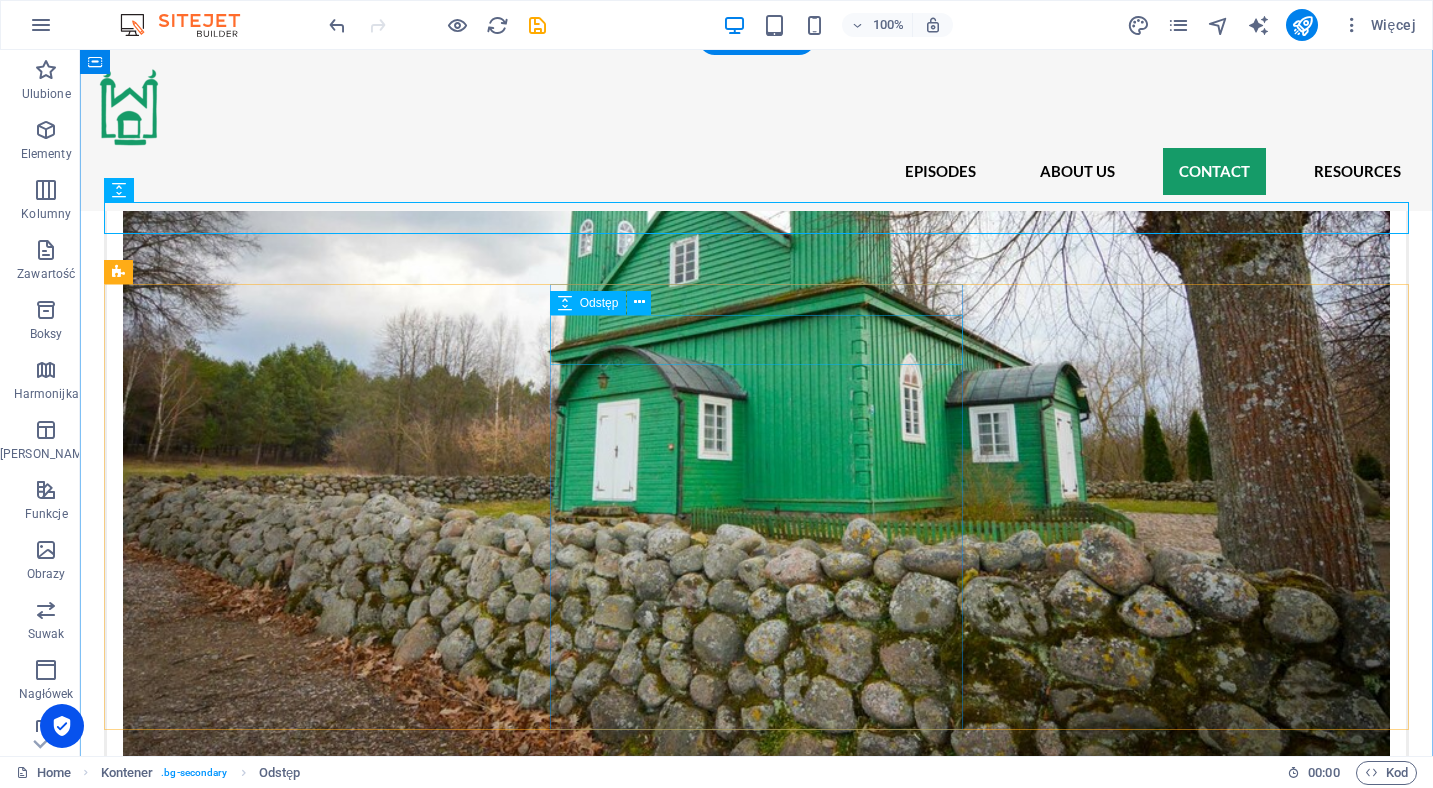 click at bounding box center [311, 4187] 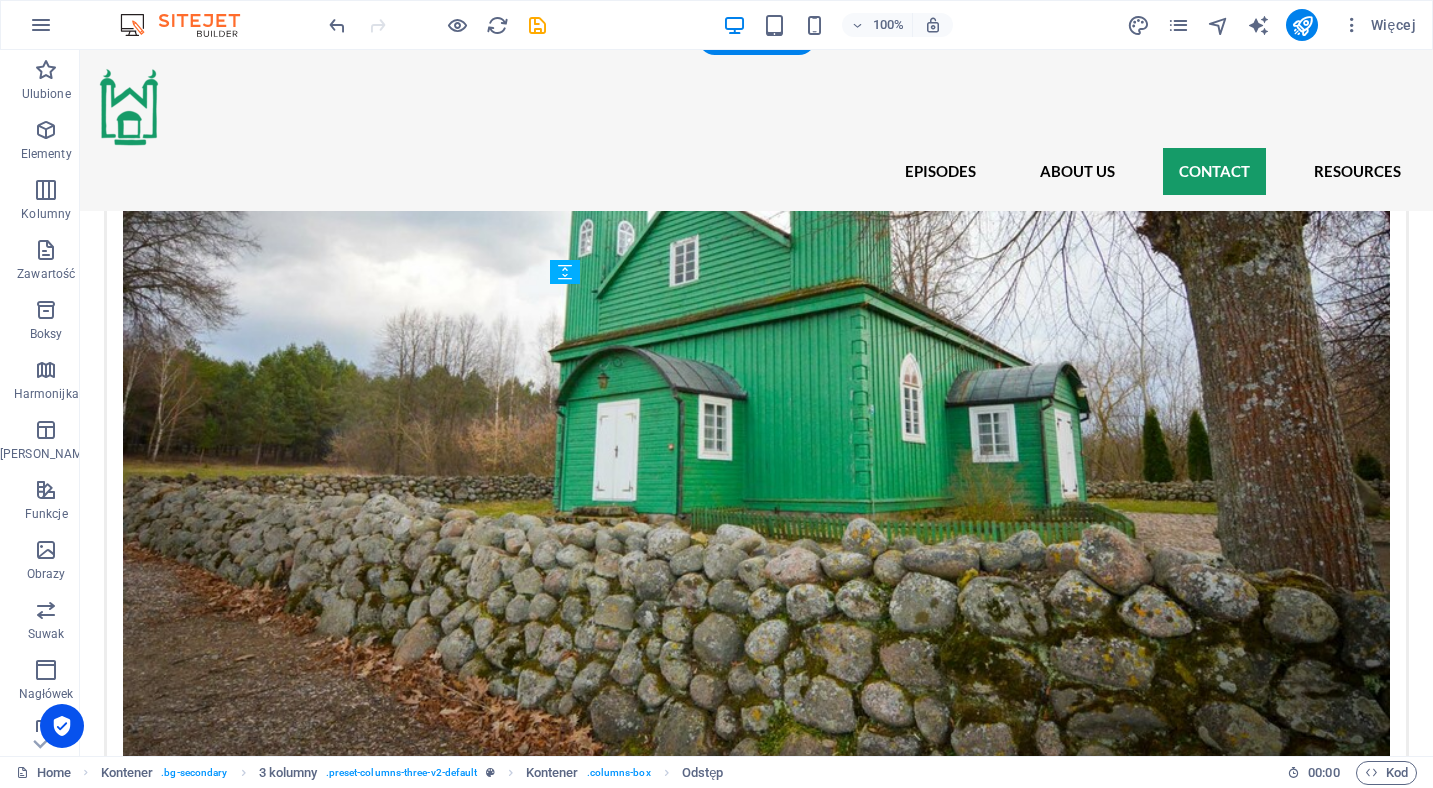 drag, startPoint x: 759, startPoint y: 329, endPoint x: 758, endPoint y: 436, distance: 107.00467 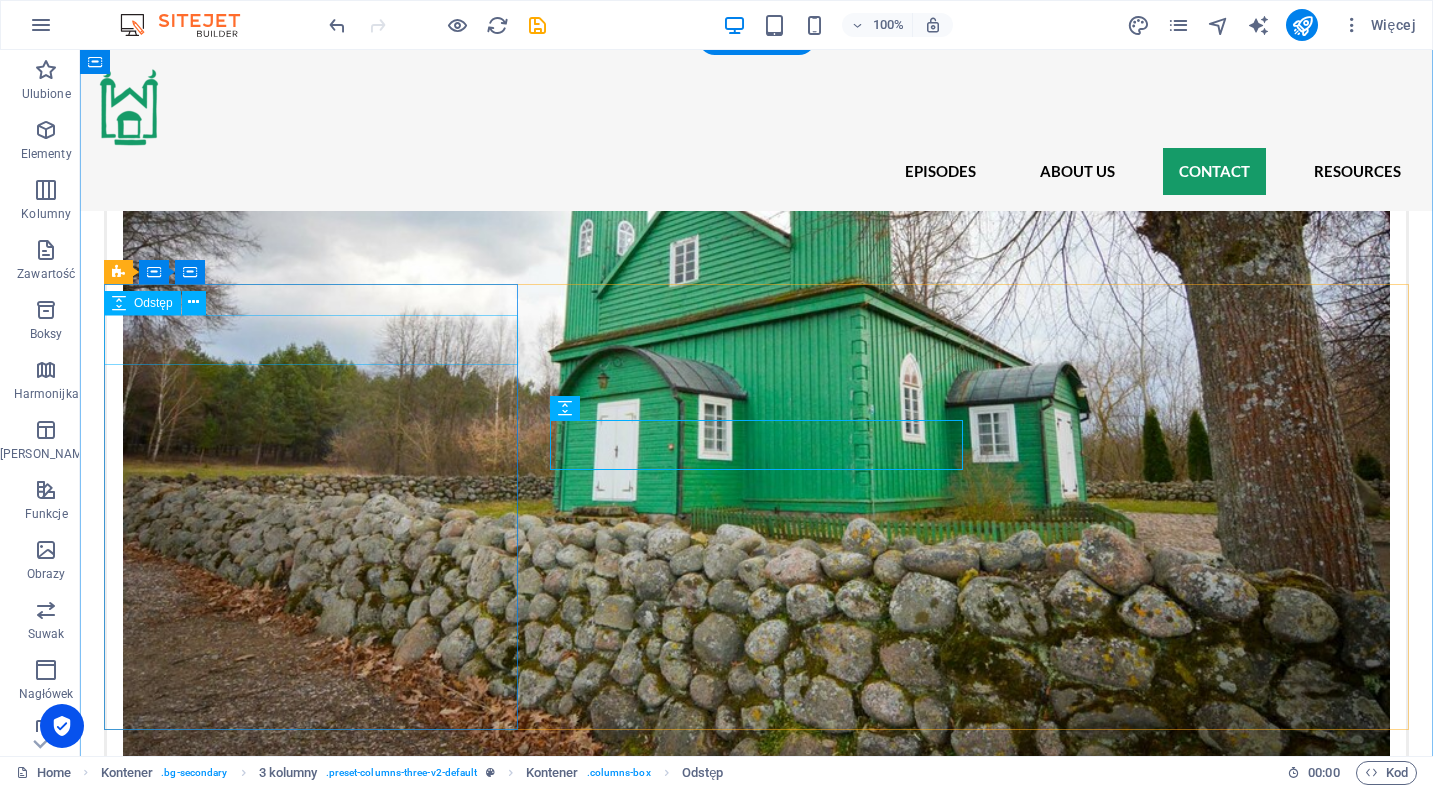 click at bounding box center (311, 3694) 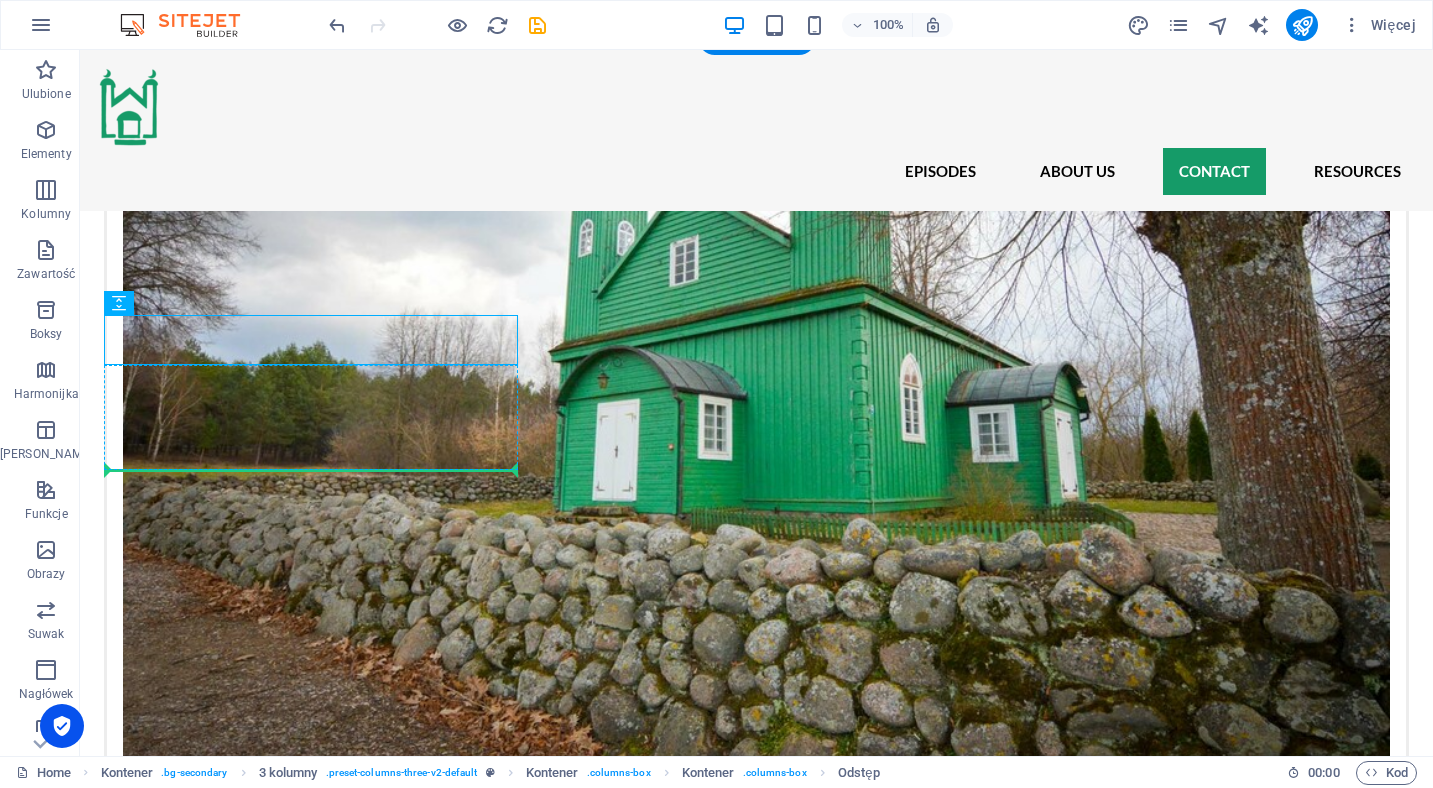 drag, startPoint x: 364, startPoint y: 338, endPoint x: 362, endPoint y: 466, distance: 128.01562 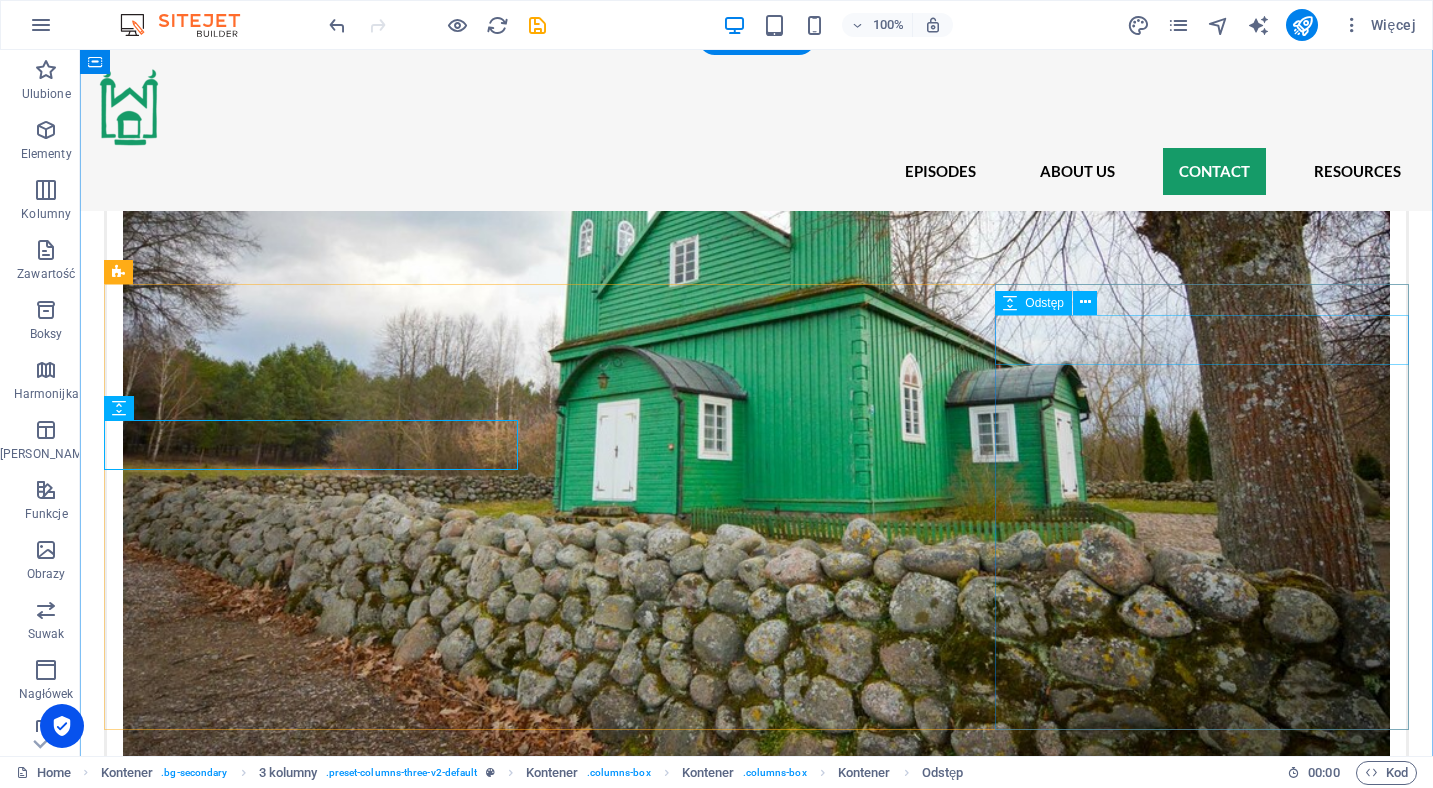click at bounding box center (311, 4801) 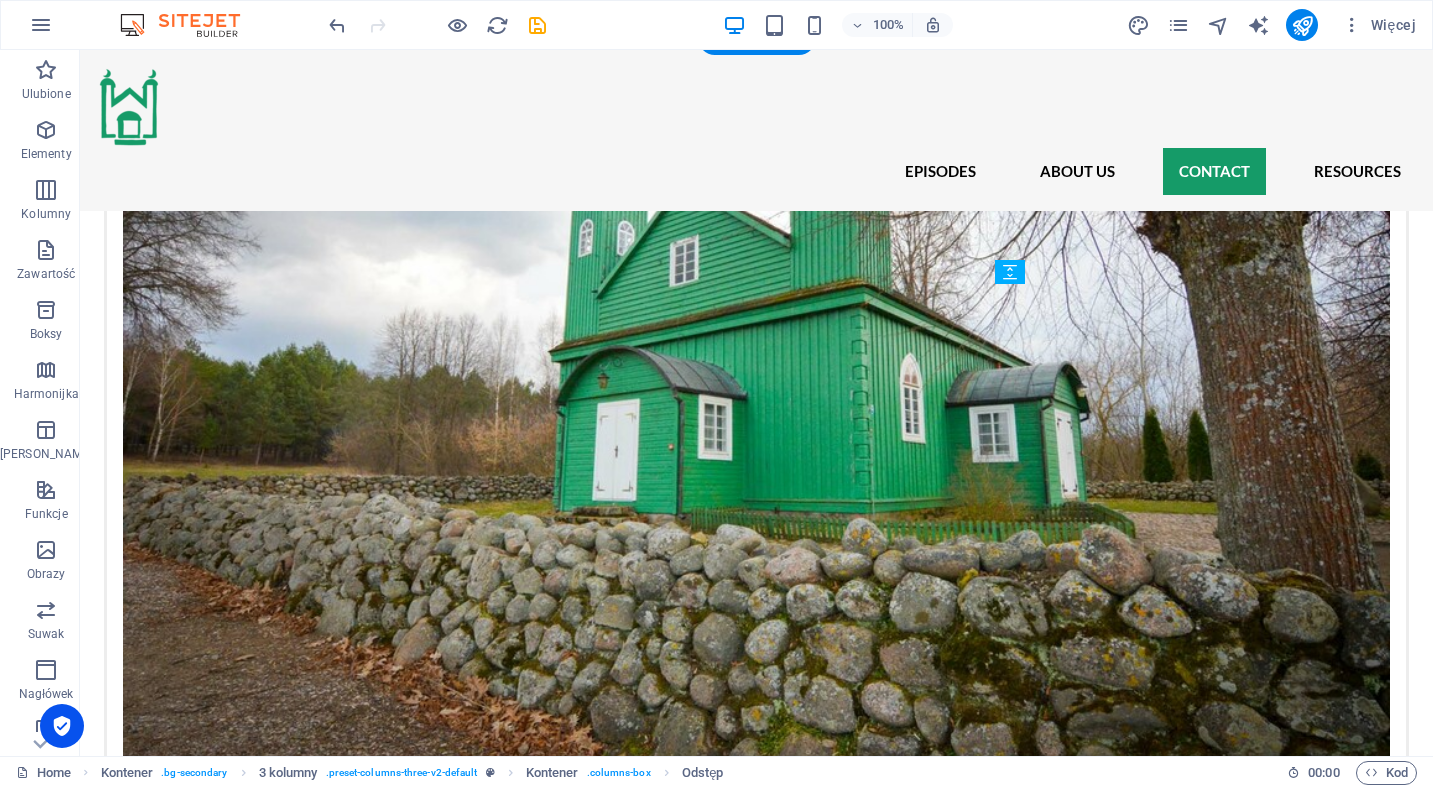 drag, startPoint x: 1150, startPoint y: 340, endPoint x: 1151, endPoint y: 437, distance: 97.00516 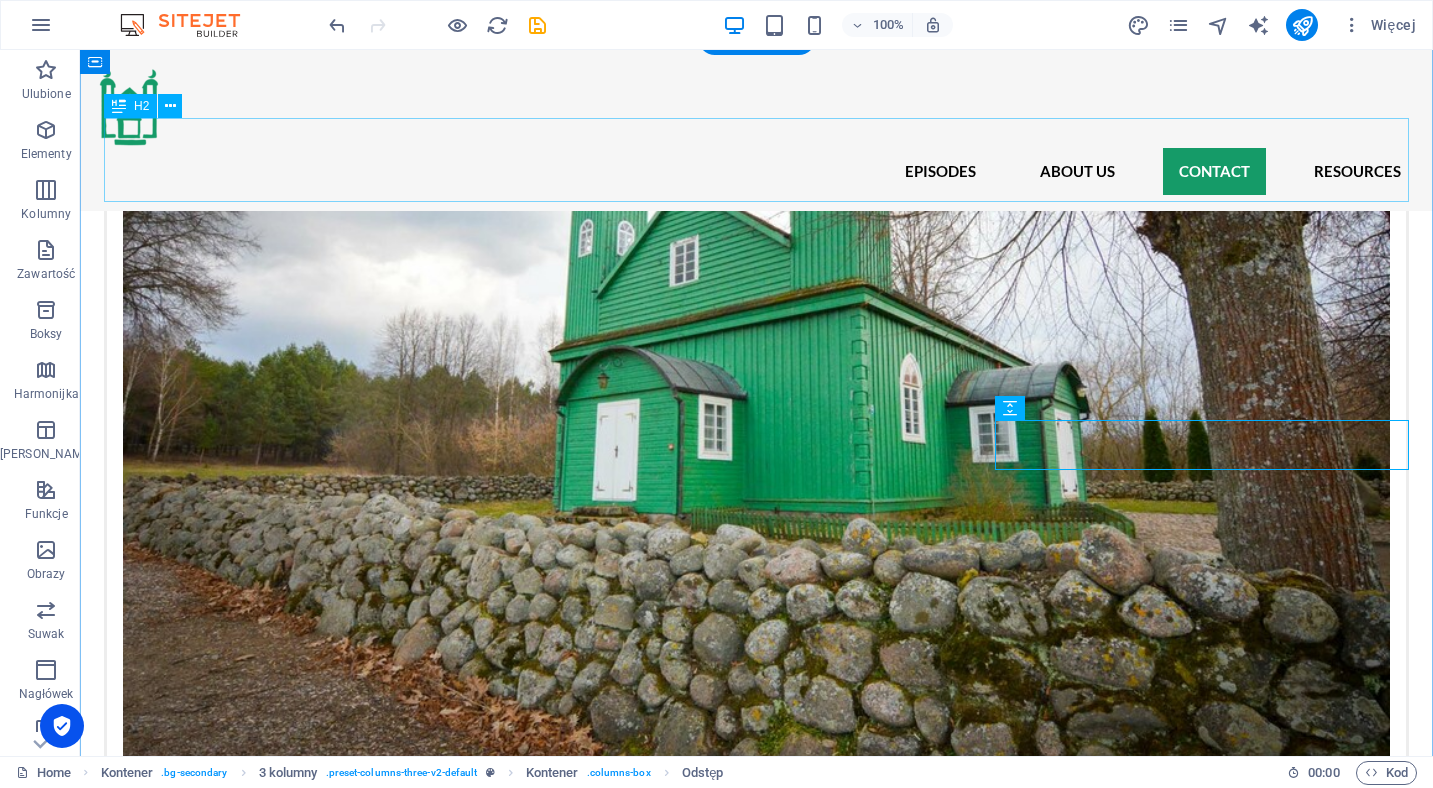 click on "Get in touch" at bounding box center [756, 3514] 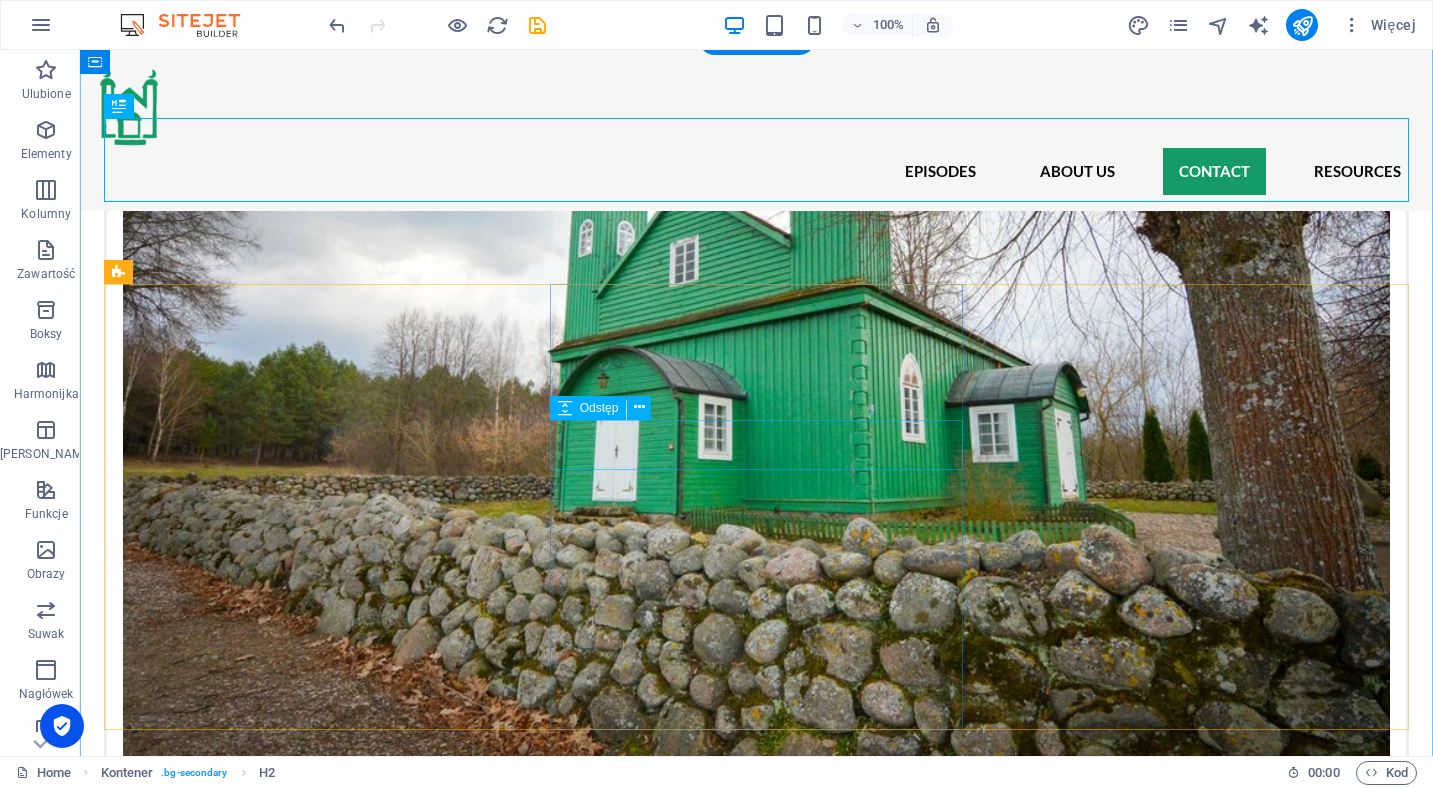 click at bounding box center [311, 4292] 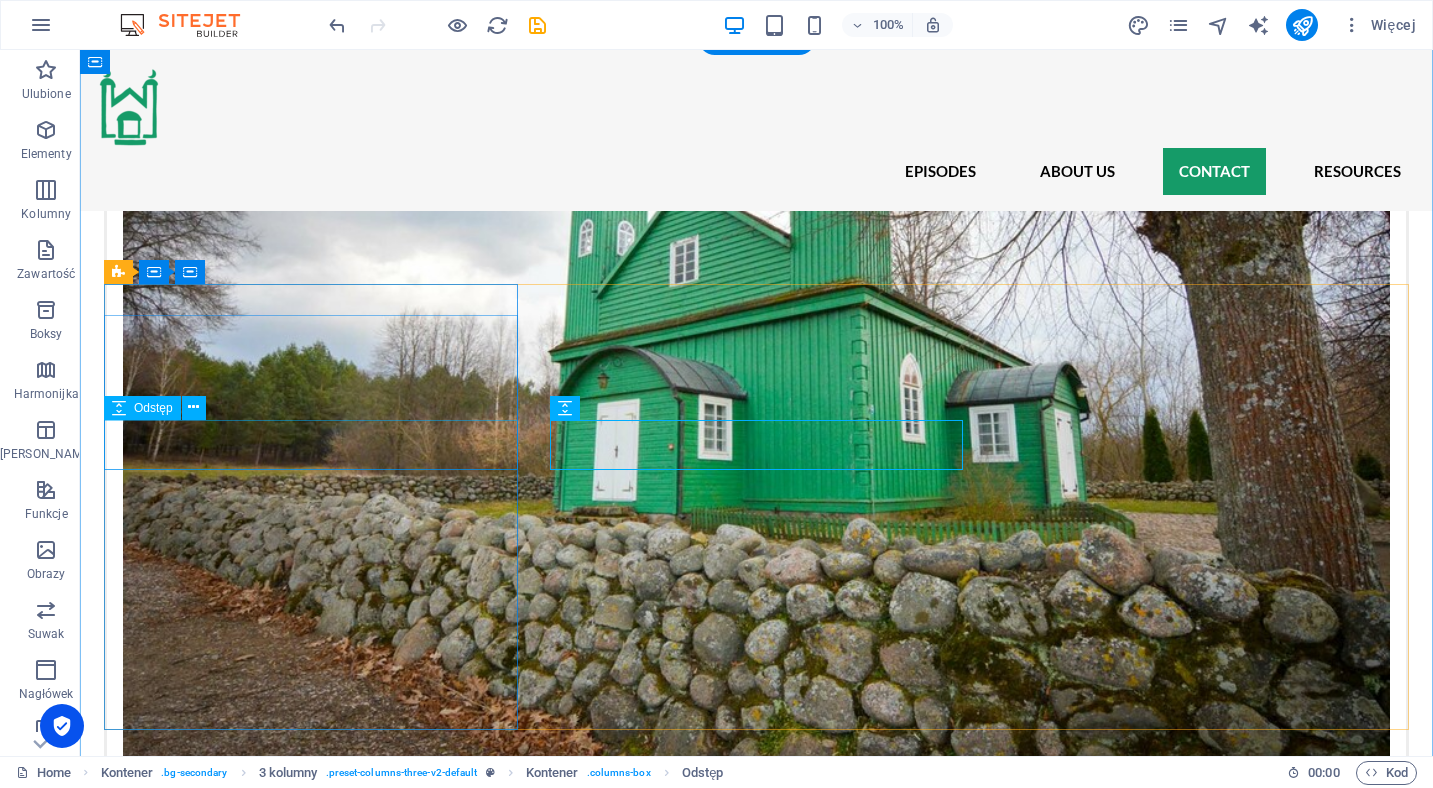 click at bounding box center (311, 3799) 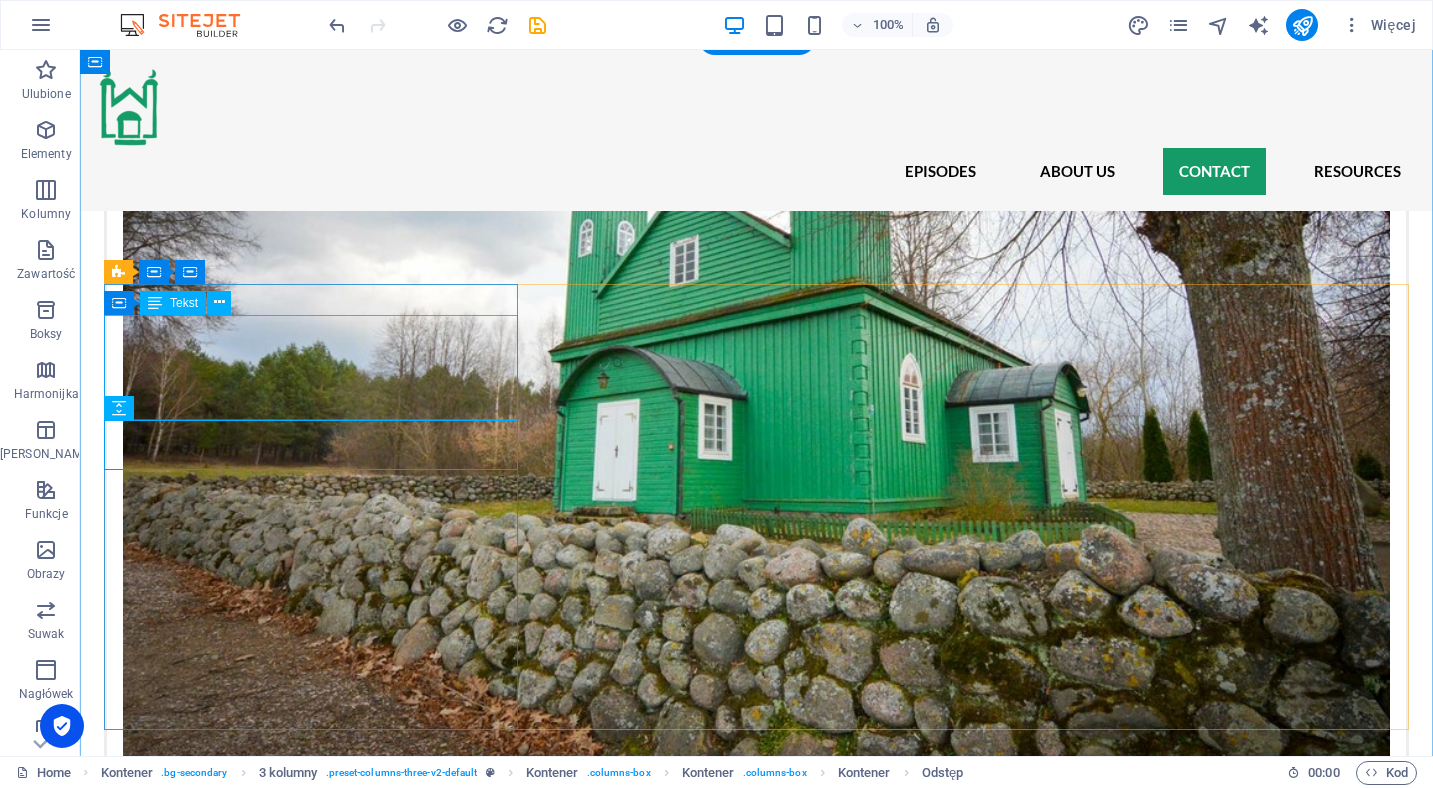 click on "Assistant Professor at the [GEOGRAPHIC_DATA], [GEOGRAPHIC_DATA]. Responsible for logistics, matching voiceovers with interviews in three languages, designing the website, and creating the graphic designs." at bounding box center (311, 3721) 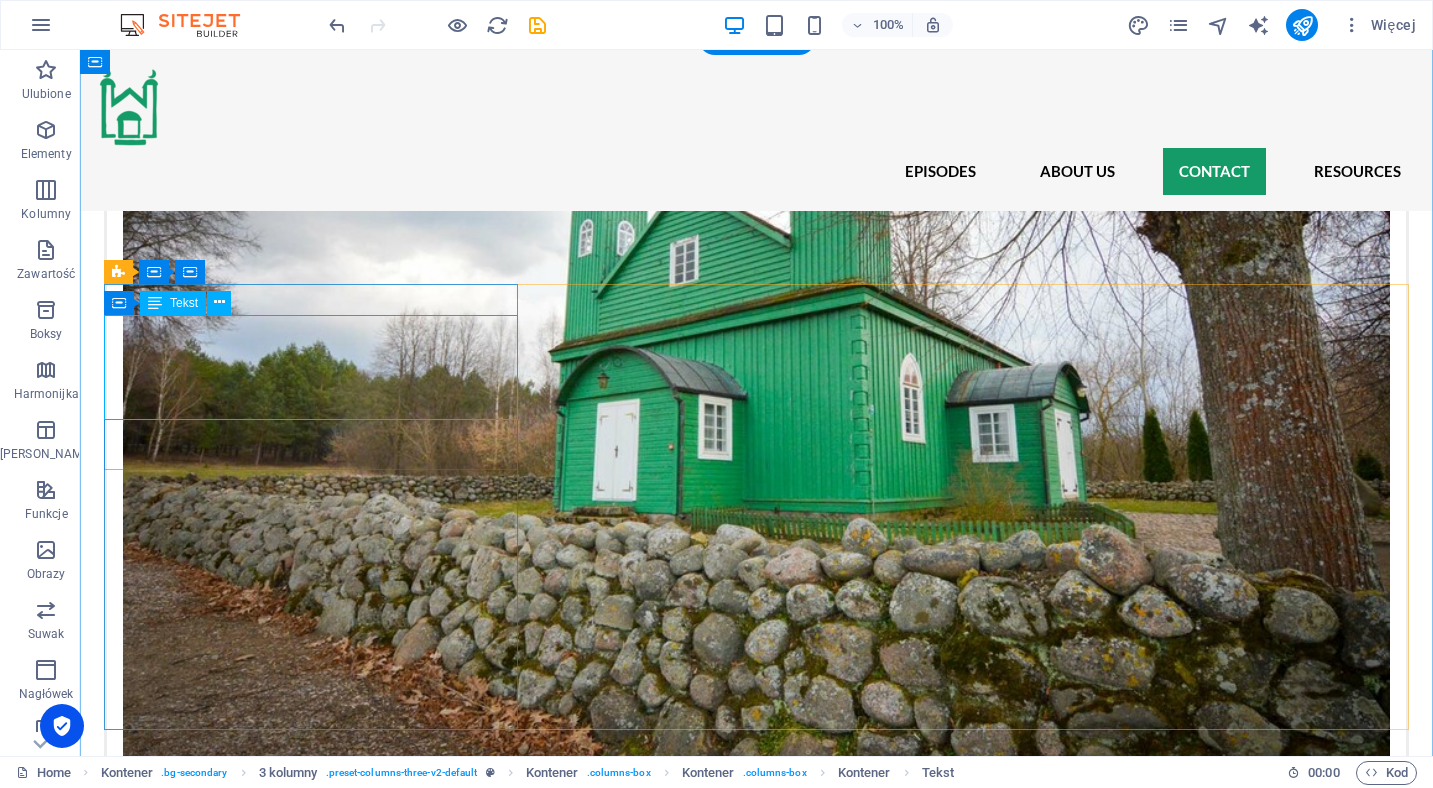 click on "Assistant Professor at the [GEOGRAPHIC_DATA], [GEOGRAPHIC_DATA]. Responsible for logistics, matching voiceovers with interviews in three languages, designing the website, and creating the graphic designs." at bounding box center [311, 3721] 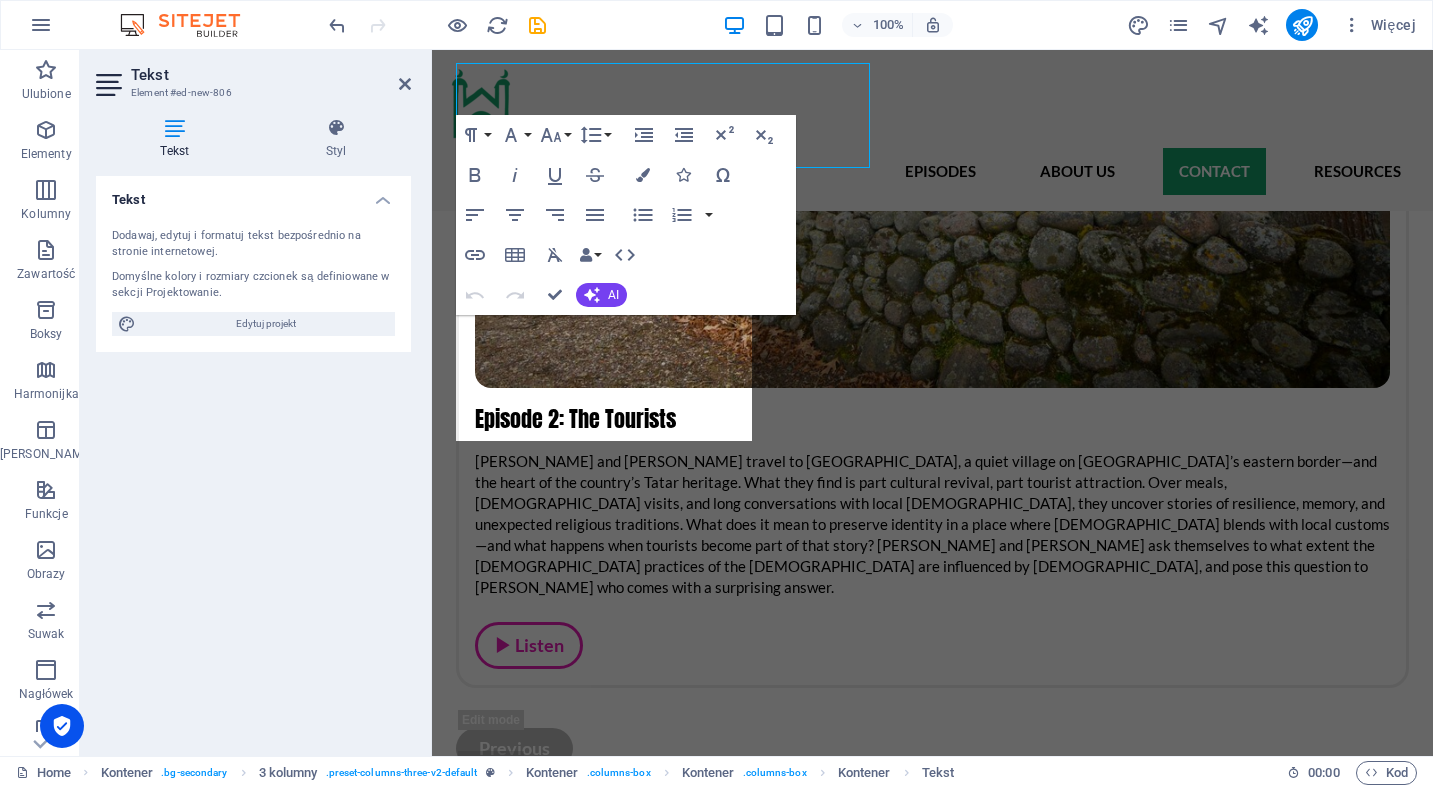 scroll, scrollTop: 3317, scrollLeft: 0, axis: vertical 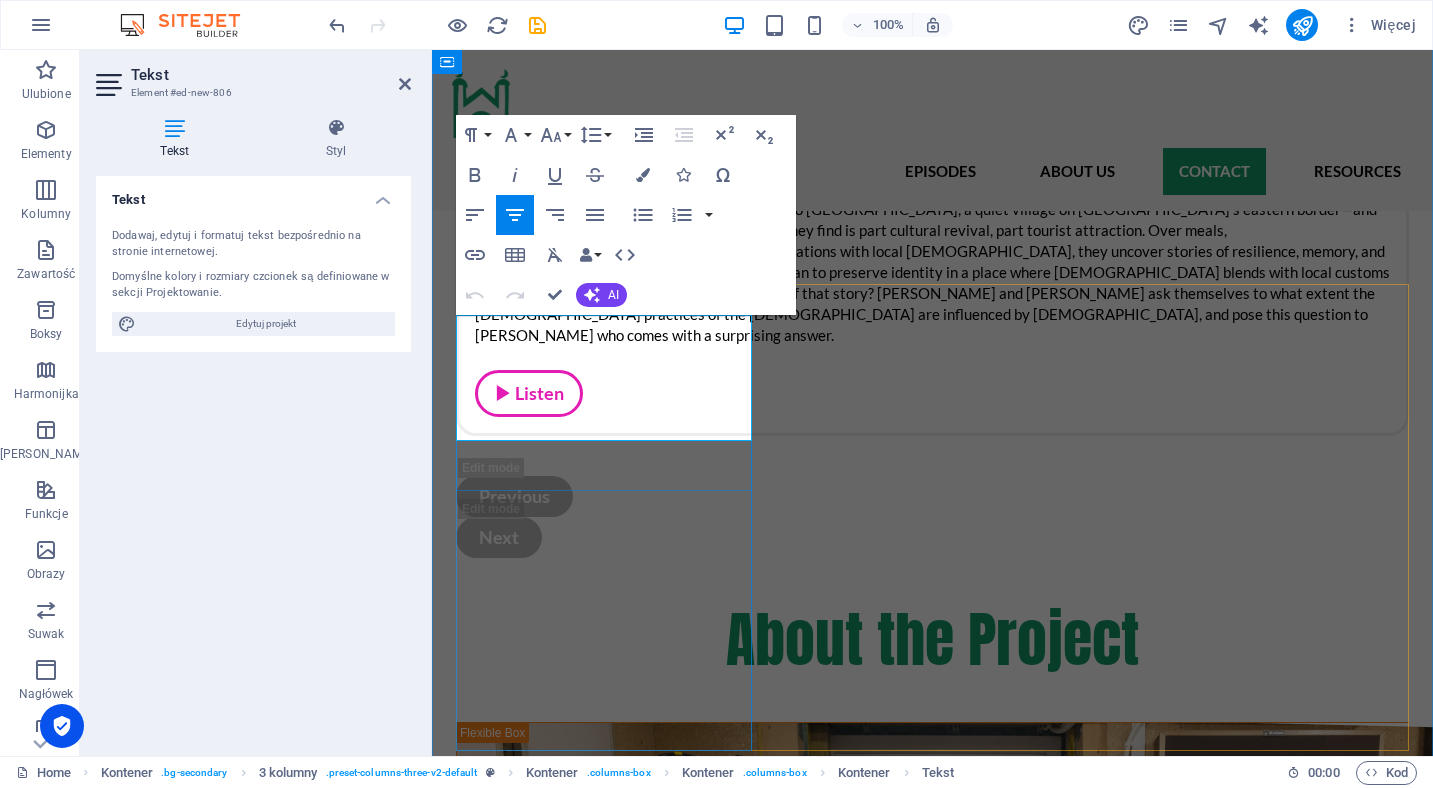 click on "Assistant Professor at the [GEOGRAPHIC_DATA], [GEOGRAPHIC_DATA]. Responsible for logistics, matching voiceovers with interviews in three languages, designing the website, and creating the graphic designs." at bounding box center (604, 3160) 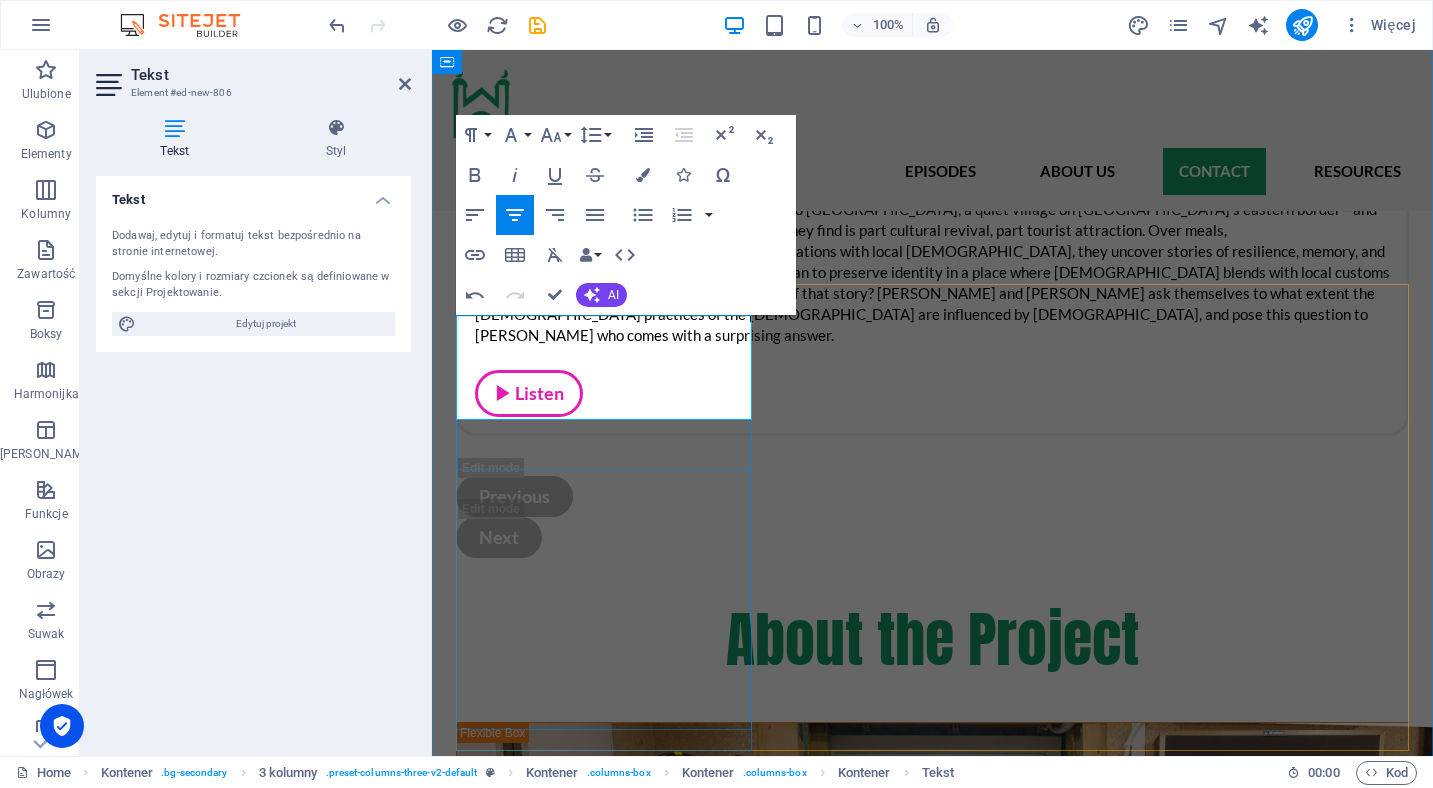 click on "Professor of [DEMOGRAPHIC_DATA] and the West at [GEOGRAPHIC_DATA]. Responsible for asking the right questions, writing the scenarios, and the overall content design of the series." at bounding box center (604, 3139) 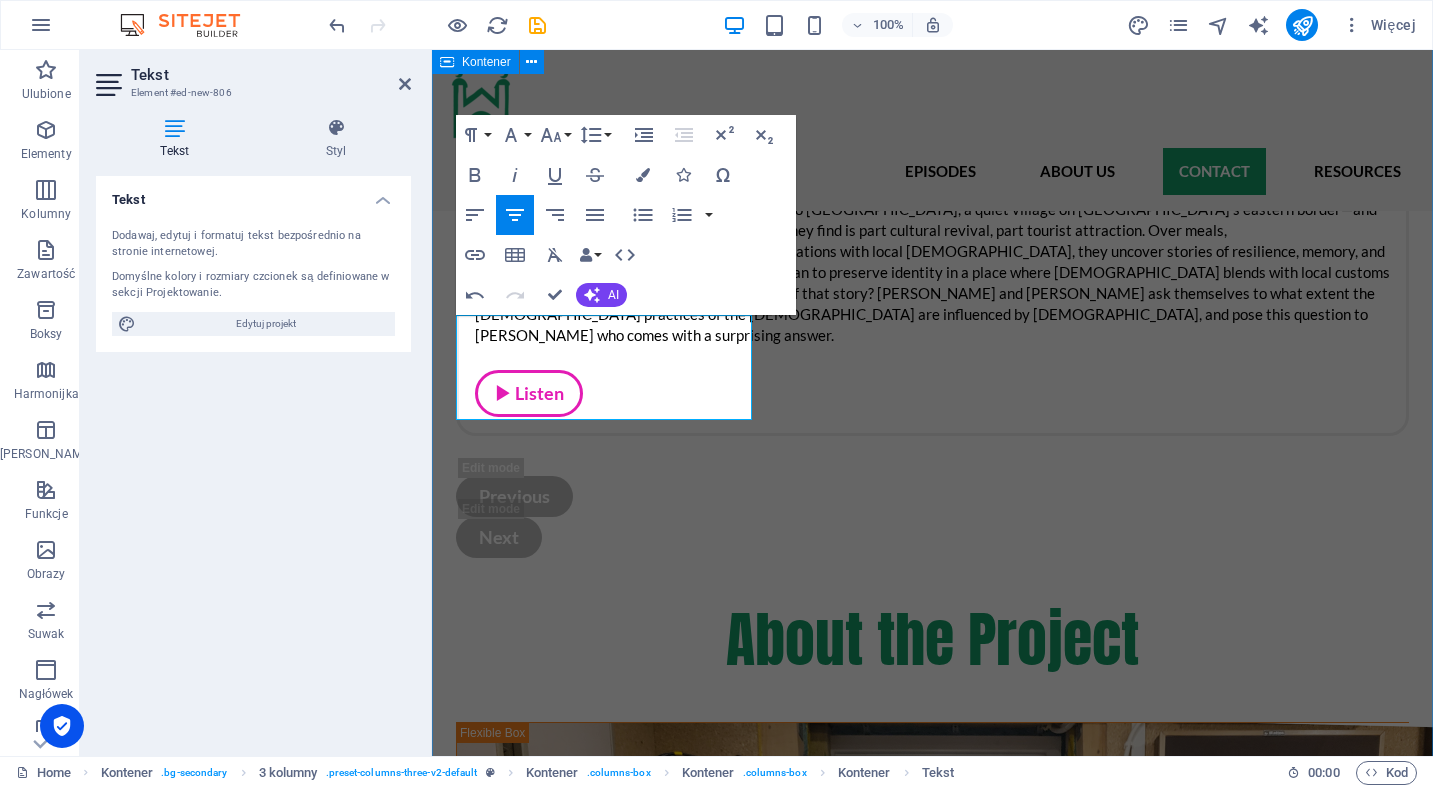 drag, startPoint x: 643, startPoint y: 346, endPoint x: 449, endPoint y: 327, distance: 194.92819 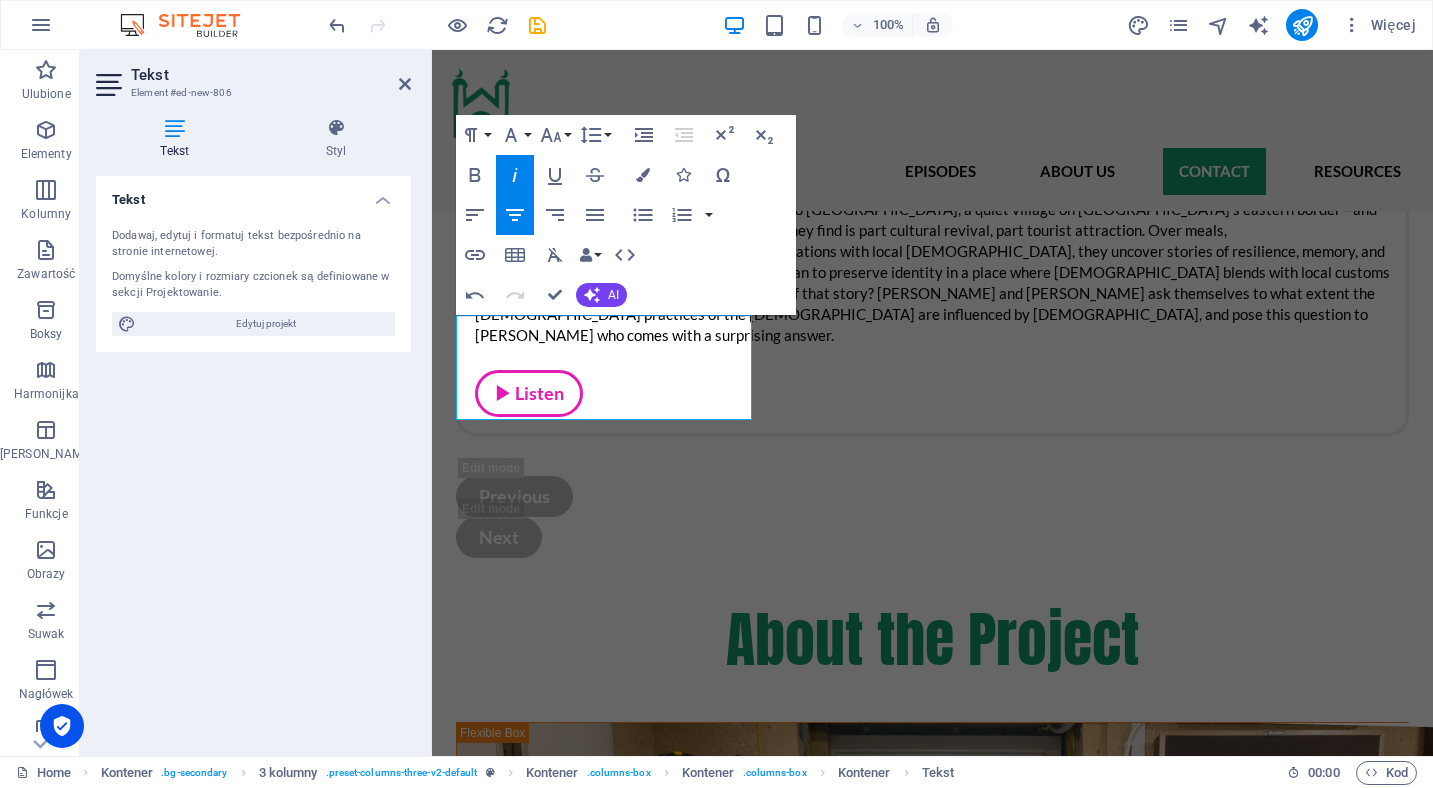 click on "Tekst Dodawaj, edytuj i formatuj tekst bezpośrednio na stronie internetowej. Domyślne kolory i rozmiary czcionek są definiowane w sekcji Projektowanie. Edytuj projekt Wyrównanie Wyrównane do lewej Wyśrodkowany Wyrównane do prawej" at bounding box center [253, 458] 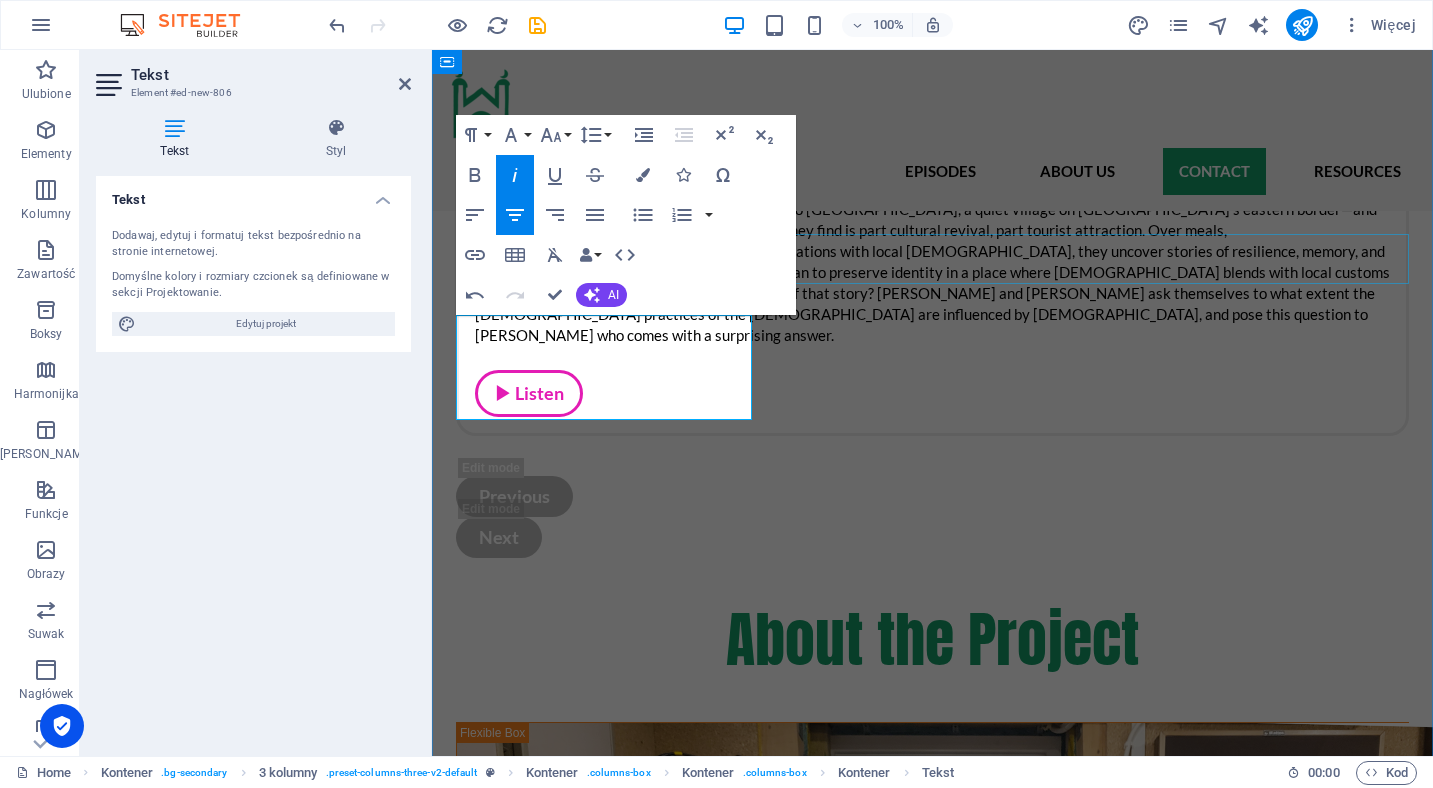 click at bounding box center (932, 3032) 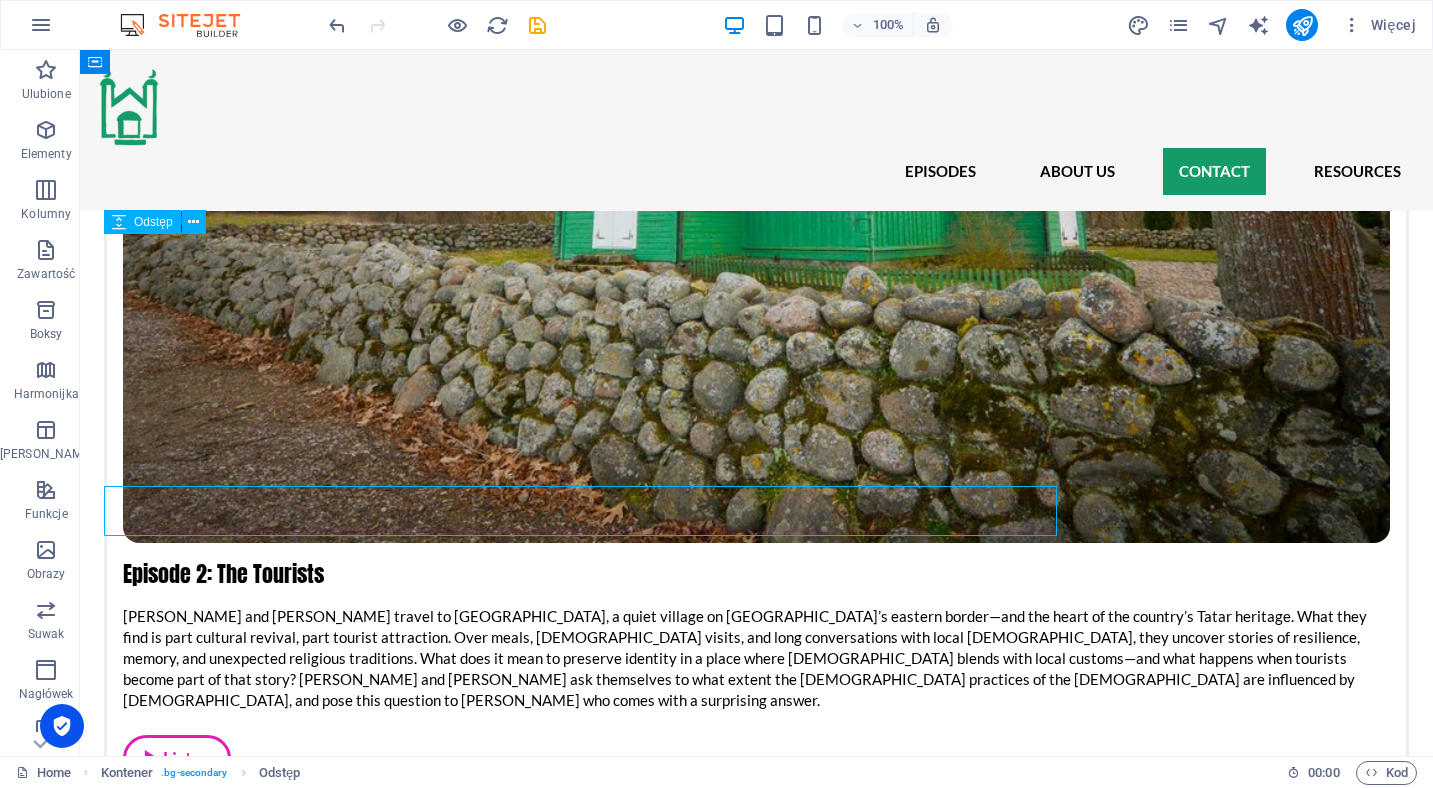 scroll, scrollTop: 3065, scrollLeft: 0, axis: vertical 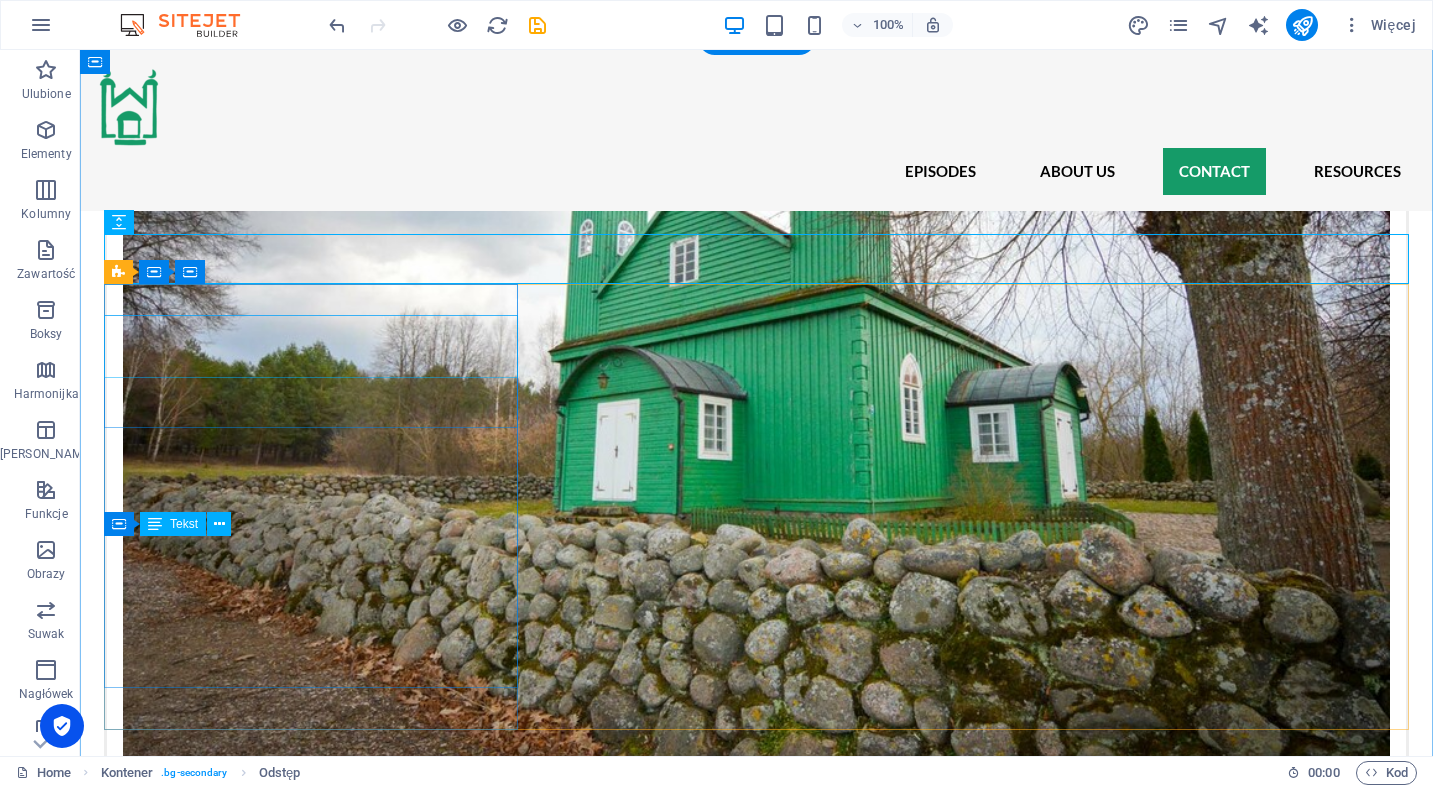 click on "Professor of [DEMOGRAPHIC_DATA] and the West at [GEOGRAPHIC_DATA]. Responsible for asking the right questions, writing the scenarios, and the overall content design of the series." at bounding box center (311, 3711) 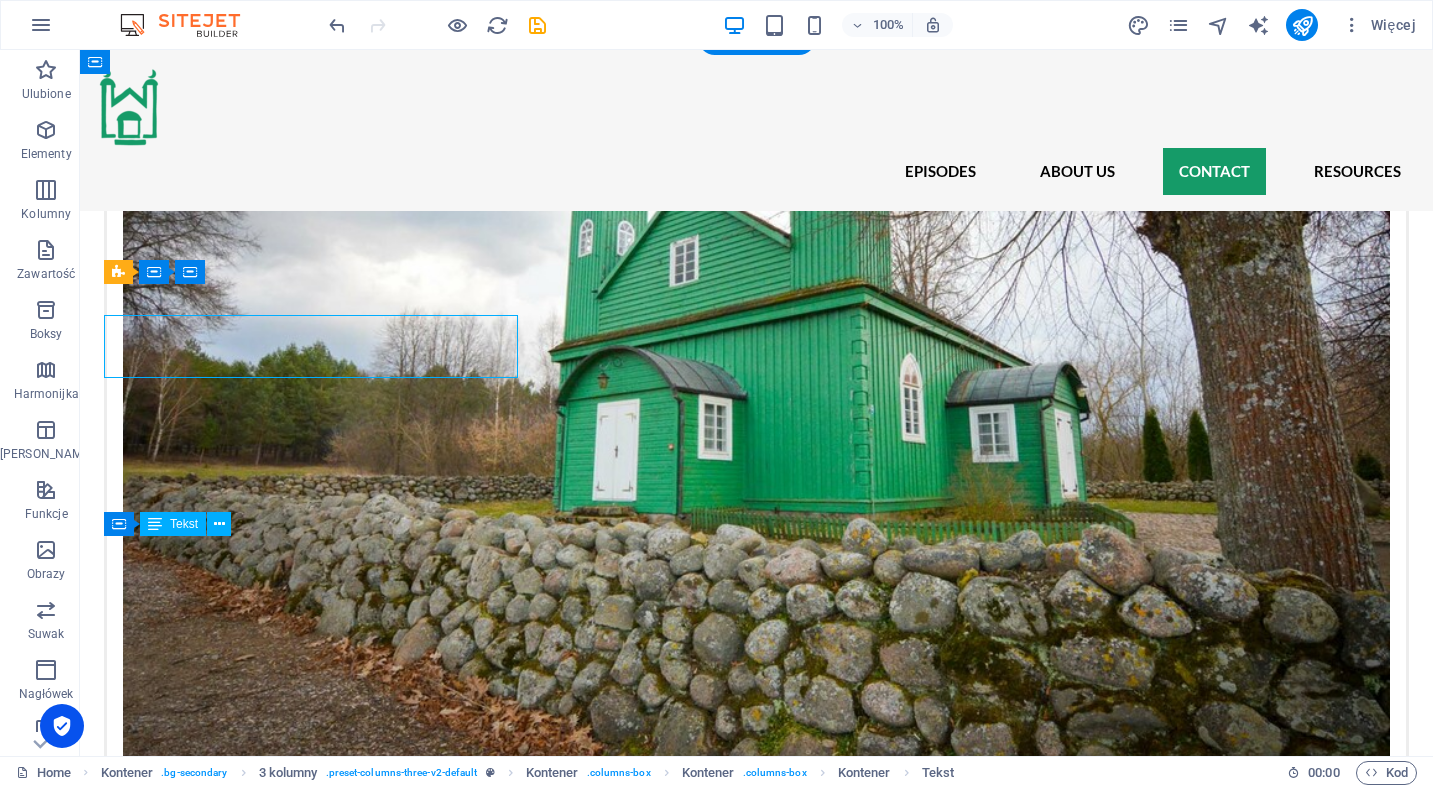 click on "Professor of [DEMOGRAPHIC_DATA] and the West at [GEOGRAPHIC_DATA]. Responsible for asking the right questions, writing the scenarios, and the overall content design of the series." at bounding box center [311, 3711] 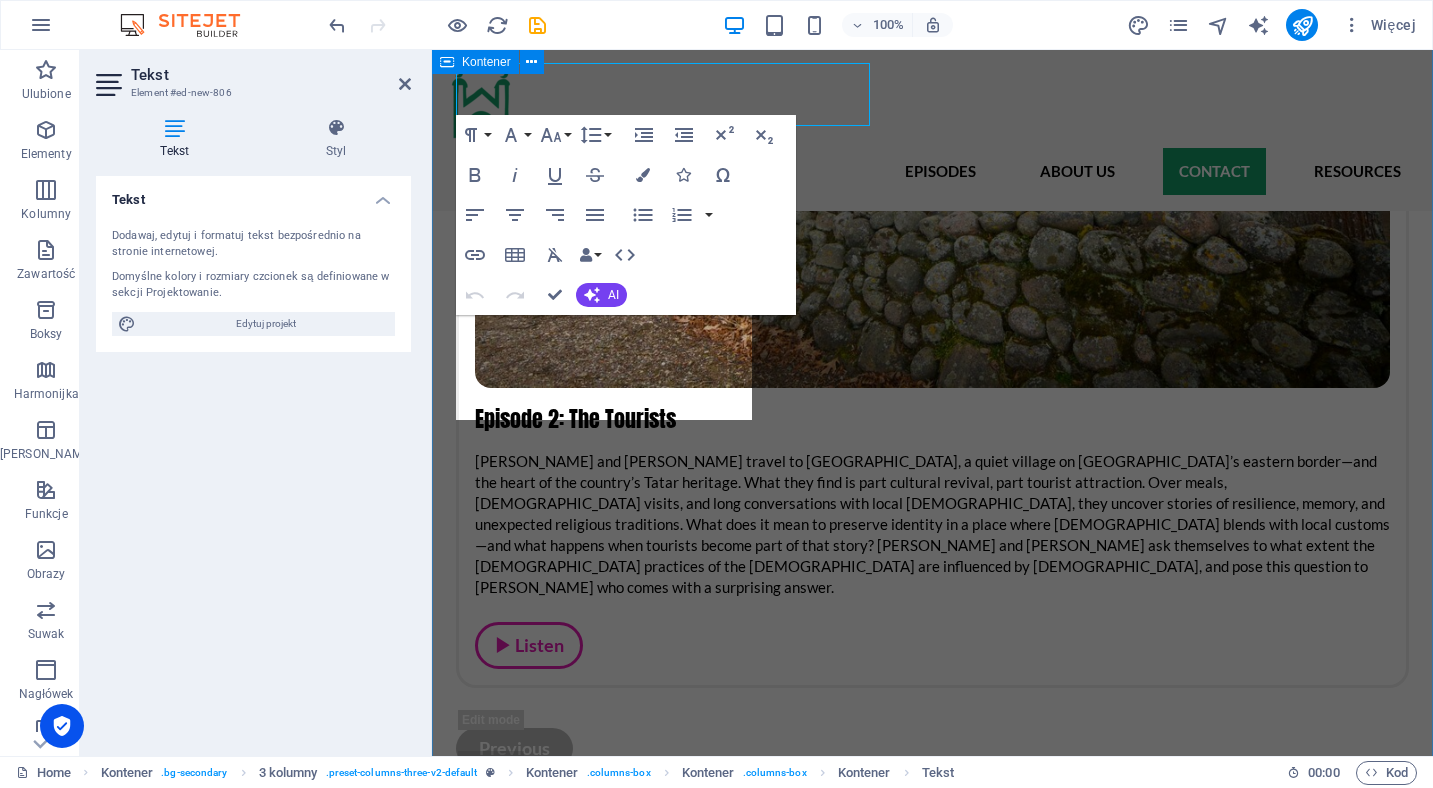 scroll, scrollTop: 3317, scrollLeft: 0, axis: vertical 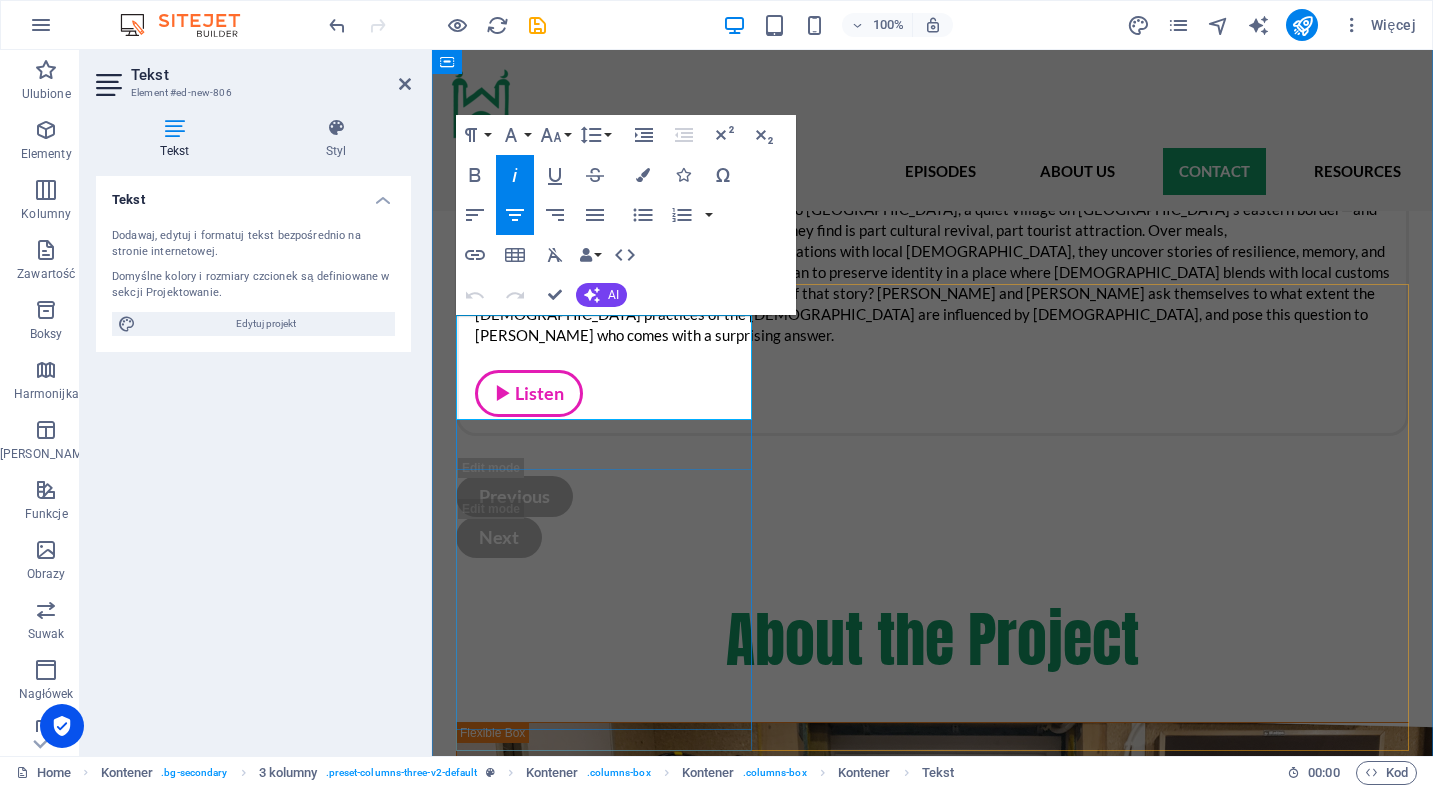 click on "Professor of [DEMOGRAPHIC_DATA] and the West at [GEOGRAPHIC_DATA]. Responsible for asking the right questions, writing the scenarios, and the overall content design of the series." at bounding box center [604, 3139] 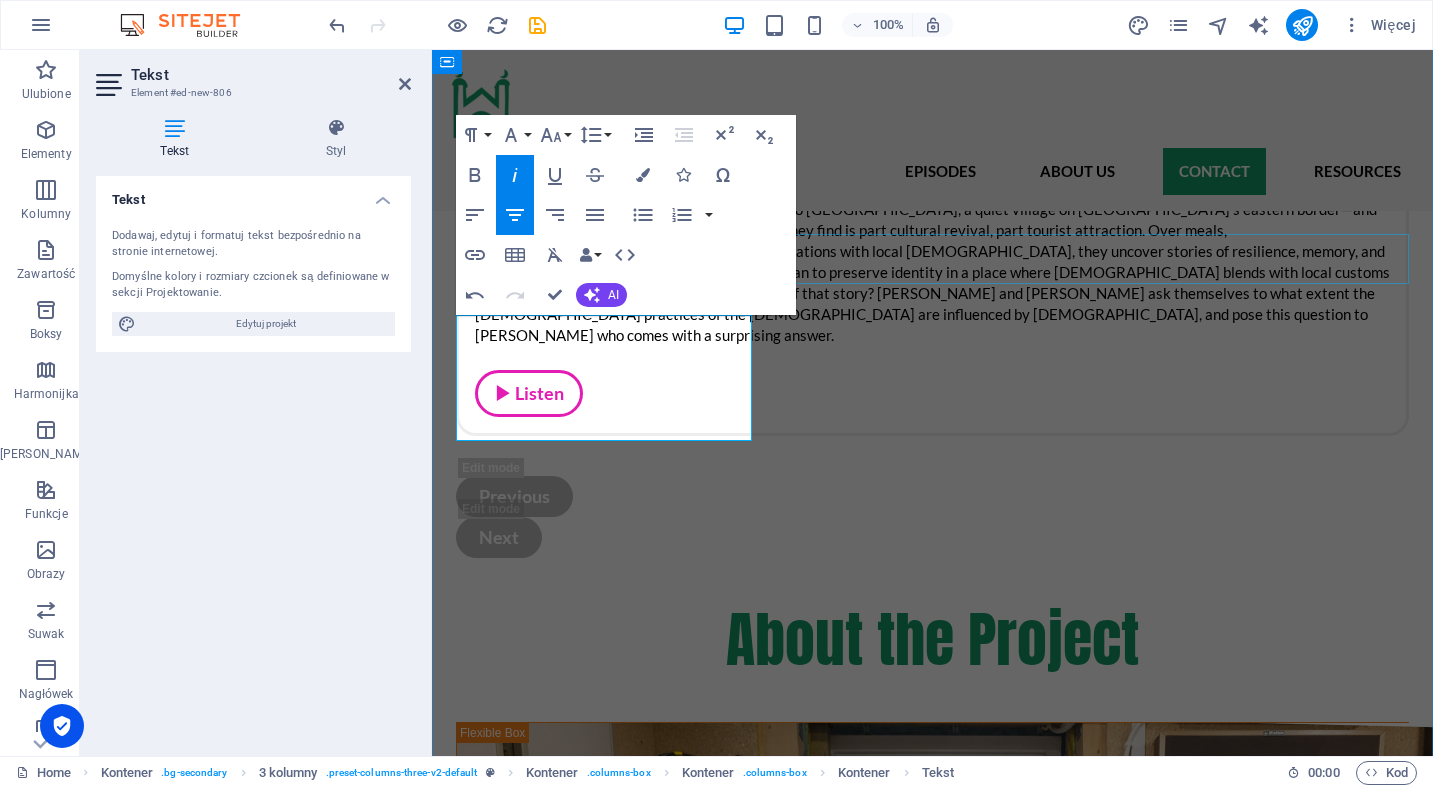 click at bounding box center (932, 3032) 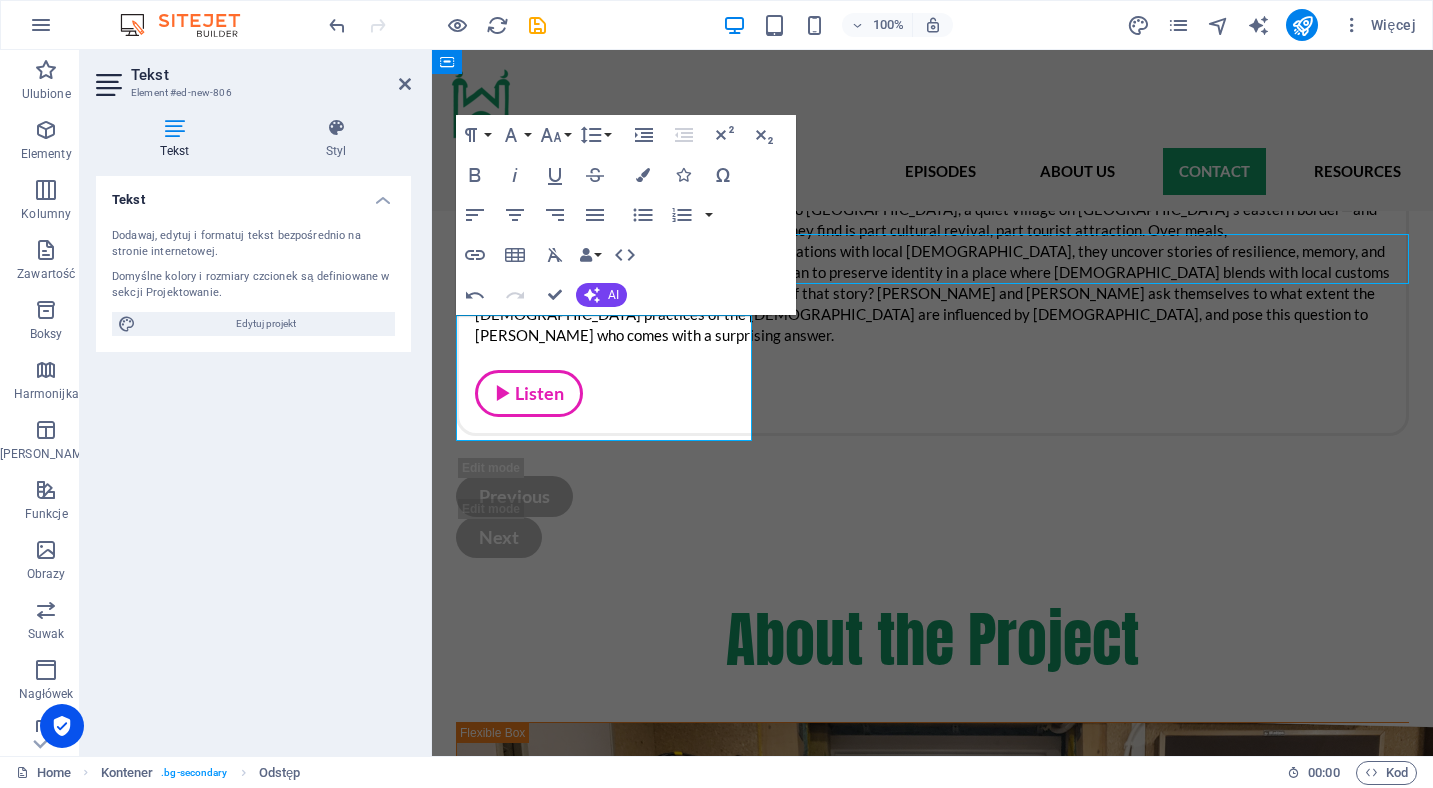 scroll, scrollTop: 3065, scrollLeft: 0, axis: vertical 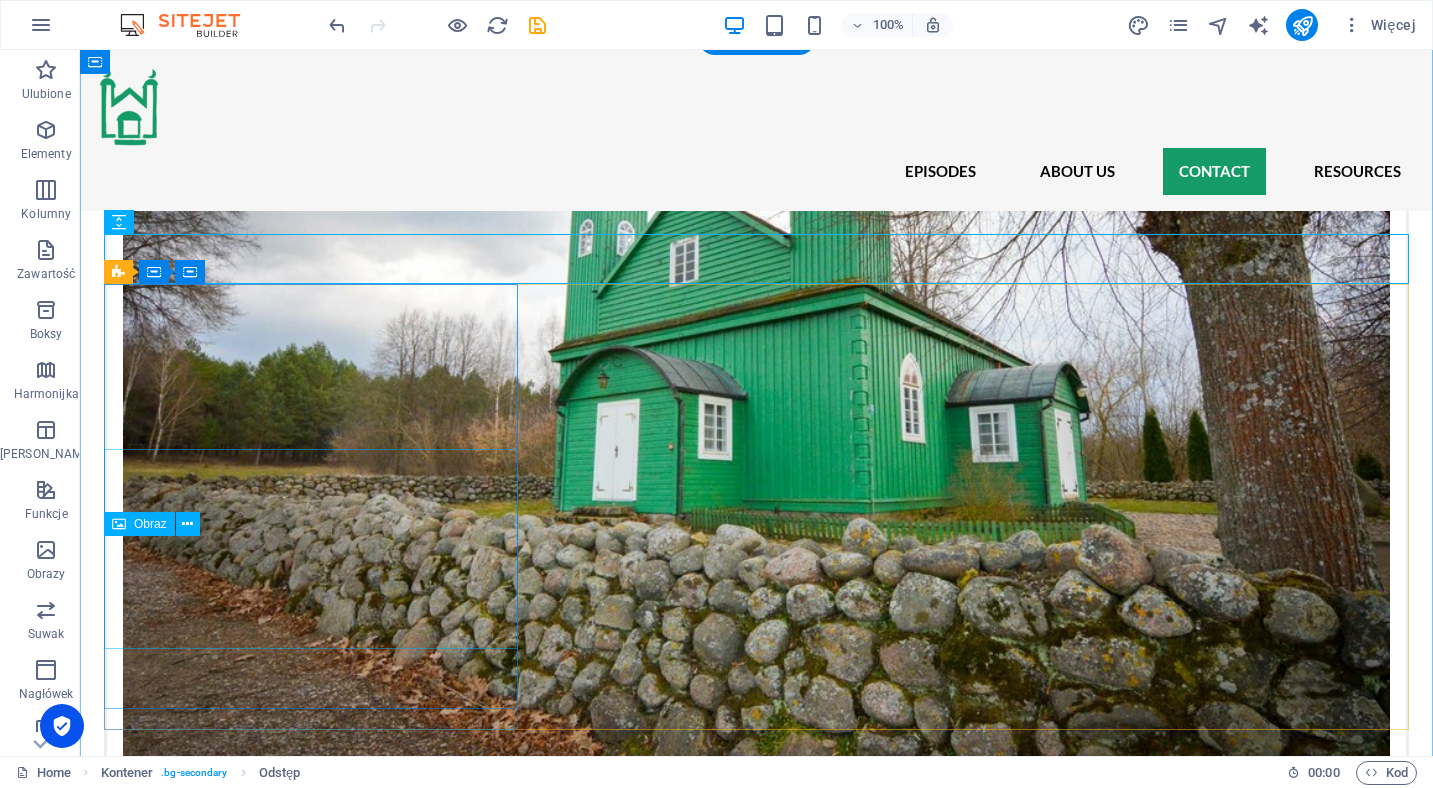 click at bounding box center [311, 3924] 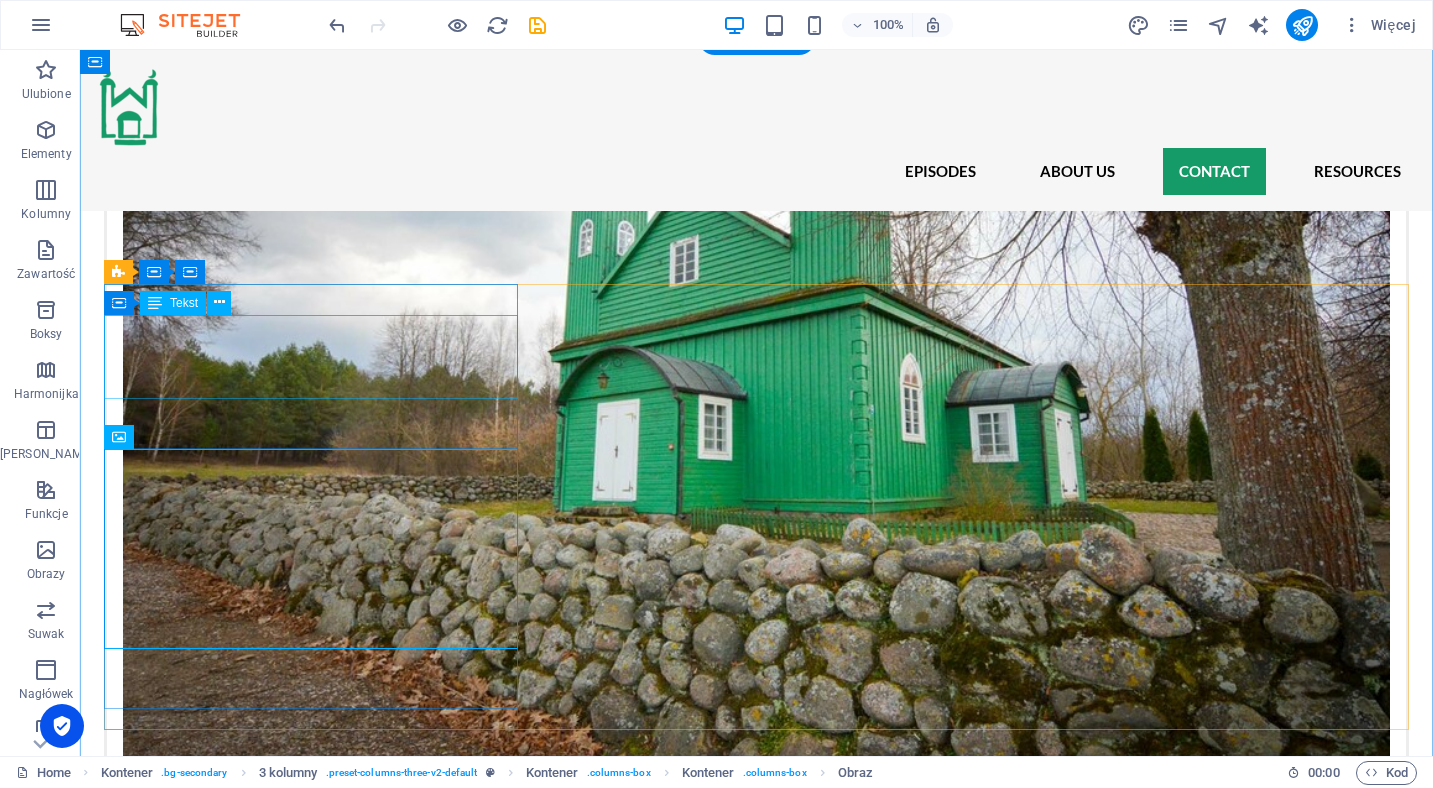 click on "Professor of [DEMOGRAPHIC_DATA] and the West at [GEOGRAPHIC_DATA]. Responsible for asking the right questions, writing the scenarios, and the overall content design of the series." at bounding box center [311, 3721] 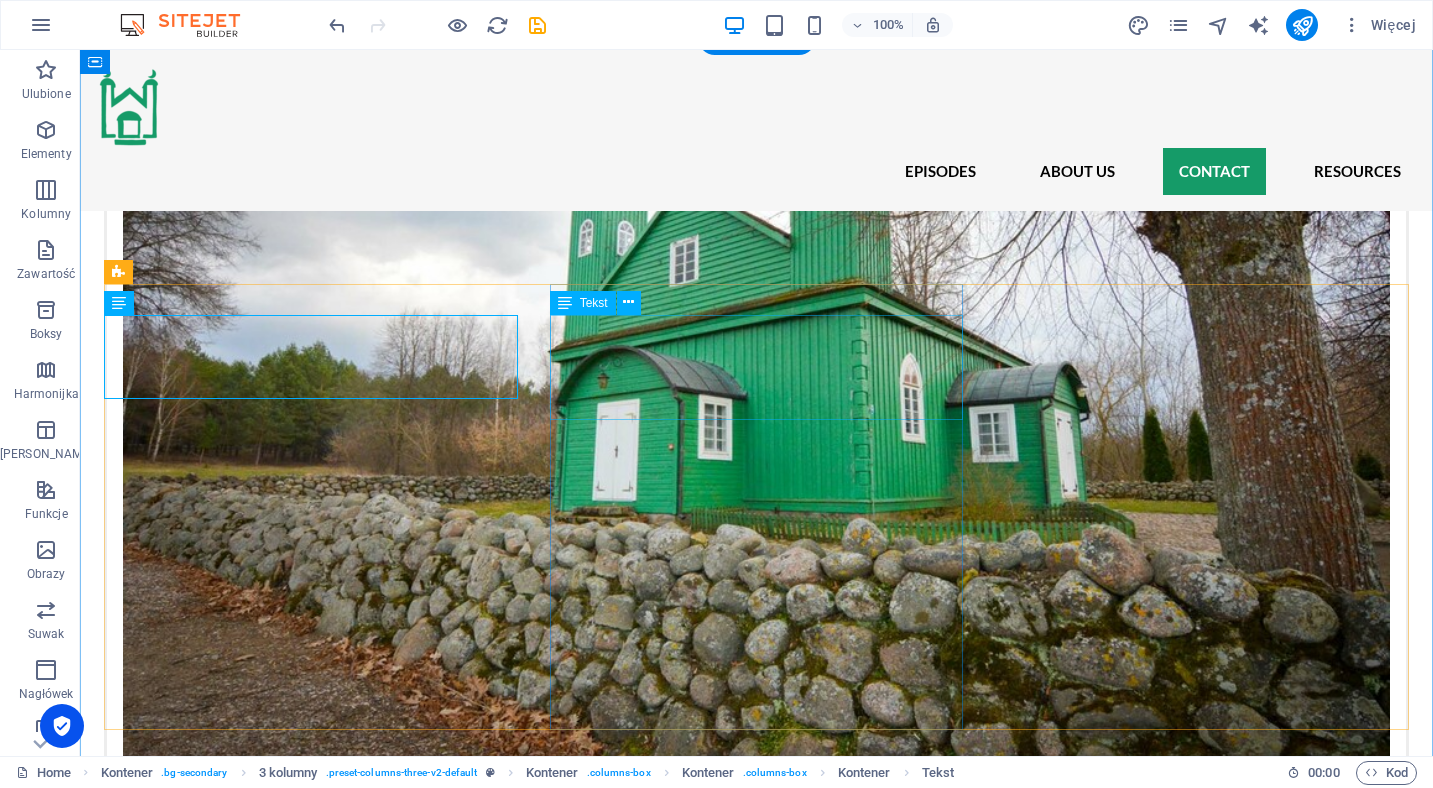 click on "Assistant Professor at the [GEOGRAPHIC_DATA], [GEOGRAPHIC_DATA]. Responsible for logistics, matching voiceovers with interviews in three languages, designing the website, and creating the graphic designs." at bounding box center (311, 4214) 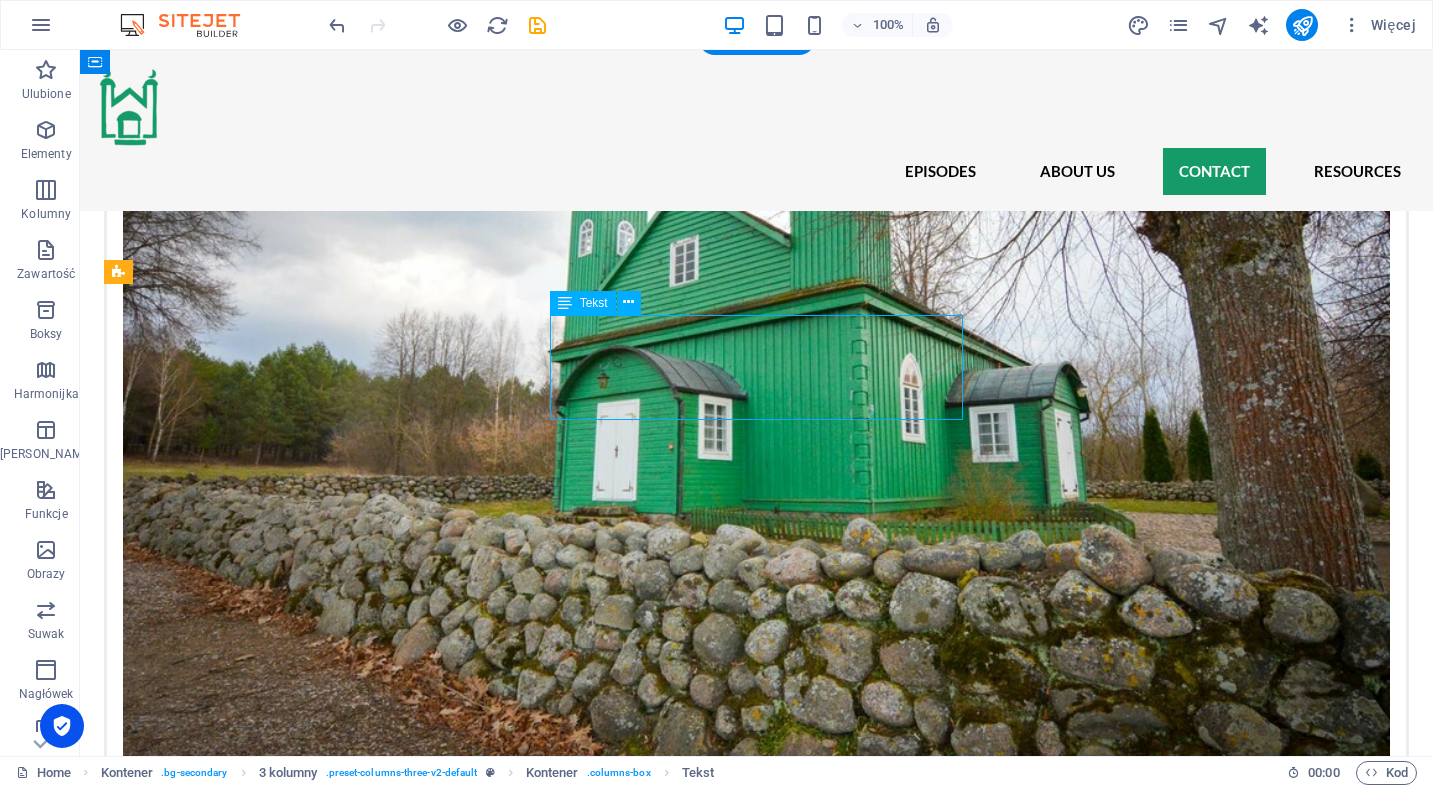 click on "Assistant Professor at the [GEOGRAPHIC_DATA], [GEOGRAPHIC_DATA]. Responsible for logistics, matching voiceovers with interviews in three languages, designing the website, and creating the graphic designs." at bounding box center [311, 4214] 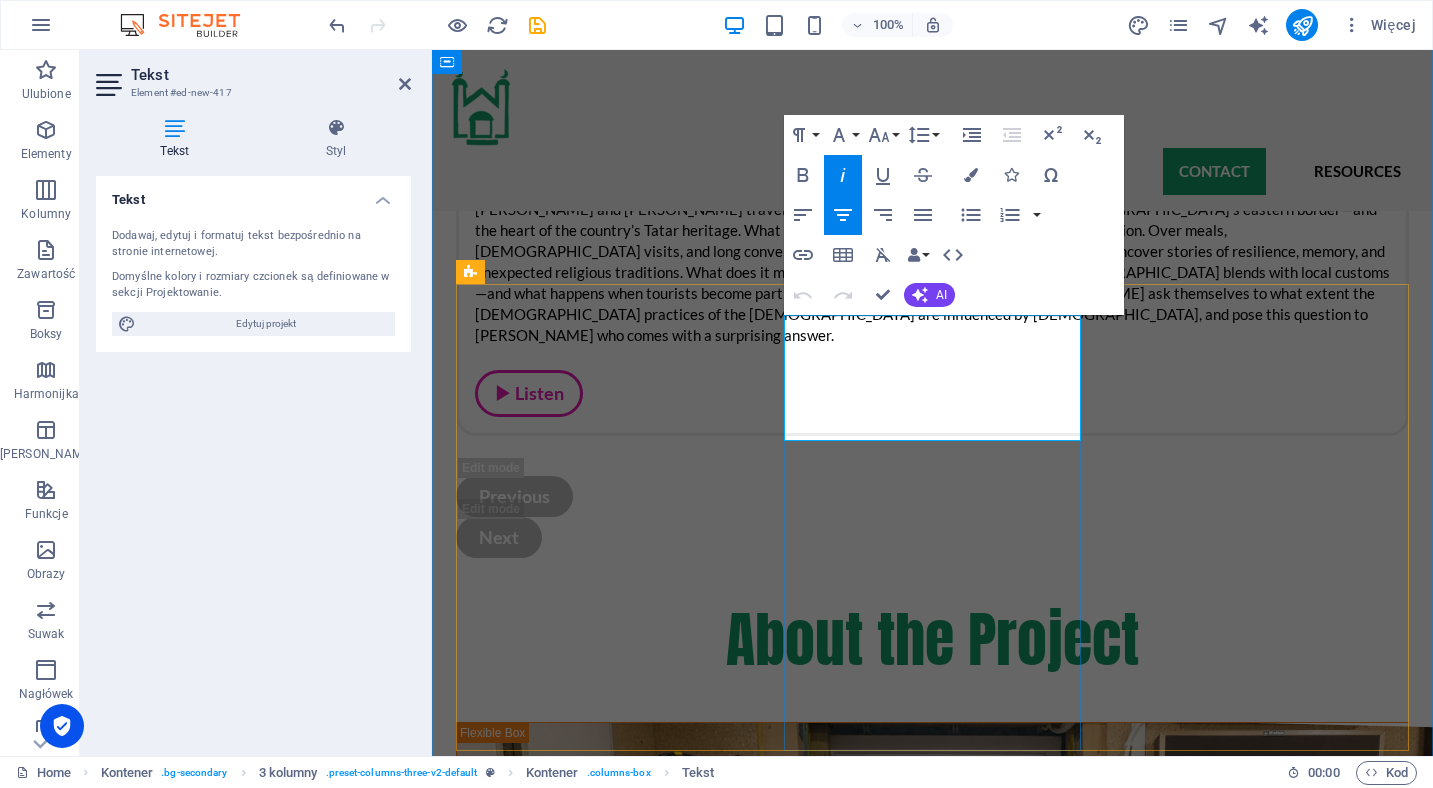 drag, startPoint x: 919, startPoint y: 427, endPoint x: 829, endPoint y: 427, distance: 90 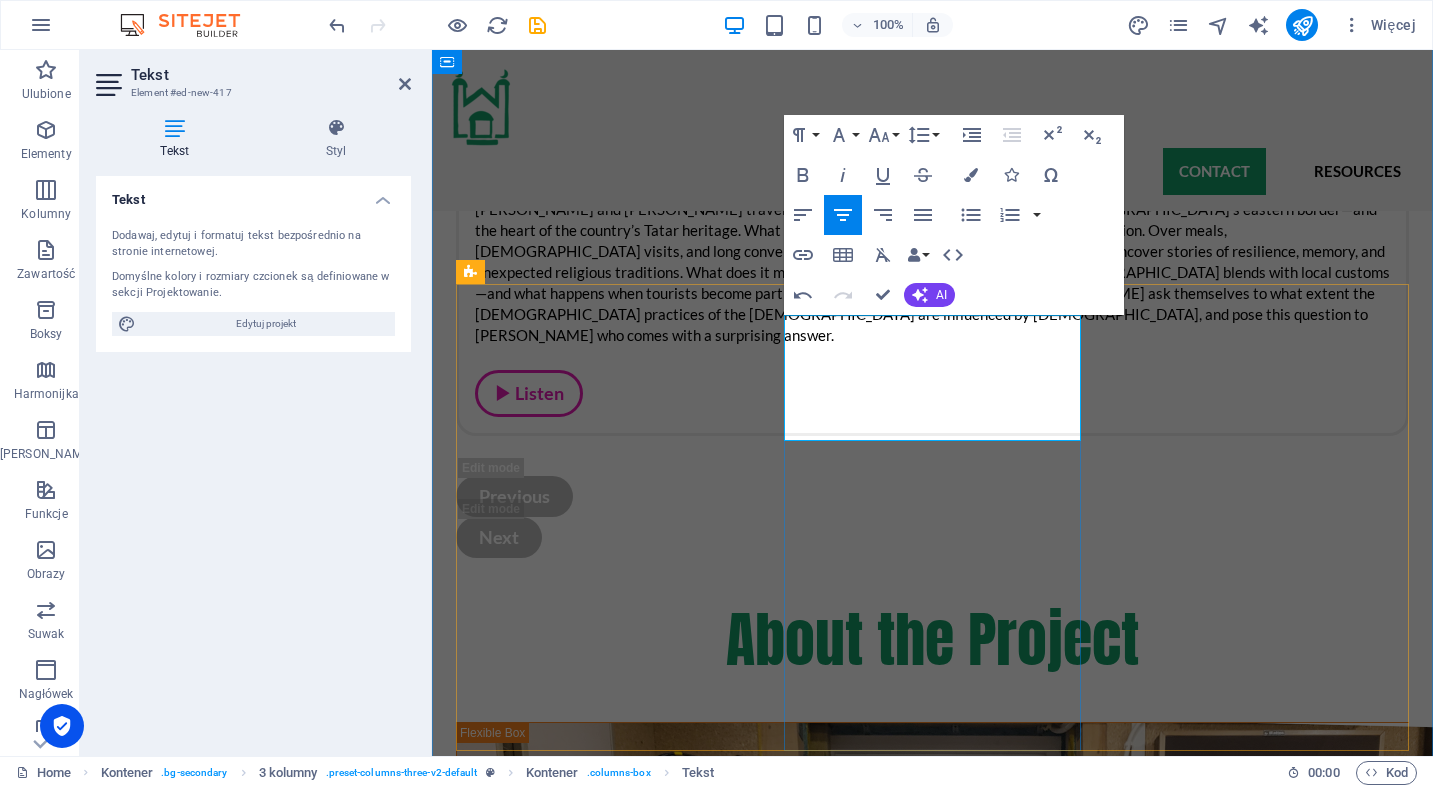 click on "Assistant Professor at the [GEOGRAPHIC_DATA], [GEOGRAPHIC_DATA]. Responsible for logistics, matching voiceovers with interviews in three languages, designing the website, and graphic designs." at bounding box center [604, 3675] 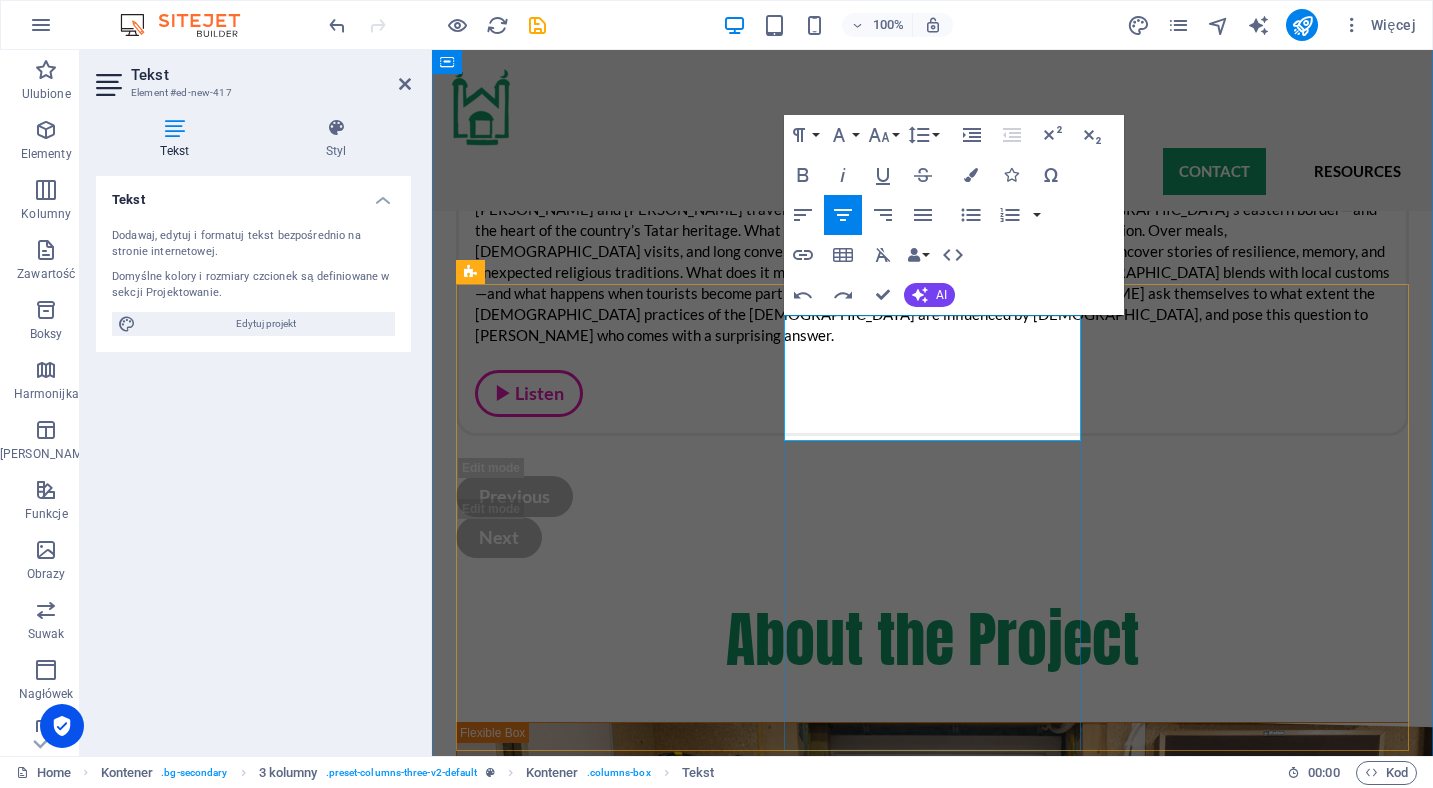 click on "Assistant Professor at the [GEOGRAPHIC_DATA], [GEOGRAPHIC_DATA]. Responsible for logistics, matching voiceovers with interviews in three languages, designing the website, and graphic designs." at bounding box center (604, 3675) 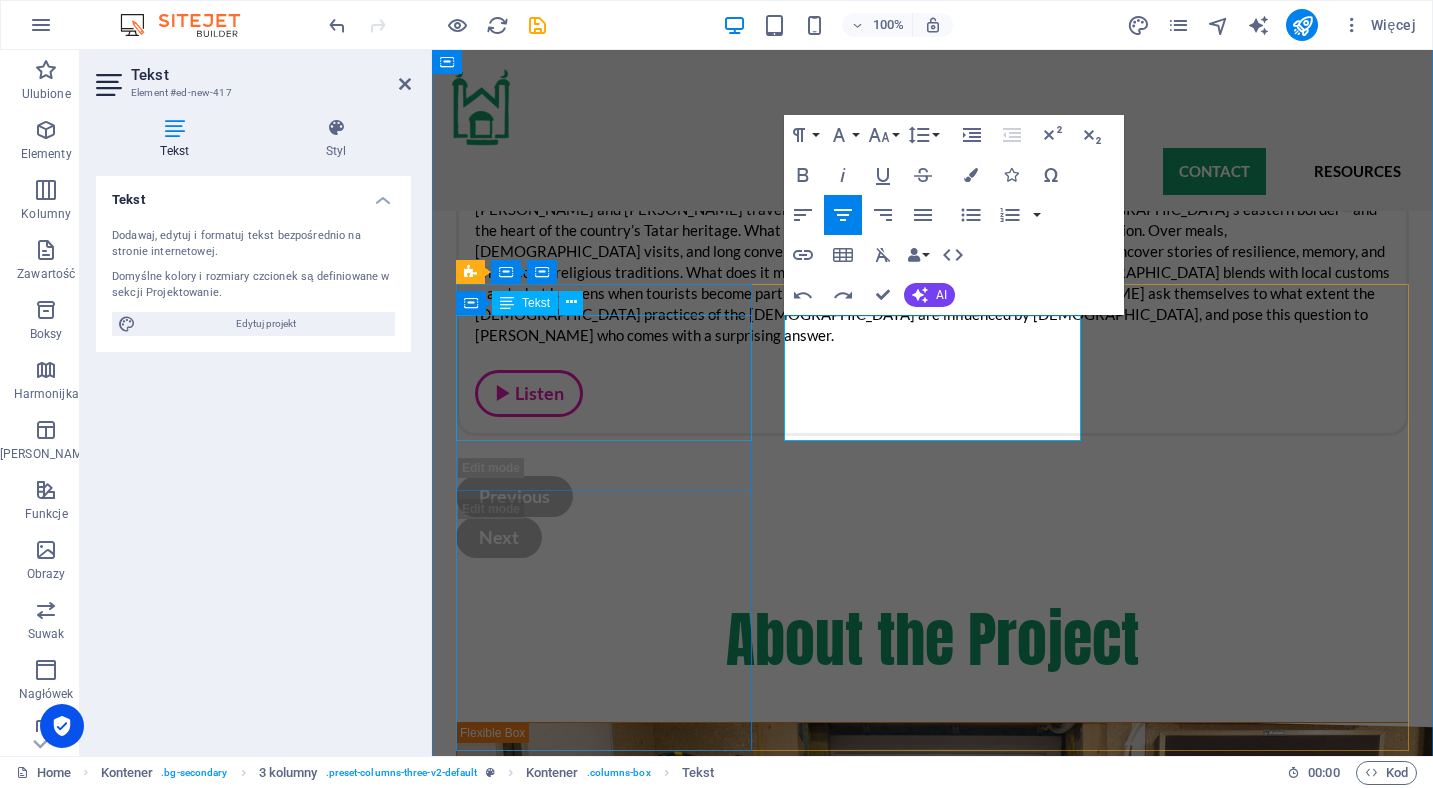 click on "Professor of [DEMOGRAPHIC_DATA] and the West at [GEOGRAPHIC_DATA]. Responsible for asking the right questions, writing the scenarios, and the overall content design of the series." at bounding box center [604, 3150] 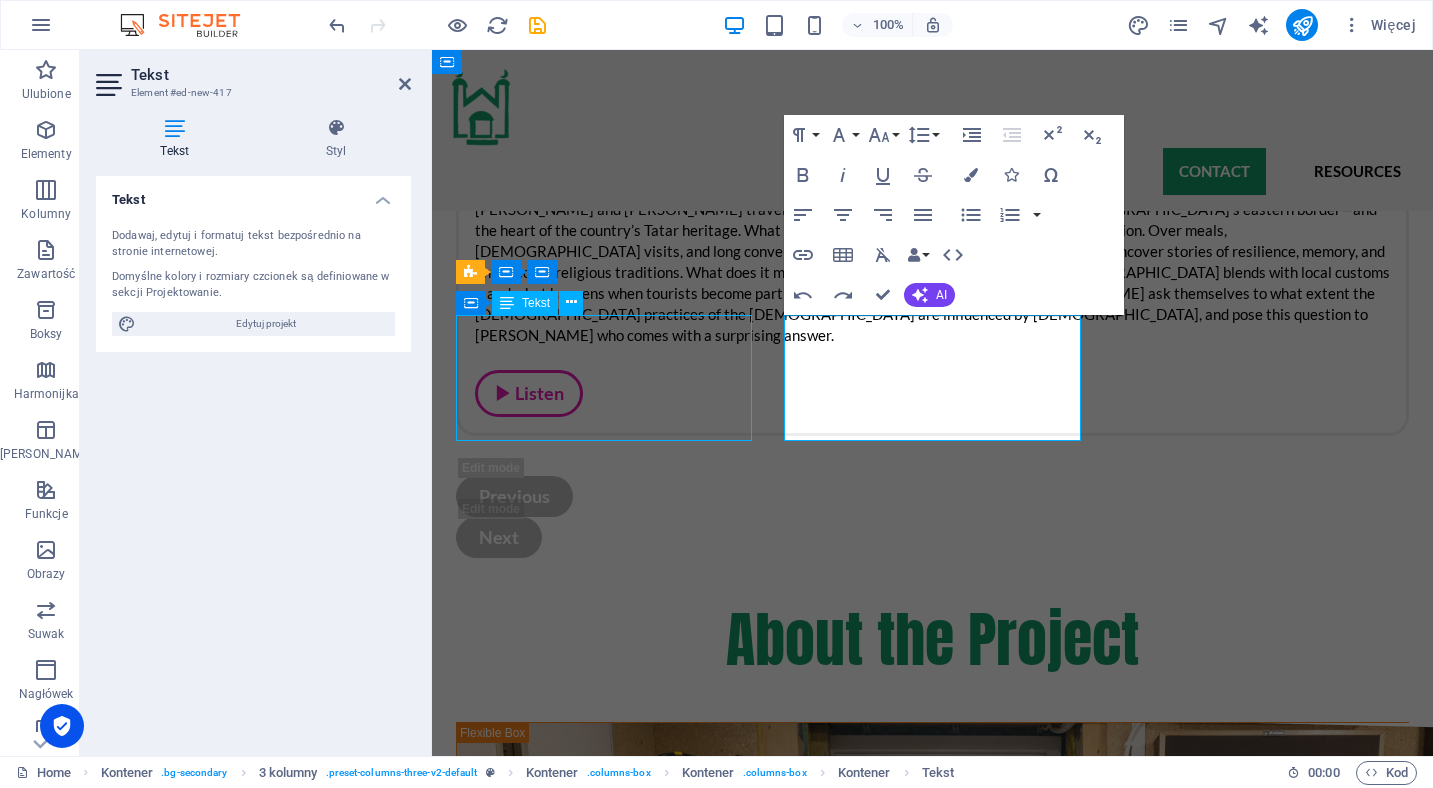 click at bounding box center (604, 3774) 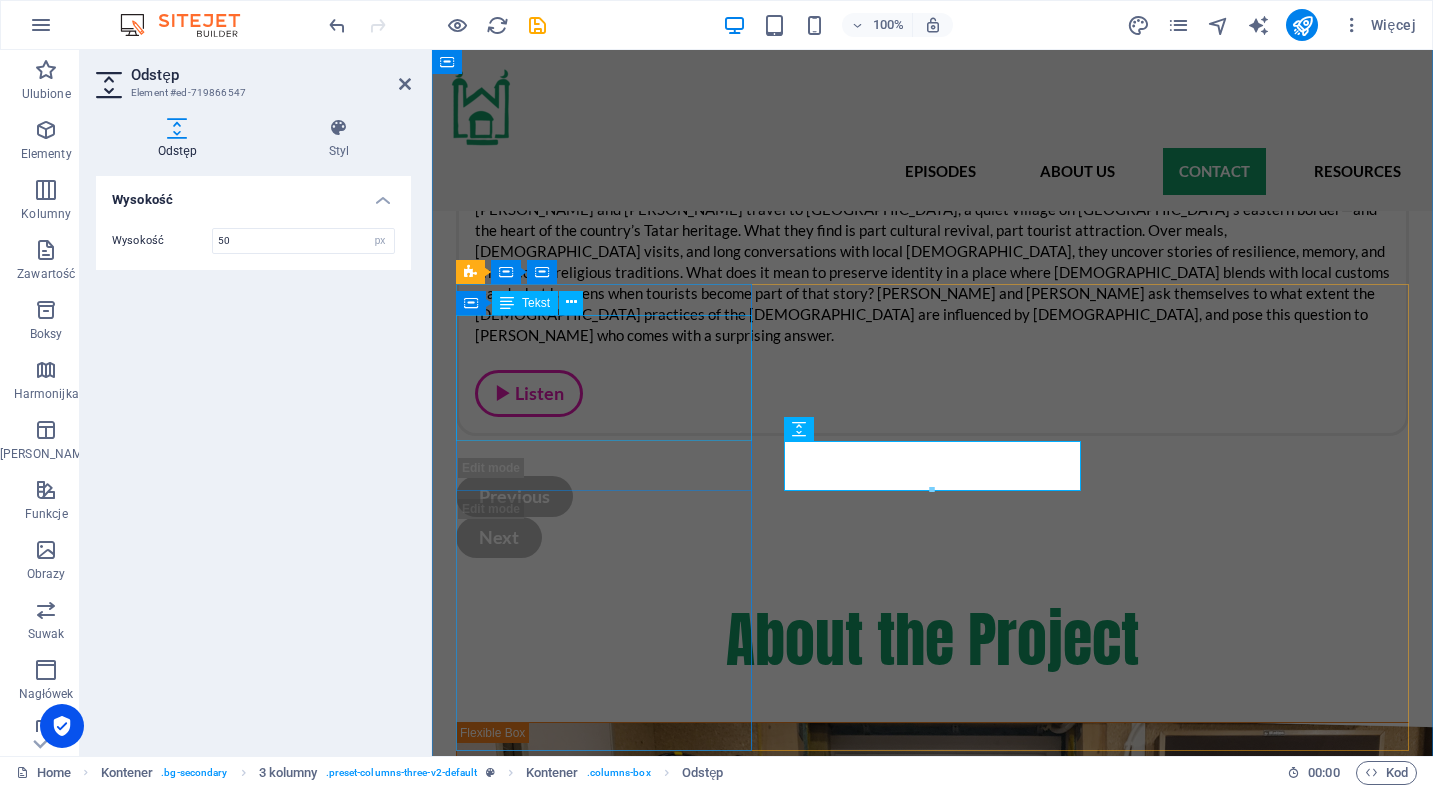 click on "Professor of [DEMOGRAPHIC_DATA] and the West at [GEOGRAPHIC_DATA]. Responsible for asking the right questions, writing the scenarios, and the overall content design of the series." at bounding box center (604, 3150) 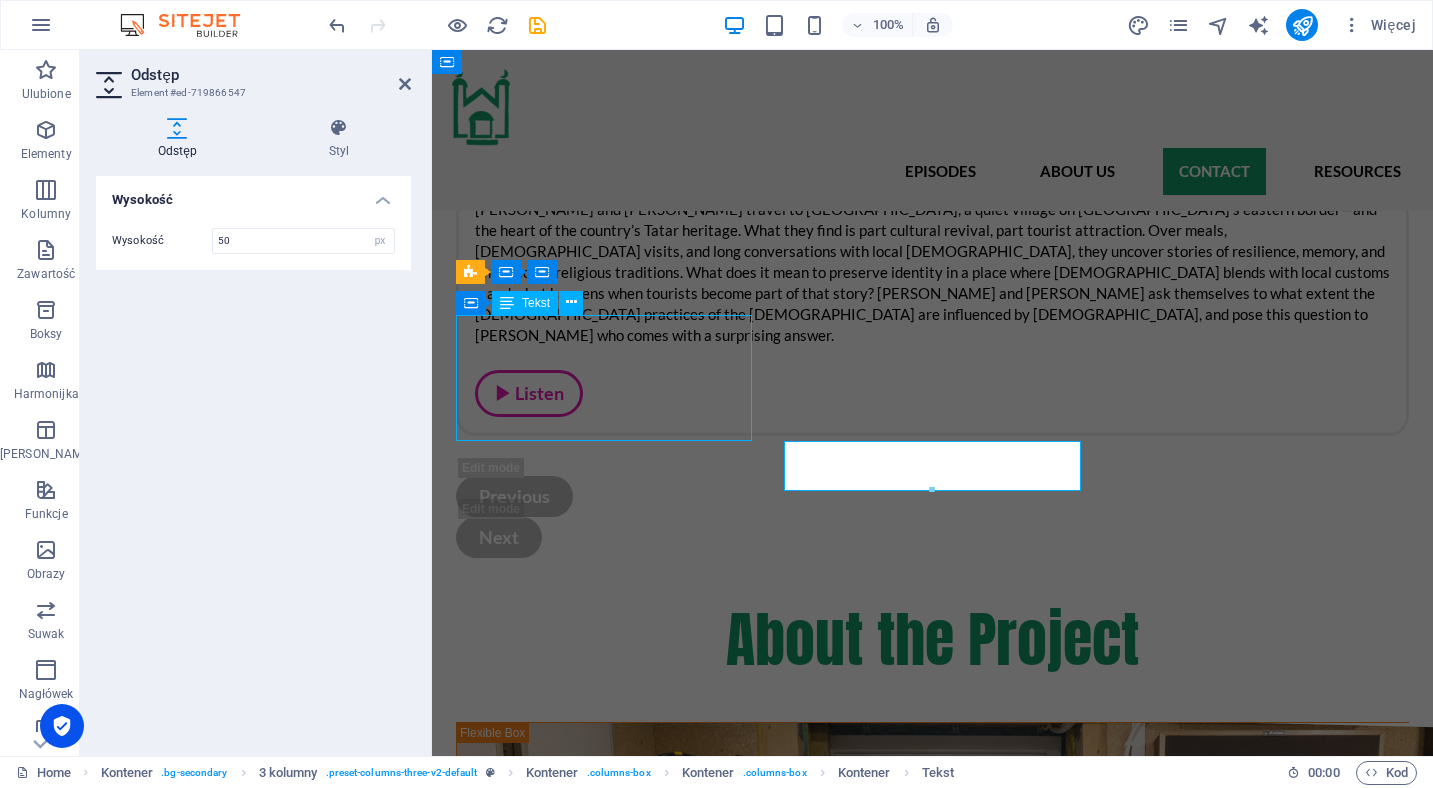 click on "Professor of [DEMOGRAPHIC_DATA] and the West at [GEOGRAPHIC_DATA]. Responsible for asking the right questions, writing the scenarios, and the overall content design of the series." at bounding box center [604, 3150] 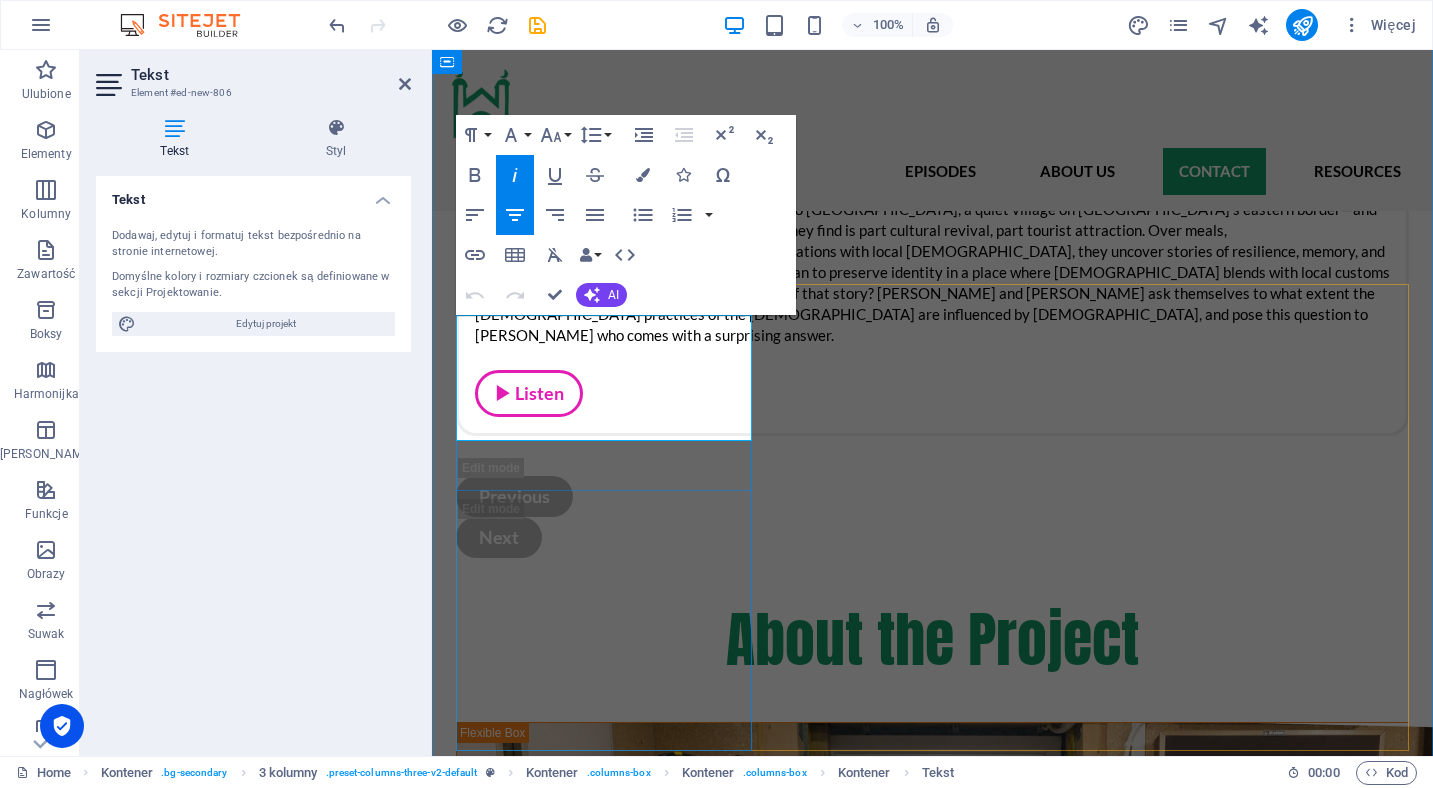 click on "Responsible for asking the right questions, writing the scenarios, and the overall content design of the series." at bounding box center (604, 3171) 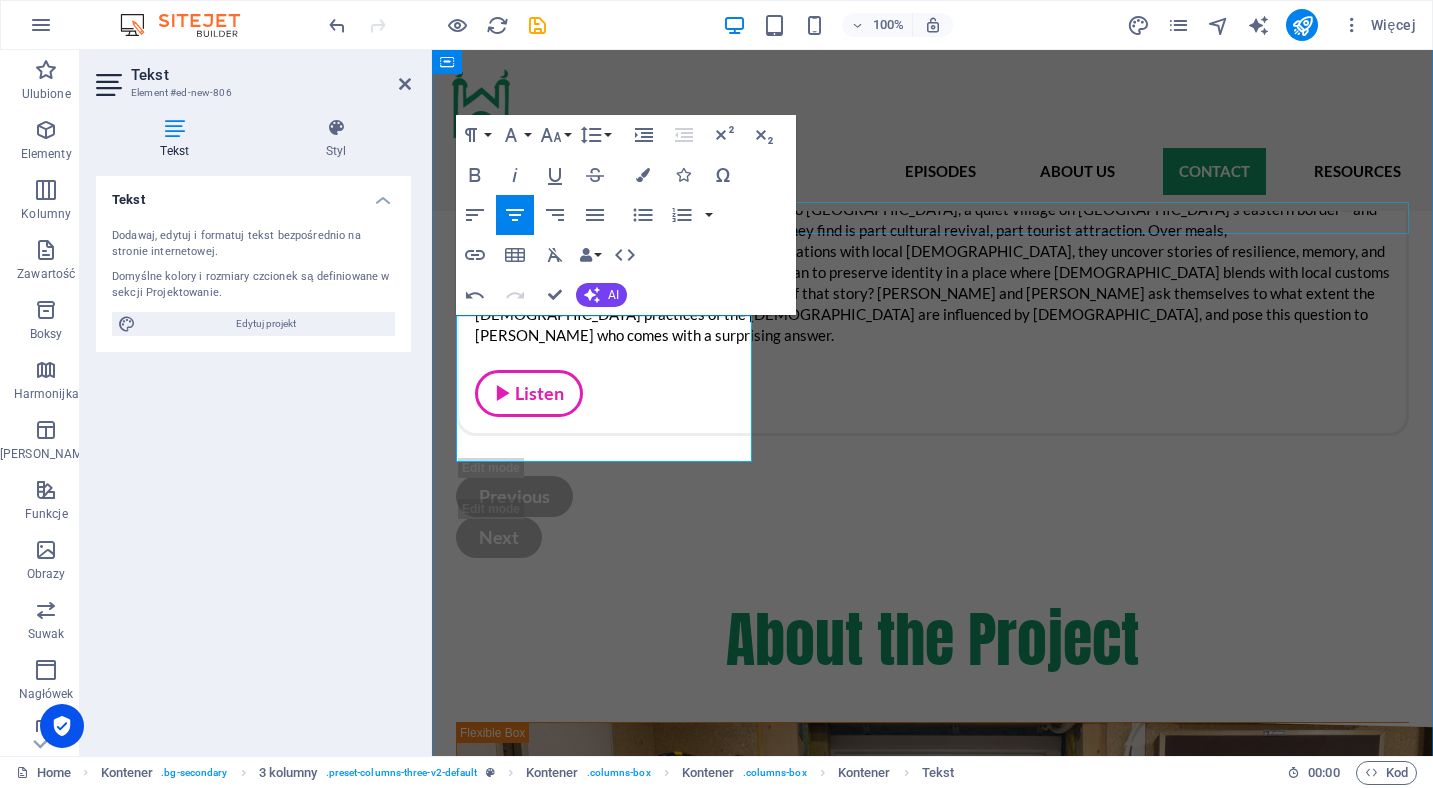 click at bounding box center (932, 2991) 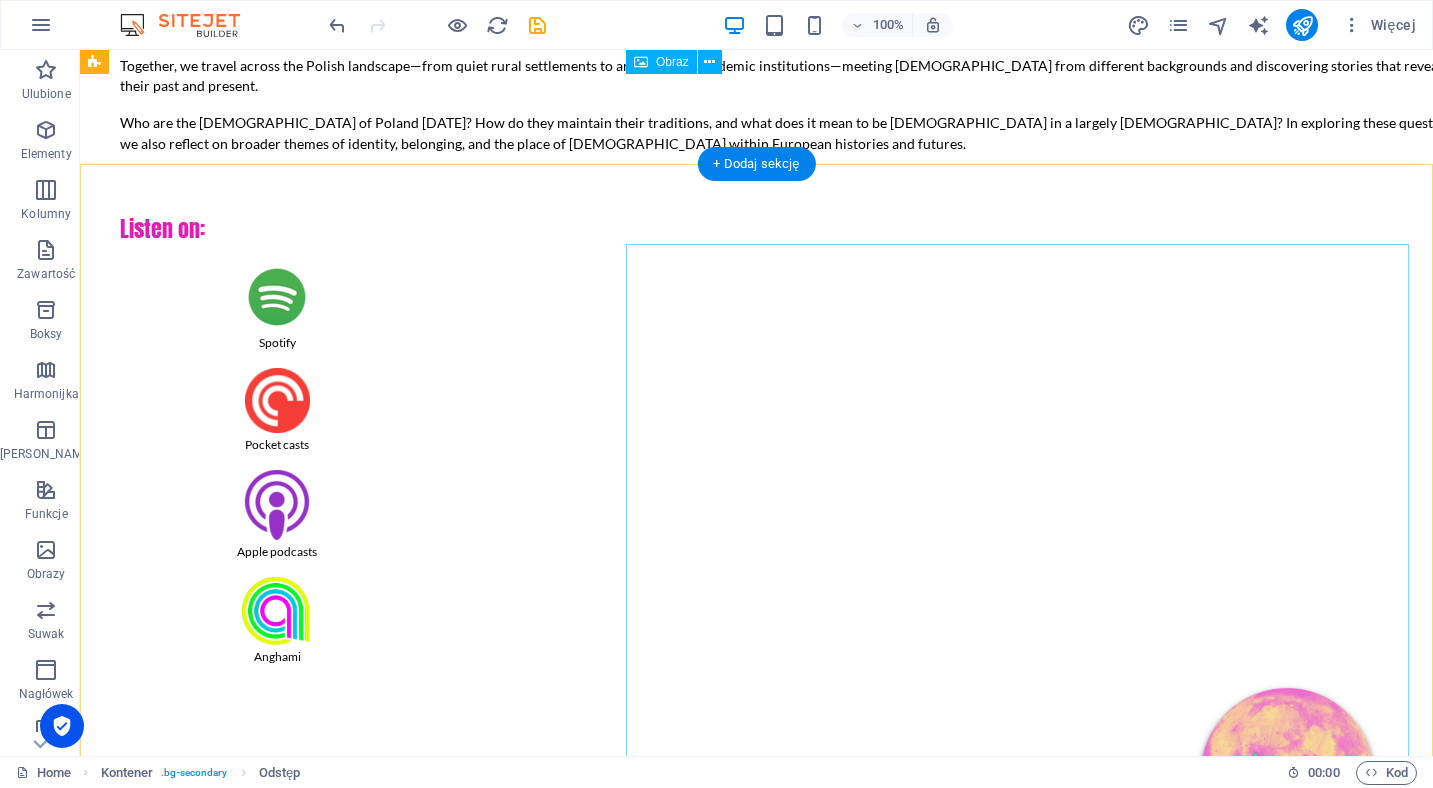 scroll, scrollTop: 0, scrollLeft: 0, axis: both 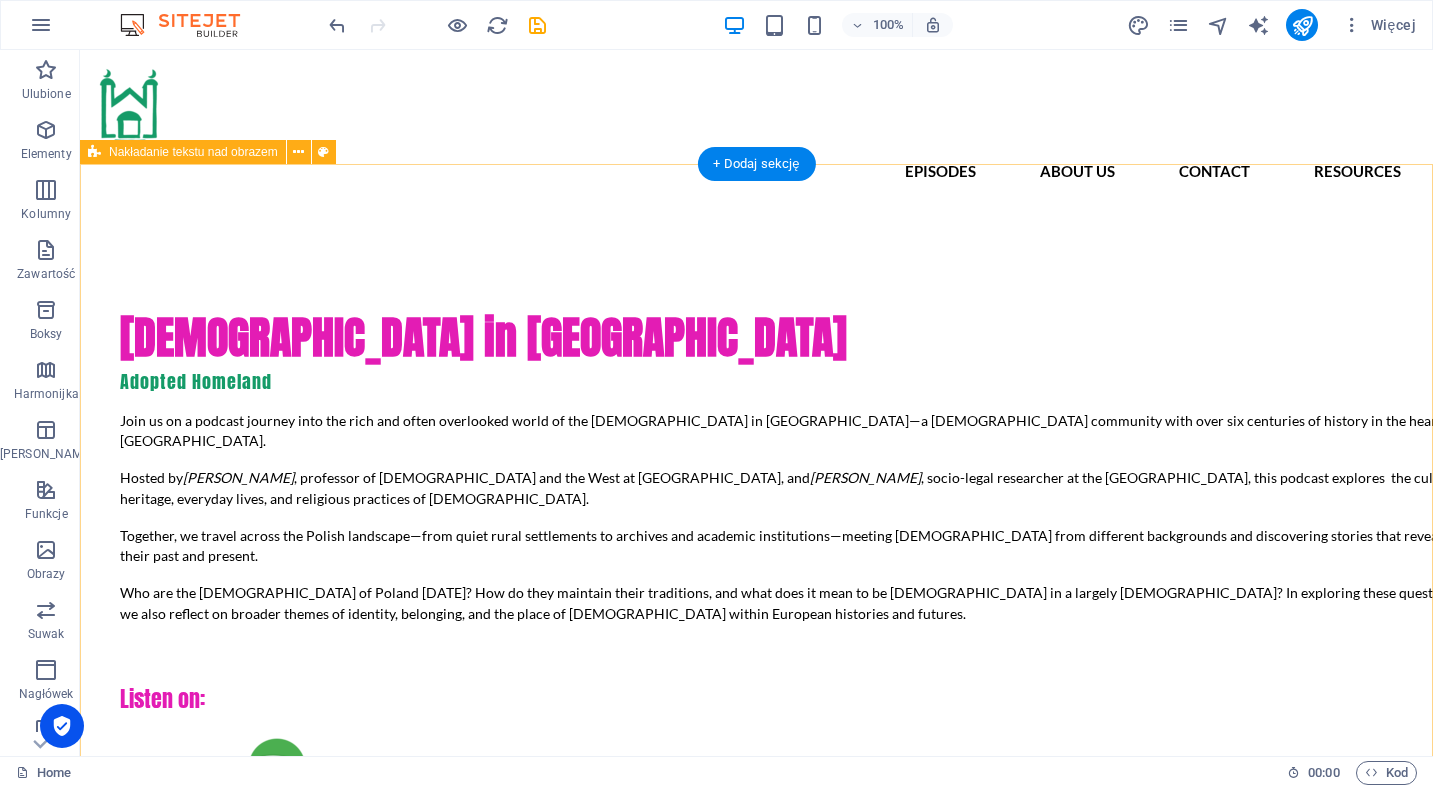 click on "[DEMOGRAPHIC_DATA] in [GEOGRAPHIC_DATA]  Adopted Homeland Join us on a podcast journey into the rich and often overlooked world of the [DEMOGRAPHIC_DATA] in [GEOGRAPHIC_DATA]—a [DEMOGRAPHIC_DATA] community with over six centuries of history in the heart of [GEOGRAPHIC_DATA].  Hosted by  [PERSON_NAME] , professor of [DEMOGRAPHIC_DATA] and the West at [GEOGRAPHIC_DATA], and  [PERSON_NAME] , socio-legal researcher at the [GEOGRAPHIC_DATA], this podcast explores  the cultural heritage, everyday lives, and religious practices of [DEMOGRAPHIC_DATA]. Together, we travel across the Polish landscape—from quiet rural settlements to archives and academic institutions—meeting [DEMOGRAPHIC_DATA] from different backgrounds and discovering stories that reveal their past and present. Who are the [DEMOGRAPHIC_DATA] of Poland [DATE]? How do they maintain their traditions, and what does it mean to be [DEMOGRAPHIC_DATA] in a largely [DEMOGRAPHIC_DATA]? In exploring these questions, we also reflect on broader themes of identity, belonging, and the place of [DEMOGRAPHIC_DATA] within European histories and futures. Listen on: Spotify Anghami" at bounding box center [756, 983] 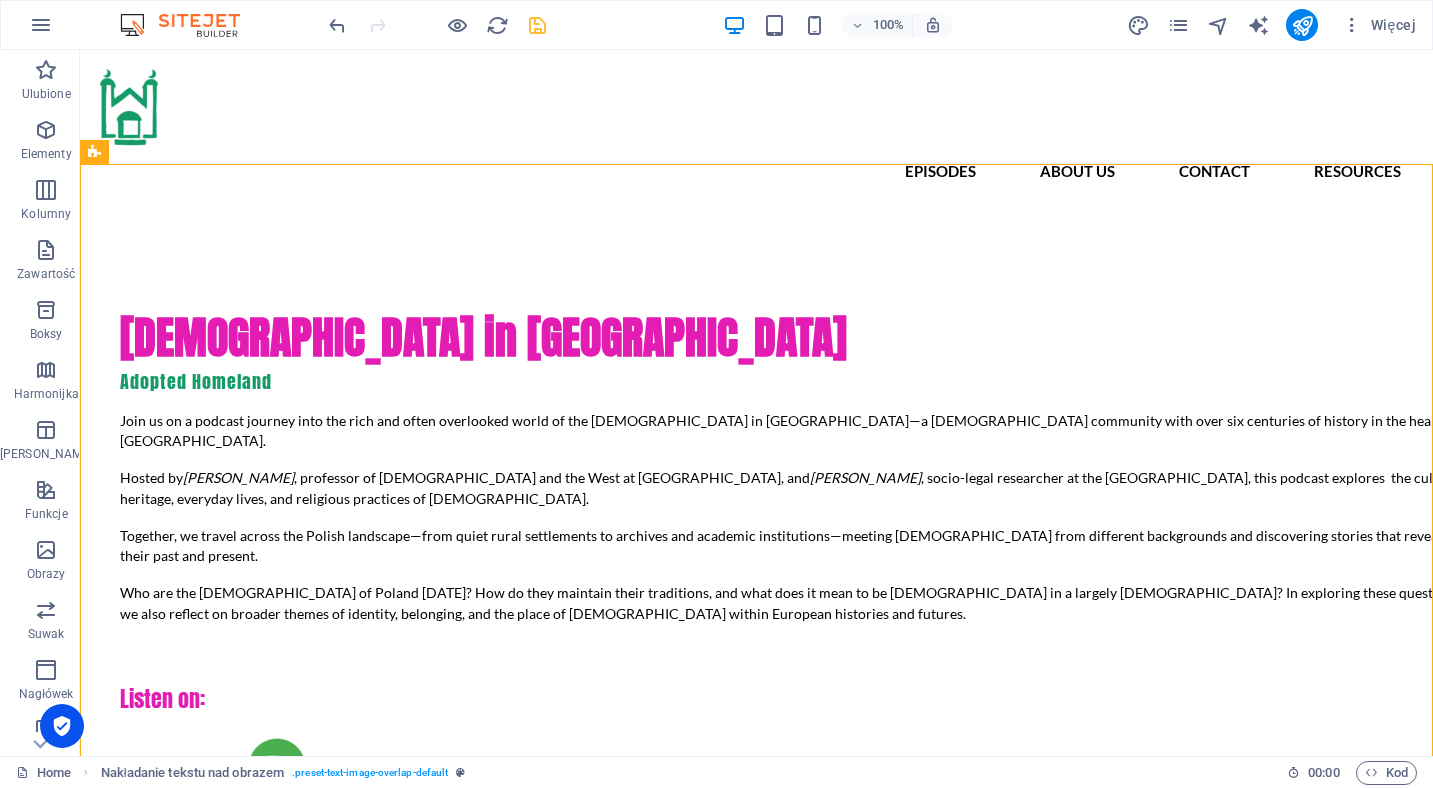 click at bounding box center (537, 25) 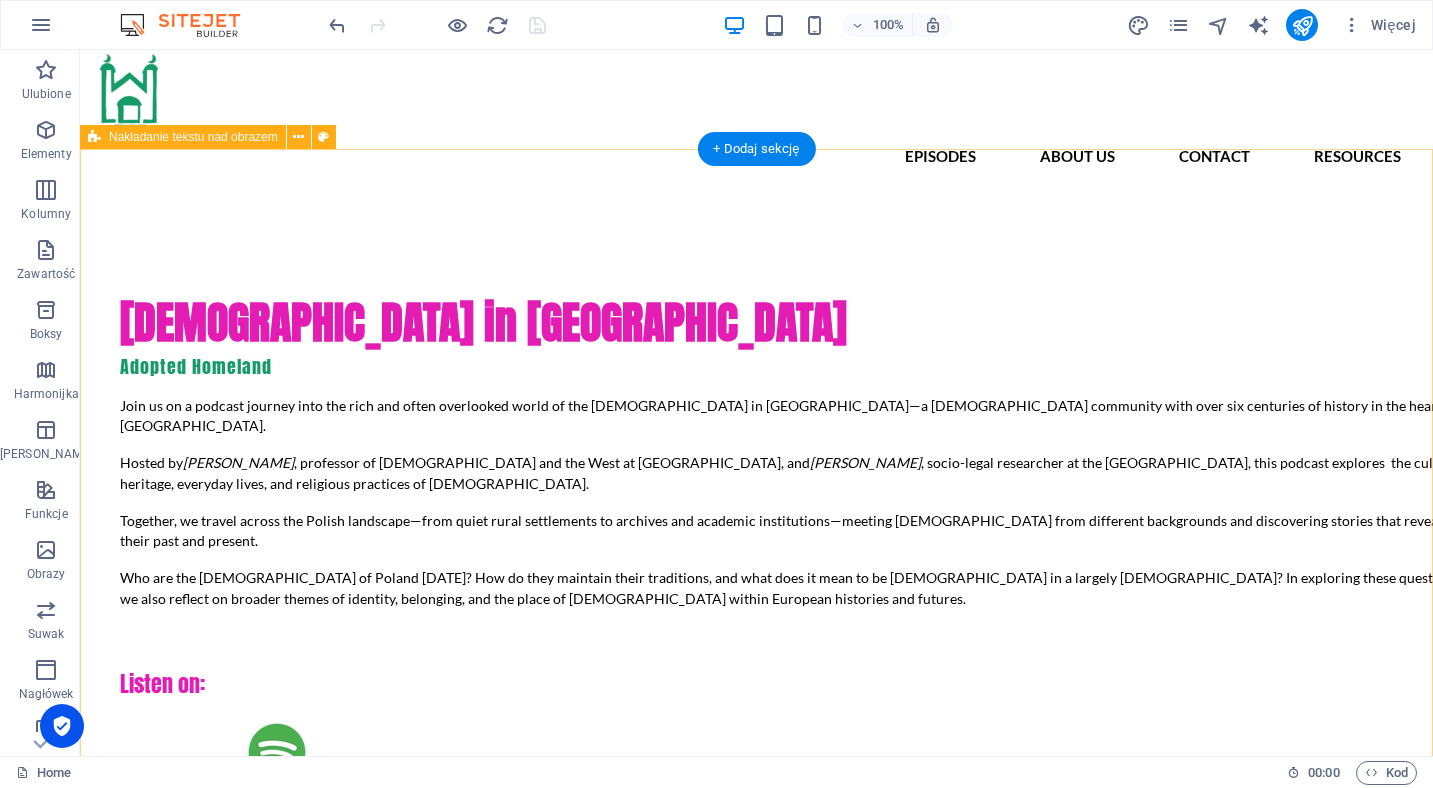 scroll, scrollTop: 0, scrollLeft: 0, axis: both 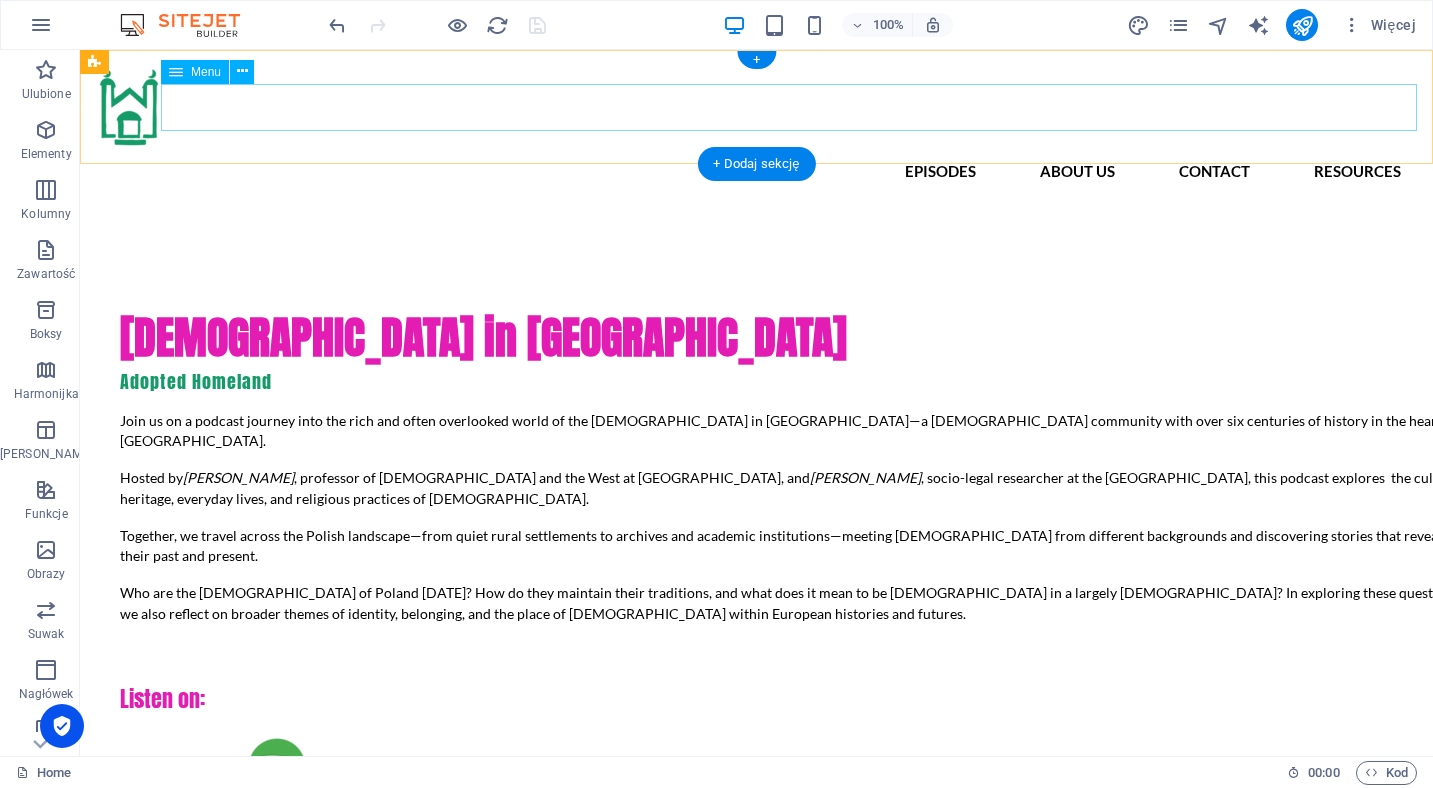 click on "Episodes About us Contact Resources" at bounding box center (756, 171) 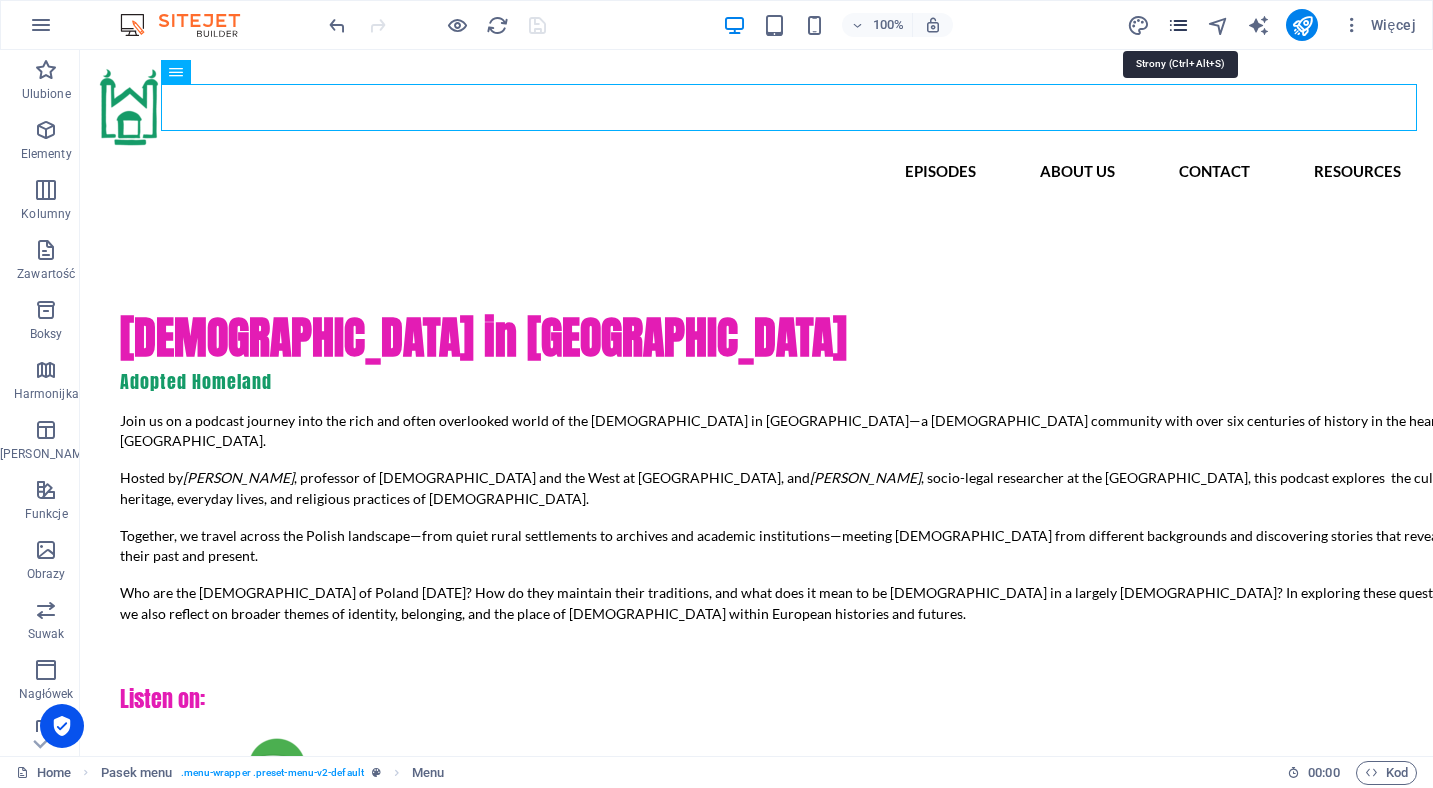 click at bounding box center [1178, 25] 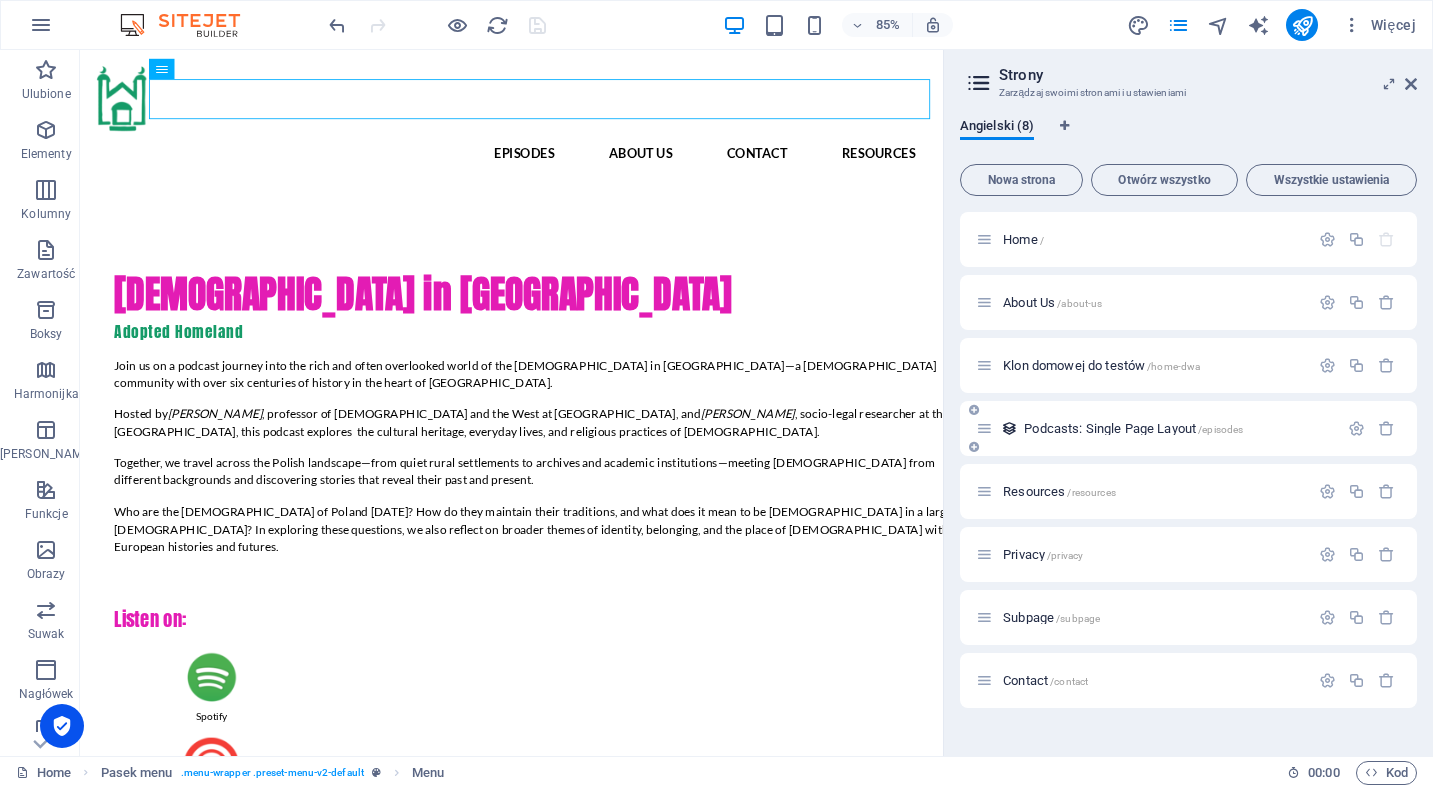click on "Podcasts: Single Page Layout /episodes" at bounding box center [1157, 428] 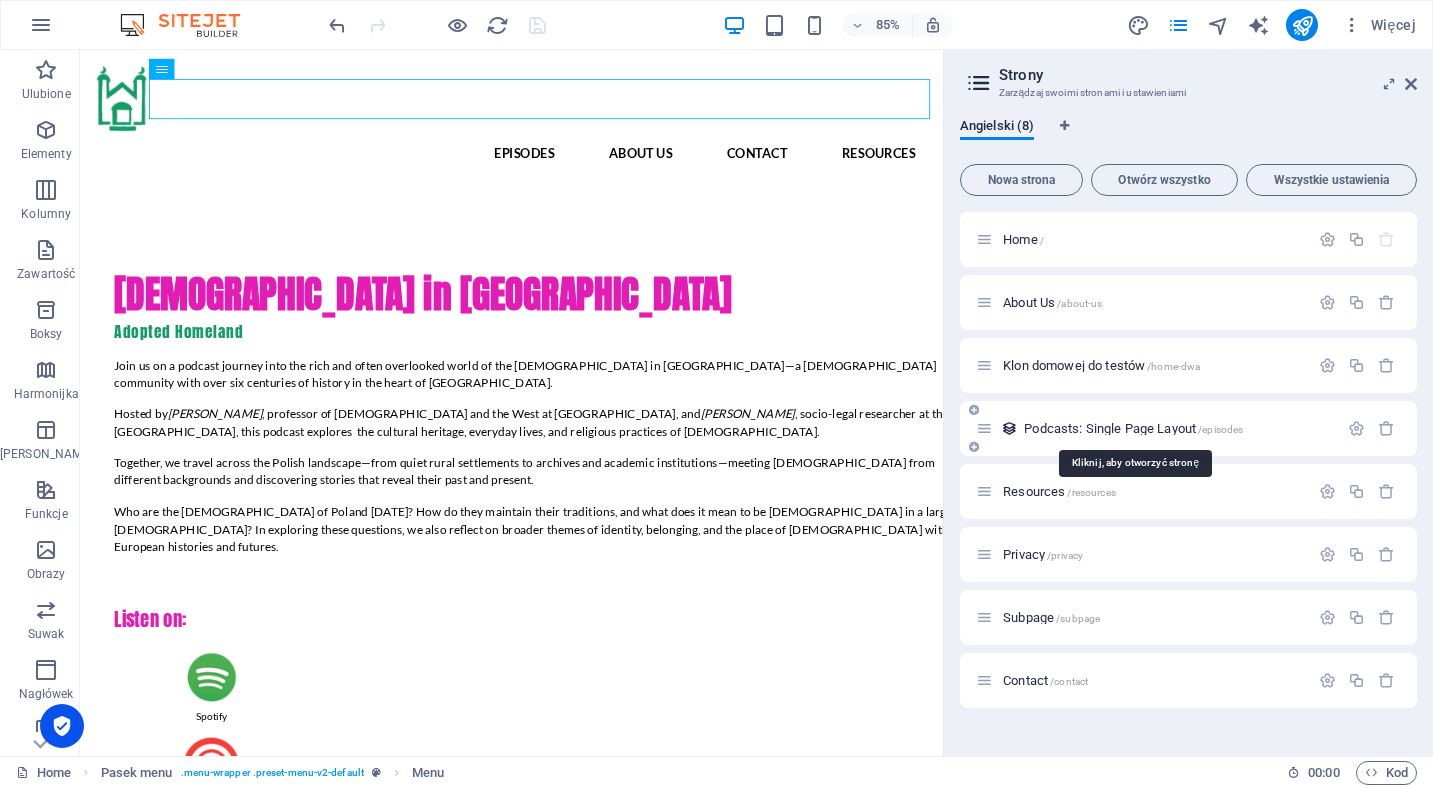 click on "Podcasts: Single Page Layout /episodes" at bounding box center (1133, 428) 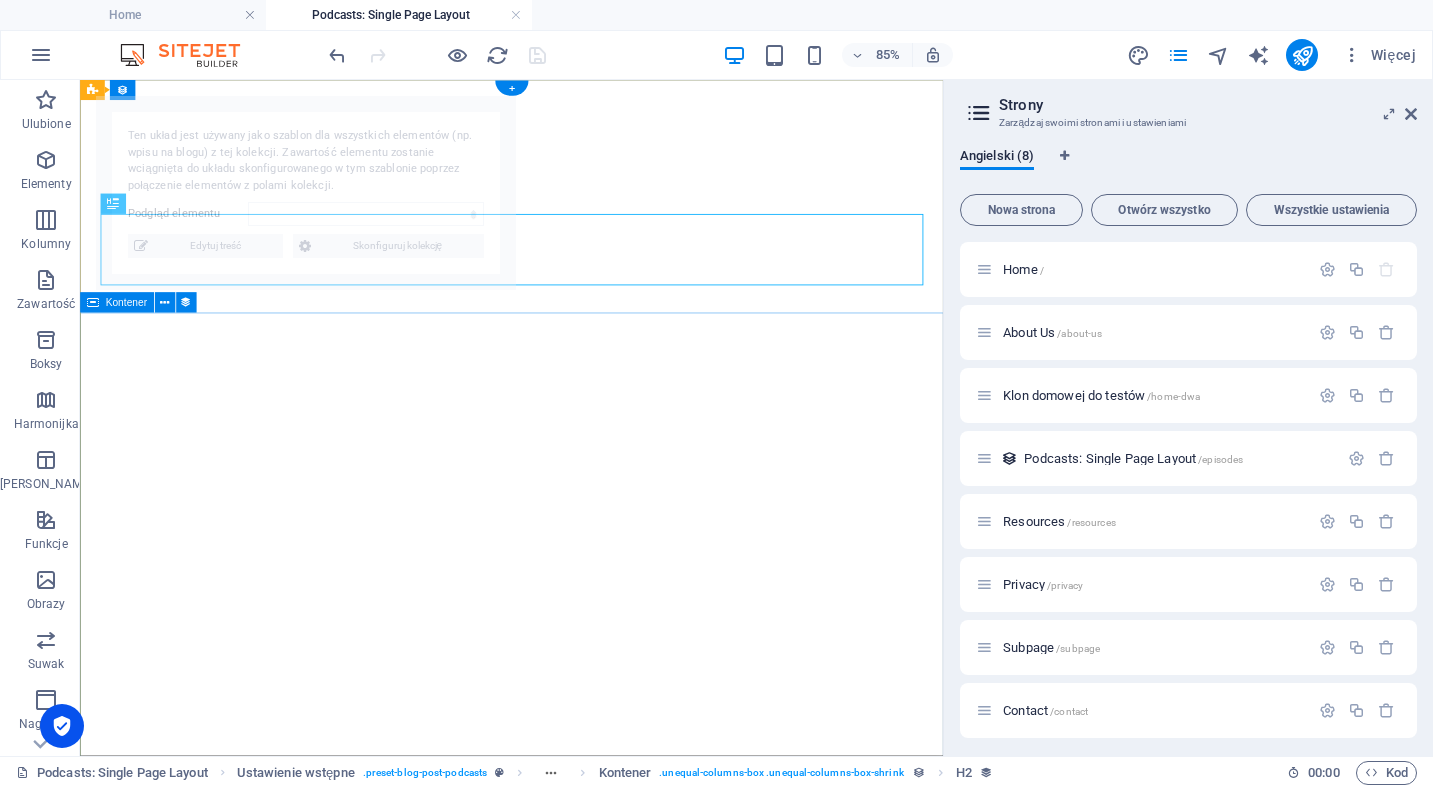 select on "682b4949e20b8d23200ac64b" 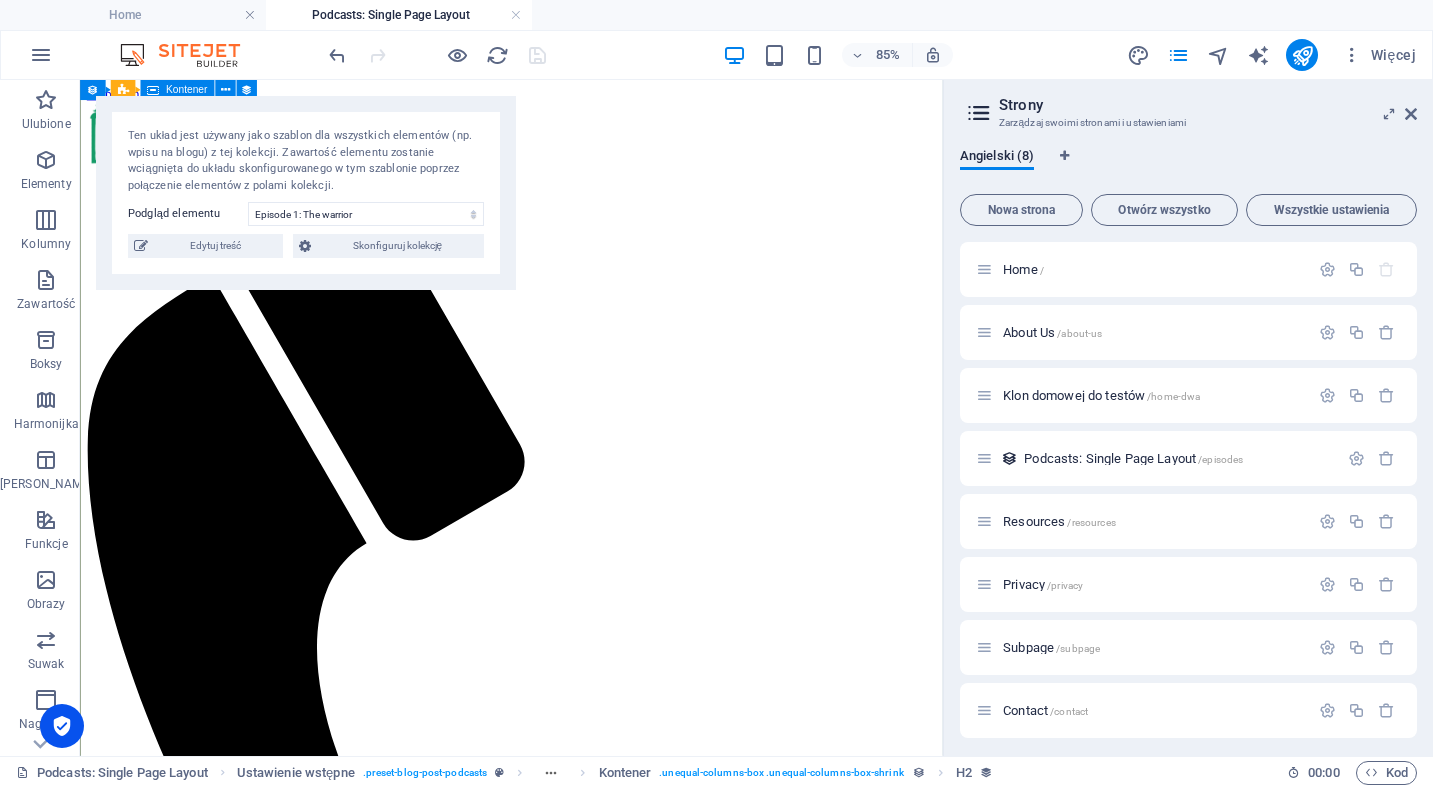 scroll, scrollTop: 389, scrollLeft: 0, axis: vertical 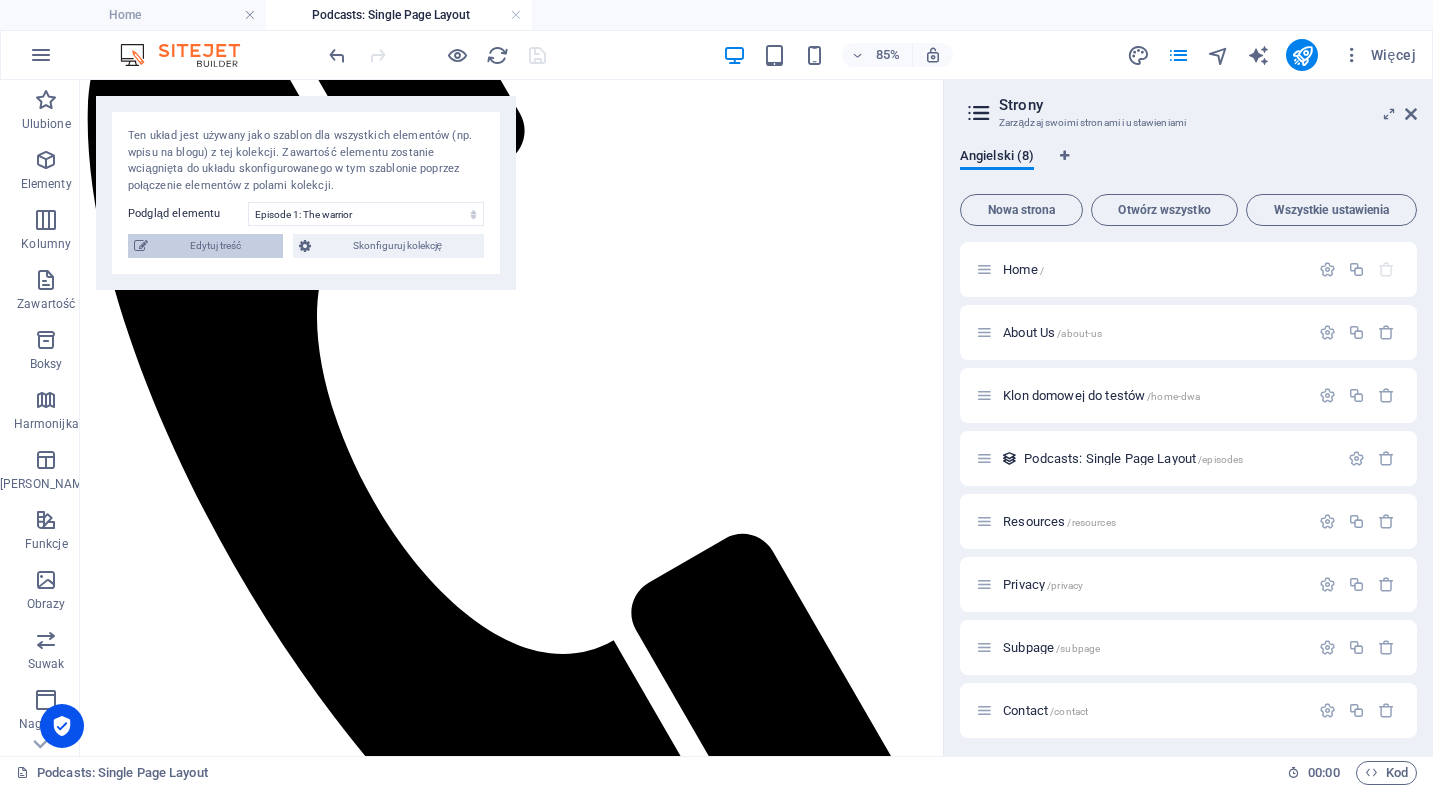 click on "Edytuj treść" at bounding box center [215, 246] 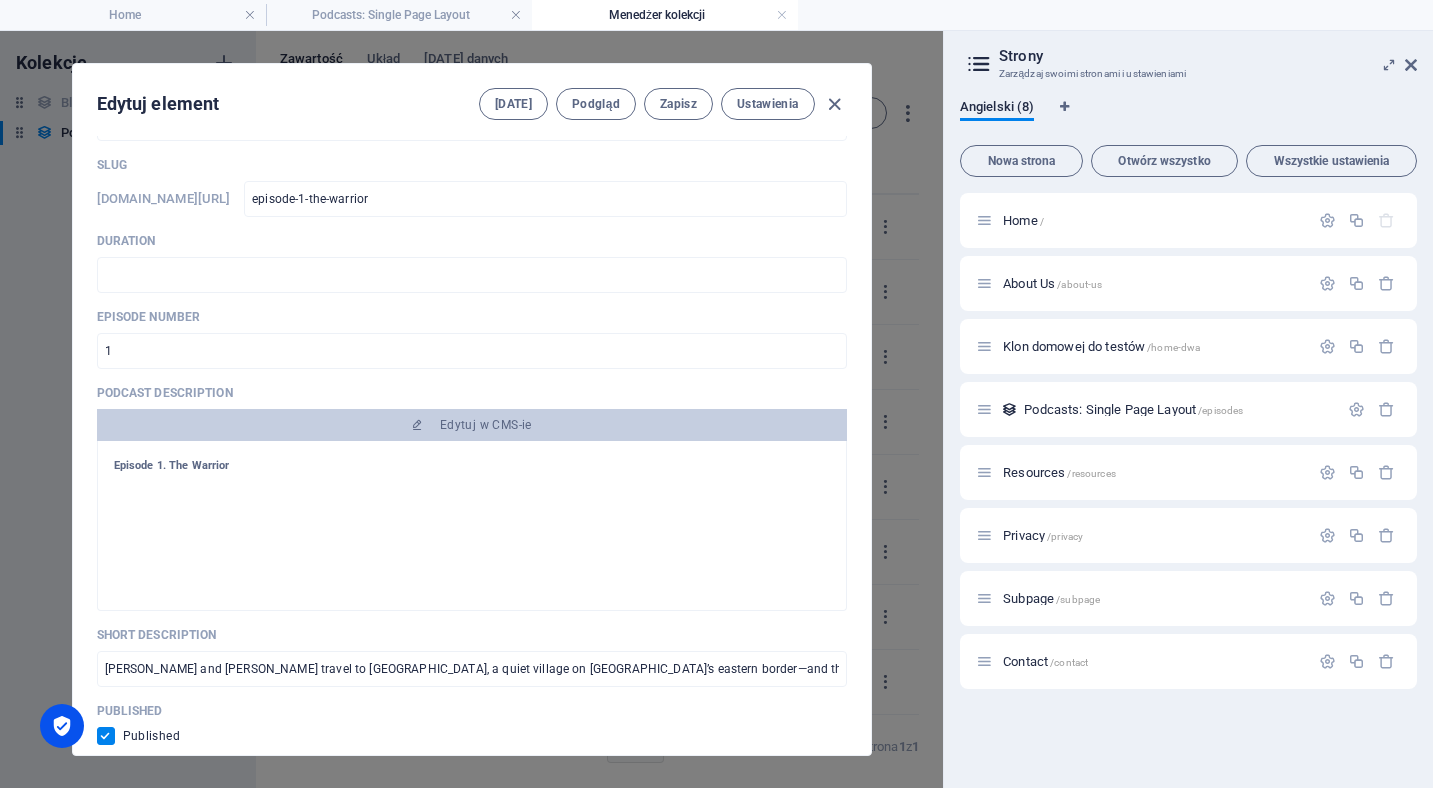 scroll, scrollTop: 413, scrollLeft: 0, axis: vertical 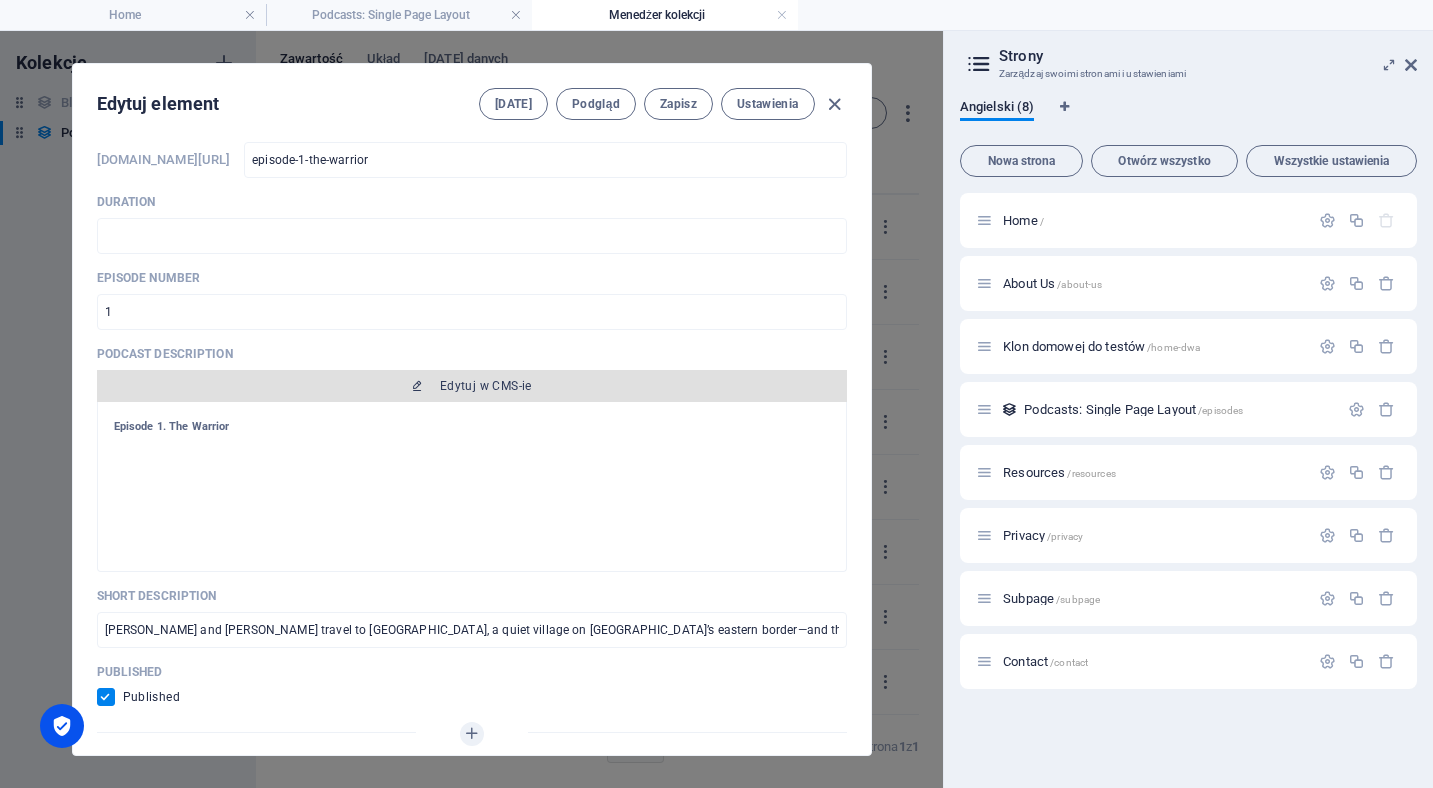 click on "Edytuj w CMS-ie" at bounding box center [472, 386] 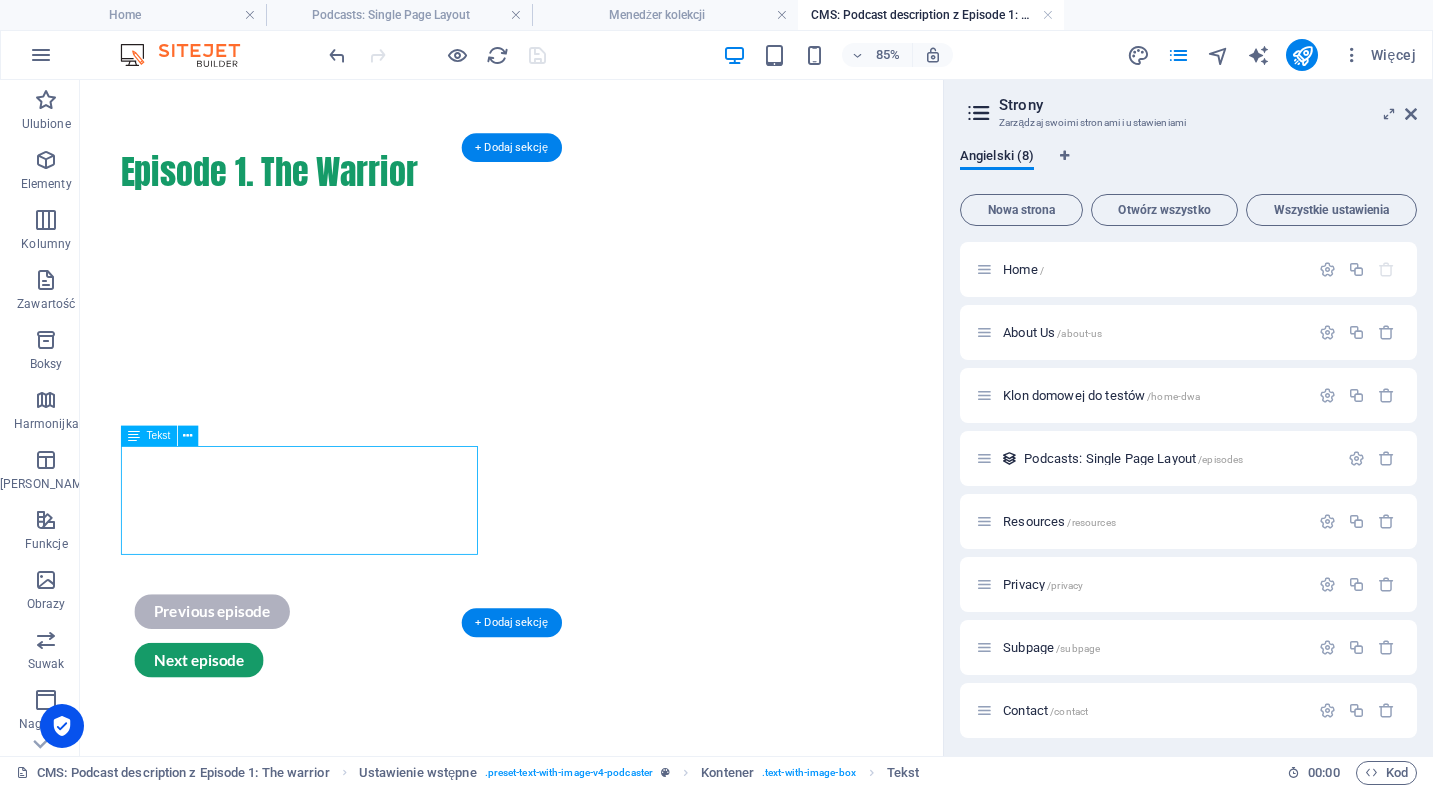 scroll, scrollTop: 678, scrollLeft: 0, axis: vertical 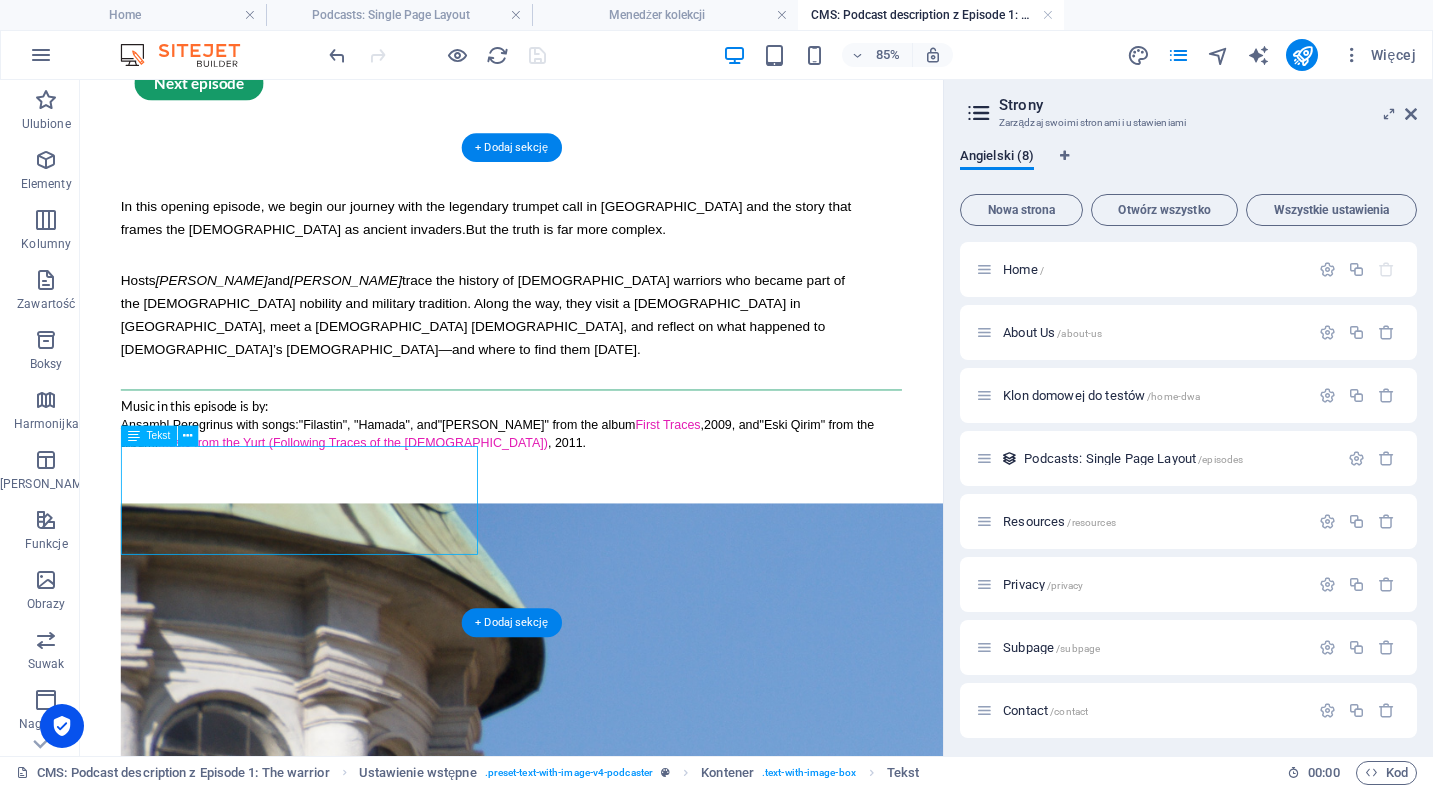 click on "Music in this episode is by: [PERSON_NAME] with songs:  " Filastin", " Hamada", and  "[PERSON_NAME]" from the album  First Traces ,  2009, and  "Eski Qirim" from the album:  Music from the Yurt (Following Traces of the [DEMOGRAPHIC_DATA]) , 2011 ." at bounding box center [587, 496] 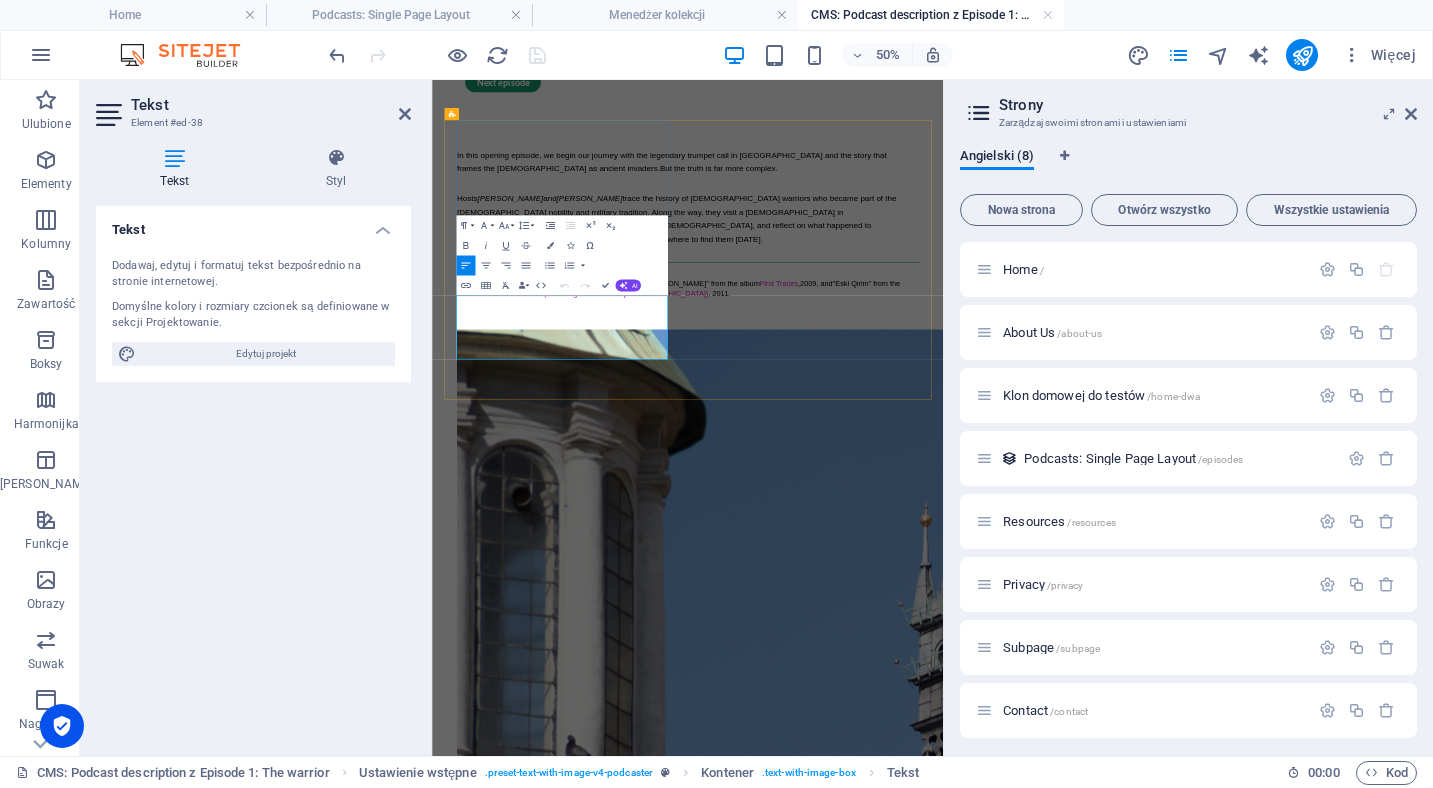 click on ""[PERSON_NAME]" from the album" at bounding box center (969, 486) 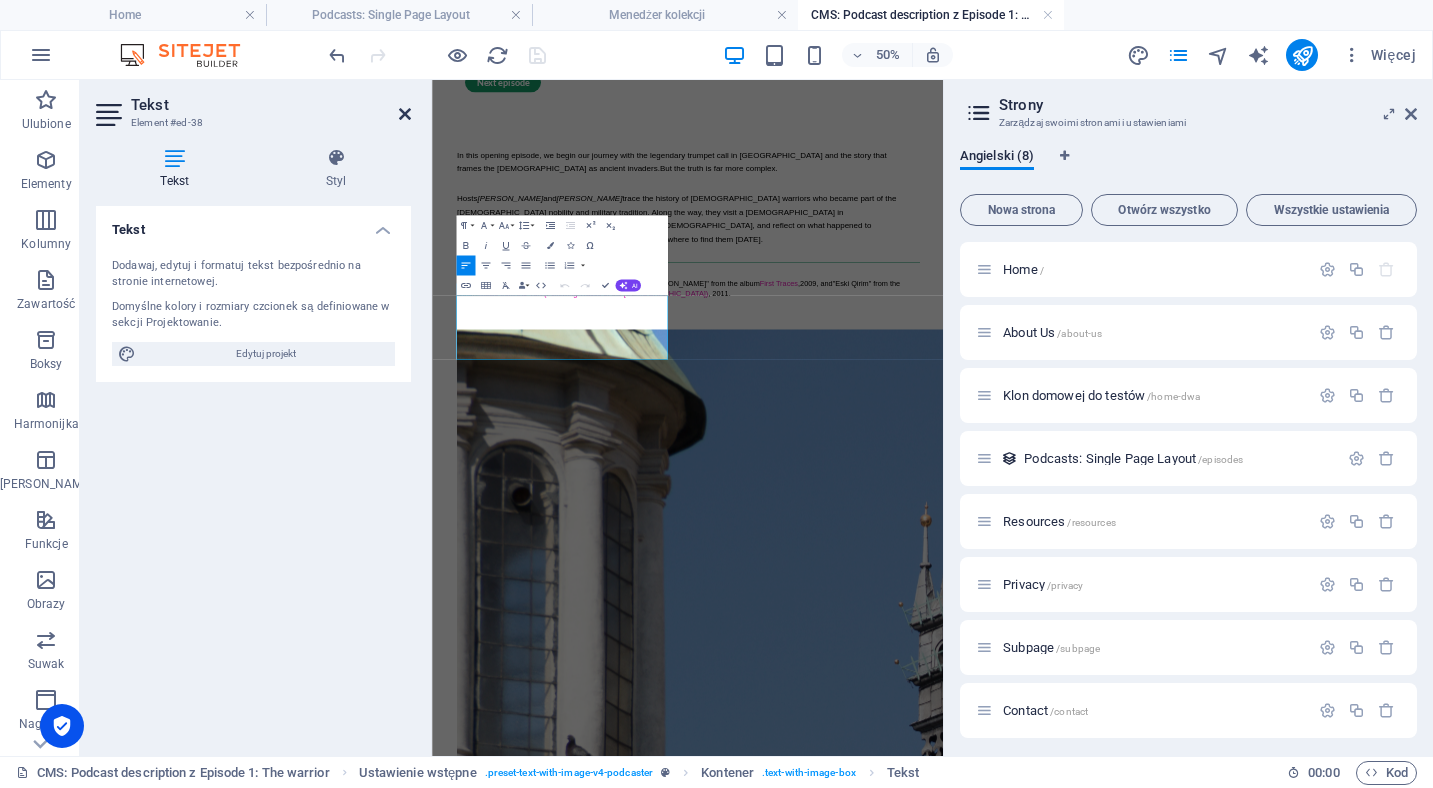 click at bounding box center (405, 114) 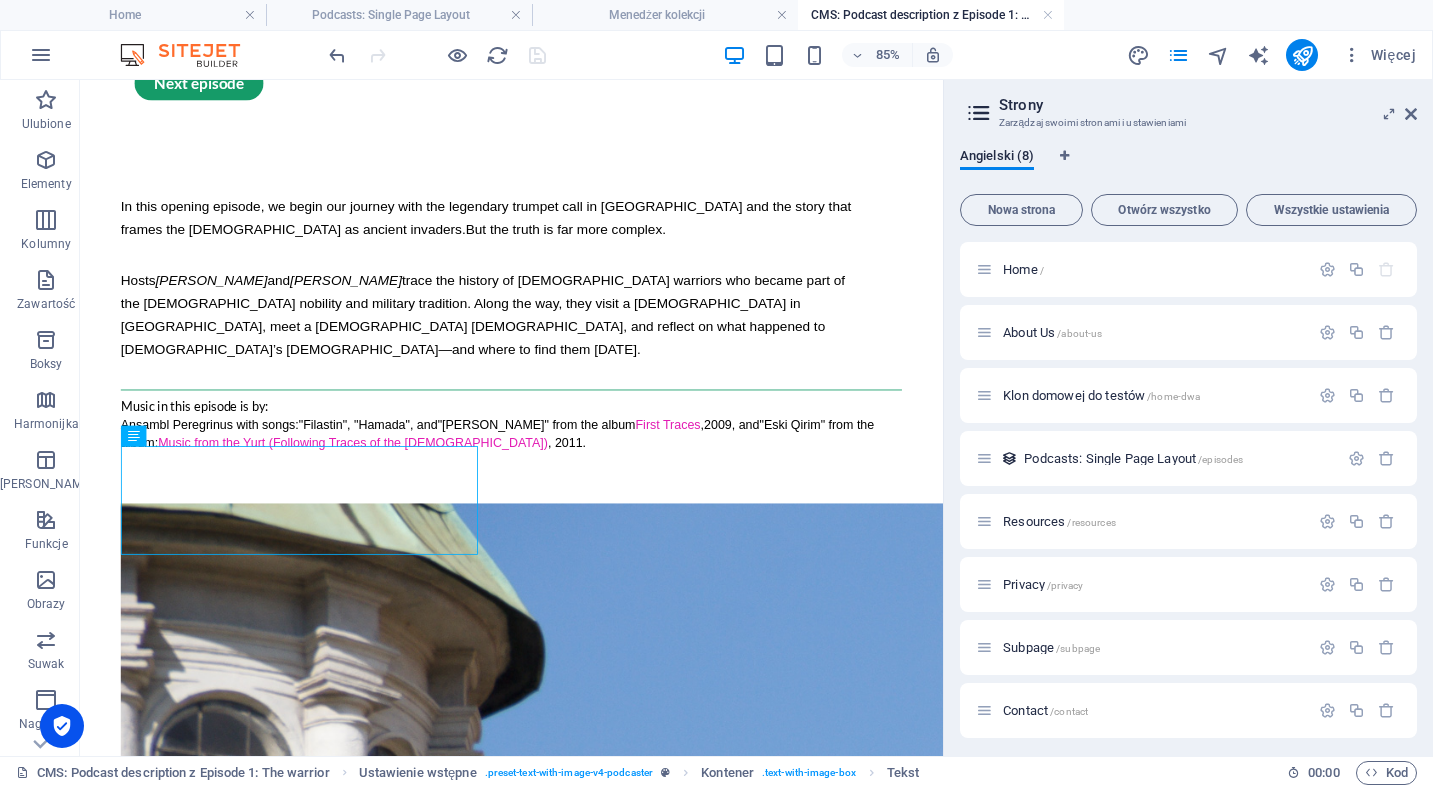 click on "Strony Zarządzaj swoimi stronami i ustawieniami Angielski (8) Nowa strona Otwórz wszystko Wszystkie ustawienia Home / About Us /about-us Klon domowej do testów /home-dwa Podcasts: Single Page Layout /episodes Resources /resources Privacy /privacy Subpage /subpage Contact /contact" at bounding box center (1188, 418) 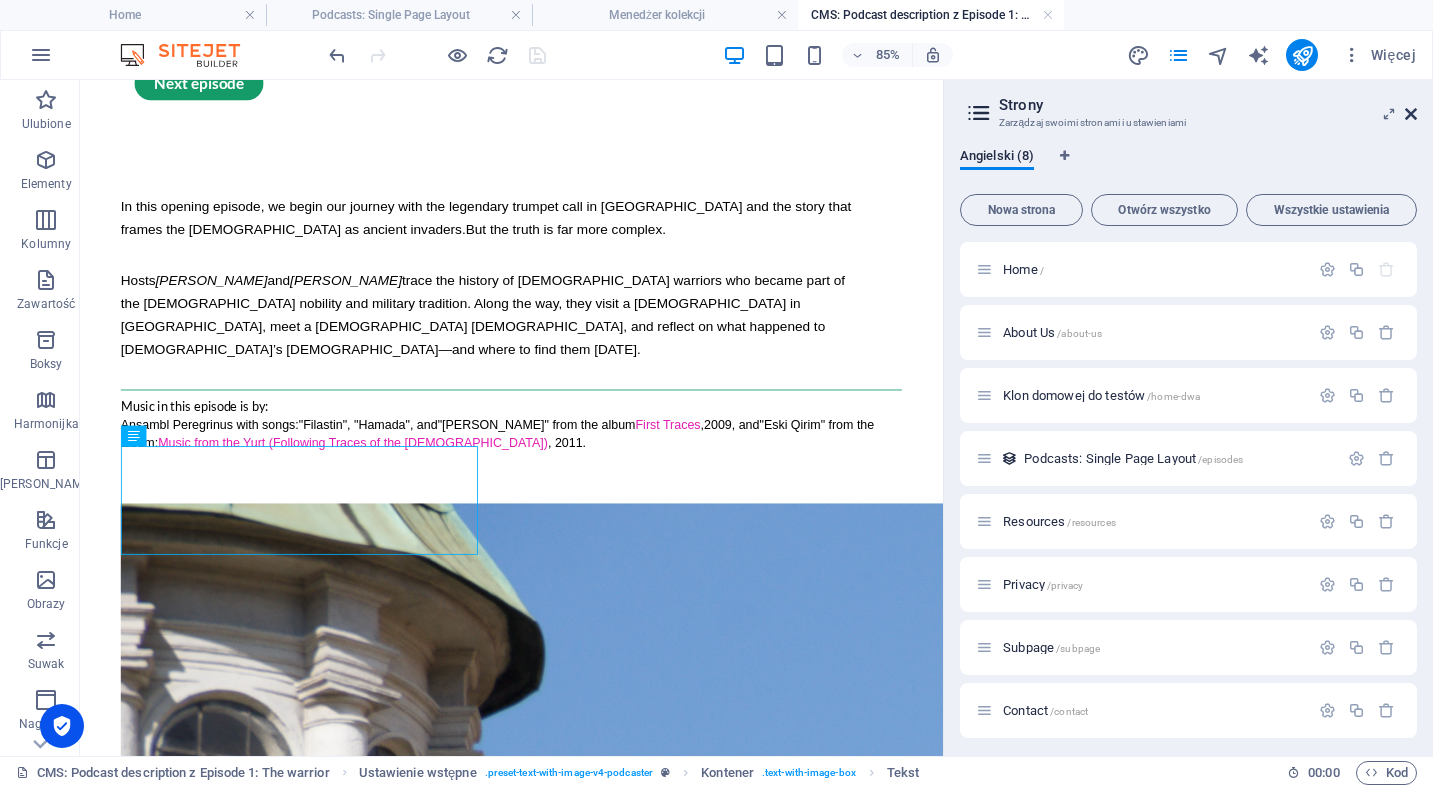 click at bounding box center [1411, 114] 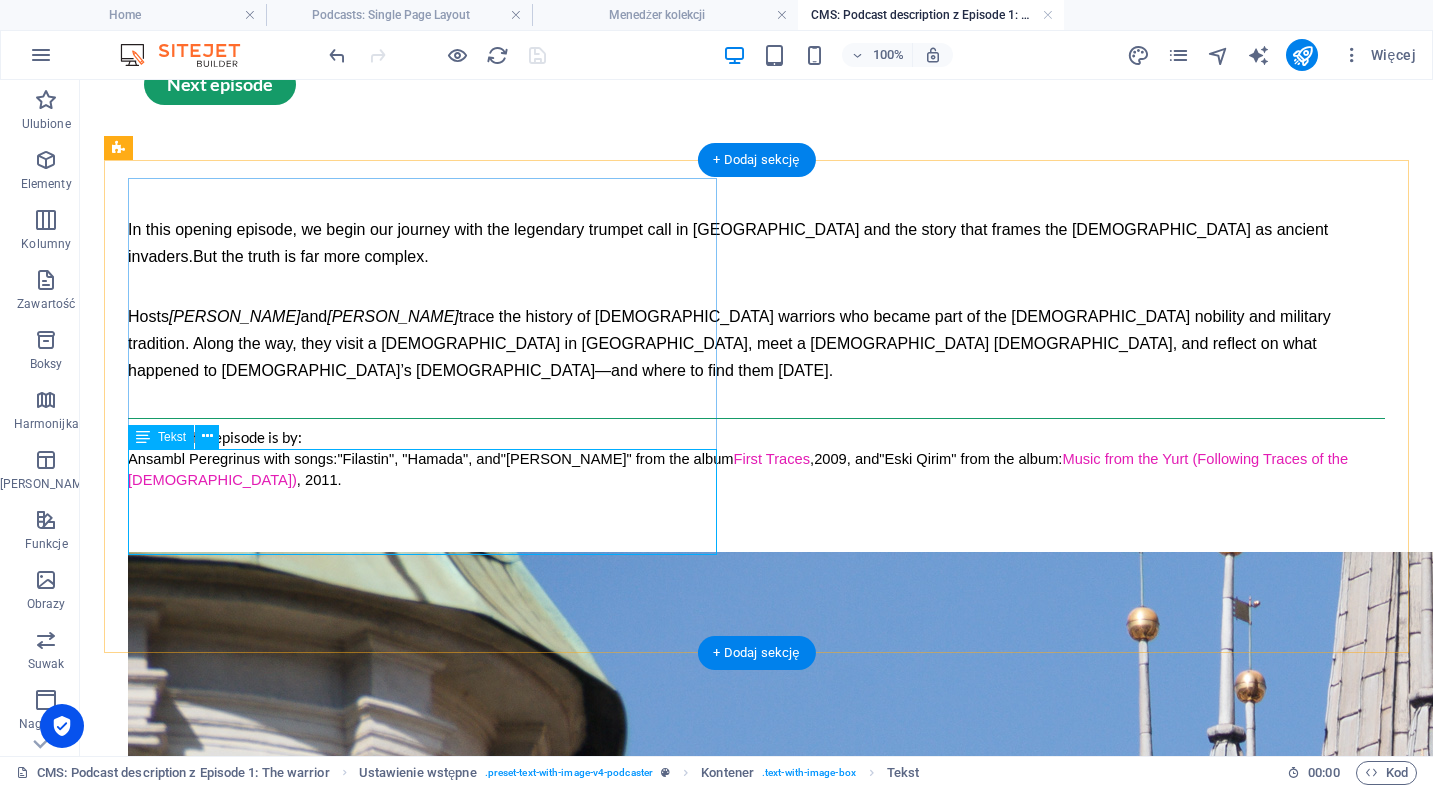 click on "Music in this episode is by: [PERSON_NAME] with songs:  " Filastin", " Hamada", and  "[PERSON_NAME]" from the album  First Traces ,  2009, and  "Eski Qirim" from the album:  Music from the Yurt (Following Traces of the [DEMOGRAPHIC_DATA]) , 2011 ." at bounding box center [756, 469] 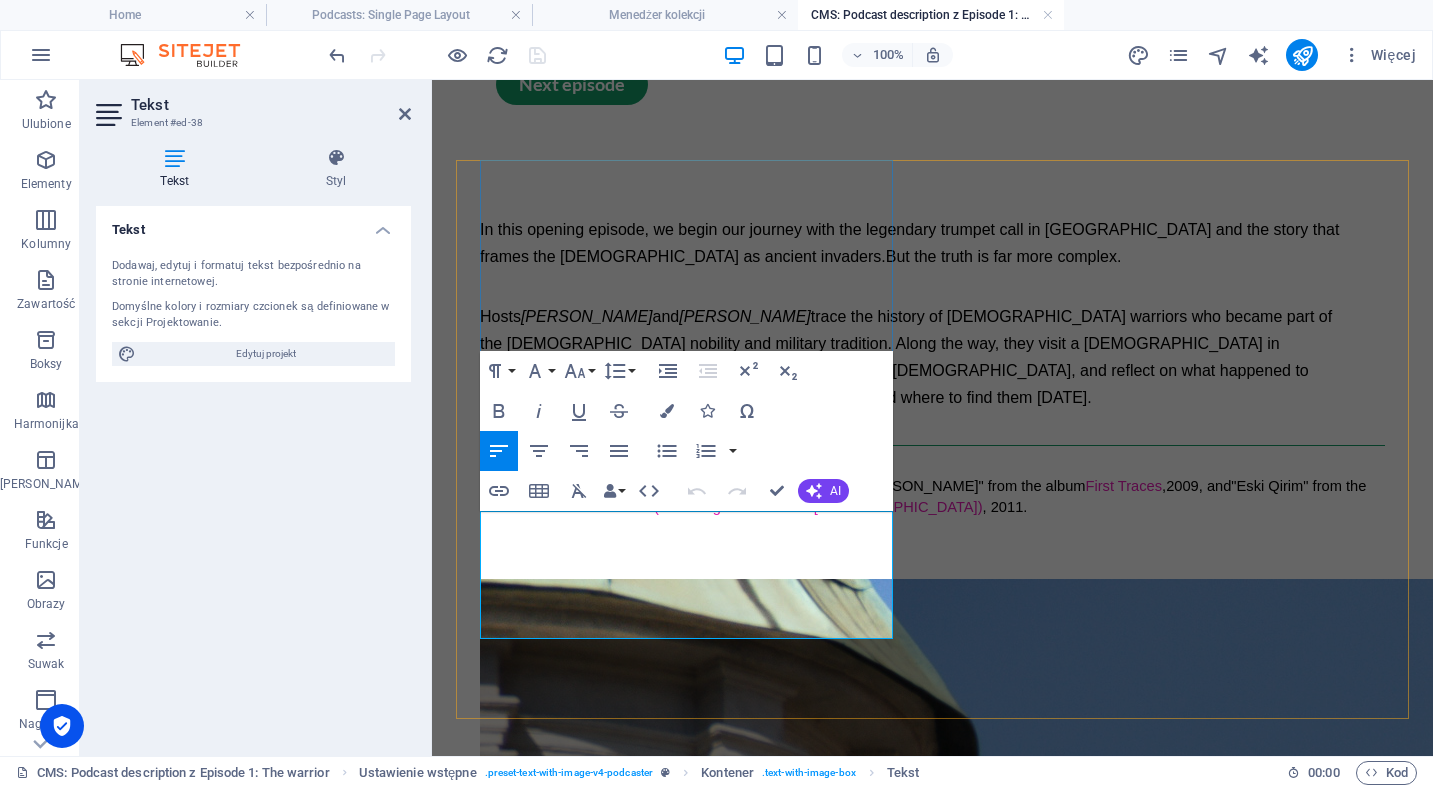 click on """ at bounding box center [691, 486] 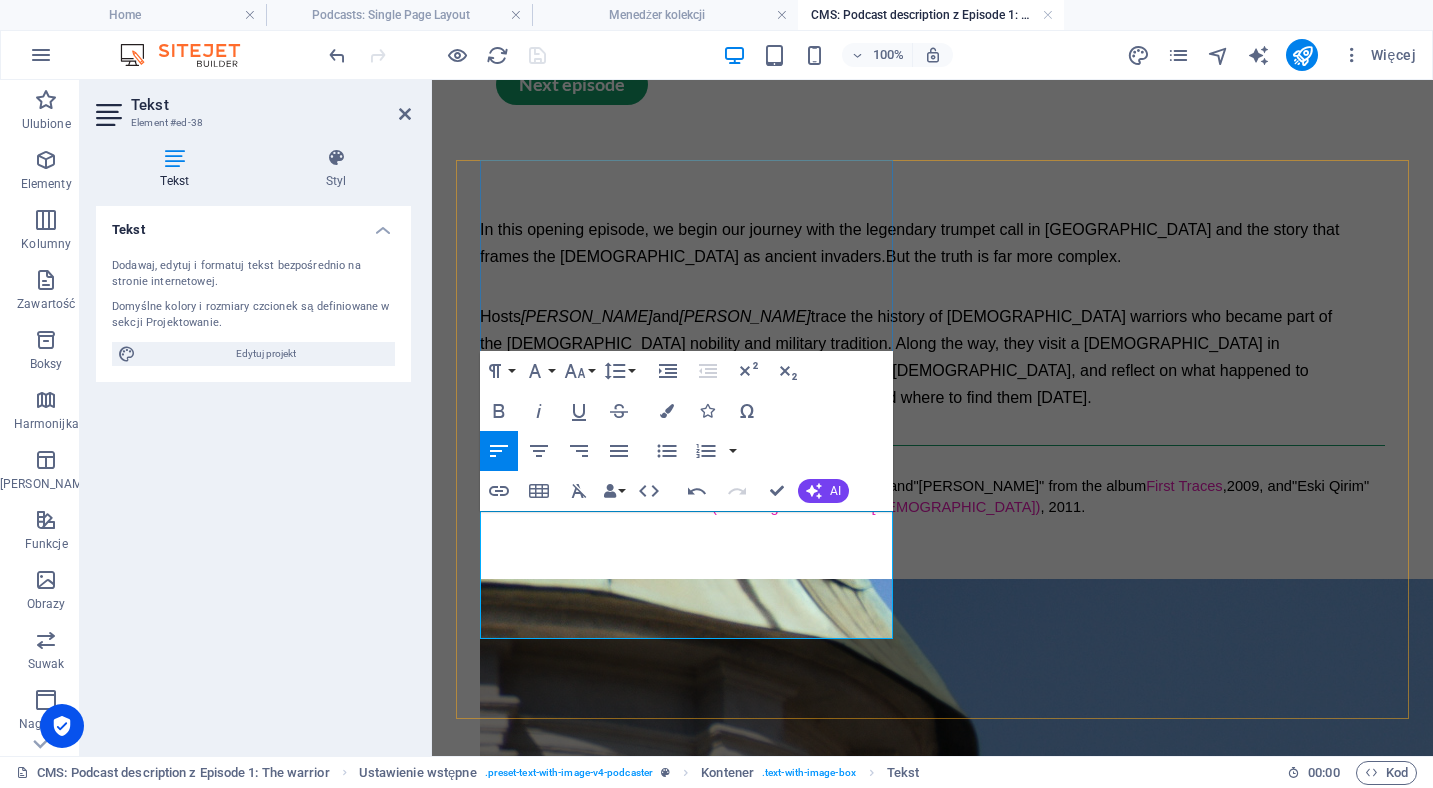 click on "Hamada"  "" at bounding box center (722, 486) 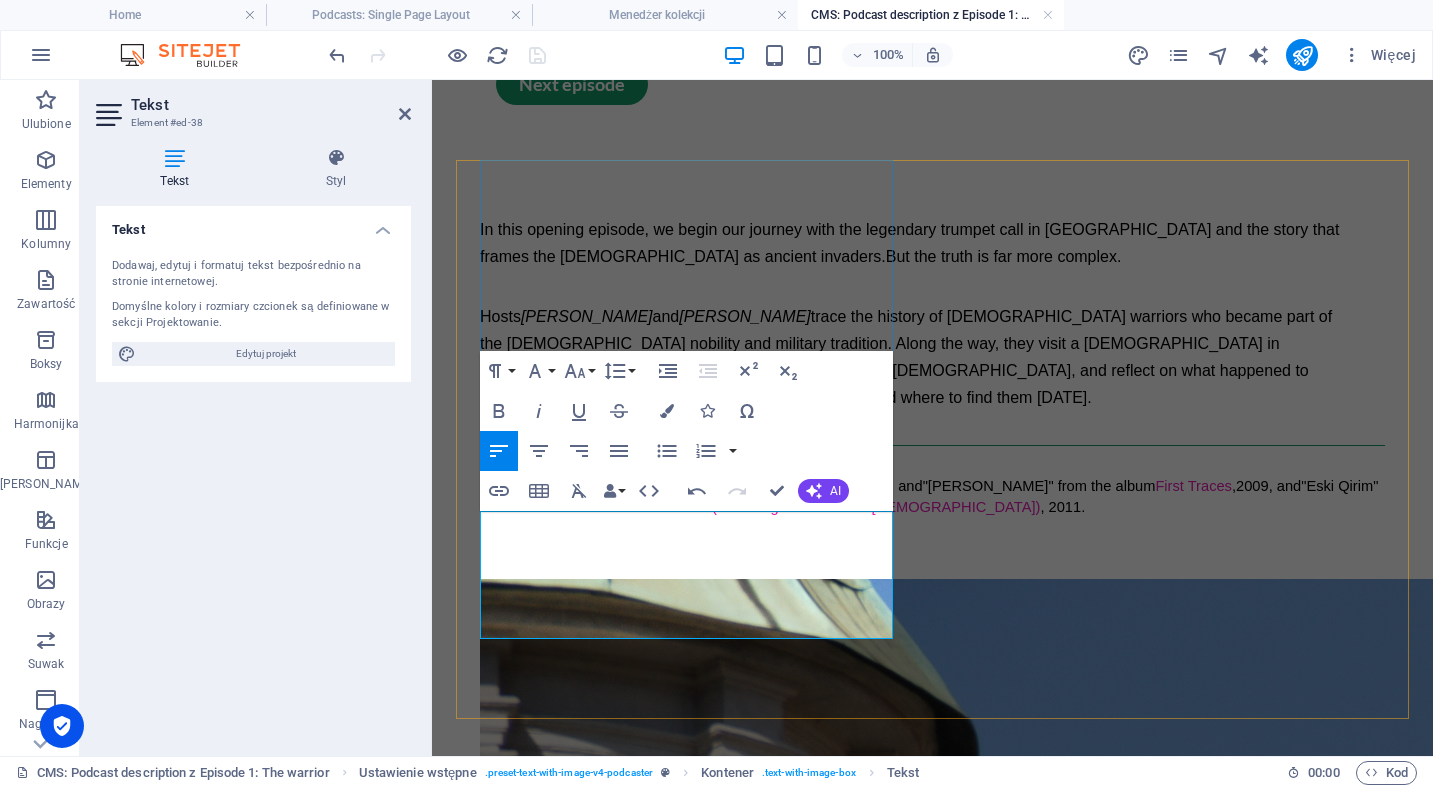 click on ""Hamada" "" at bounding box center [726, 486] 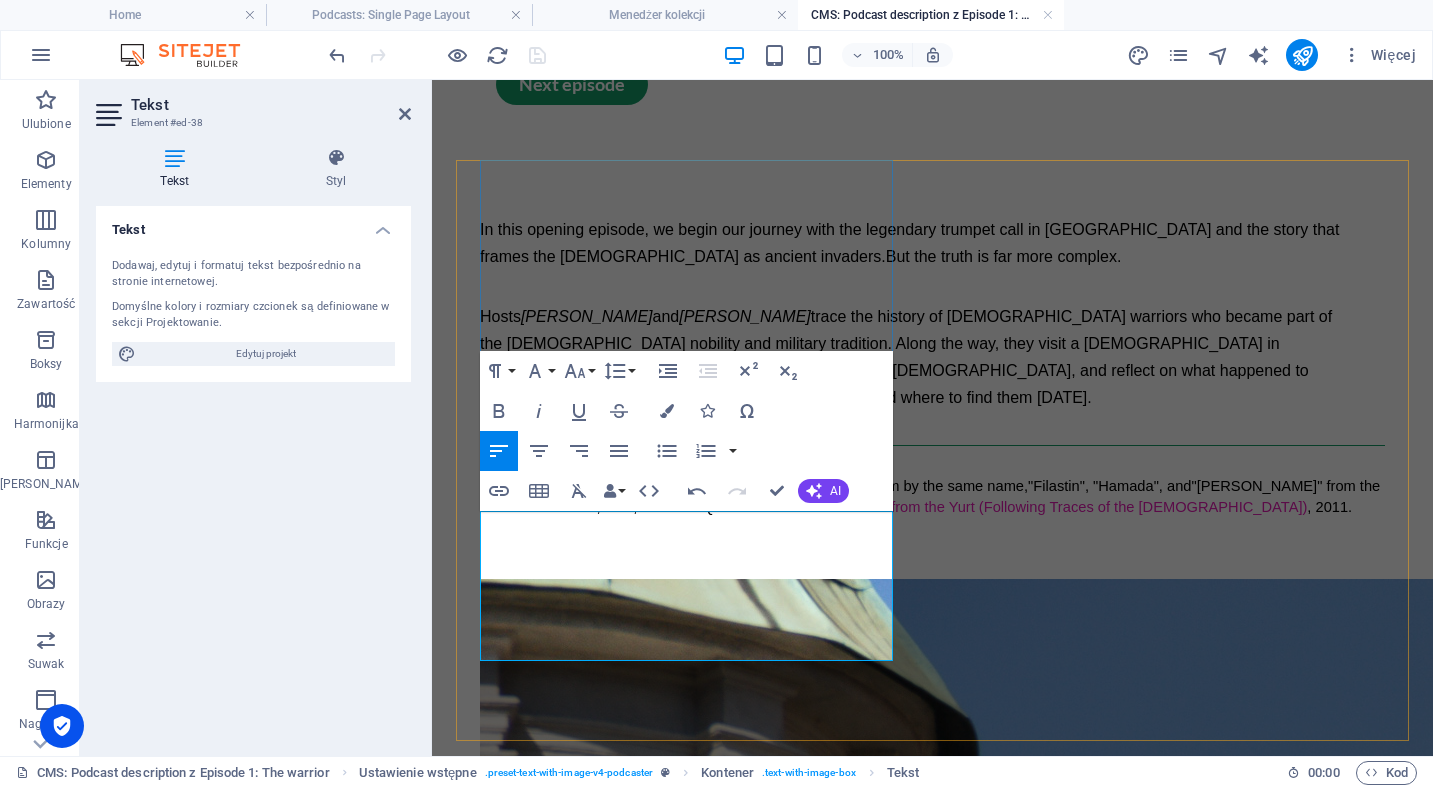 click on ""Hamada" (intro) fromt he album by the same name,  "" at bounding box center [861, 486] 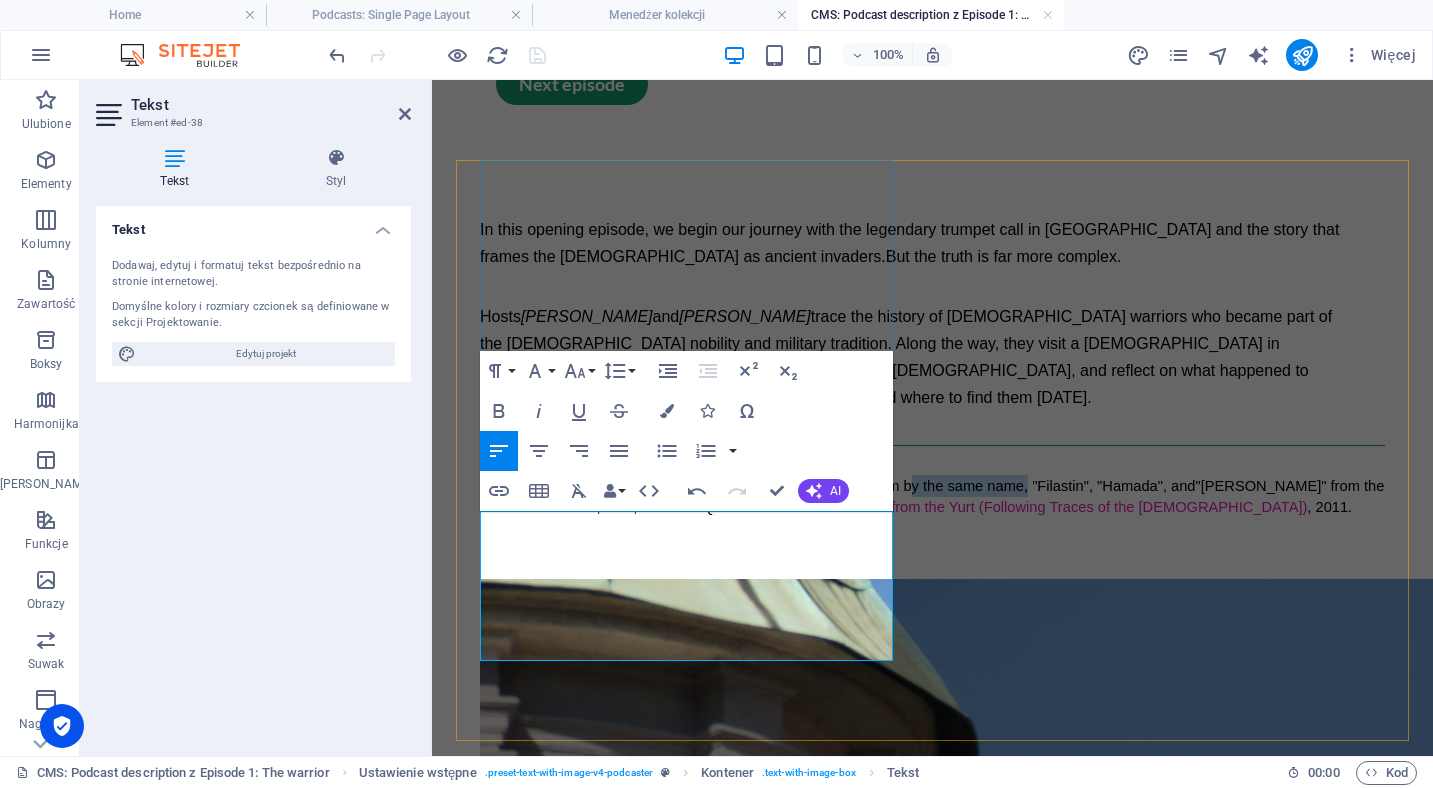 drag, startPoint x: 644, startPoint y: 564, endPoint x: 524, endPoint y: 560, distance: 120.06665 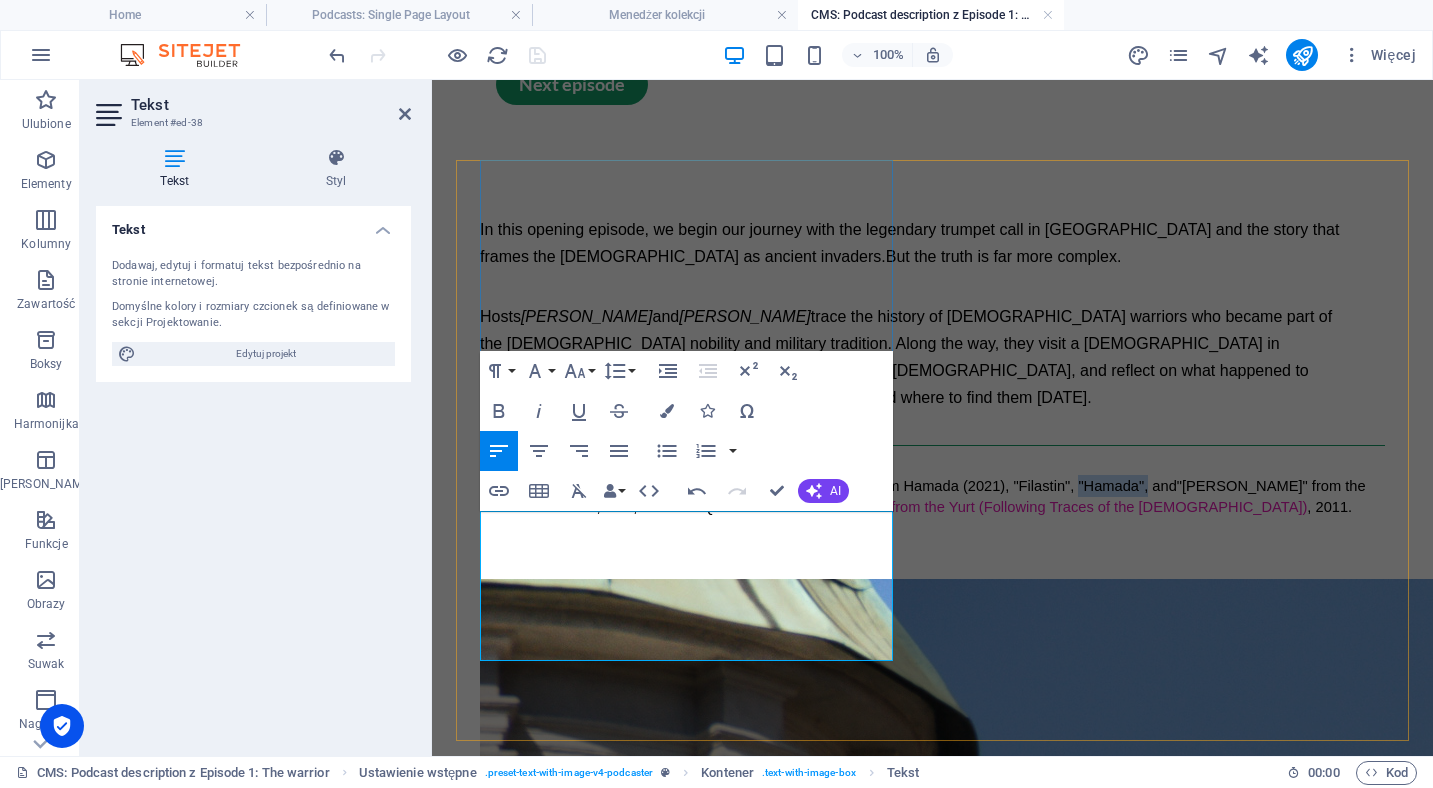drag, startPoint x: 770, startPoint y: 567, endPoint x: 700, endPoint y: 568, distance: 70.00714 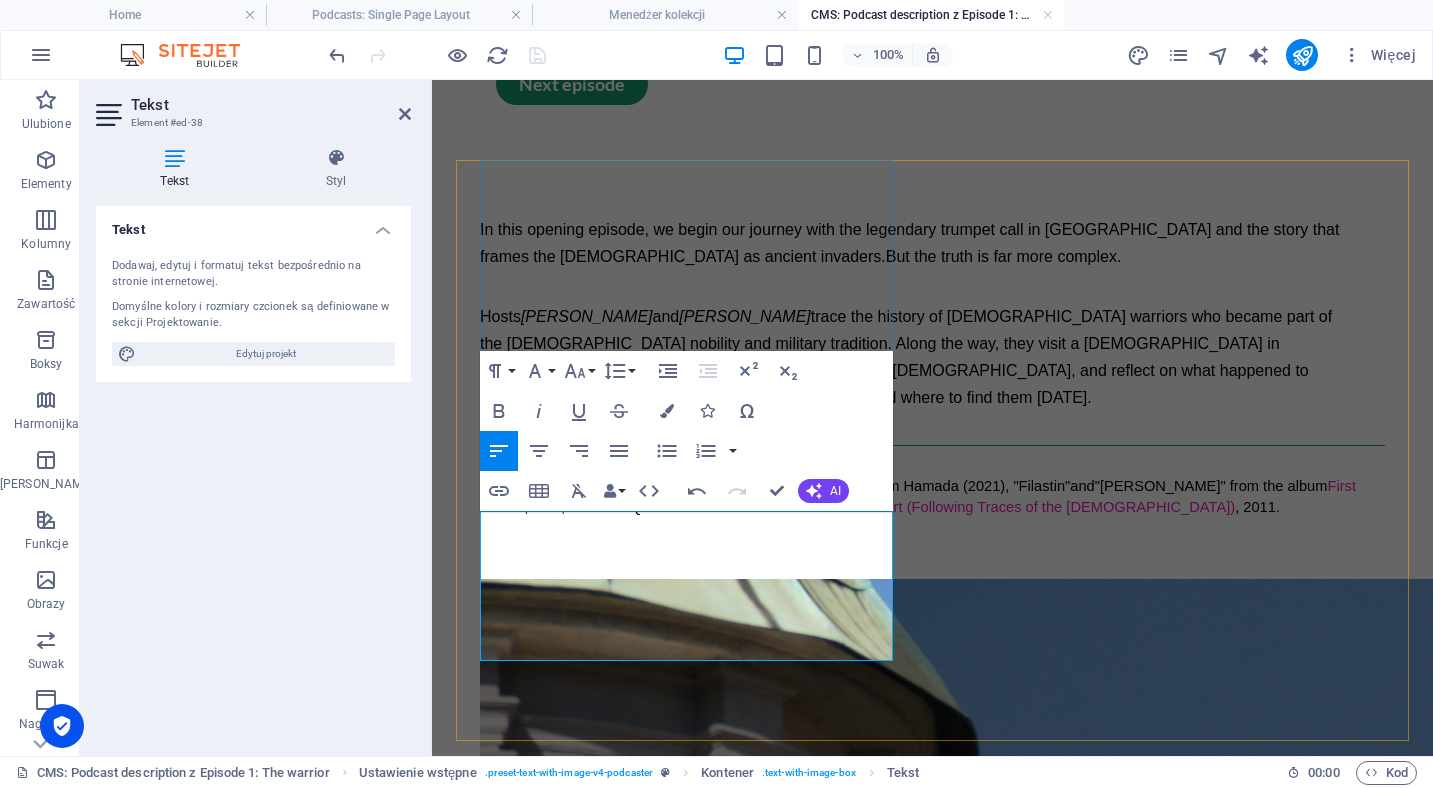 click on ""Hamada" (intro) from the album Hamada (2021), "" at bounding box center (853, 486) 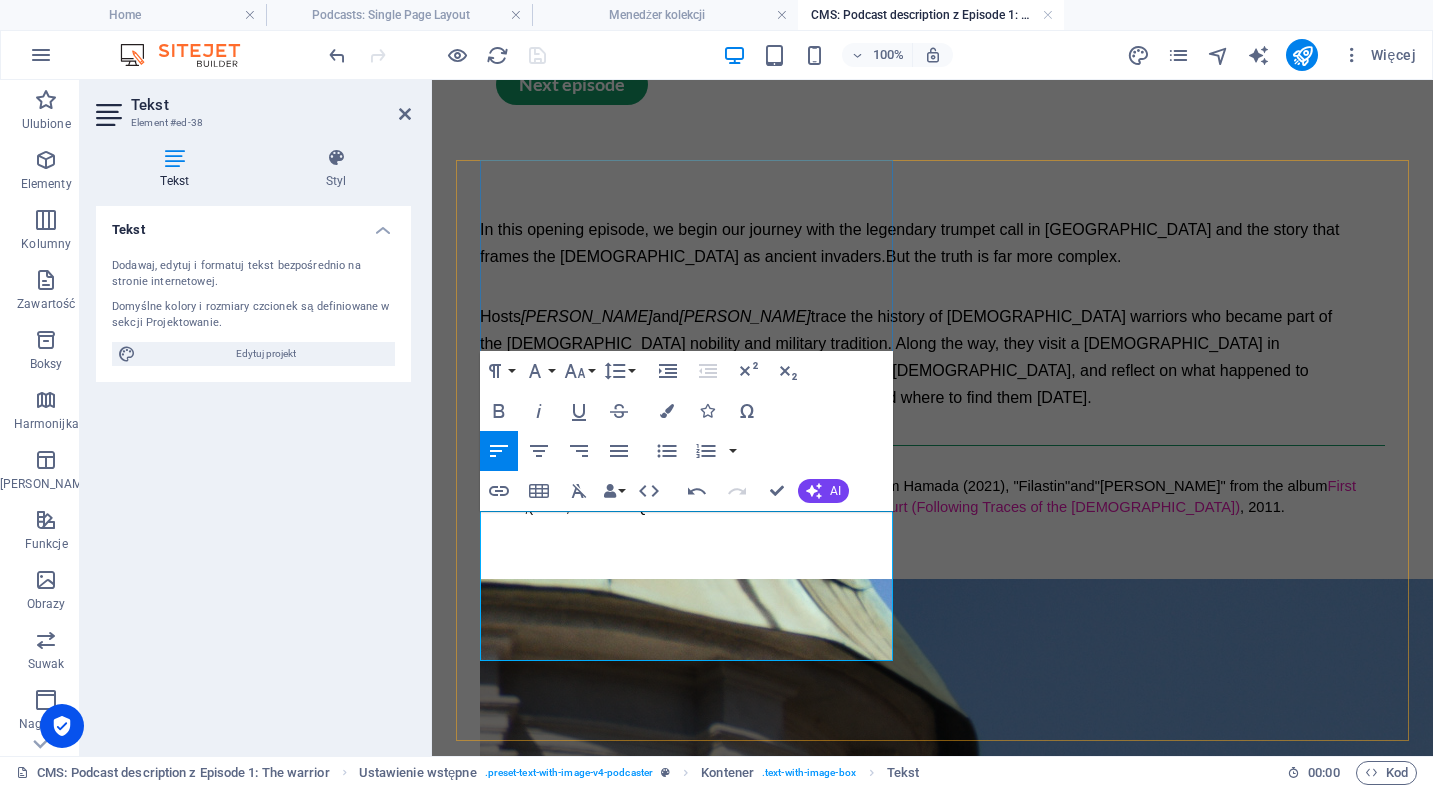 click on "( 2009, and  "Eski Qirim" from the album:" at bounding box center [654, 507] 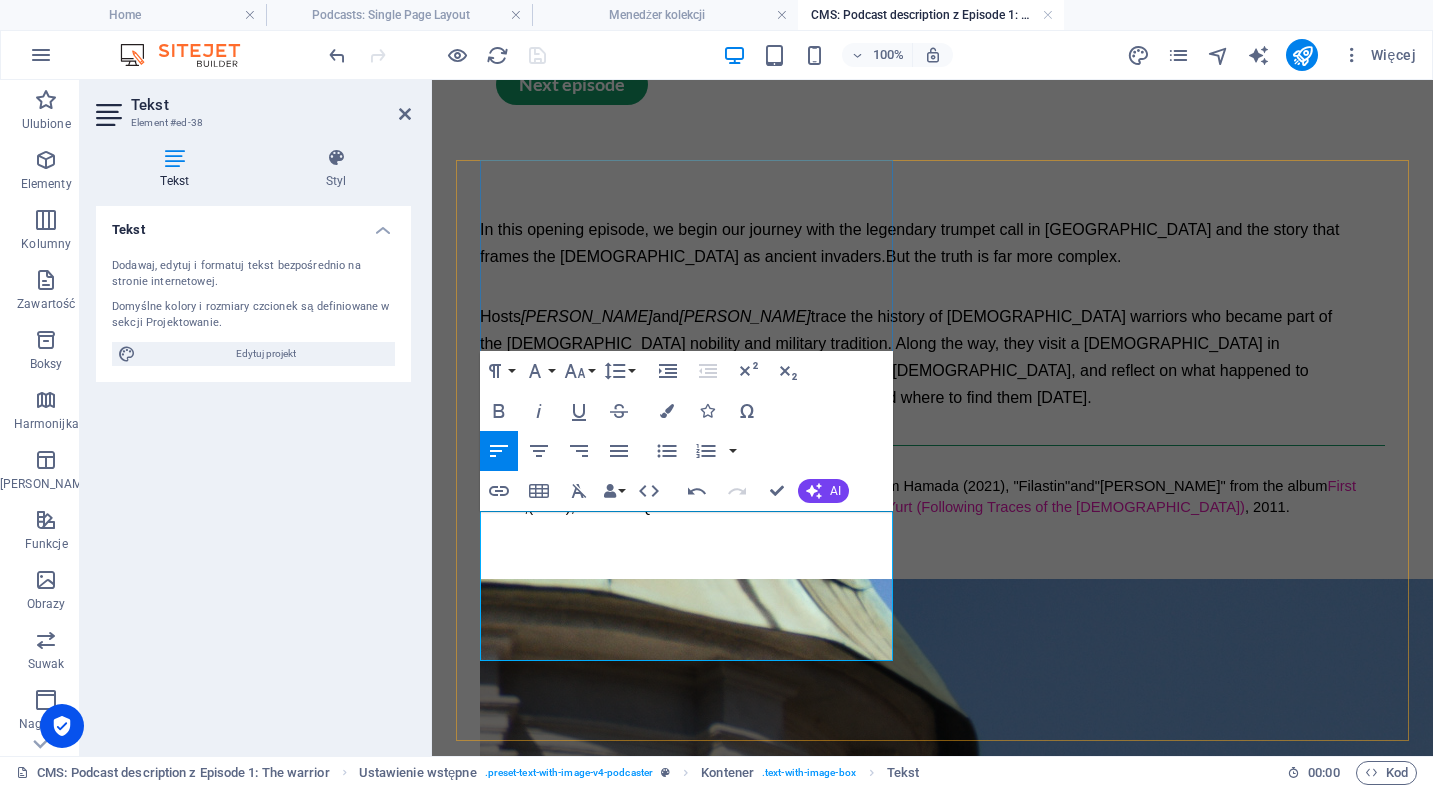 click on "( 2009) , and  "Eski Qirim" from the album:" at bounding box center [657, 507] 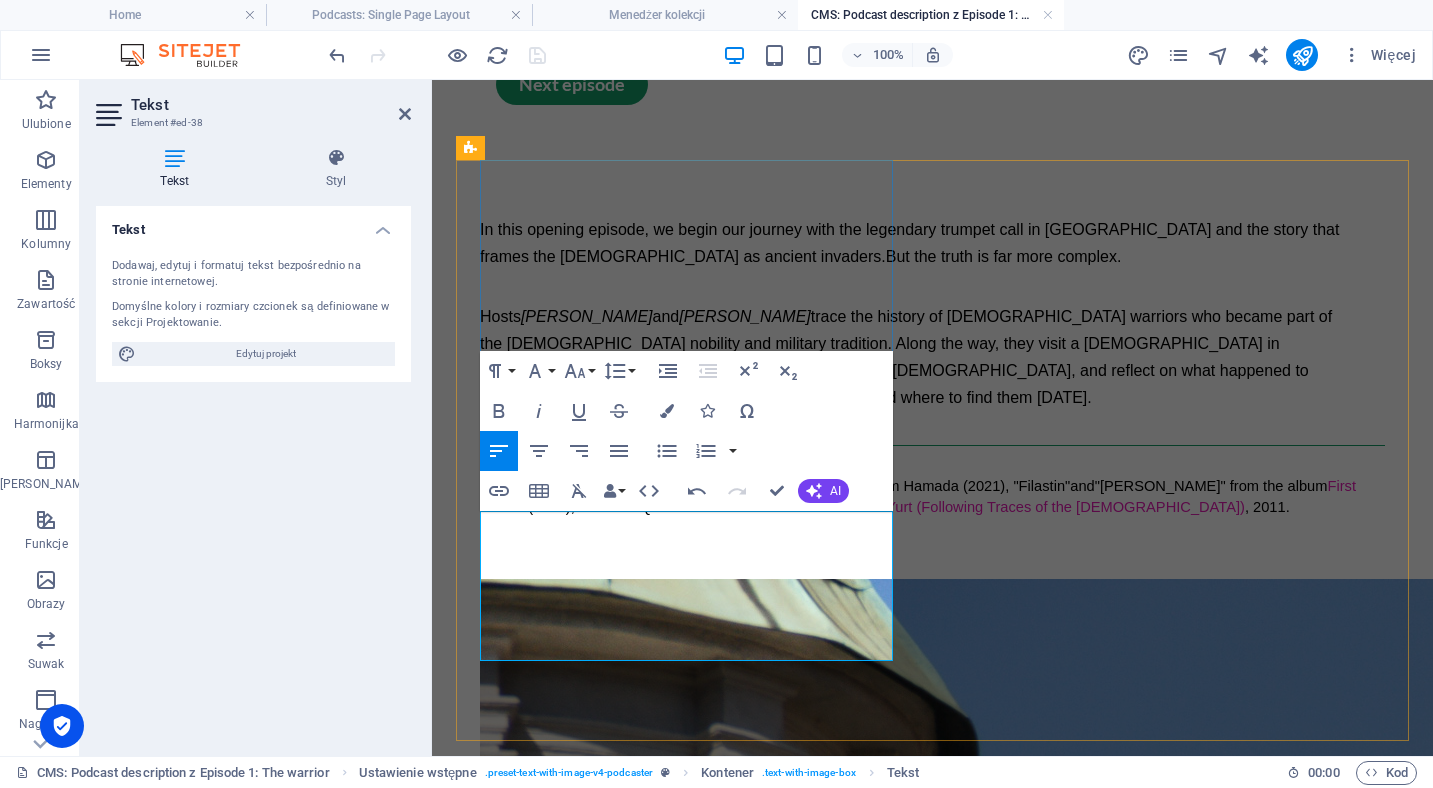 click on ""Hamada" (intro) from the album Hamada (2021), "" at bounding box center [853, 486] 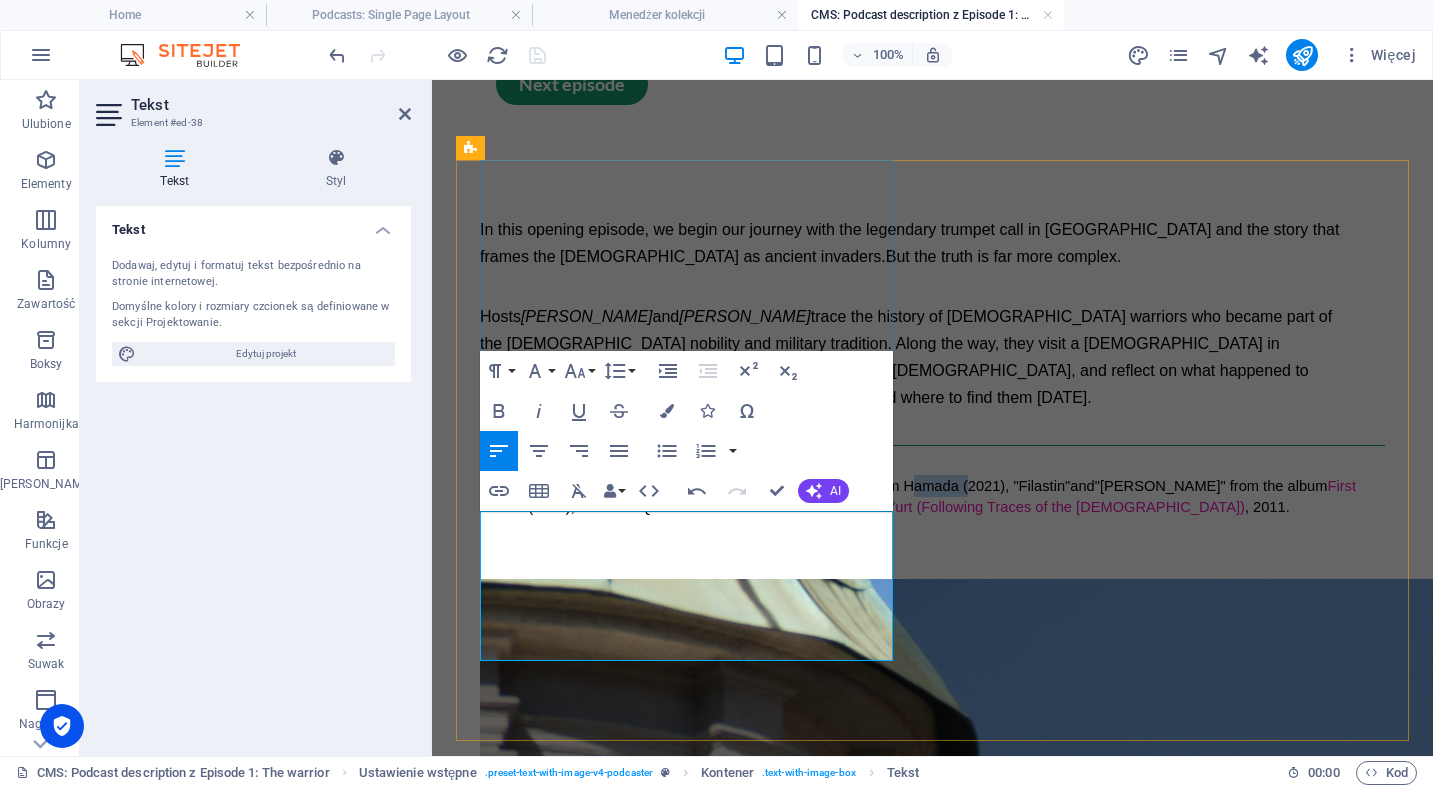 drag, startPoint x: 581, startPoint y: 566, endPoint x: 524, endPoint y: 565, distance: 57.00877 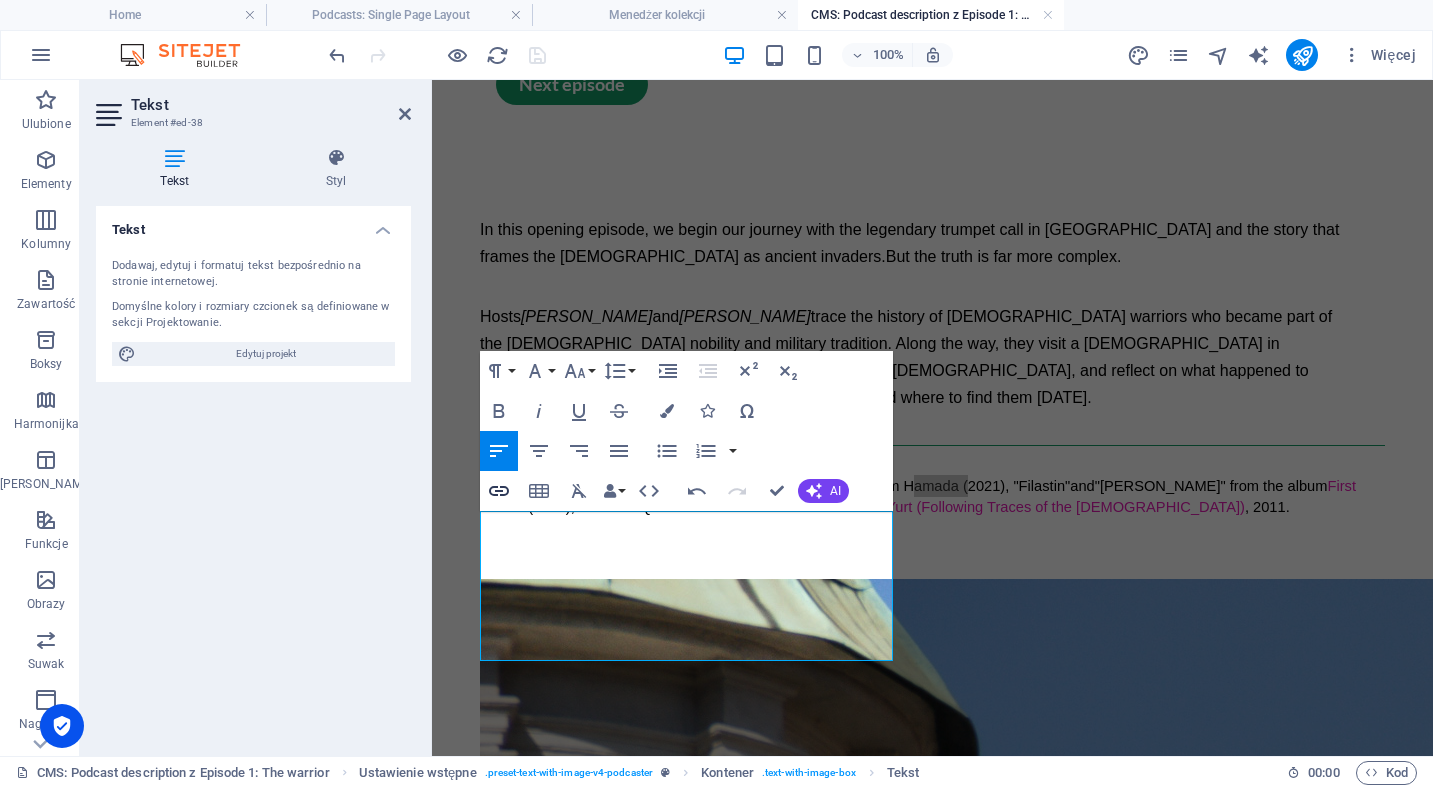 click 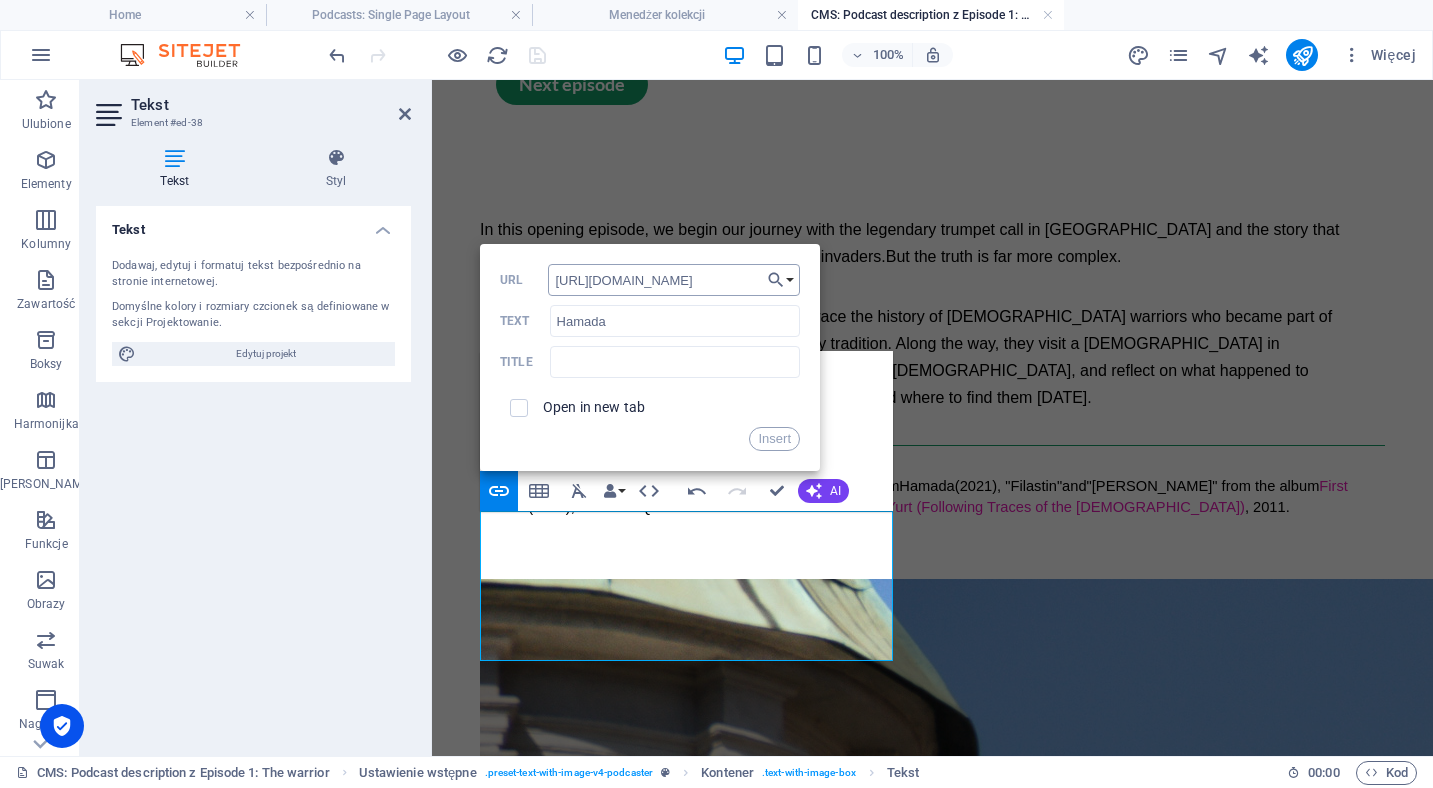 scroll, scrollTop: 0, scrollLeft: 355, axis: horizontal 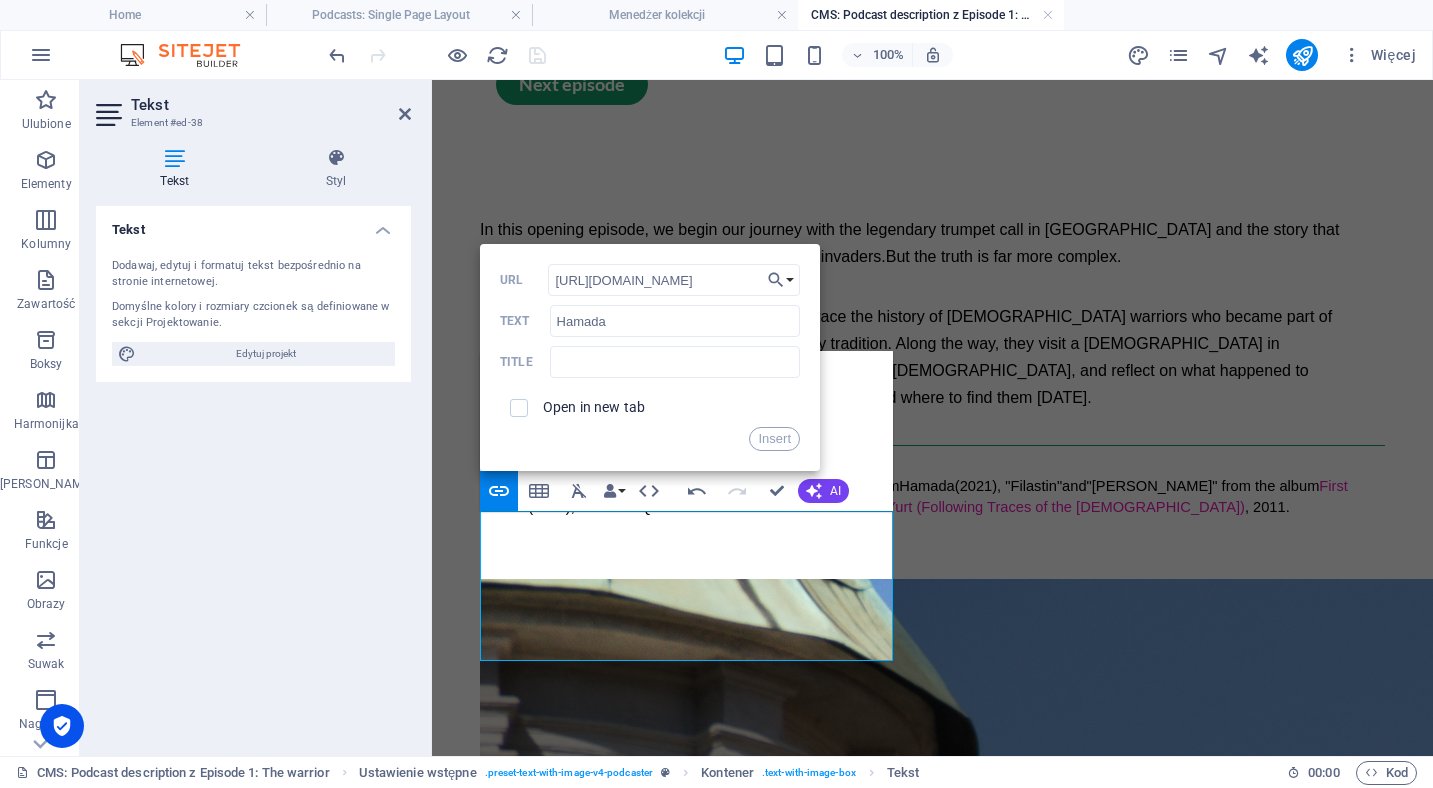 type on "[URL][DOMAIN_NAME]" 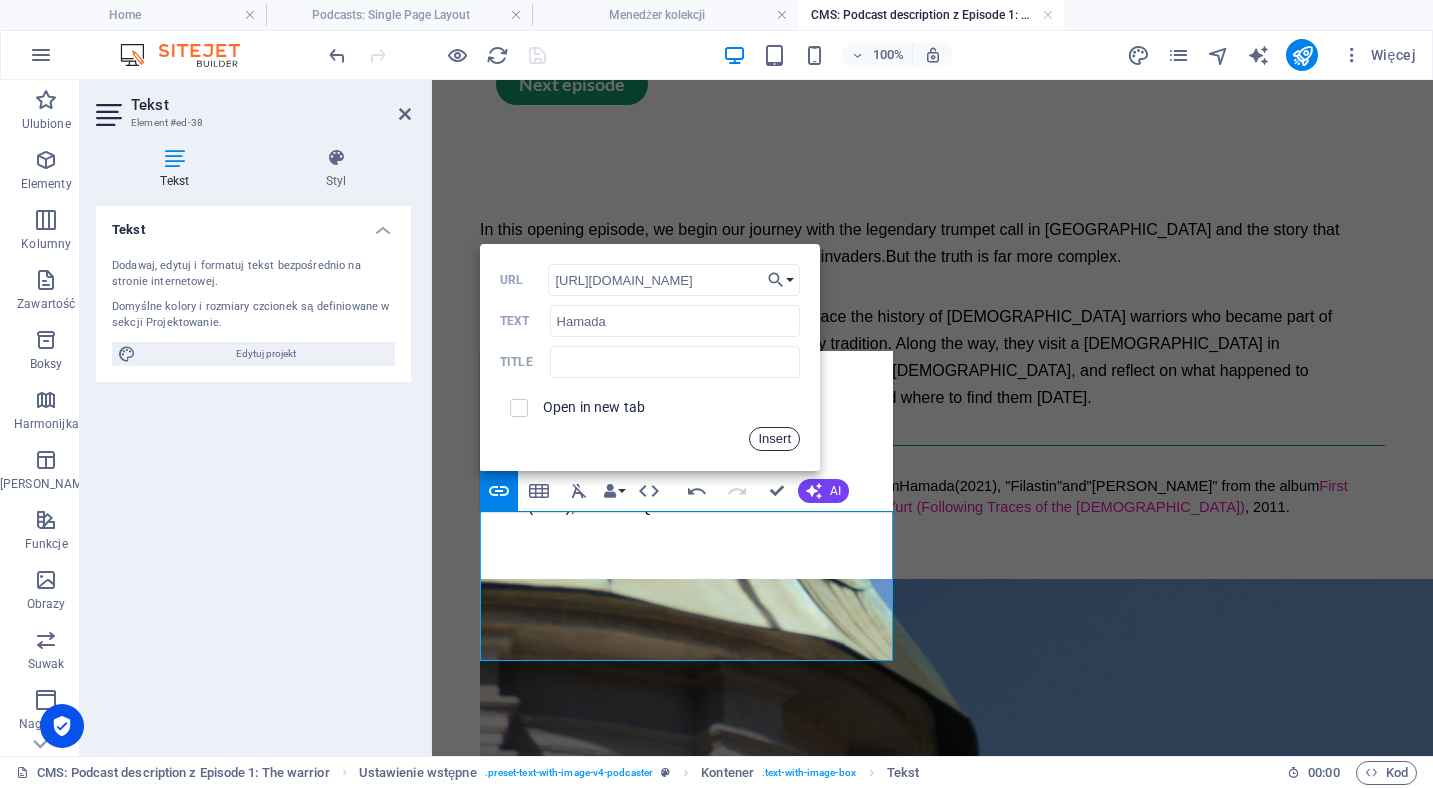 click on "Insert" at bounding box center [774, 439] 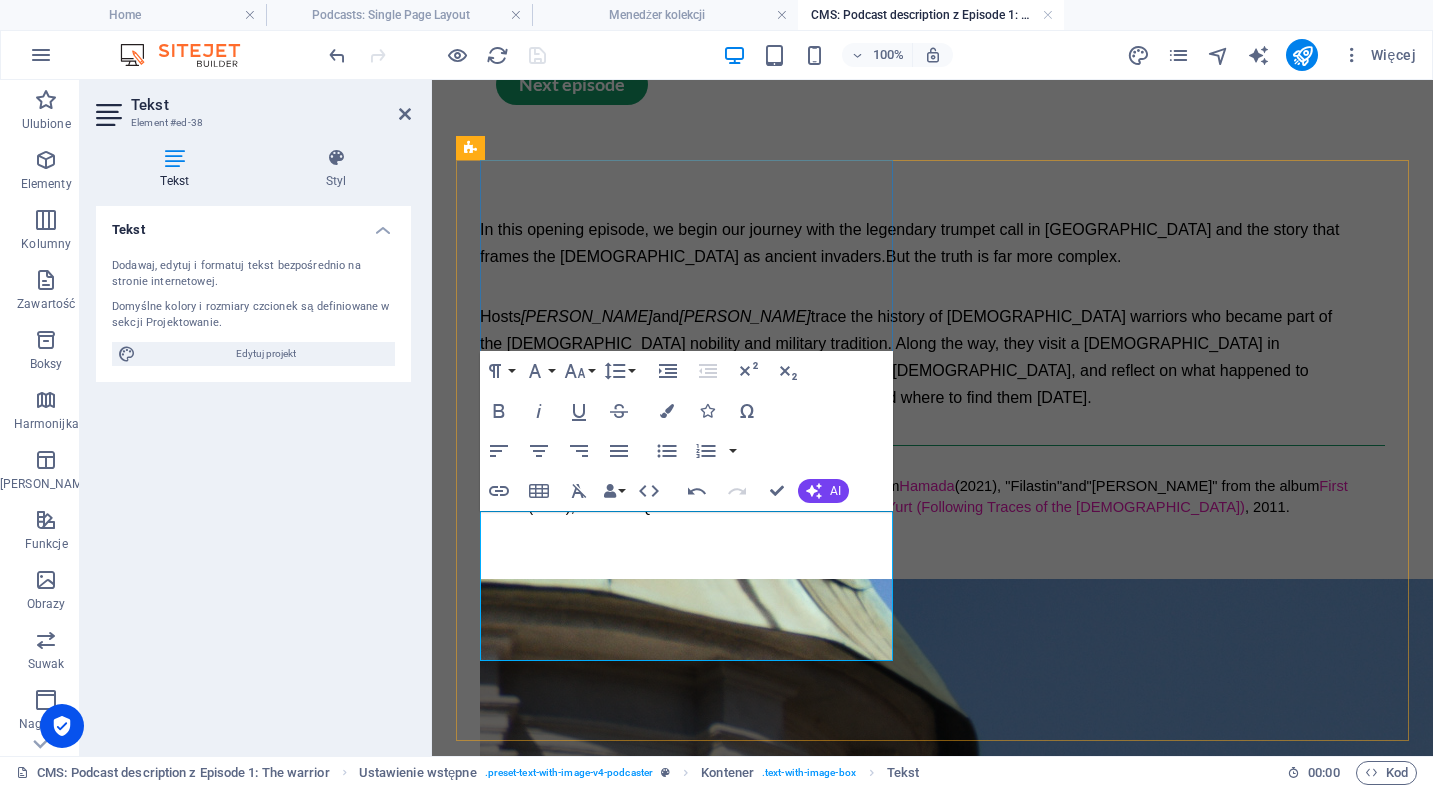 click on ""Eski Qirim" from the album:" at bounding box center (694, 507) 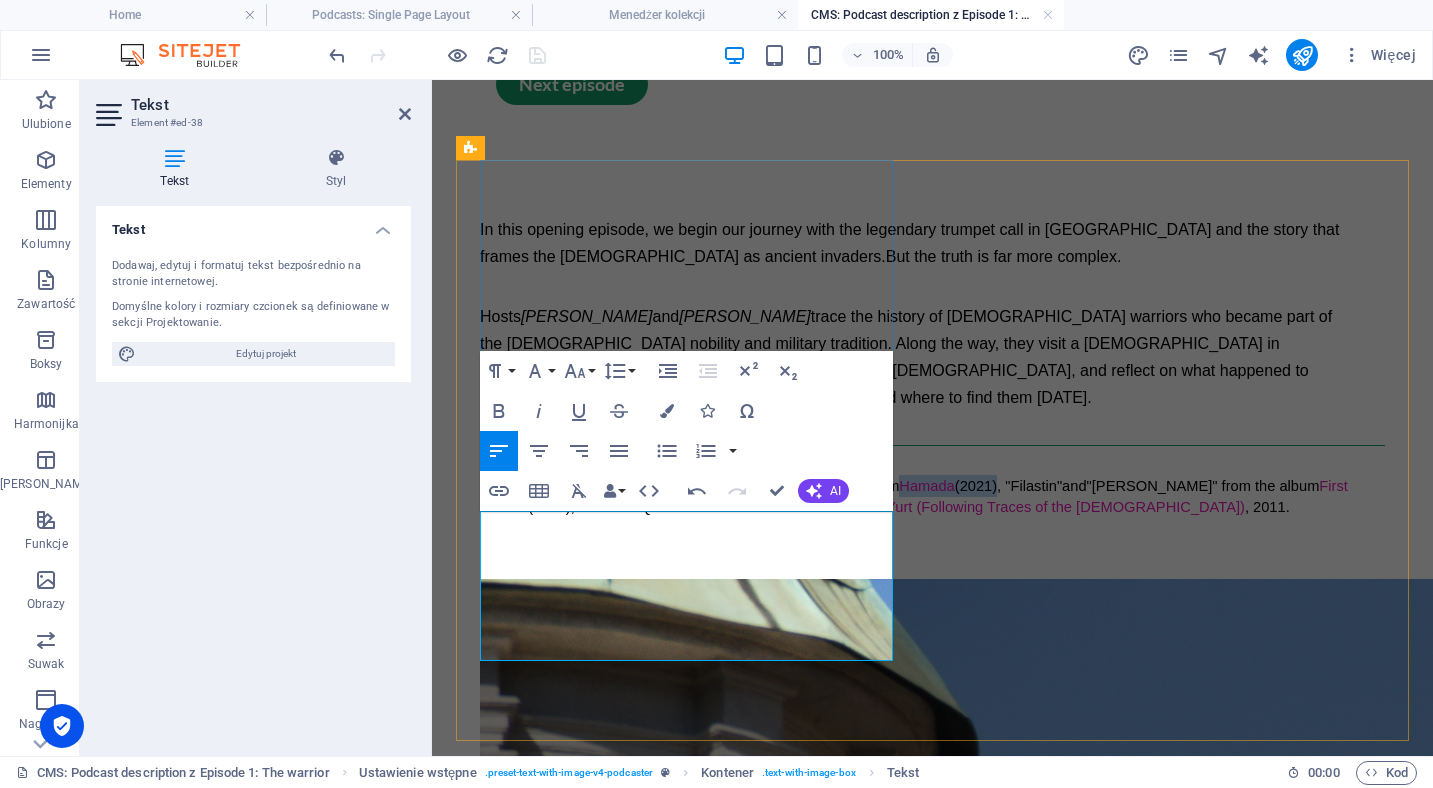 drag, startPoint x: 627, startPoint y: 561, endPoint x: 522, endPoint y: 567, distance: 105.17129 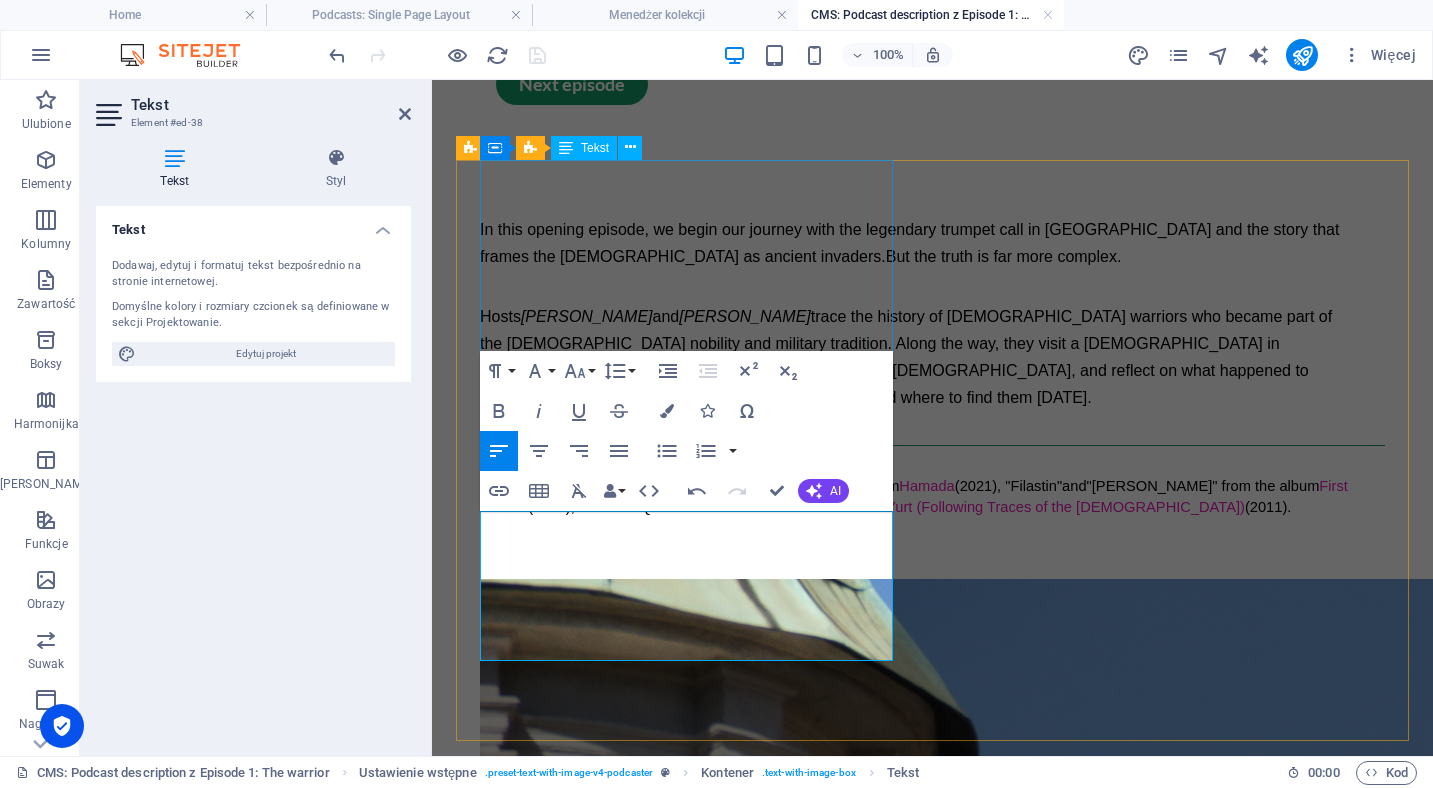 click on "In this opening episode, we begin our journey with the legendary trumpet call in [GEOGRAPHIC_DATA] and the story that frames the [DEMOGRAPHIC_DATA] as ancient invaders.  But the truth is far more complex.  Hosts  [PERSON_NAME]  and  [PERSON_NAME]  trace the history of [DEMOGRAPHIC_DATA] warriors who became part of the [DEMOGRAPHIC_DATA] nobility and military tradition. Along the way, they visit a [DEMOGRAPHIC_DATA] in [GEOGRAPHIC_DATA], meet a [DEMOGRAPHIC_DATA] [DEMOGRAPHIC_DATA], and reflect on what happened to [DEMOGRAPHIC_DATA]’s [DEMOGRAPHIC_DATA]—and where to find them [DATE]." at bounding box center [932, 314] 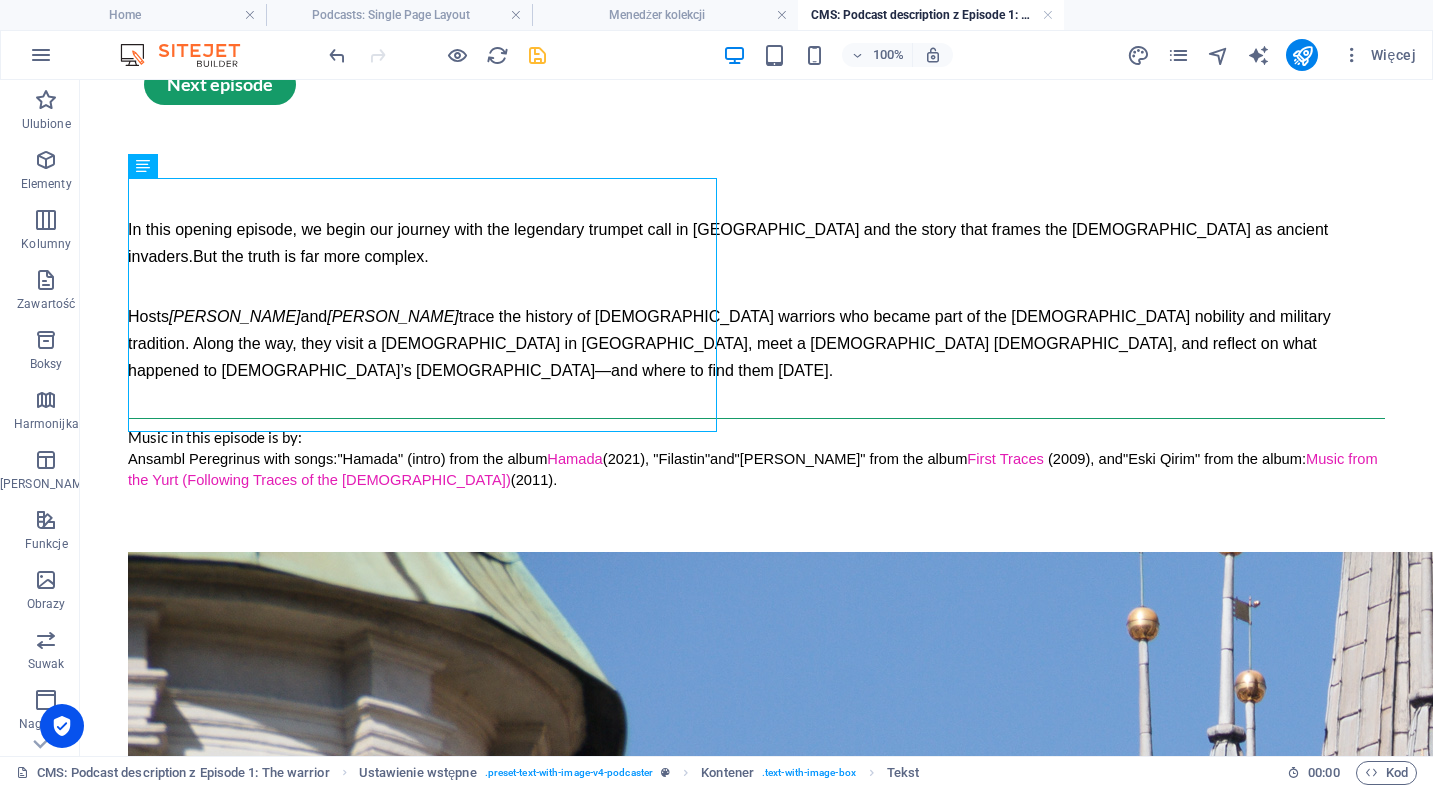 click at bounding box center (537, 55) 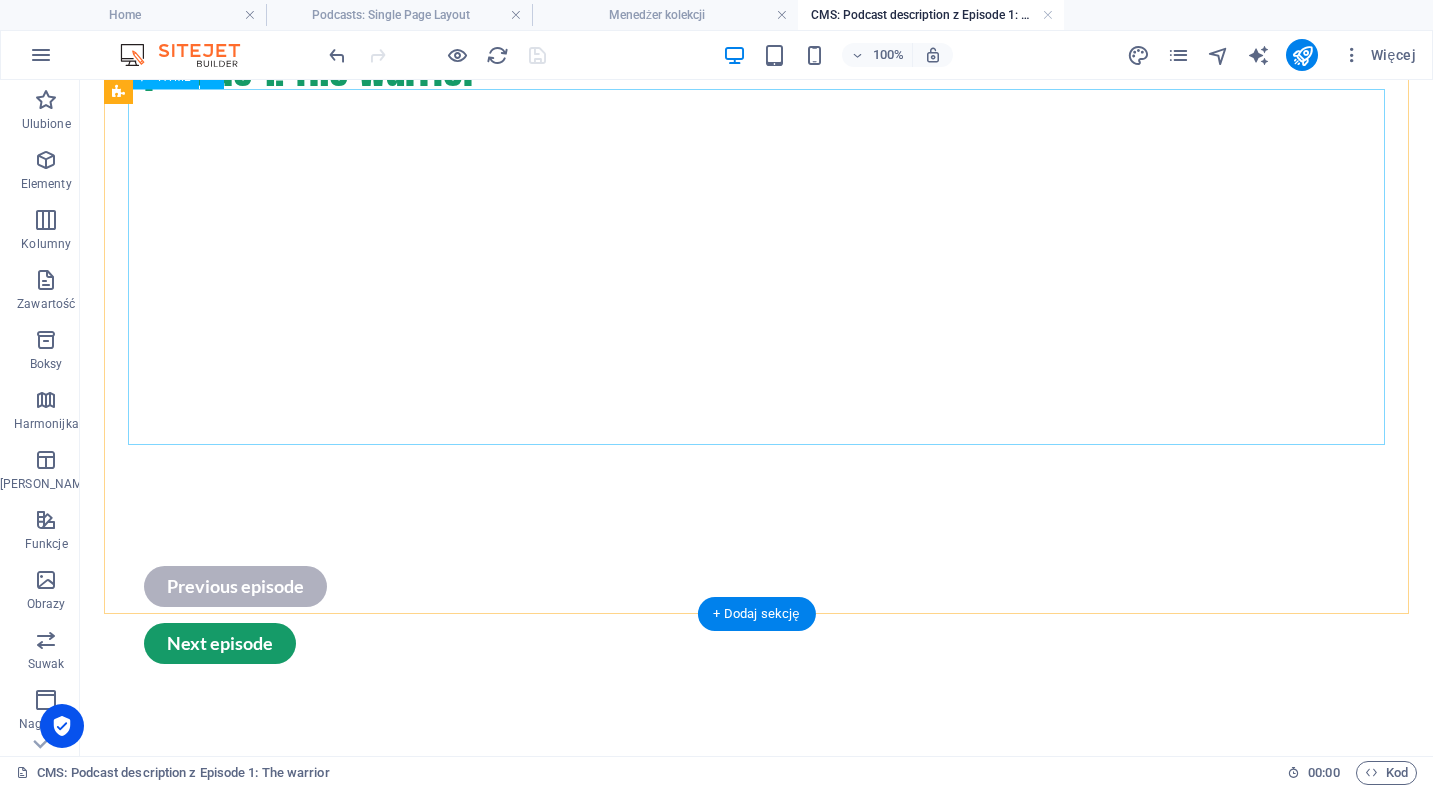 scroll, scrollTop: 0, scrollLeft: 0, axis: both 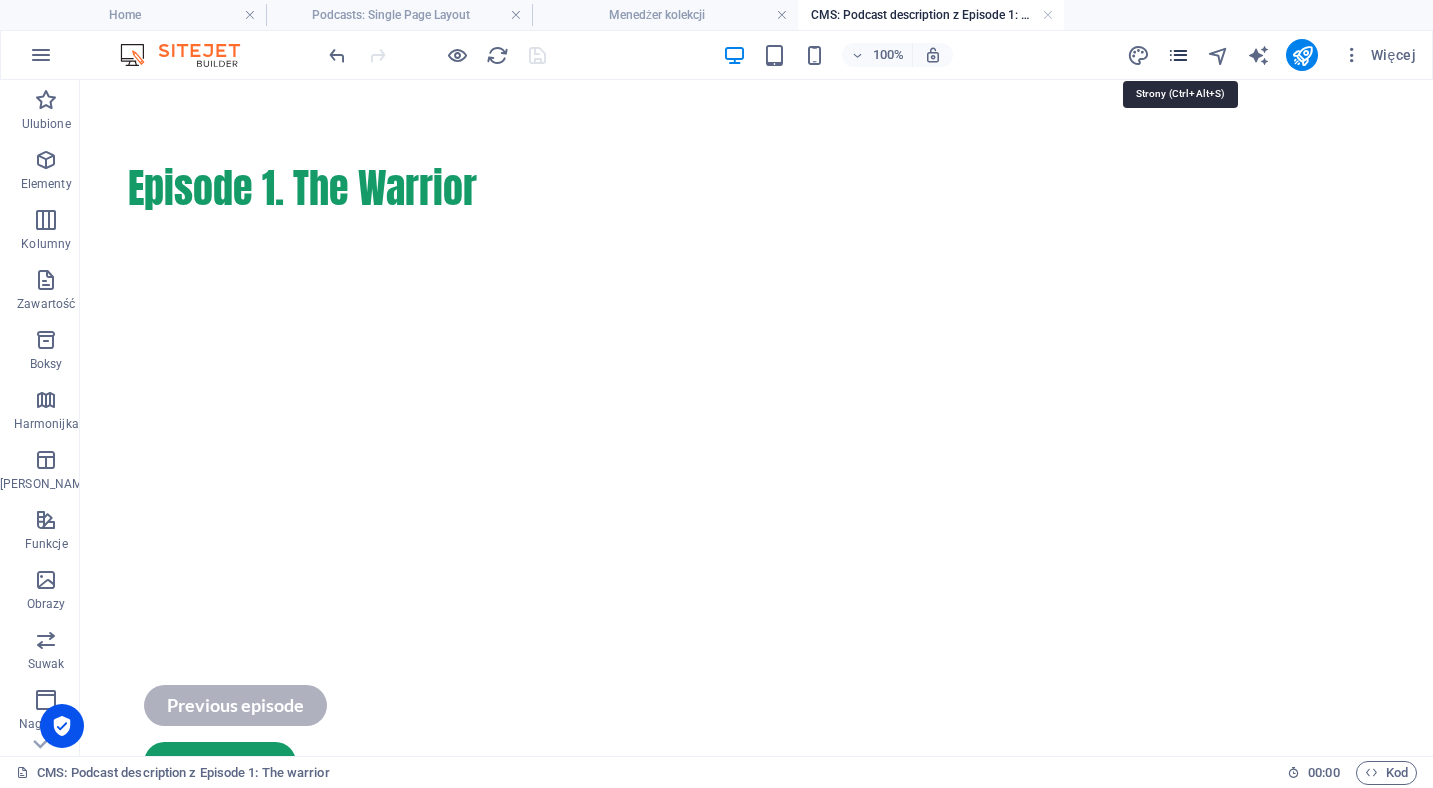 click at bounding box center (1178, 55) 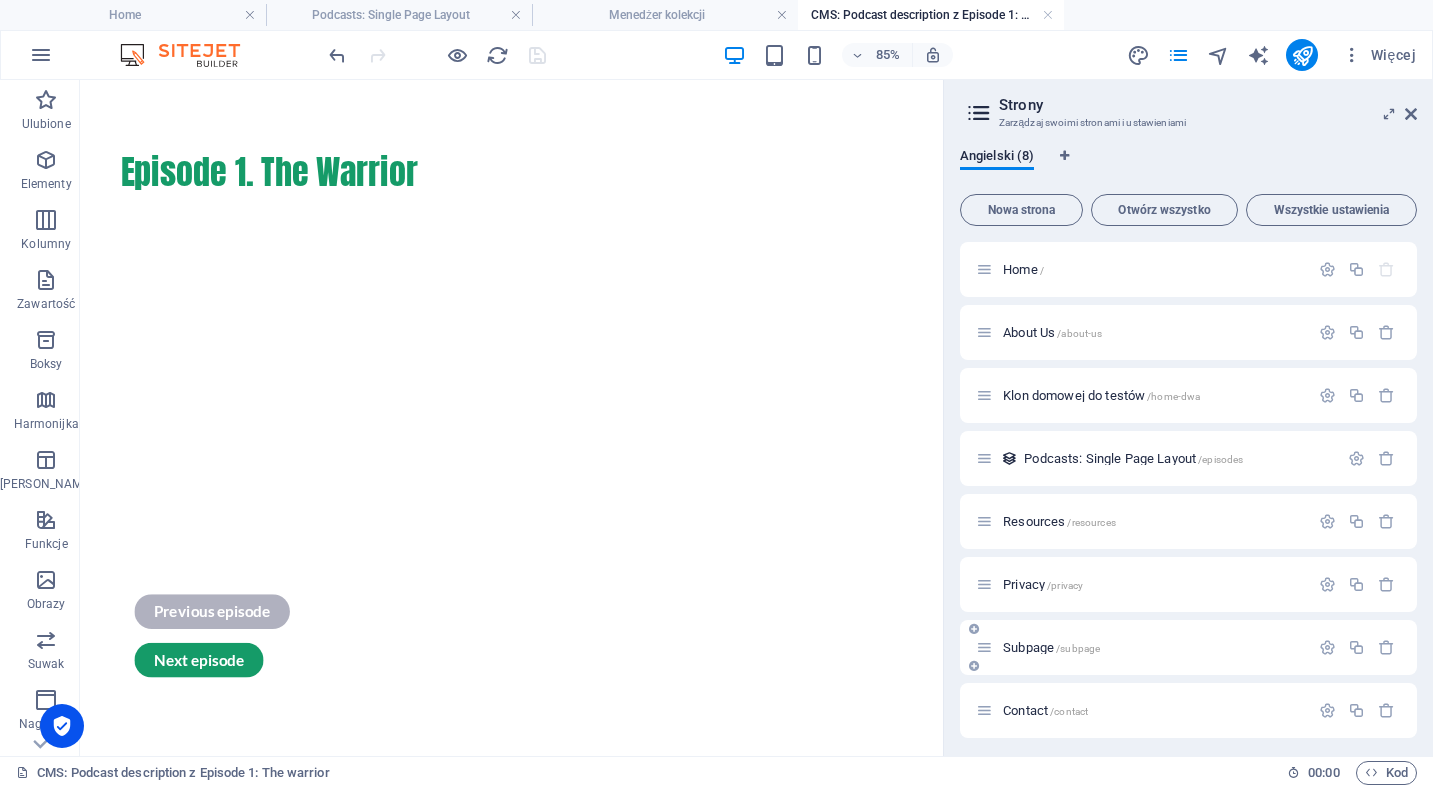 scroll, scrollTop: 6, scrollLeft: 0, axis: vertical 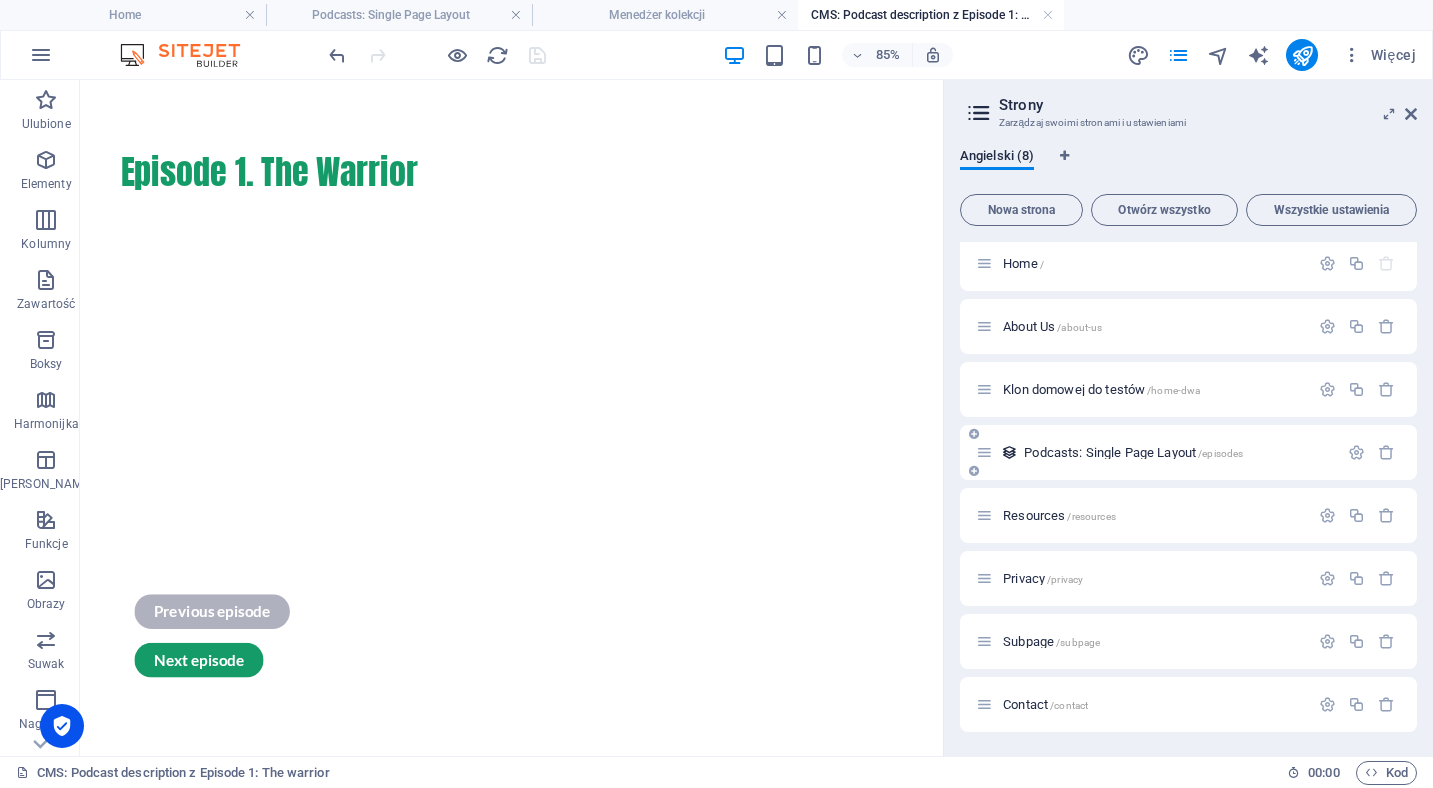 click on "Podcasts: Single Page Layout /episodes" at bounding box center (1188, 452) 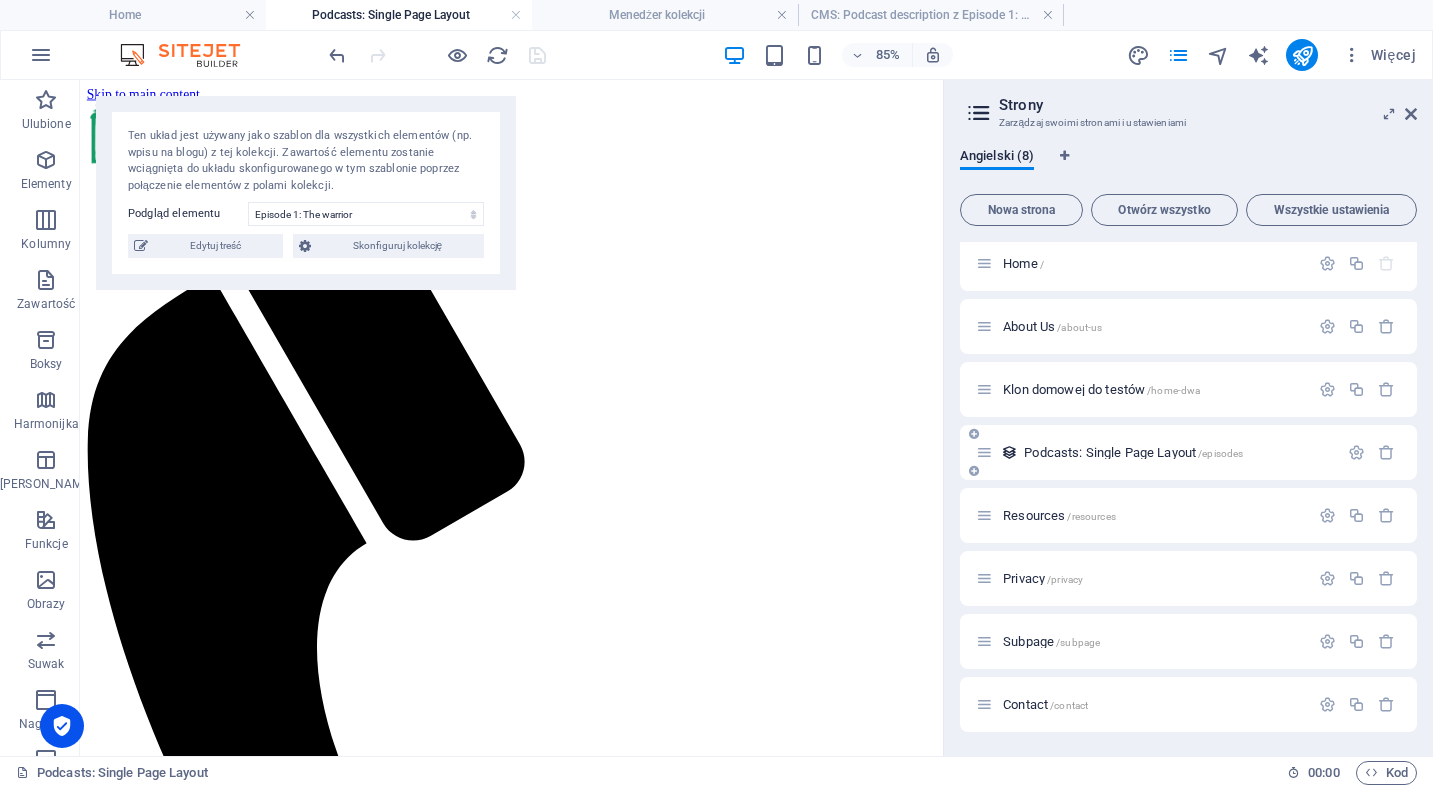 scroll, scrollTop: 389, scrollLeft: 0, axis: vertical 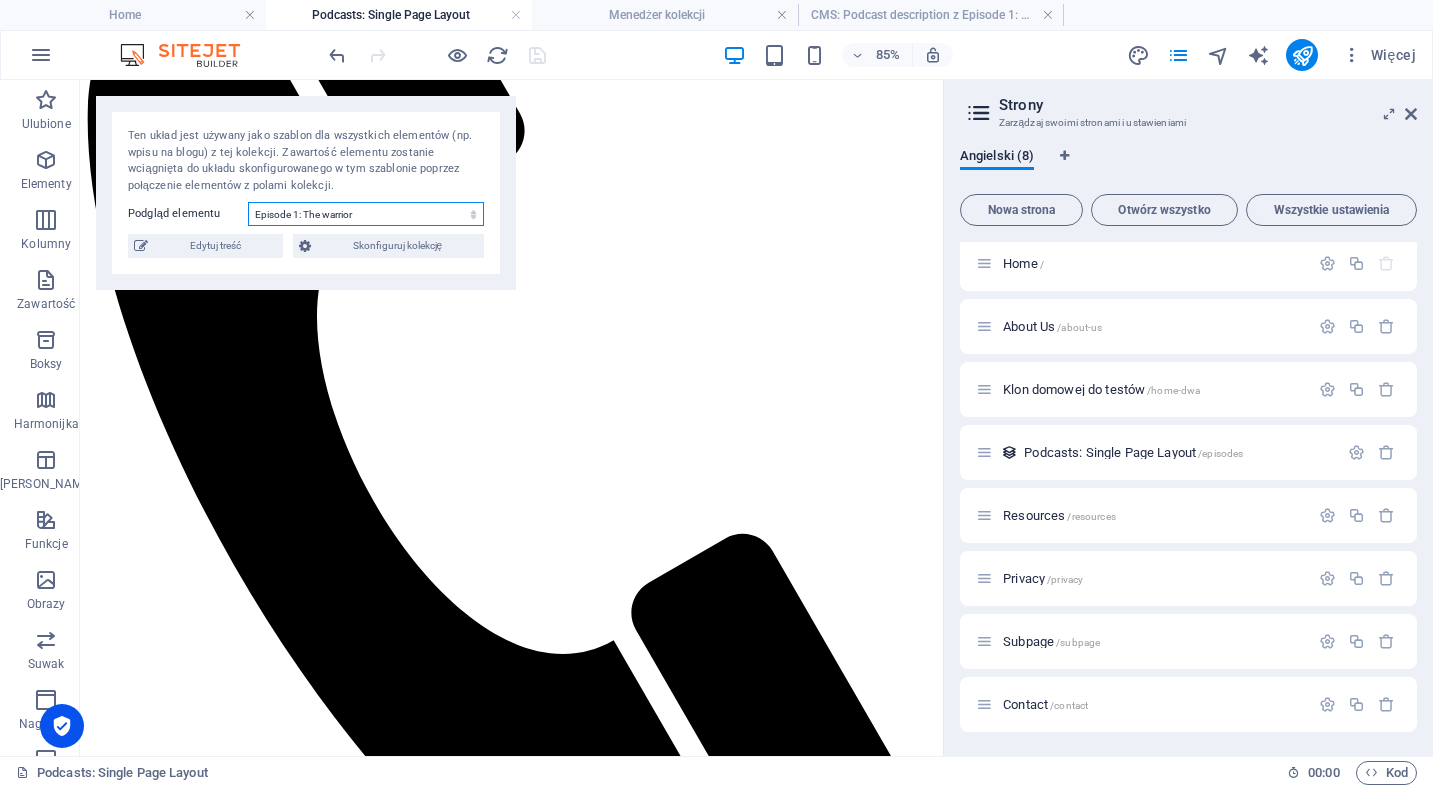 click on "Episode 1: The warrior Episode 8: Last words Episode 7: Next generation Episode 6: Organization and conflict Episode 5: The Headscarf Episode 4: Religion or Culture? Episode 3: The Cemetery Episode 2: The Tourists" at bounding box center [366, 214] 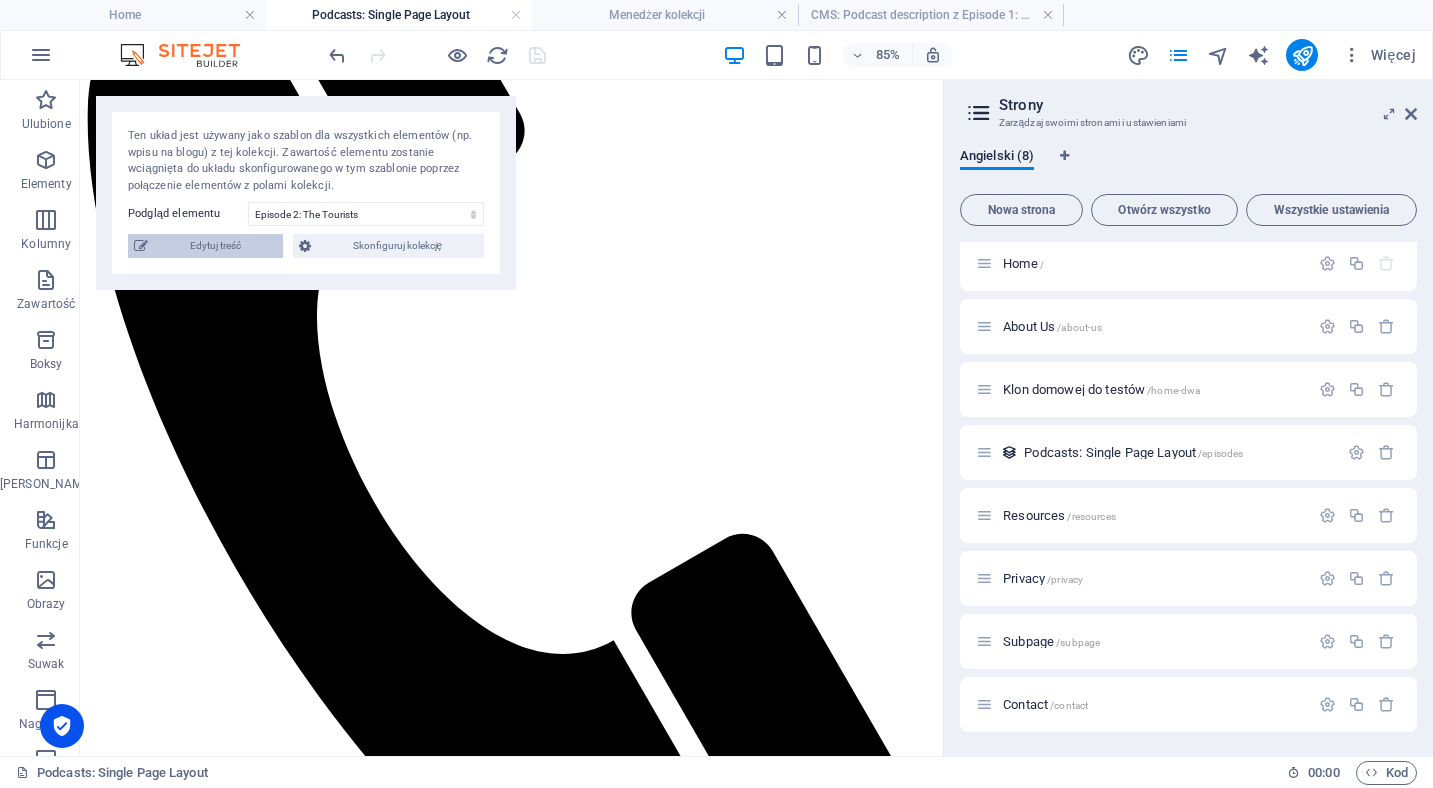 click on "Edytuj treść" at bounding box center (215, 246) 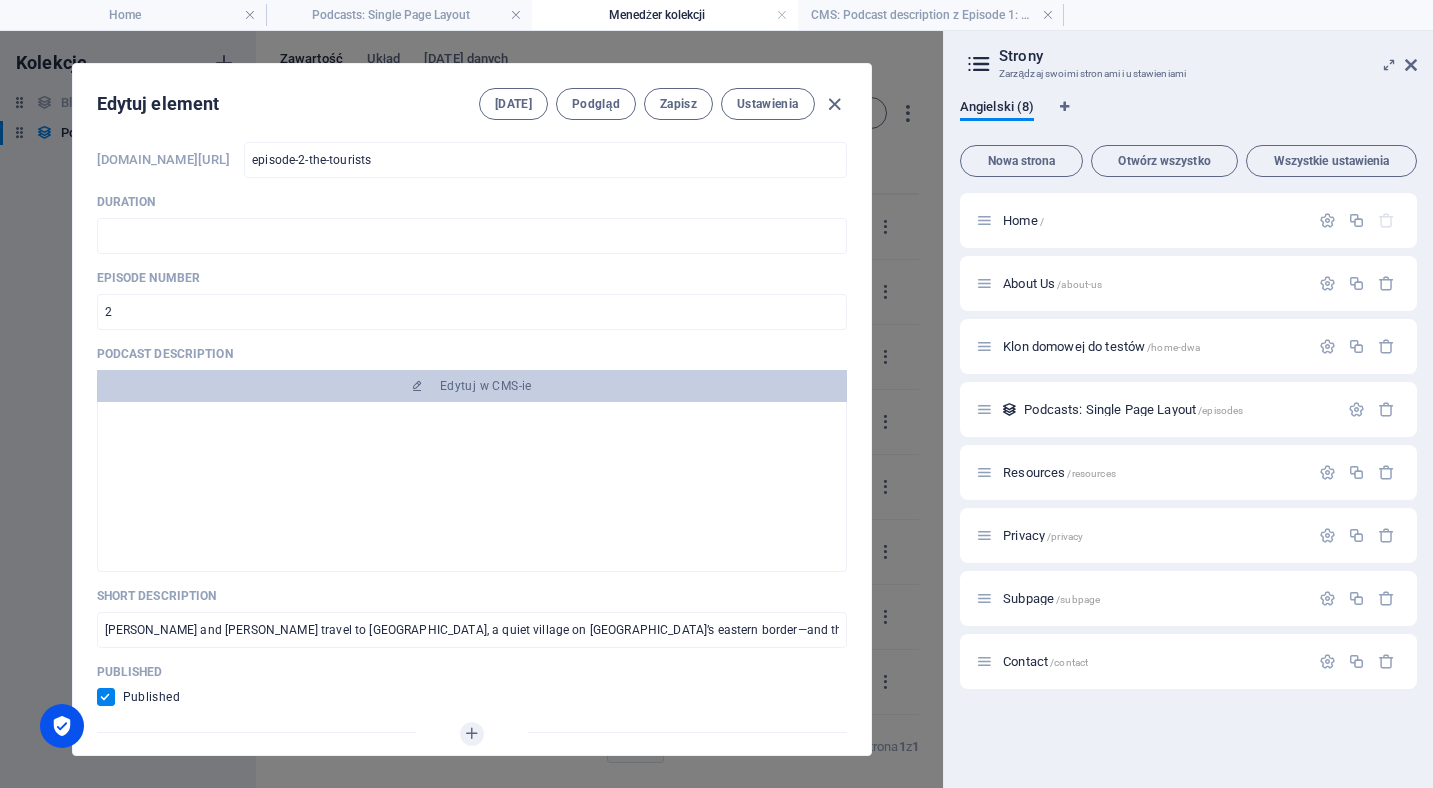 scroll, scrollTop: 0, scrollLeft: 0, axis: both 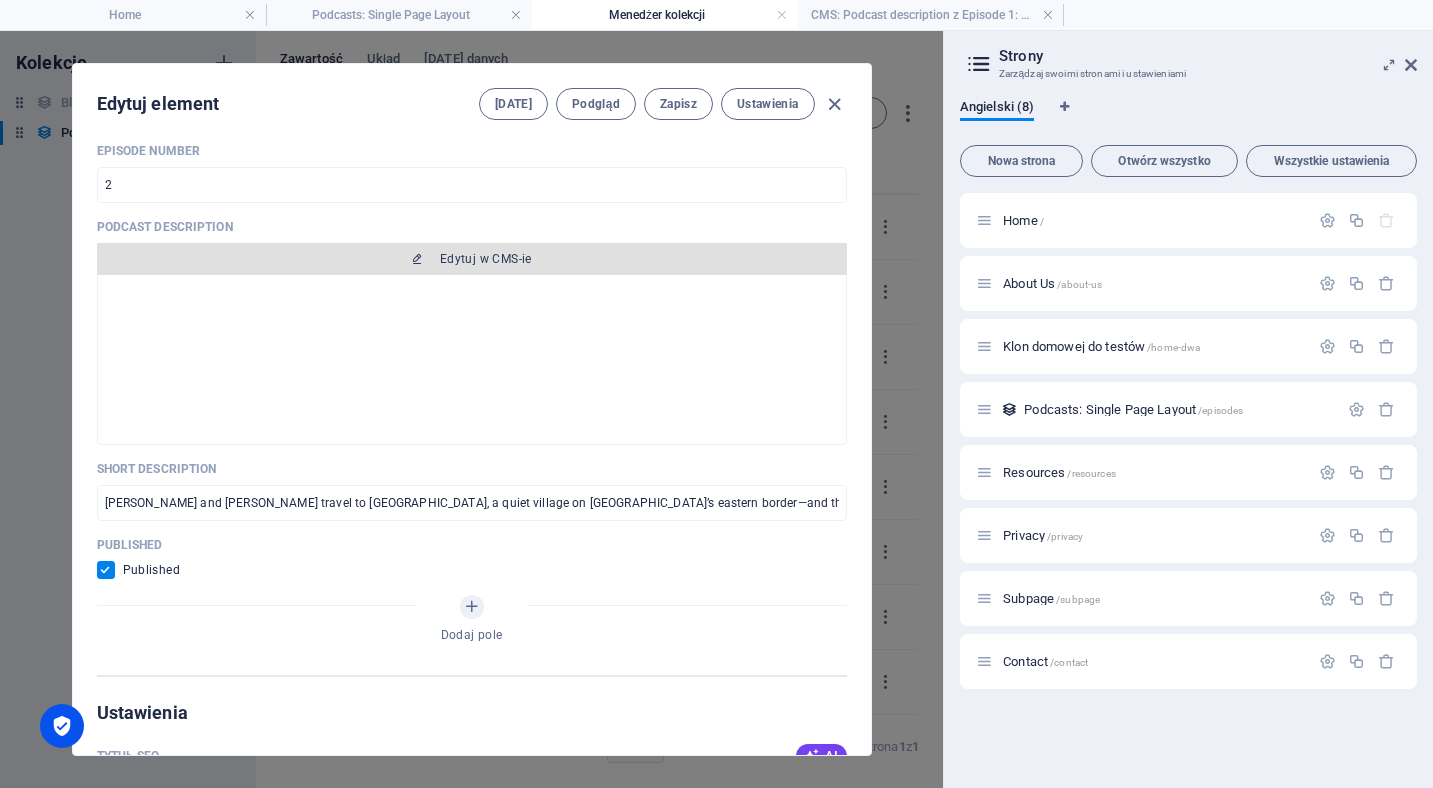 click on "Edytuj w CMS-ie" at bounding box center [472, 259] 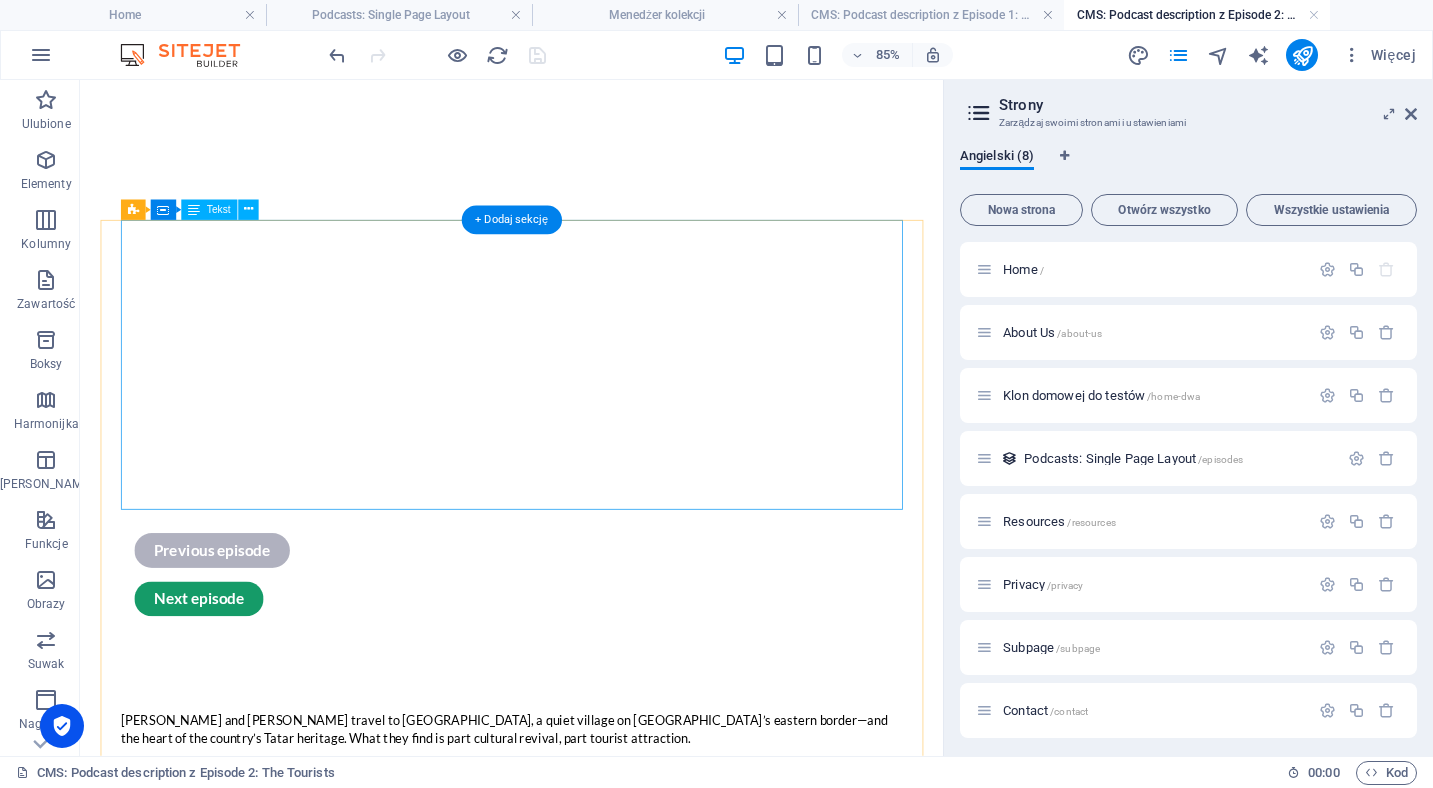 scroll, scrollTop: 521, scrollLeft: 0, axis: vertical 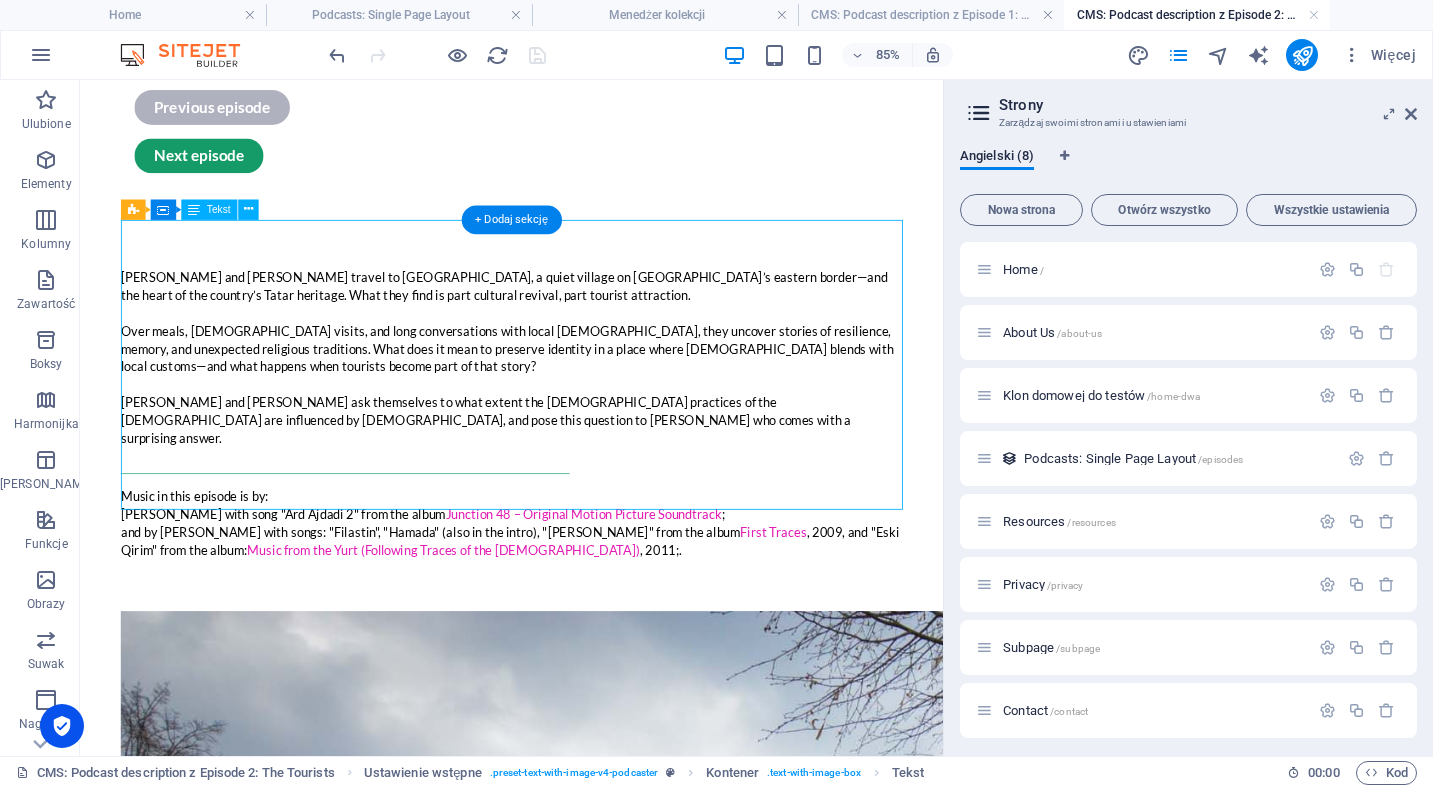 click on "[PERSON_NAME] and [PERSON_NAME] travel to [GEOGRAPHIC_DATA], a quiet village on [GEOGRAPHIC_DATA]’s eastern border—and the heart of the country’s Tatar heritage. What they find is part cultural revival, part tourist attraction. Over meals, [DEMOGRAPHIC_DATA] visits, and long conversations with local [DEMOGRAPHIC_DATA], they uncover stories of resilience, memory, and unexpected religious traditions. What does it mean to preserve identity in a place where [DEMOGRAPHIC_DATA] blends with local customs—and what happens when tourists become part of that story? [PERSON_NAME] and [PERSON_NAME] ask themselves to what extent the [DEMOGRAPHIC_DATA] practices of the [DEMOGRAPHIC_DATA] are influenced by [DEMOGRAPHIC_DATA], and pose this question to [PERSON_NAME] who comes with a surprising answer. Music in this episode is by: [PERSON_NAME] with song "Ard Ajdadi 2" from the album  Junction 48 – Original Motion Picture Soundtrack ; and by Ansambl Peregrinus with songs: "Filastin", "Hamada" (also in the intro), "[PERSON_NAME]" from the album  First Traces , 2009, and "Eski Qirim" from the album:  , 2011;." at bounding box center [587, 483] 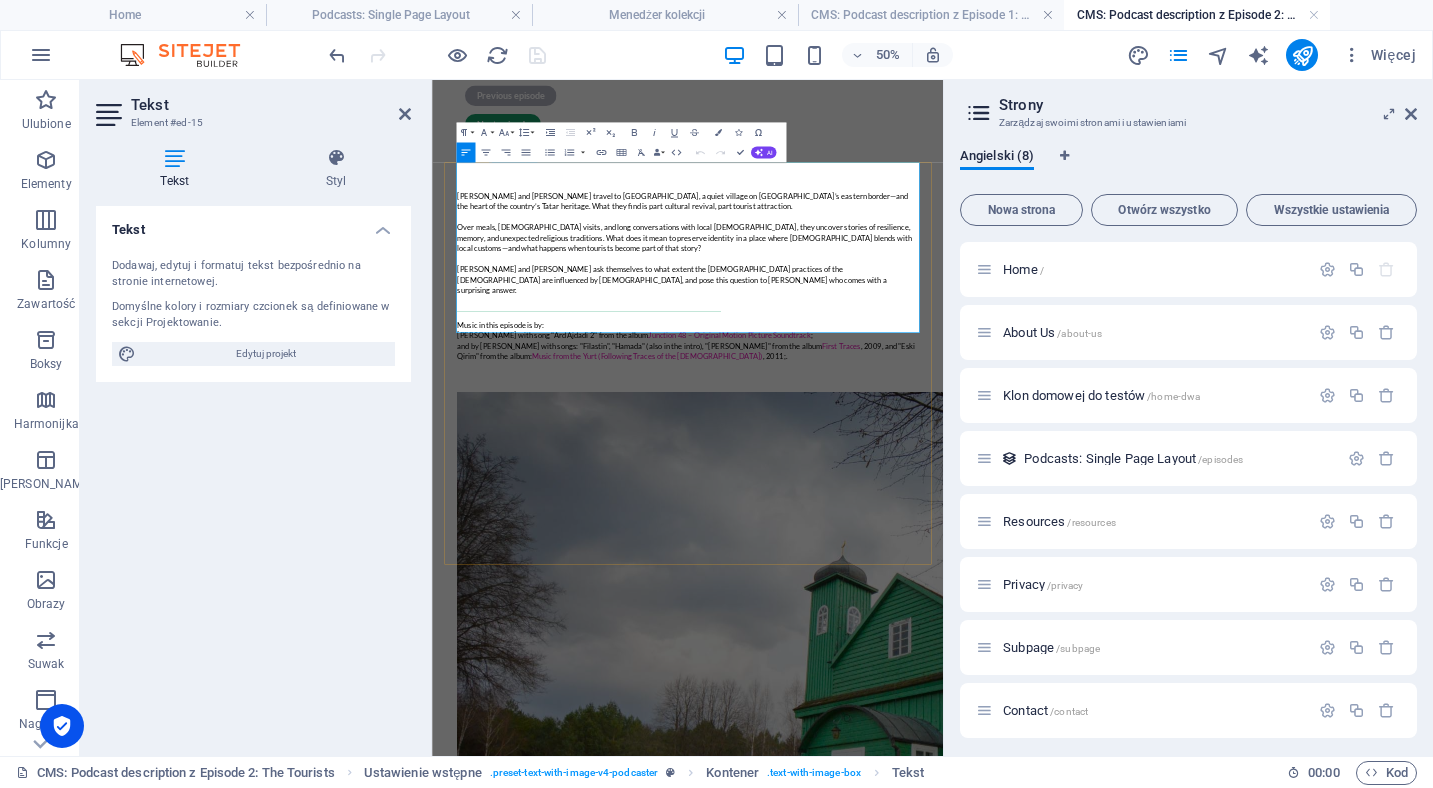 click on "and by [PERSON_NAME] with songs: "Filastin", "Hamada" (also in the intro), "[PERSON_NAME]" from the album  First Traces , 2009, and "Eski Qirim" from the album:  Music from the Yurt (Following Traces of the [DEMOGRAPHIC_DATA]) , 2011;." at bounding box center [943, 623] 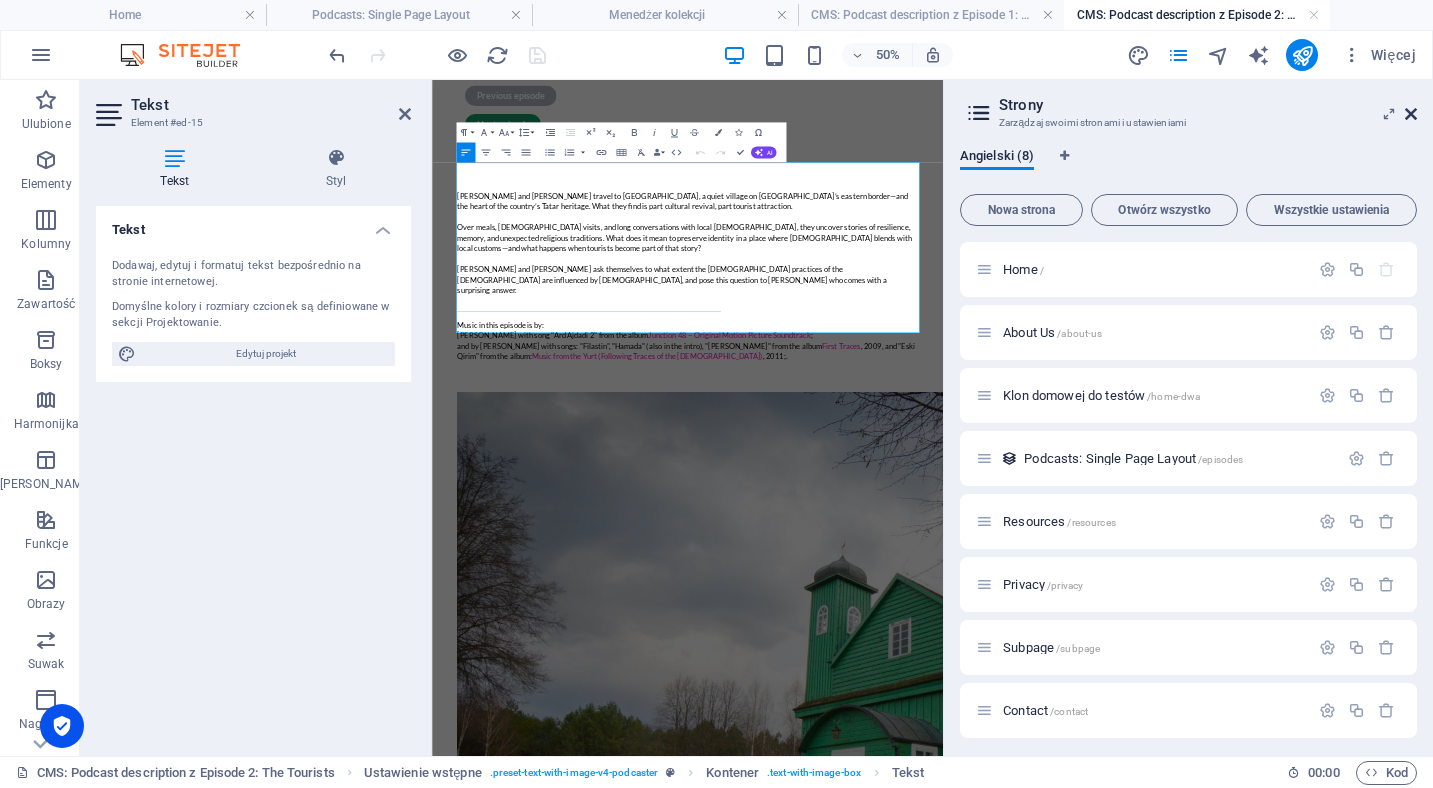click at bounding box center [1411, 114] 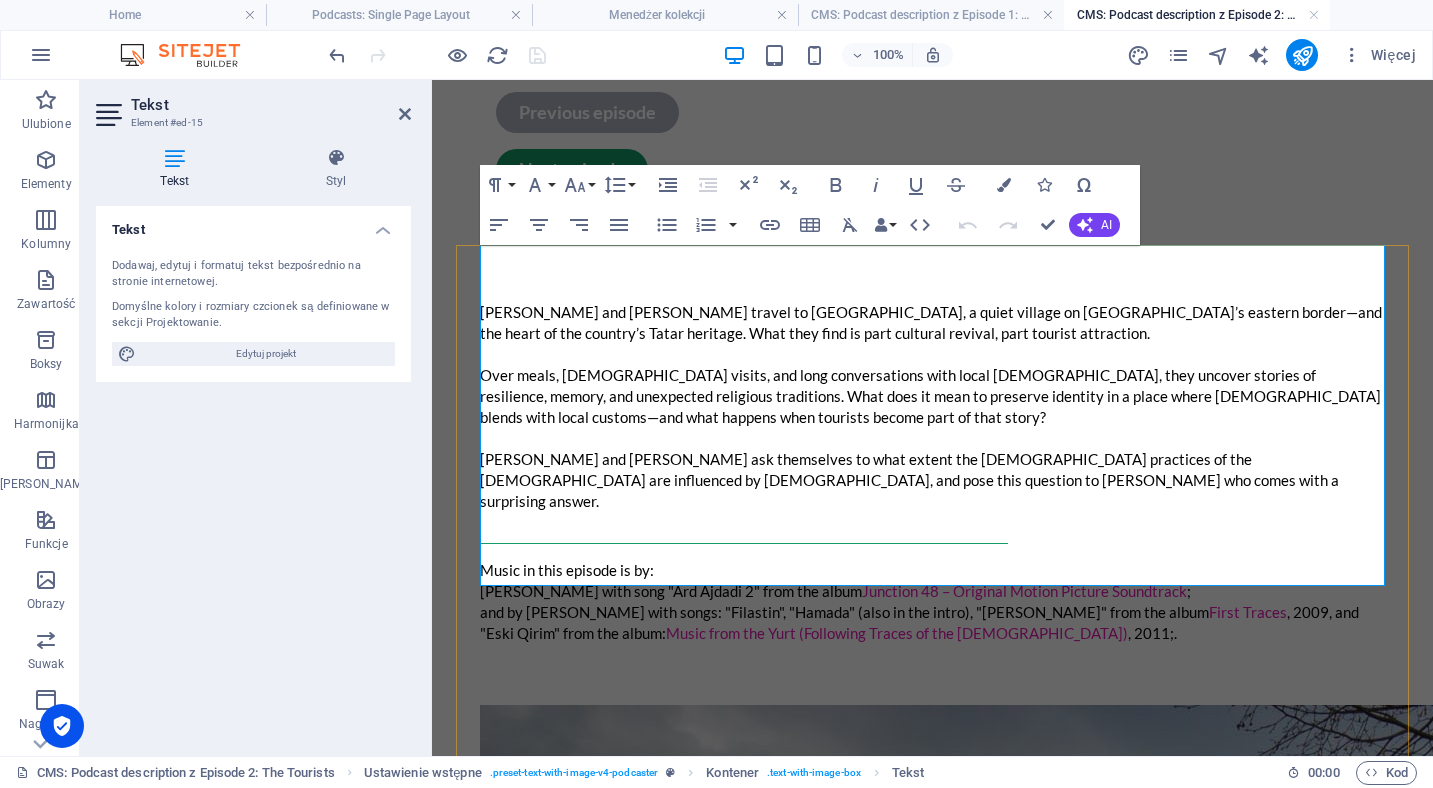 click on "and by [PERSON_NAME] with songs: "Filastin", "Hamada" (also in the intro), "[PERSON_NAME]" from the album  First Traces , 2009, and "Eski Qirim" from the album:  Music from the Yurt (Following Traces of the [DEMOGRAPHIC_DATA]) , 2011;." at bounding box center [932, 623] 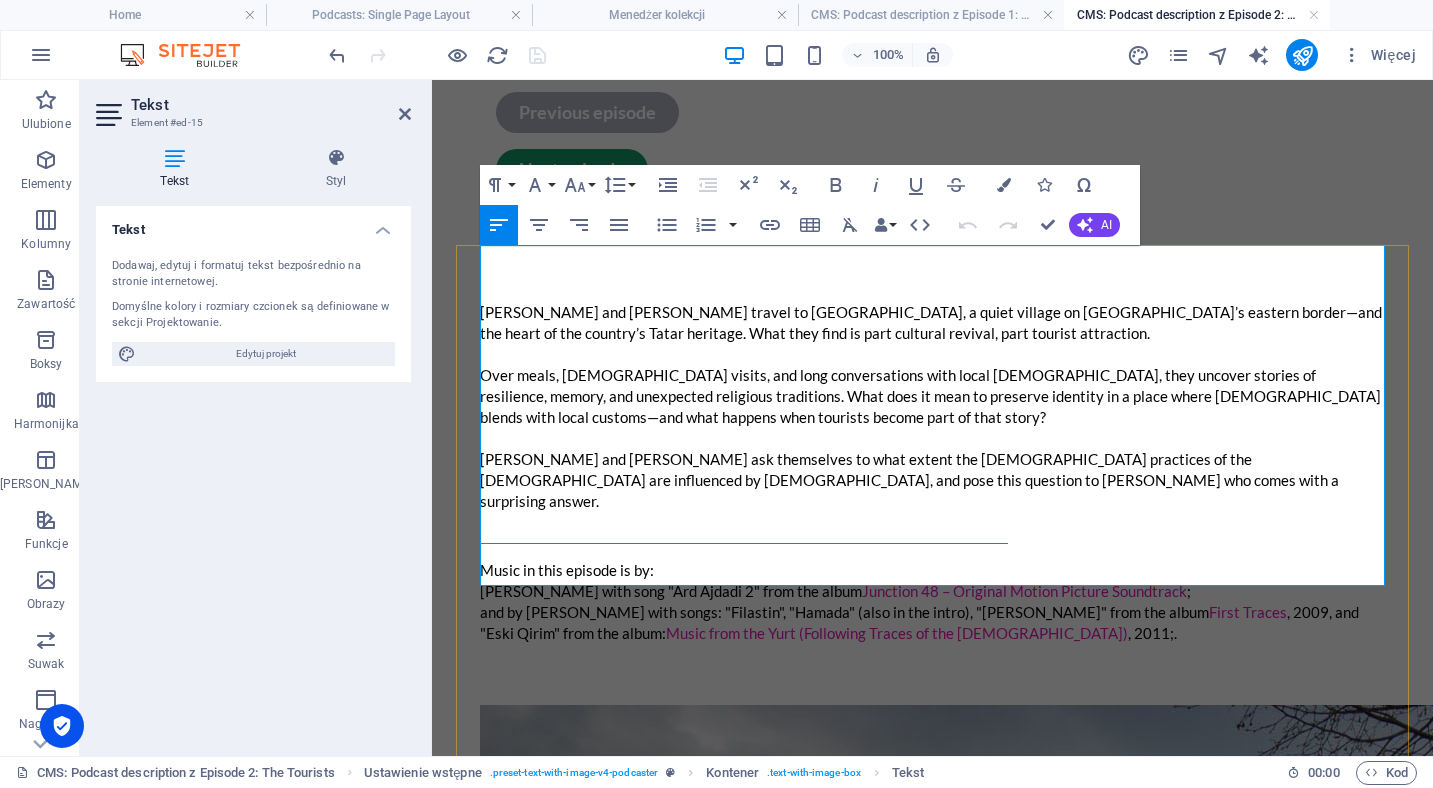 type 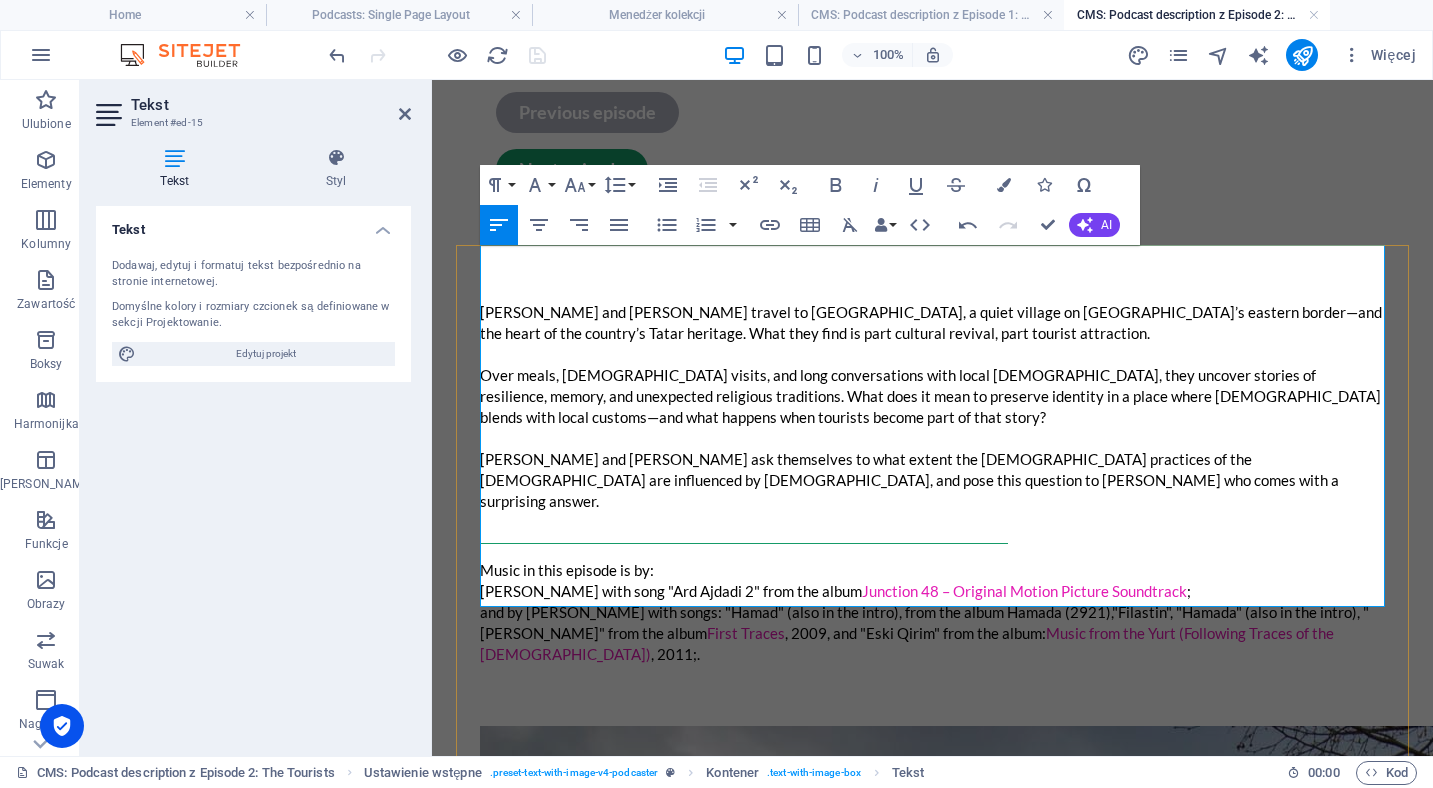 click on "and by [PERSON_NAME] with songs: "Hamad" (also in the intro), from the album Hamada (2921),  "Filastin", "Hamada" (also in the intro), "[PERSON_NAME]" from the album  First Traces , 2009, and "Eski Qirim" from the album:  Music from the Yurt (Following Traces of the [DEMOGRAPHIC_DATA]) , 2011;." at bounding box center (932, 633) 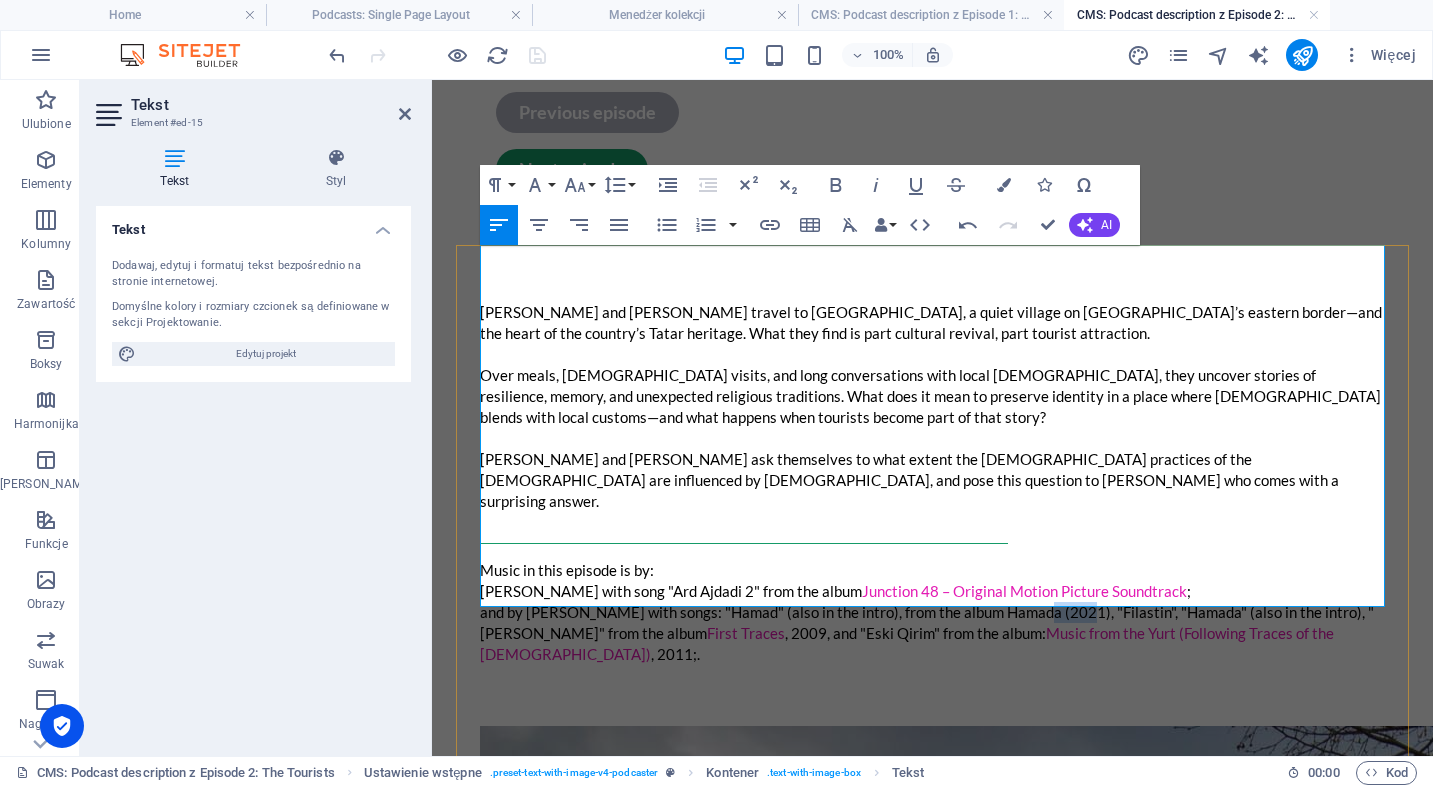 drag, startPoint x: 1072, startPoint y: 534, endPoint x: 1019, endPoint y: 533, distance: 53.009434 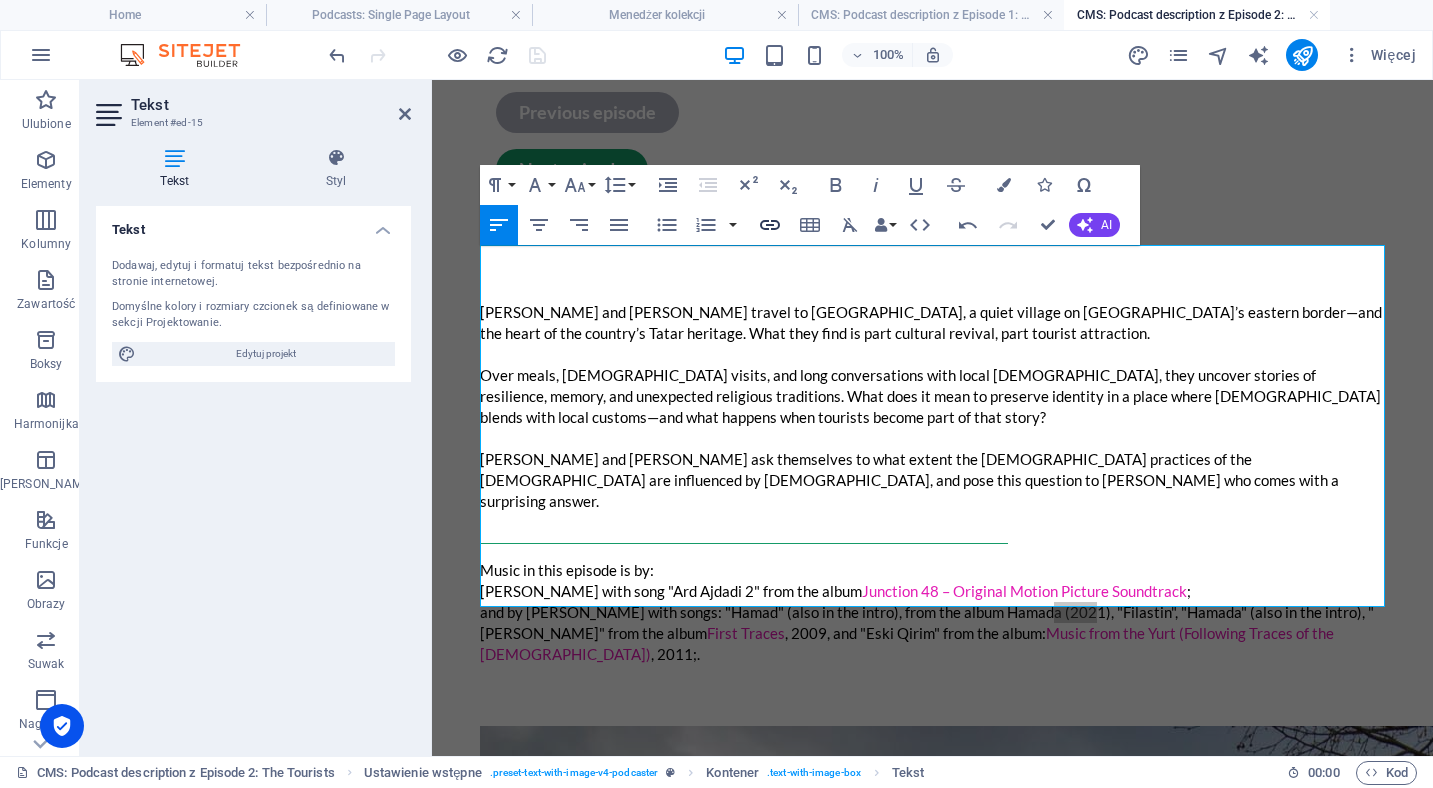click 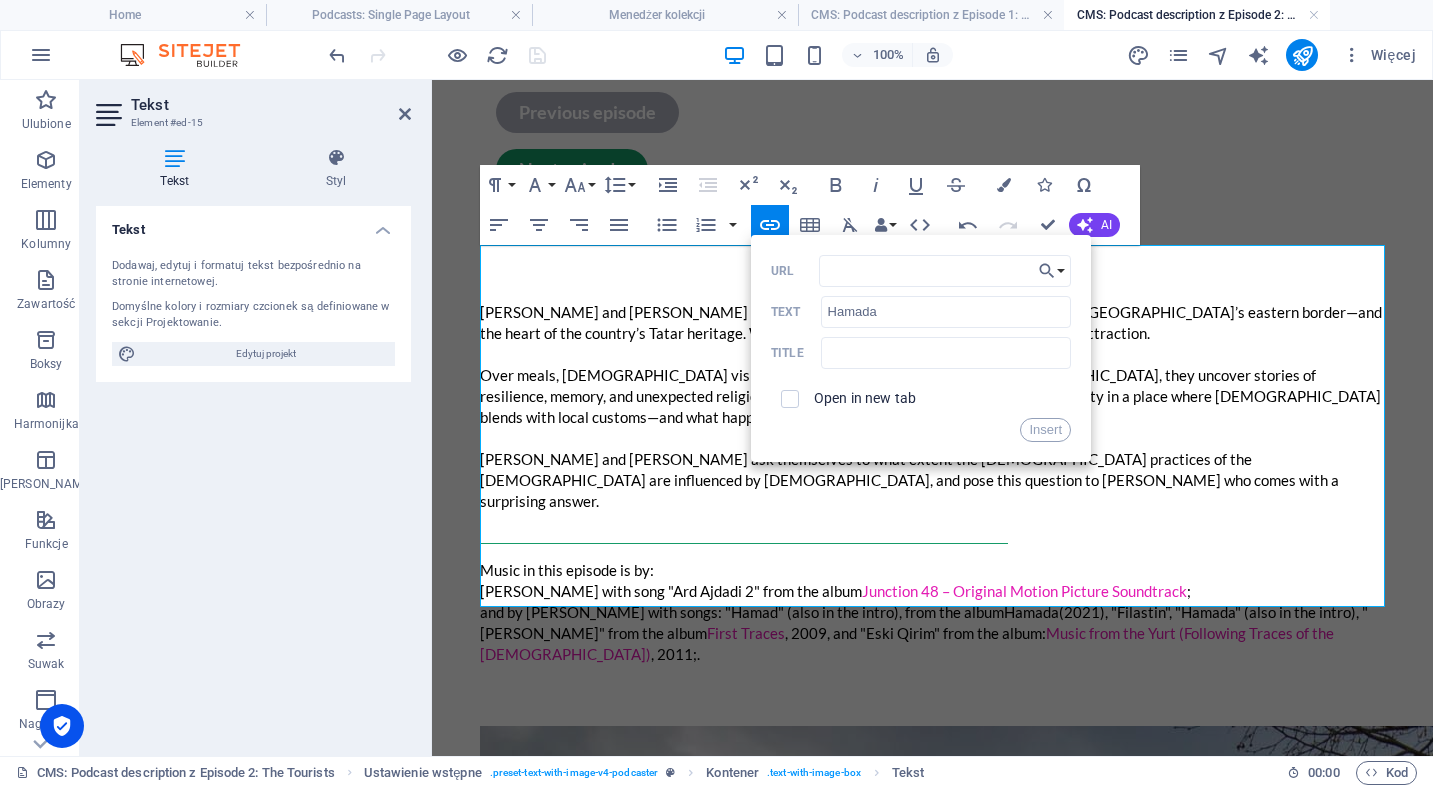type on "Hamada (2021)" 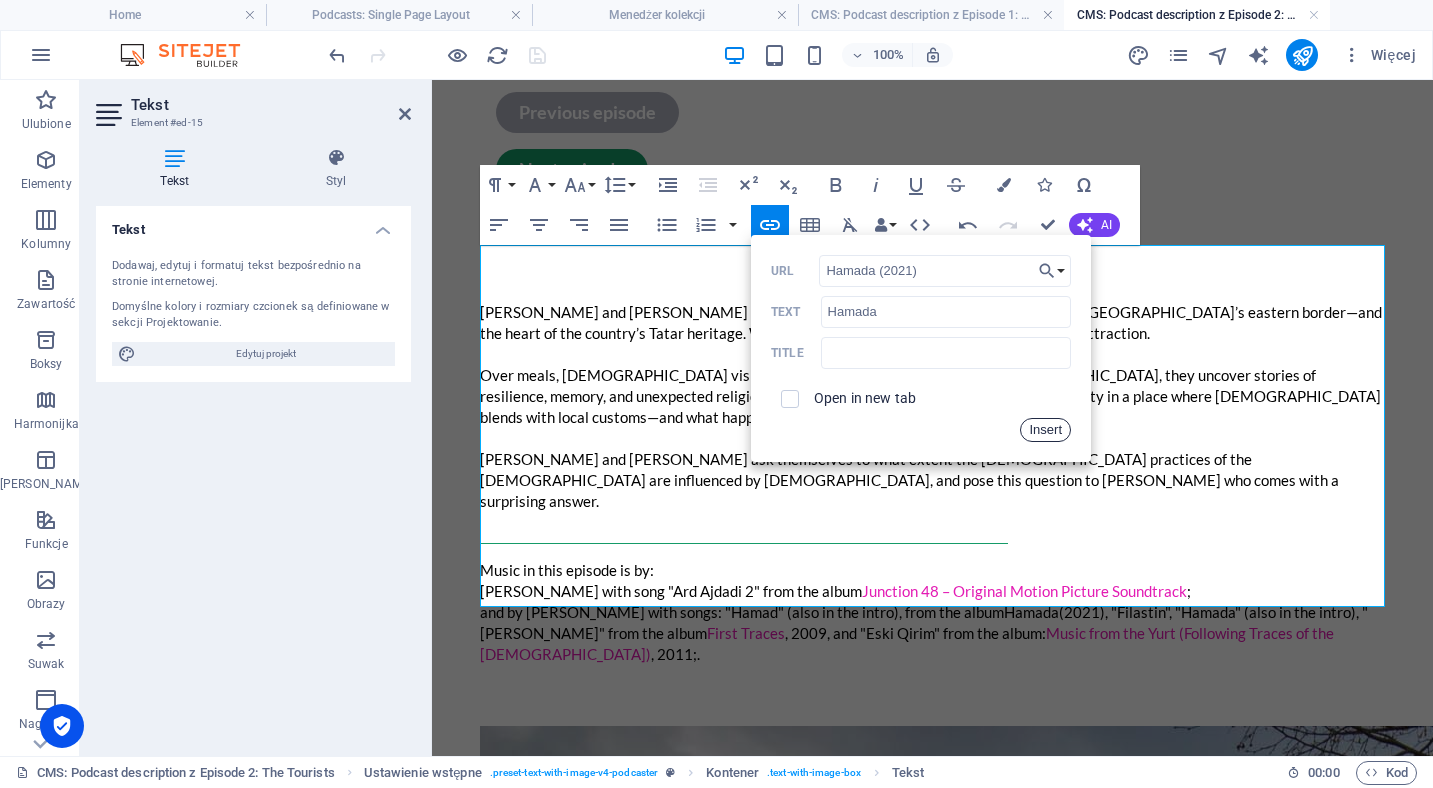 click on "Insert" at bounding box center [1045, 430] 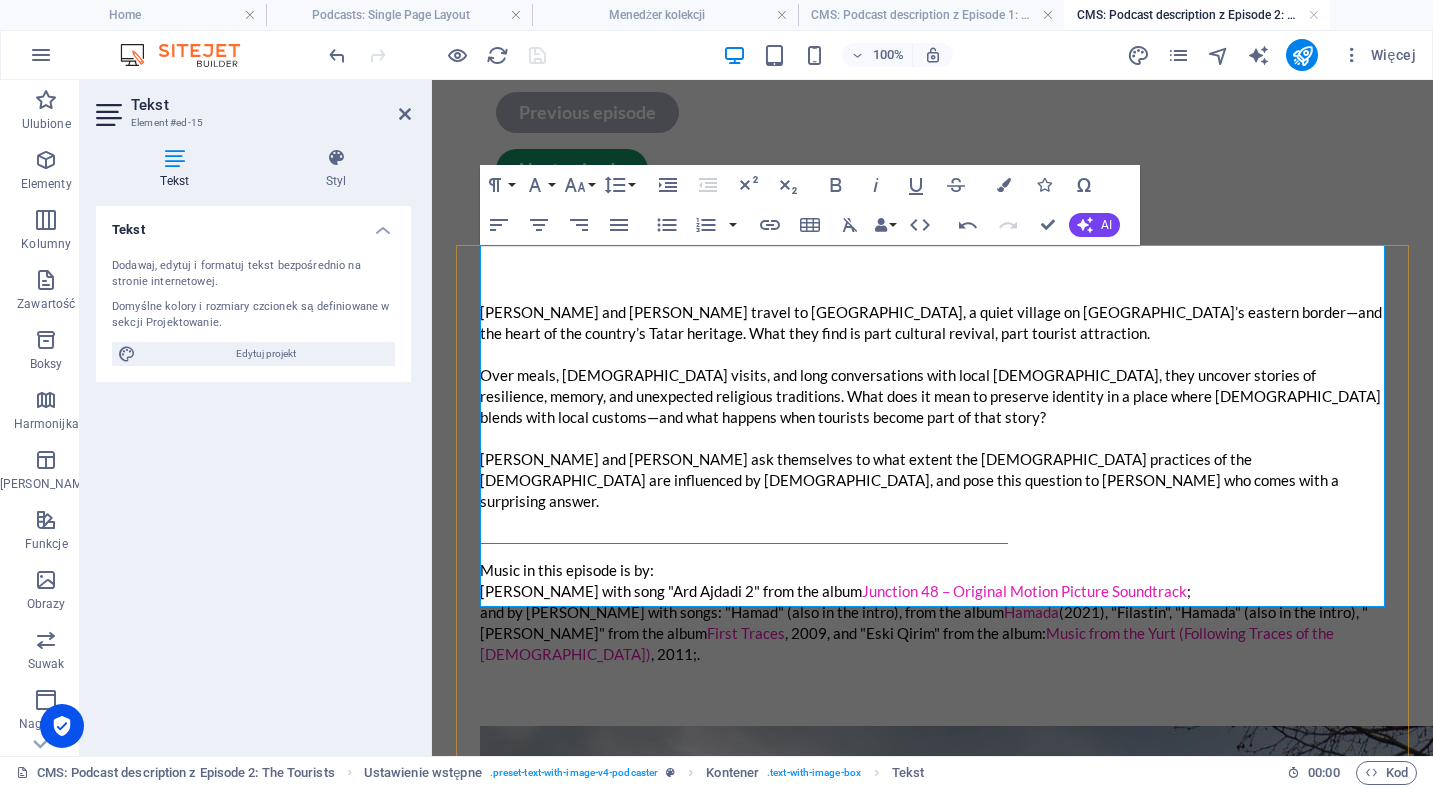 click on "and by [PERSON_NAME] with songs: "Hamad" (also in the intro), from the album  Hamada  (2021), "Filastin", "Hamada" (also in the intro), "[PERSON_NAME]" from the album  First Traces , 2009, and "Eski Qirim" from the album:  Music from the Yurt (Following Traces of the [DEMOGRAPHIC_DATA]) , 2011;." at bounding box center (932, 633) 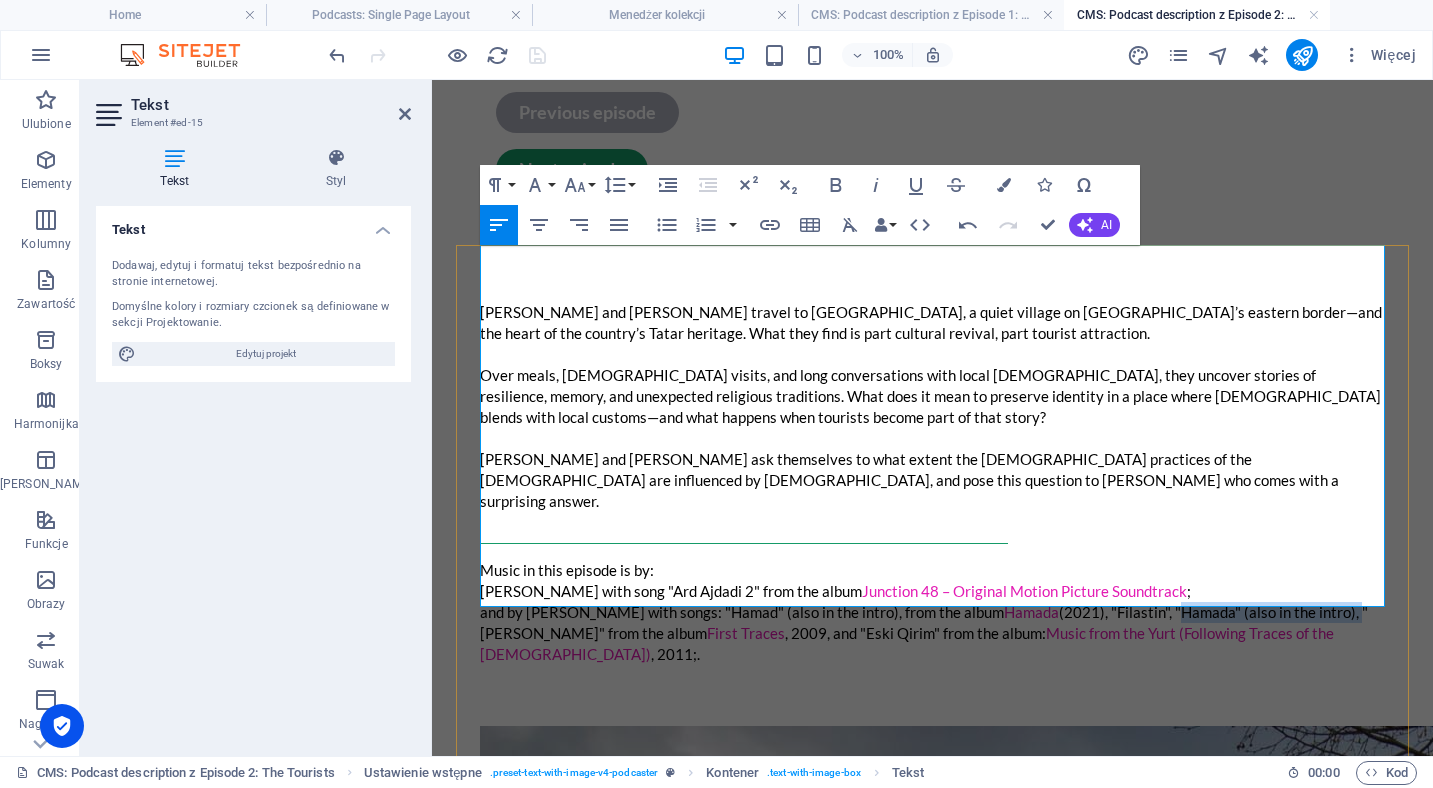 drag, startPoint x: 1191, startPoint y: 534, endPoint x: 1373, endPoint y: 527, distance: 182.13457 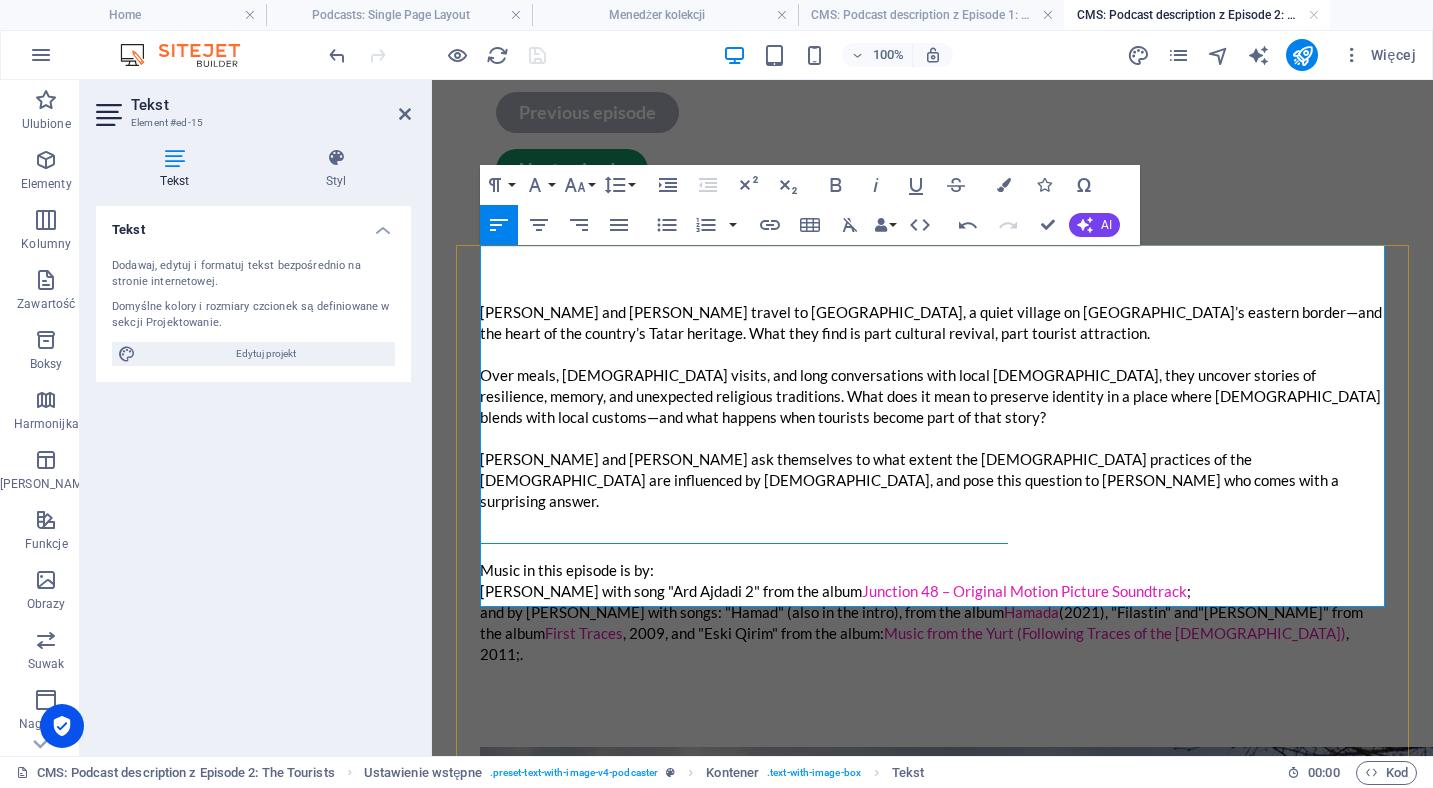 click on "and by [PERSON_NAME] with songs: "Hamad" (also in the intro), from the album  Hamada  (2021), "Filastin" and  "[PERSON_NAME]" from the album  First Traces , 2009, and "Eski Qirim" from the album:  Music from the Yurt (Following Traces of the [DEMOGRAPHIC_DATA]) , 2011;." at bounding box center (932, 633) 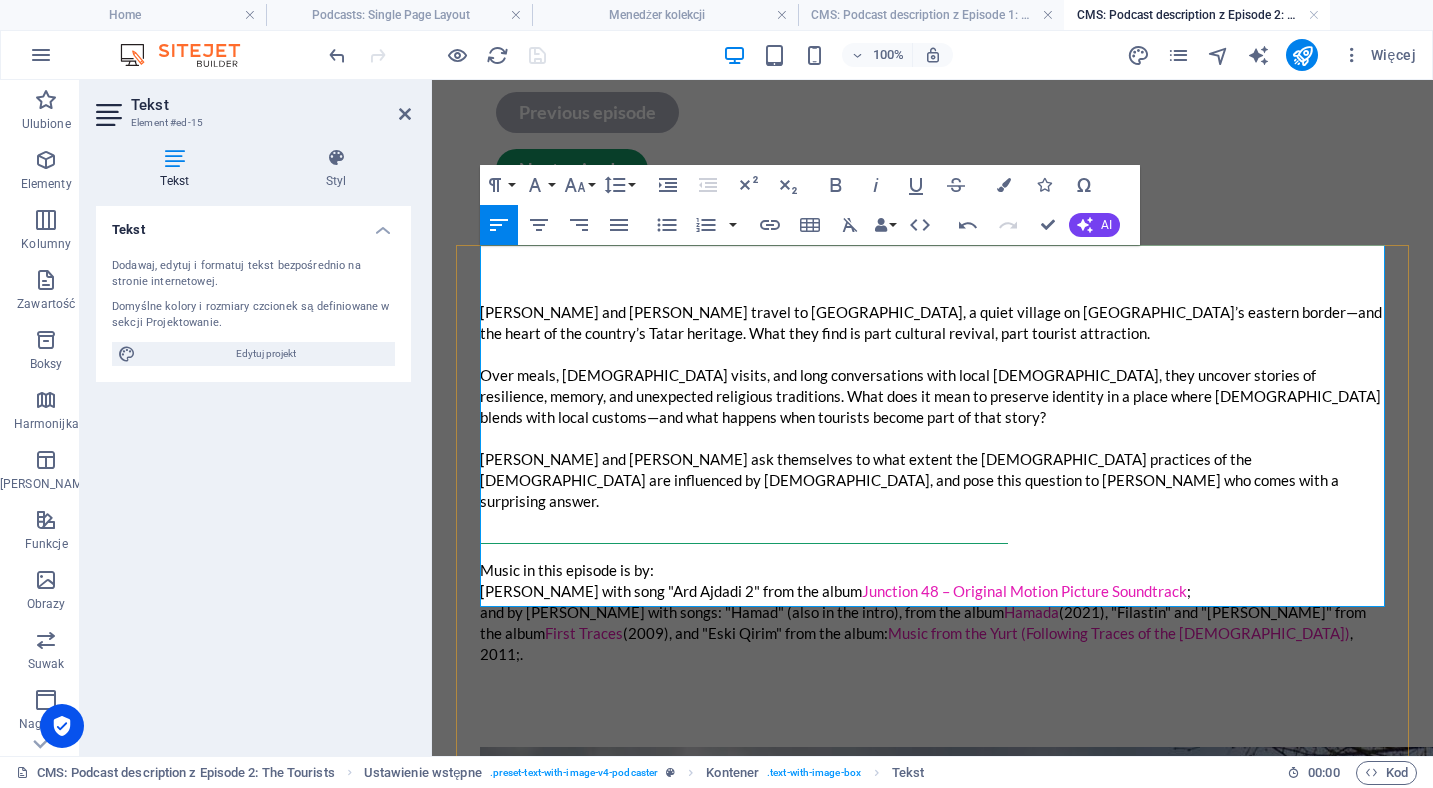click on "and by [PERSON_NAME] with songs: "Hamad" (also in the intro), from the album  Hamada  (2021), "Filastin" and "[PERSON_NAME]" from the album  First Traces  ( 2009) , and "Eski Qirim" from the album:  Music from the Yurt (Following Traces of the [DEMOGRAPHIC_DATA]) , 2011;." at bounding box center [932, 633] 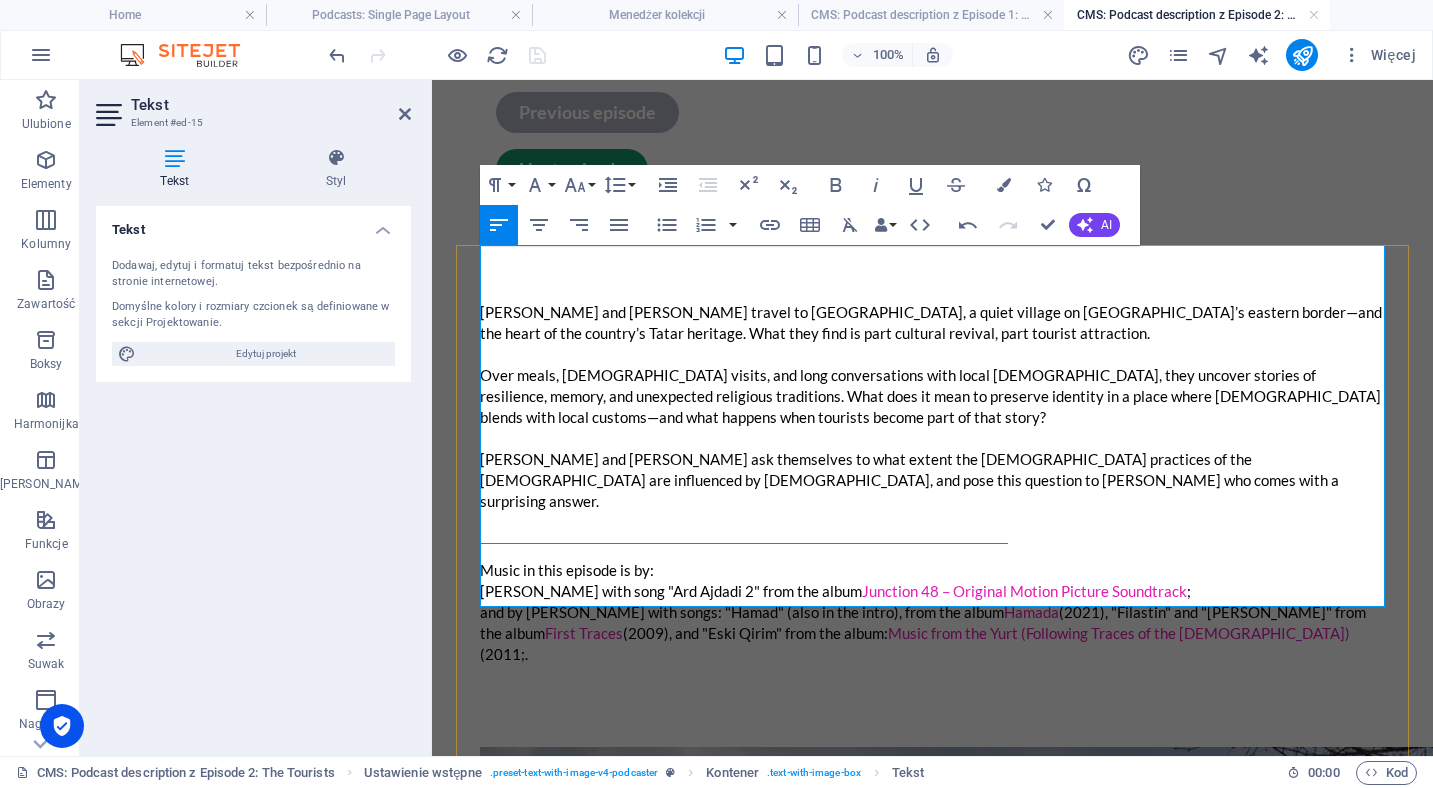 click on "and by [PERSON_NAME] with songs: "Hamad" (also in the intro), from the album  Hamada  (2021), "Filastin" and "[PERSON_NAME]" from the album  First Traces  (2009), and "Eski Qirim" from the album:  Music from the Yurt (Following Traces of the [DEMOGRAPHIC_DATA])  ( 2011;." at bounding box center [932, 633] 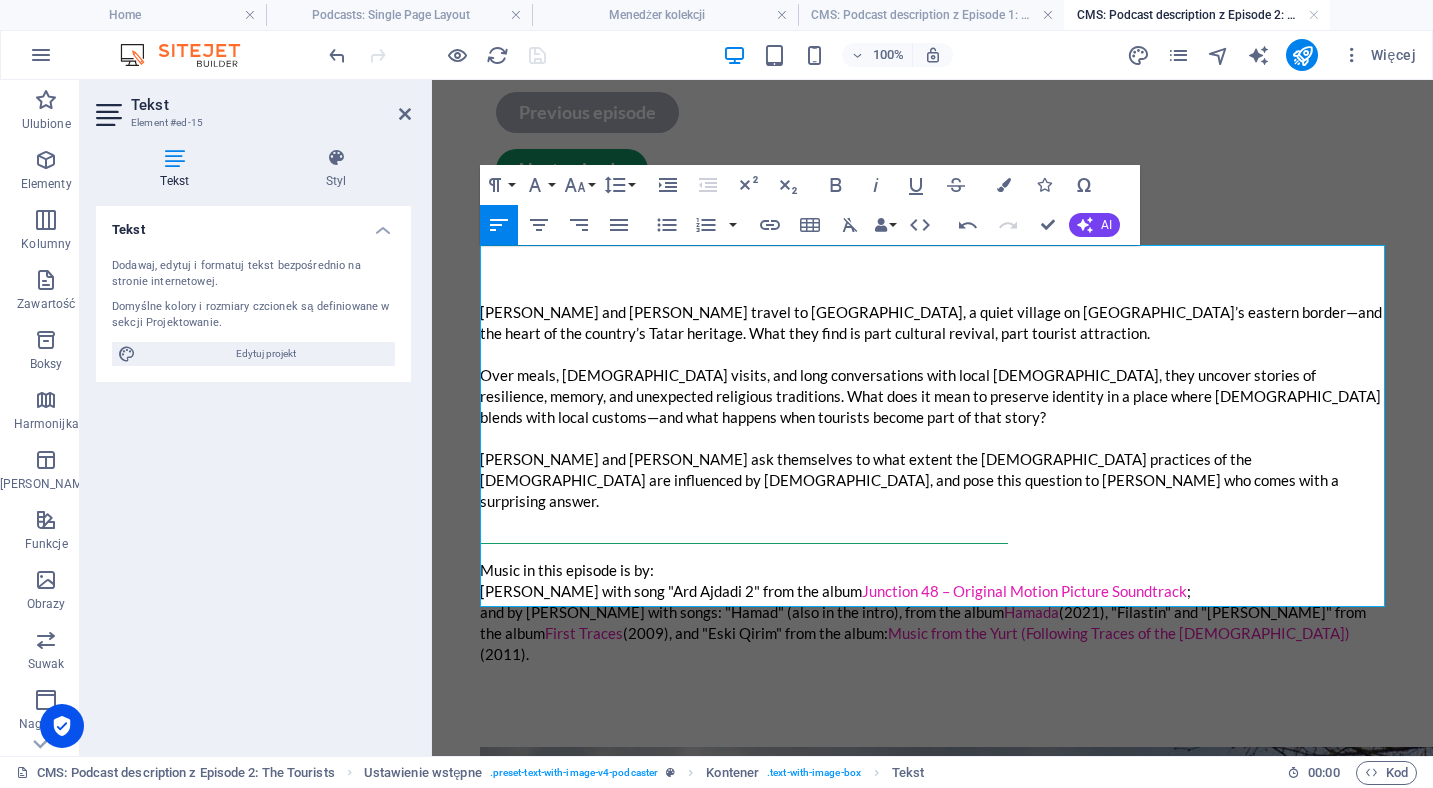 click on "Previous episode Next episode [PERSON_NAME] and [PERSON_NAME] travel to [GEOGRAPHIC_DATA], a quiet village on [GEOGRAPHIC_DATA]’s eastern border—and the heart of the country’s Tatar heritage. What they find is part cultural revival, part tourist attraction. Over meals, [DEMOGRAPHIC_DATA] visits, and long conversations with local [DEMOGRAPHIC_DATA], they uncover stories of resilience, memory, and unexpected religious traditions. What does it mean to preserve identity in a place where [DEMOGRAPHIC_DATA] blends with local customs—and what happens when tourists become part of that story? [PERSON_NAME] and [PERSON_NAME] ask themselves to what extent the [DEMOGRAPHIC_DATA] practices of the [DEMOGRAPHIC_DATA] are influenced by [DEMOGRAPHIC_DATA], and pose this question to [PERSON_NAME] who comes with a surprising answer. Music in this episode is by: [PERSON_NAME] with song "Ard Ajdadi 2" from the album  Junction 48 – Original Motion Picture Soundtrack ; and by Ansambl Peregrinus with songs: "Hamad" (also in the intro), from the album  Hamada  (2021), "Filastin" and "[PERSON_NAME]" from the album  First Traces  (2011) ." at bounding box center [932, 1504] 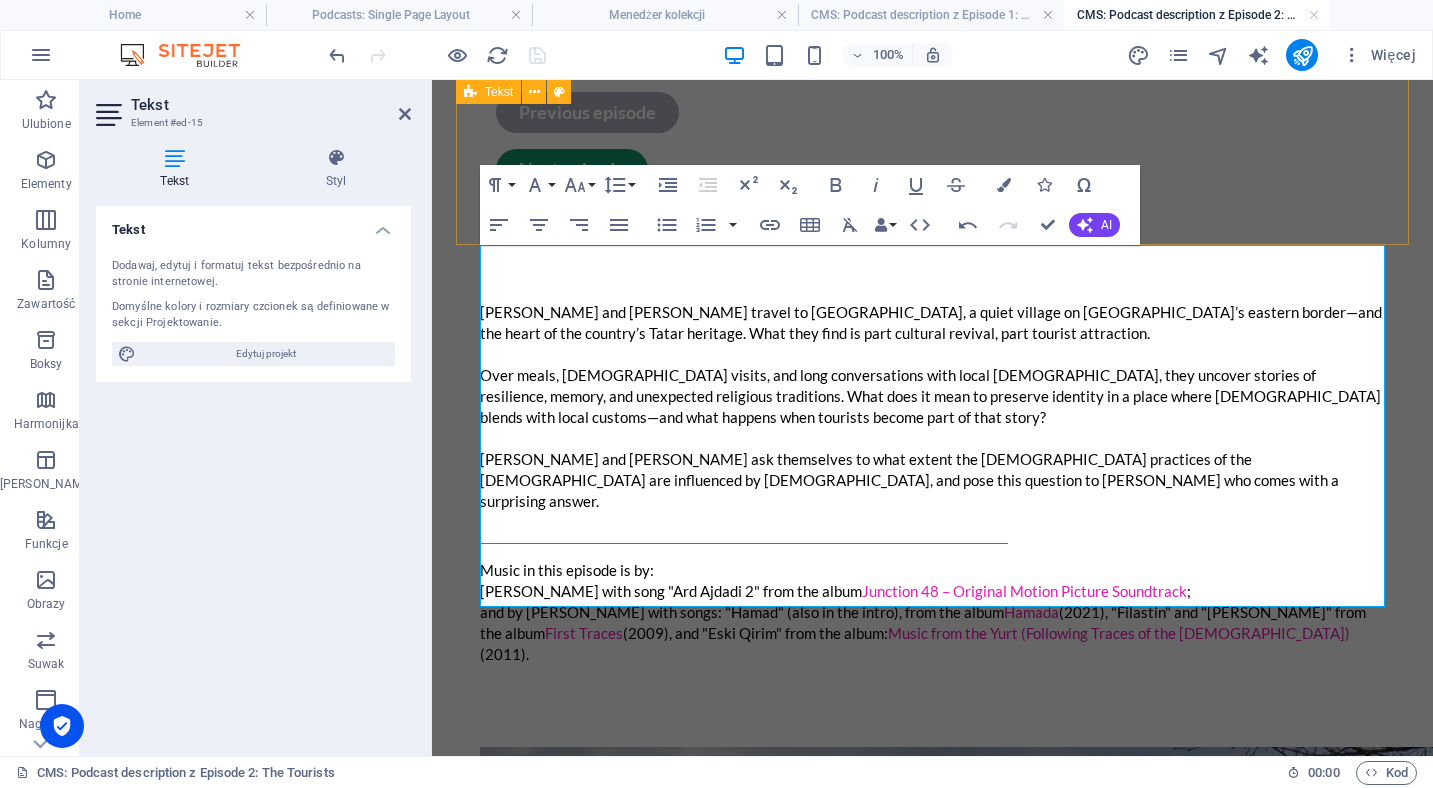 click on "Previous episode Next episode" at bounding box center (932, -30) 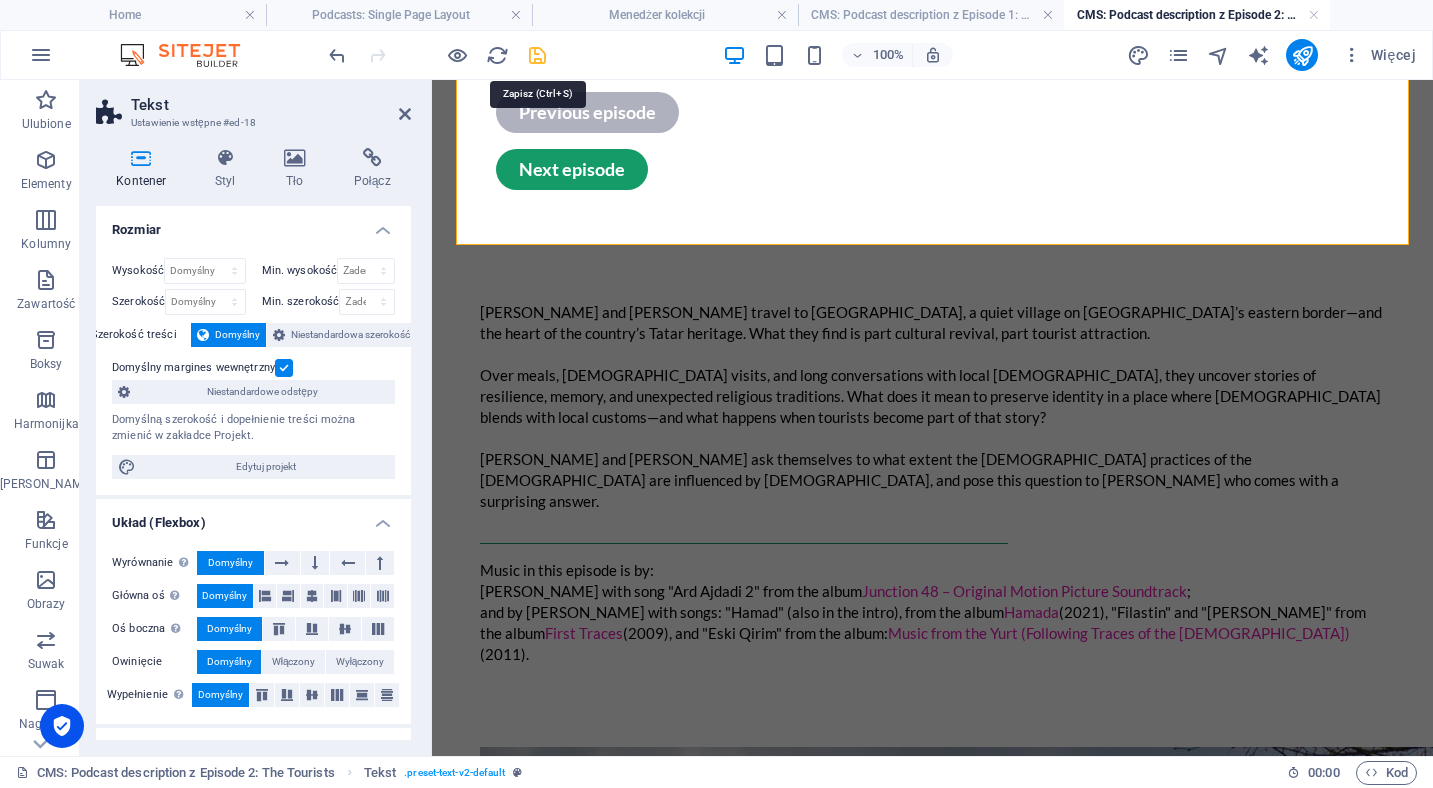 click at bounding box center [537, 55] 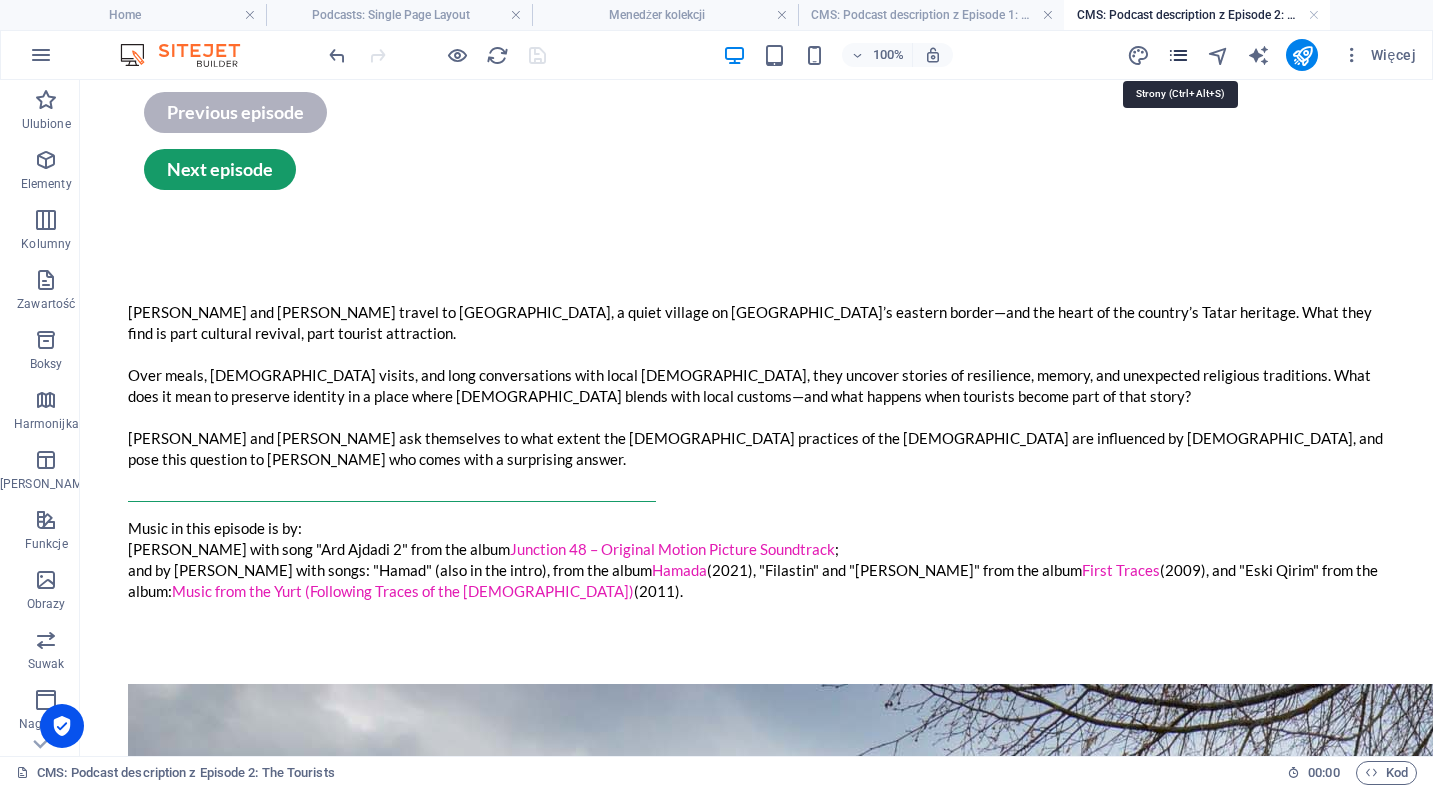 click at bounding box center [1178, 55] 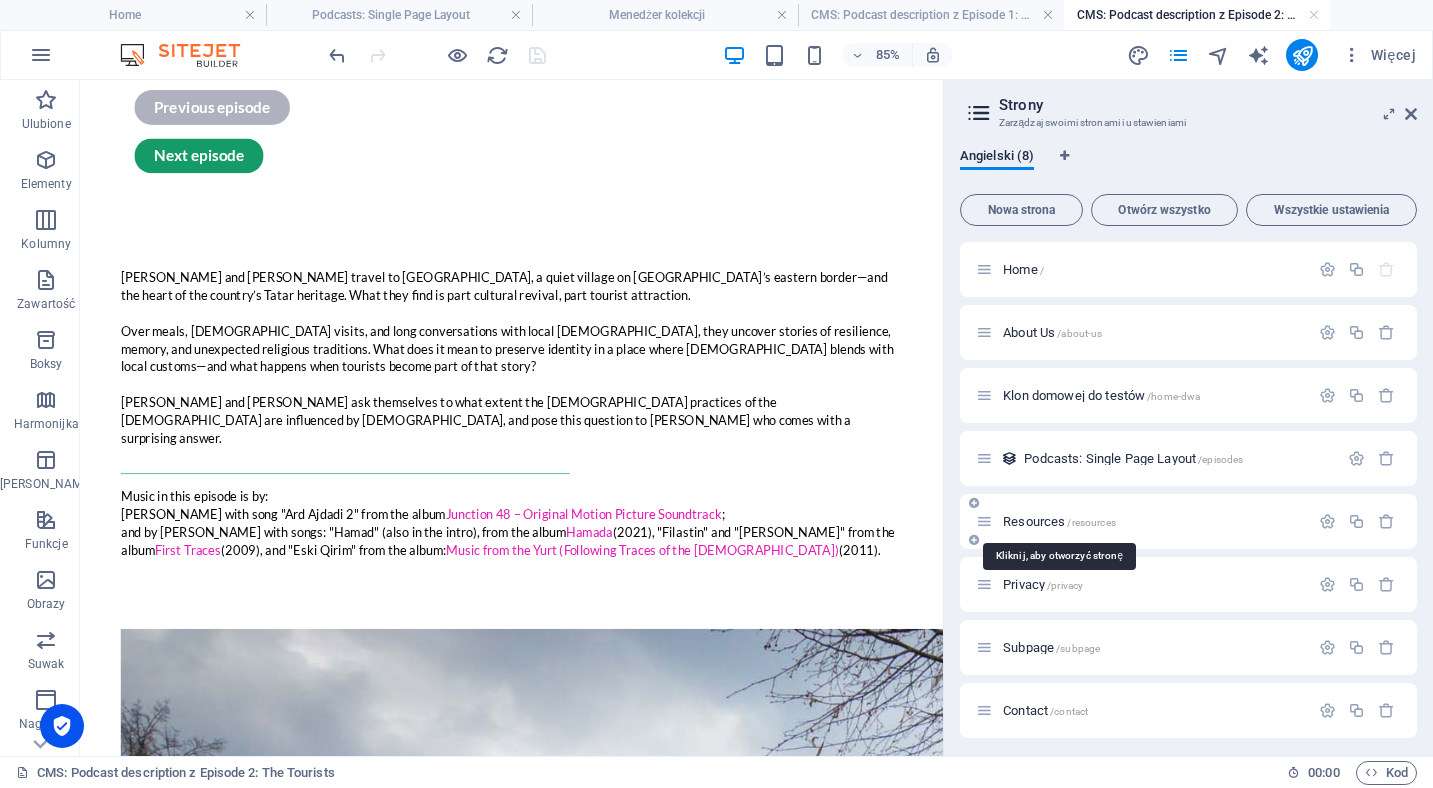 click on "Resources /resources" at bounding box center [1059, 521] 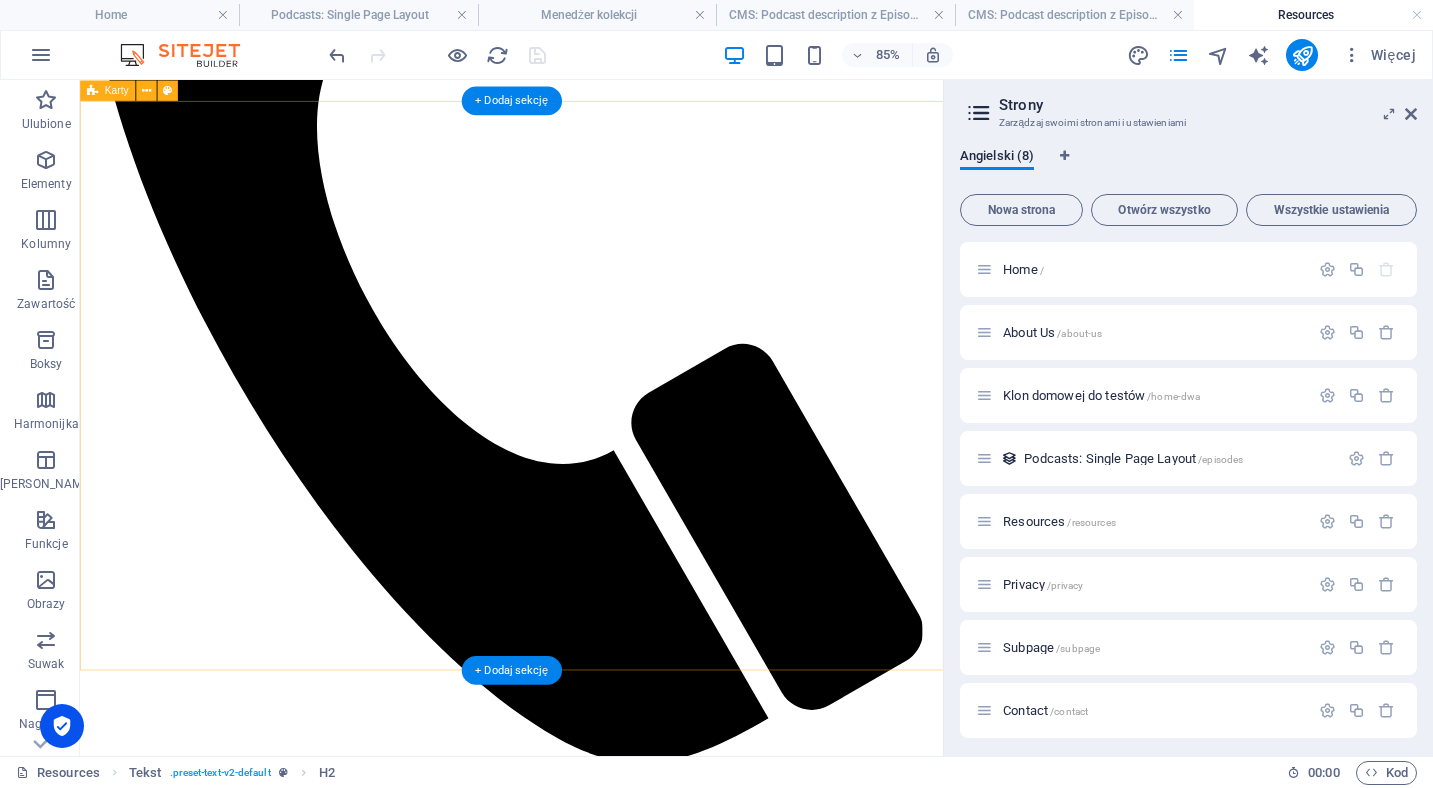 scroll, scrollTop: 617, scrollLeft: 0, axis: vertical 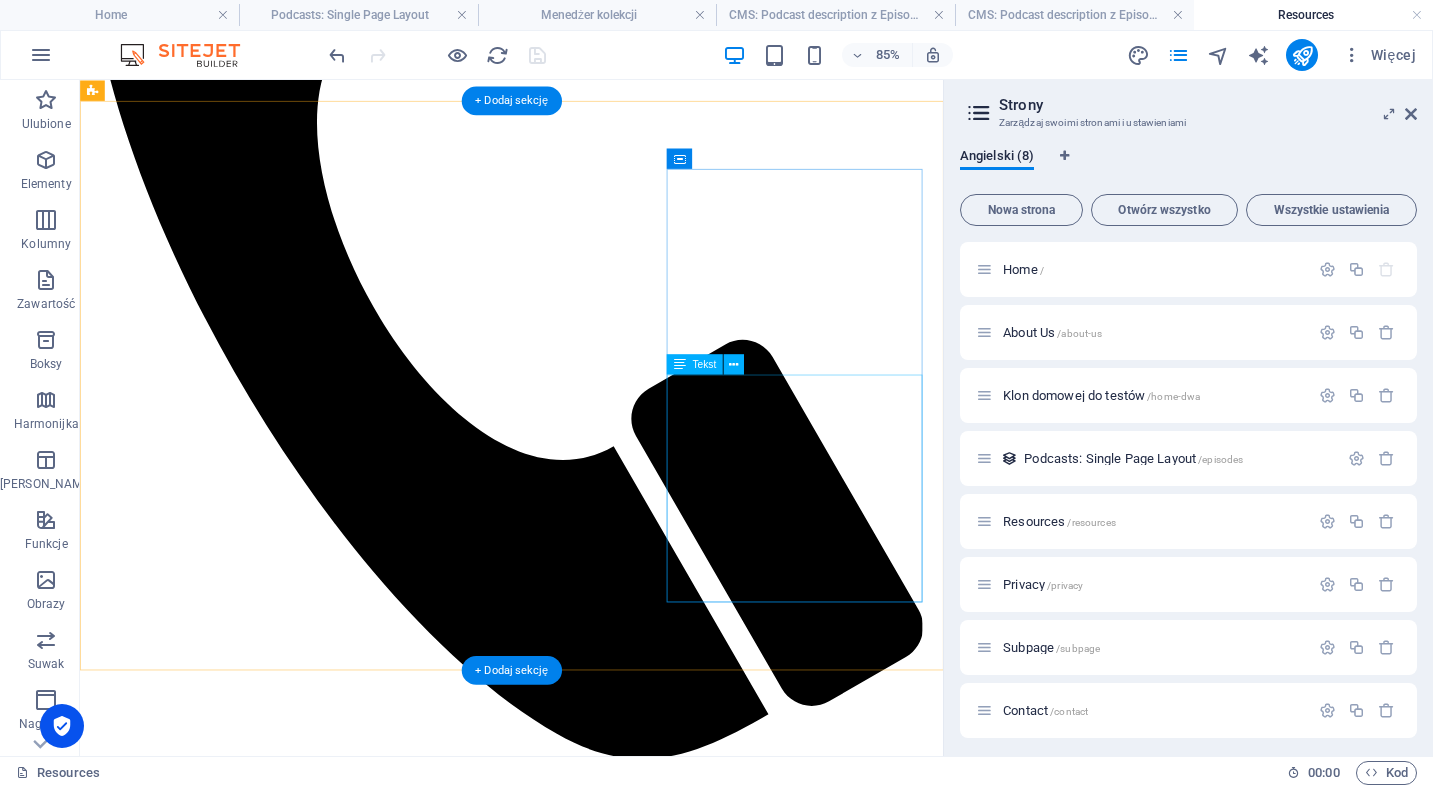 click on "Ansambl Peregrinus  is a  music ensemble  from [GEOGRAPHIC_DATA], known for its work in reconstructing traditional Tatar music. For over five years, the group collaborated with the Supreme Muslim College of the [DEMOGRAPHIC_DATA] Religious Union in the [GEOGRAPHIC_DATA] to revive ancient and contemporary Tatar melodies. Using old Russian and Tatar songbooks, they created a repertoire based on traditional tunes from [GEOGRAPHIC_DATA], [GEOGRAPHIC_DATA], and Bashkiria." at bounding box center (587, 3888) 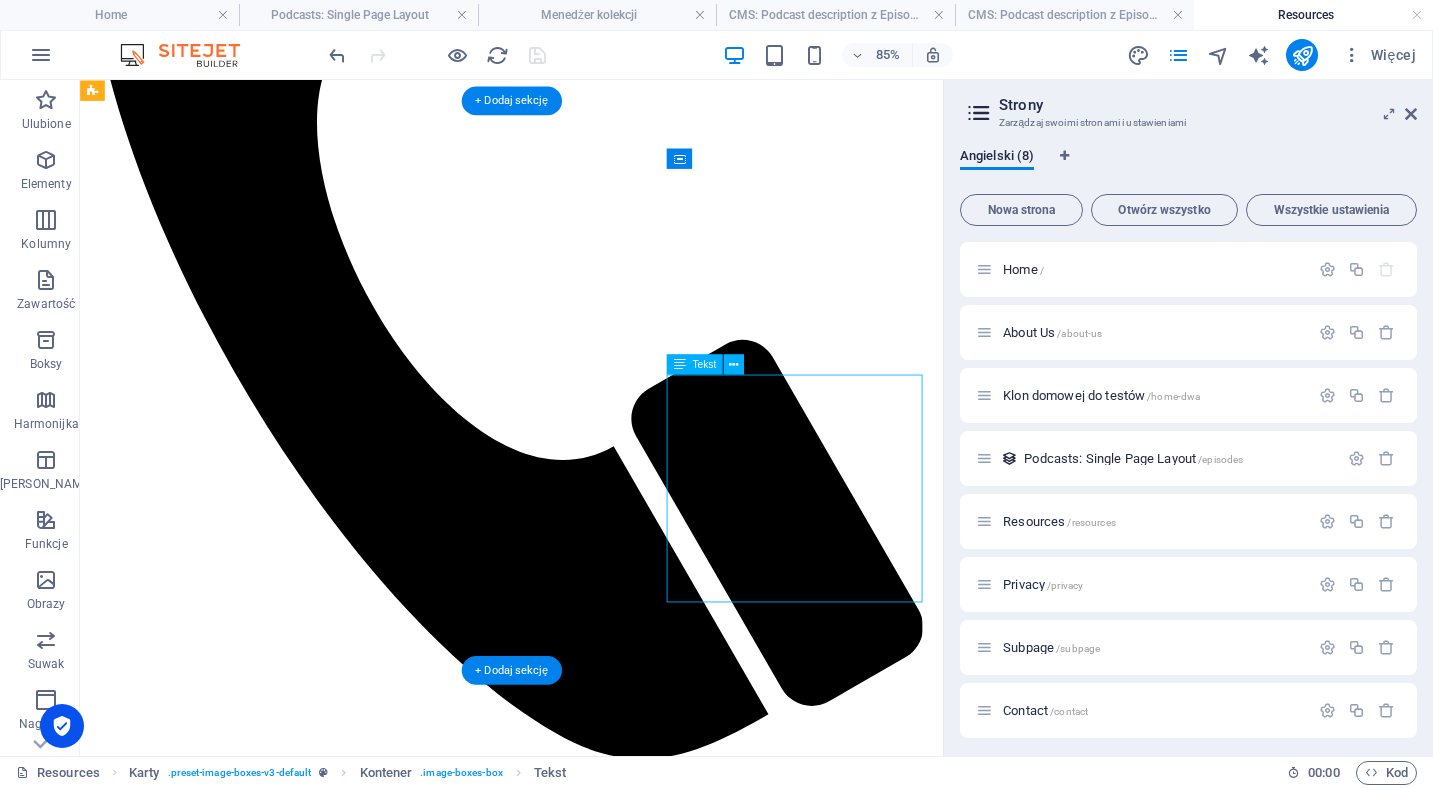 click on "Ansambl Peregrinus  is a  music ensemble  from [GEOGRAPHIC_DATA], known for its work in reconstructing traditional Tatar music. For over five years, the group collaborated with the Supreme Muslim College of the [DEMOGRAPHIC_DATA] Religious Union in the [GEOGRAPHIC_DATA] to revive ancient and contemporary Tatar melodies. Using old Russian and Tatar songbooks, they created a repertoire based on traditional tunes from [GEOGRAPHIC_DATA], [GEOGRAPHIC_DATA], and Bashkiria." at bounding box center (587, 3888) 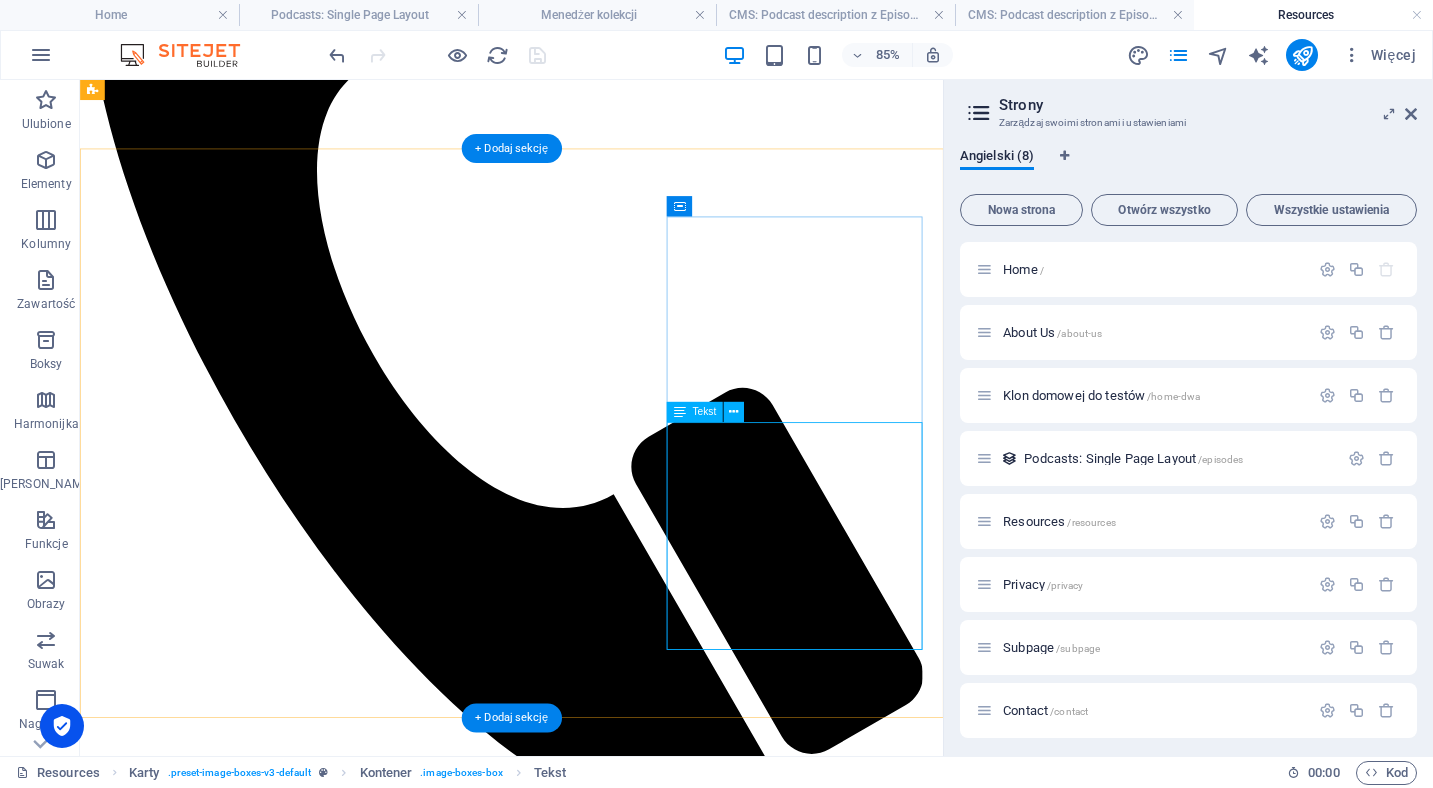 scroll, scrollTop: 546, scrollLeft: 0, axis: vertical 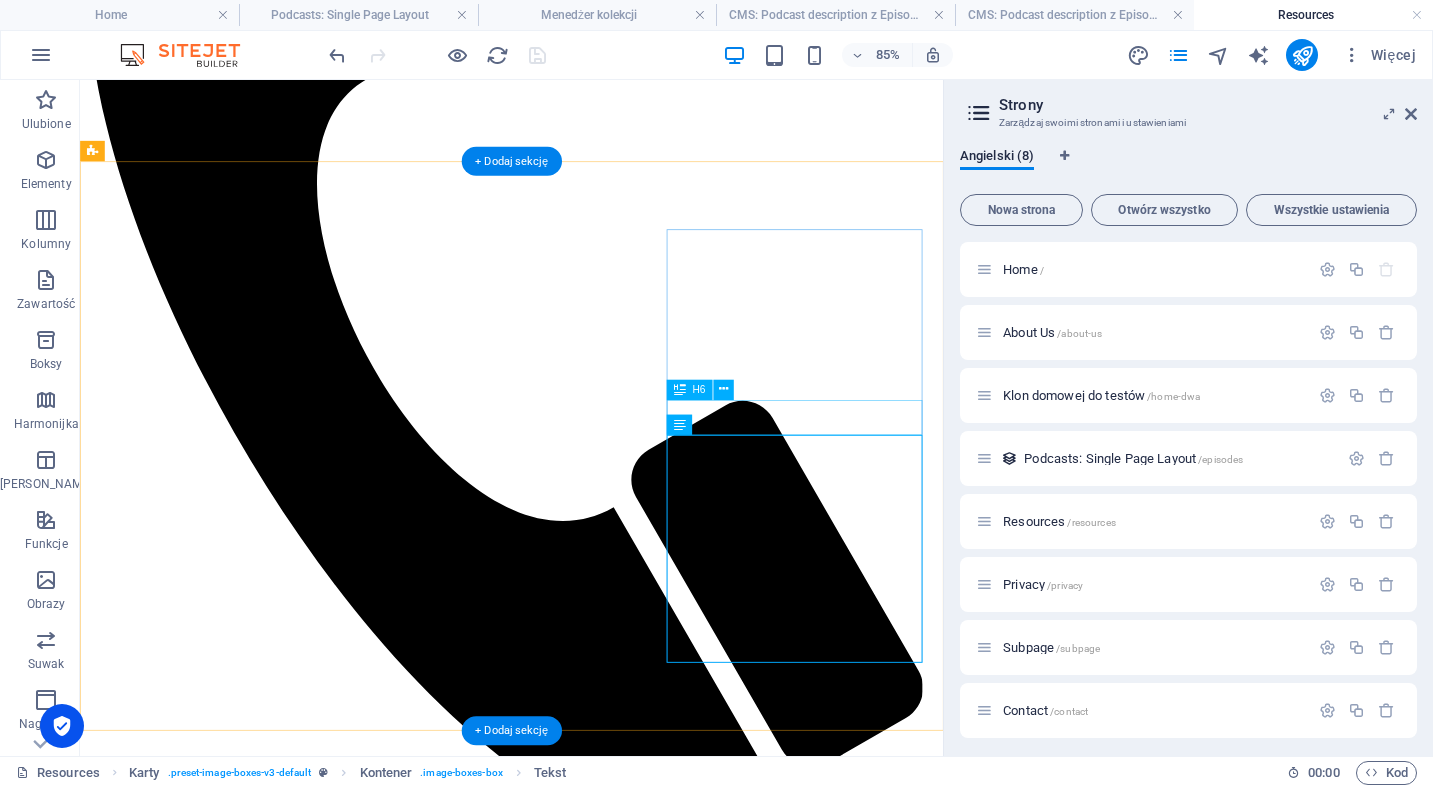 click on "Tatar Music" at bounding box center (587, 3892) 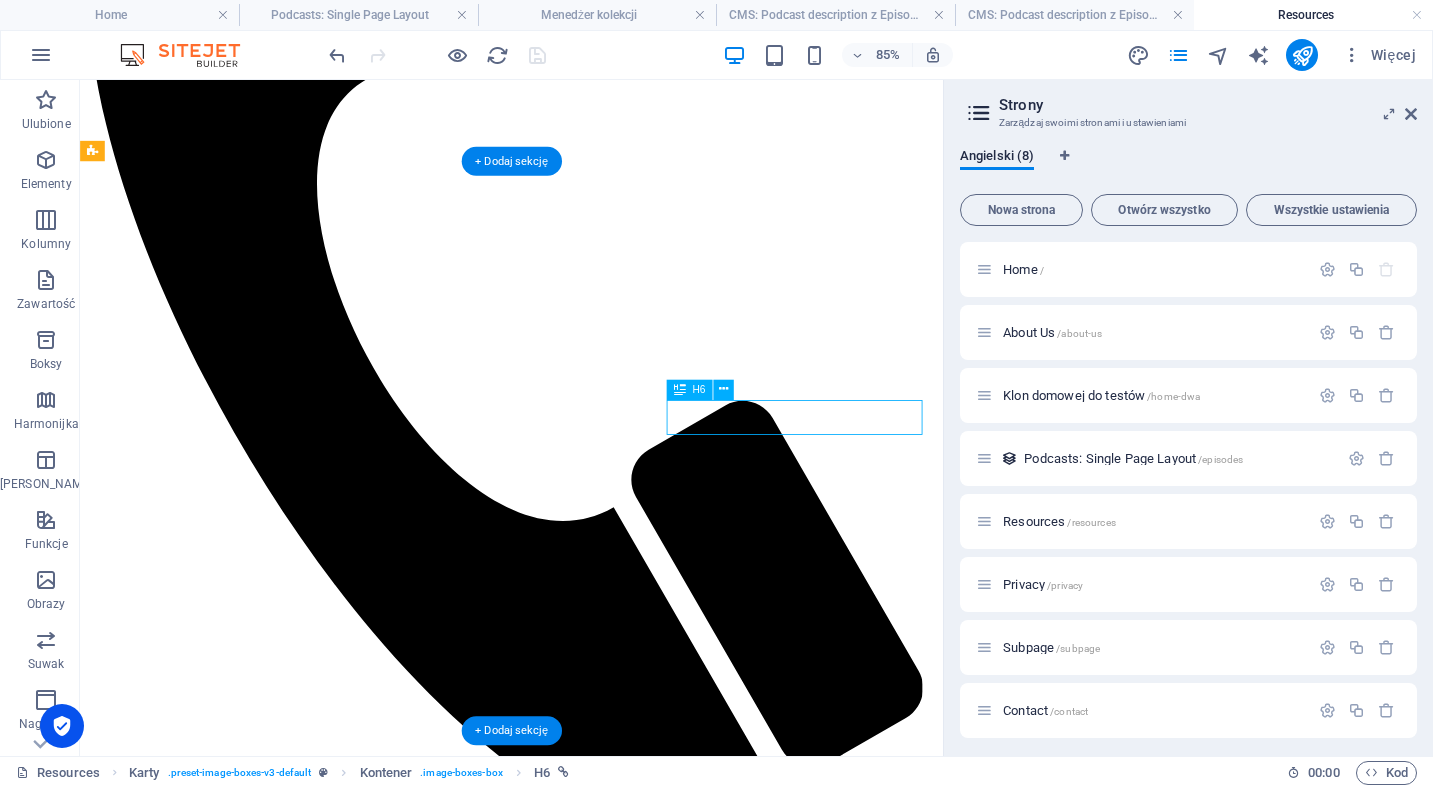 click on "Tatar Music" at bounding box center [587, 3892] 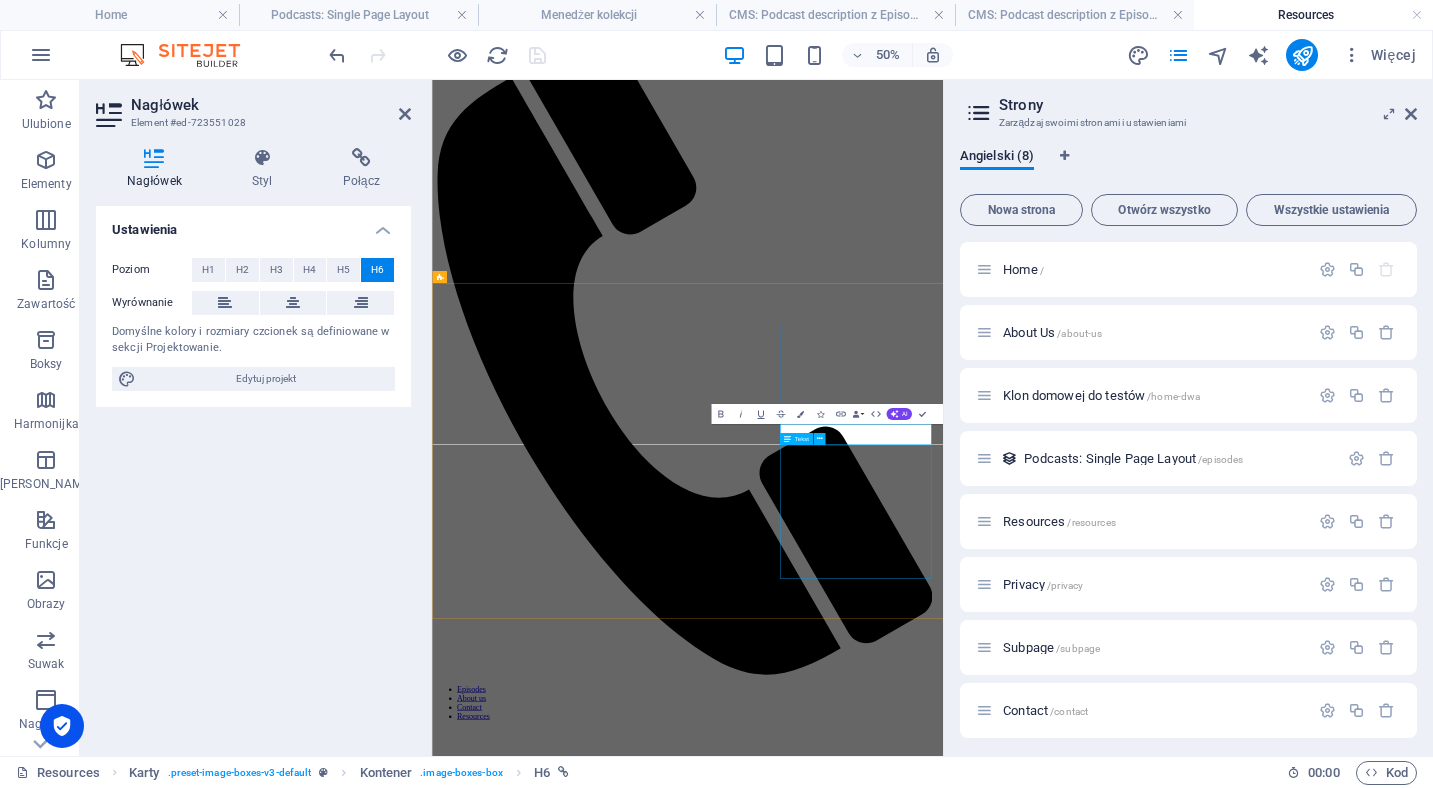 click on "Ansambl Peregrinus  is a  music ensemble  from [GEOGRAPHIC_DATA], known for its work in reconstructing traditional Tatar music. For over five years, the group collaborated with the Supreme Muslim College of the [DEMOGRAPHIC_DATA] Religious Union in the [GEOGRAPHIC_DATA] to revive ancient and contemporary Tatar melodies. Using old Russian and Tatar songbooks, they created a repertoire based on traditional tunes from [GEOGRAPHIC_DATA], [GEOGRAPHIC_DATA], and Bashkiria." at bounding box center (943, 4347) 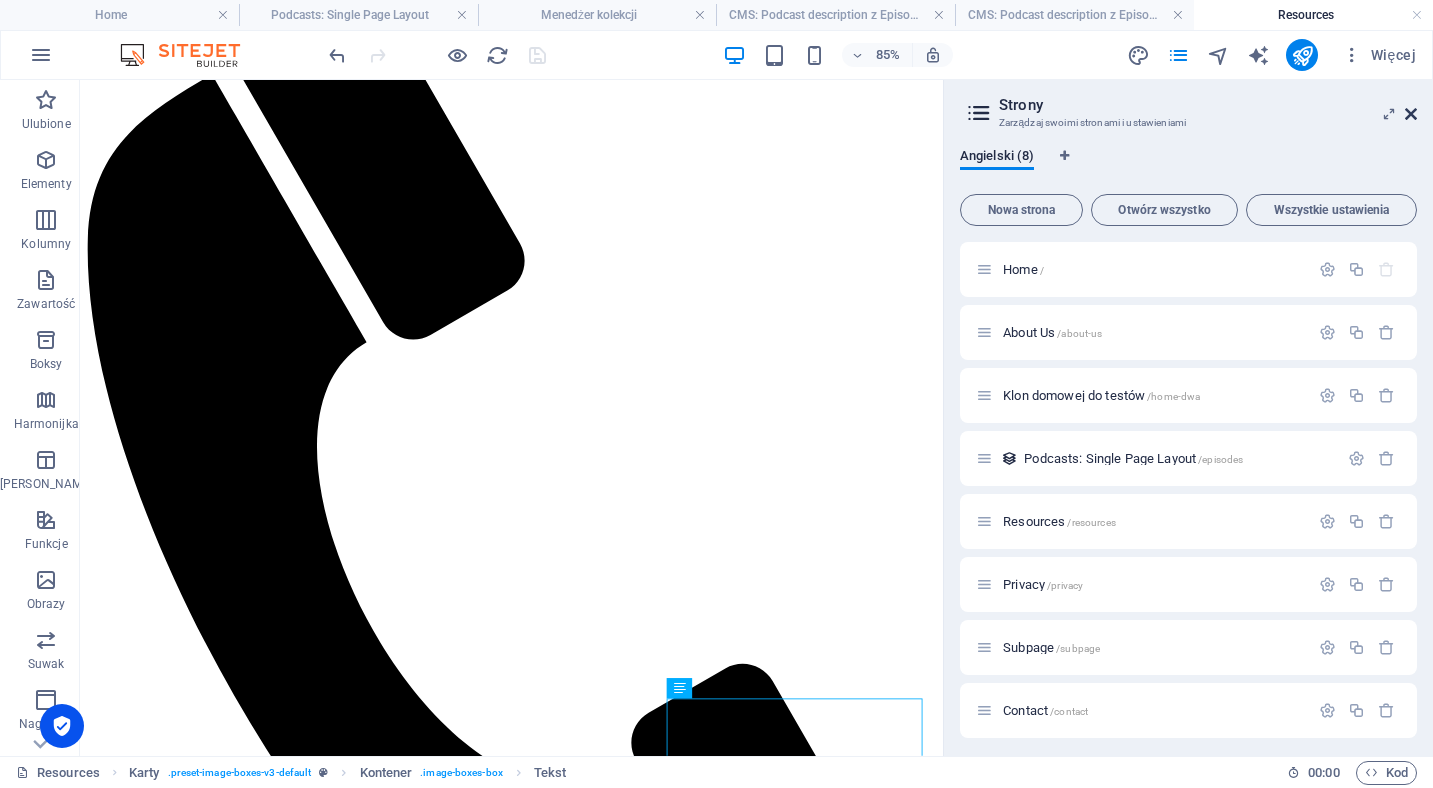 click at bounding box center [1411, 114] 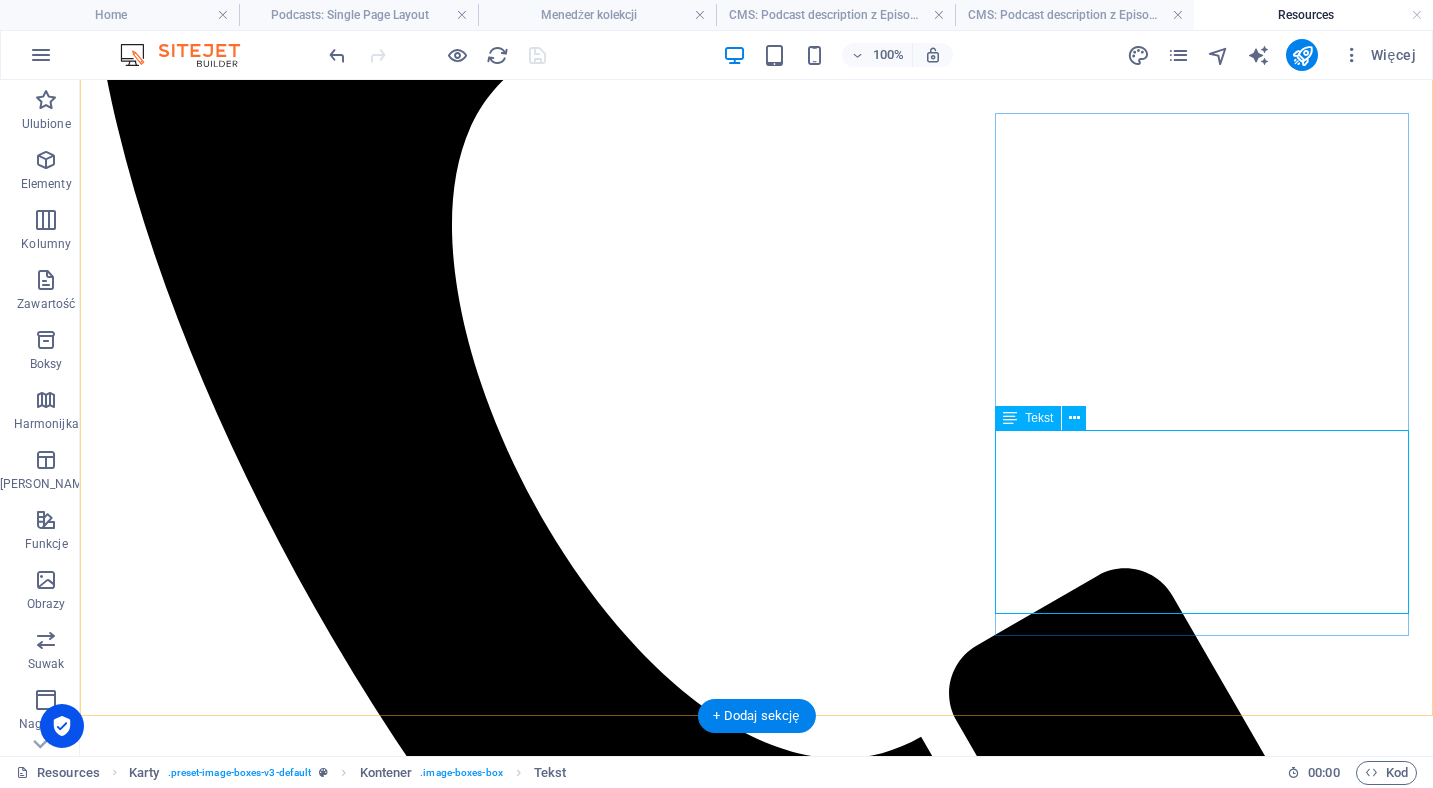 scroll, scrollTop: 722, scrollLeft: 0, axis: vertical 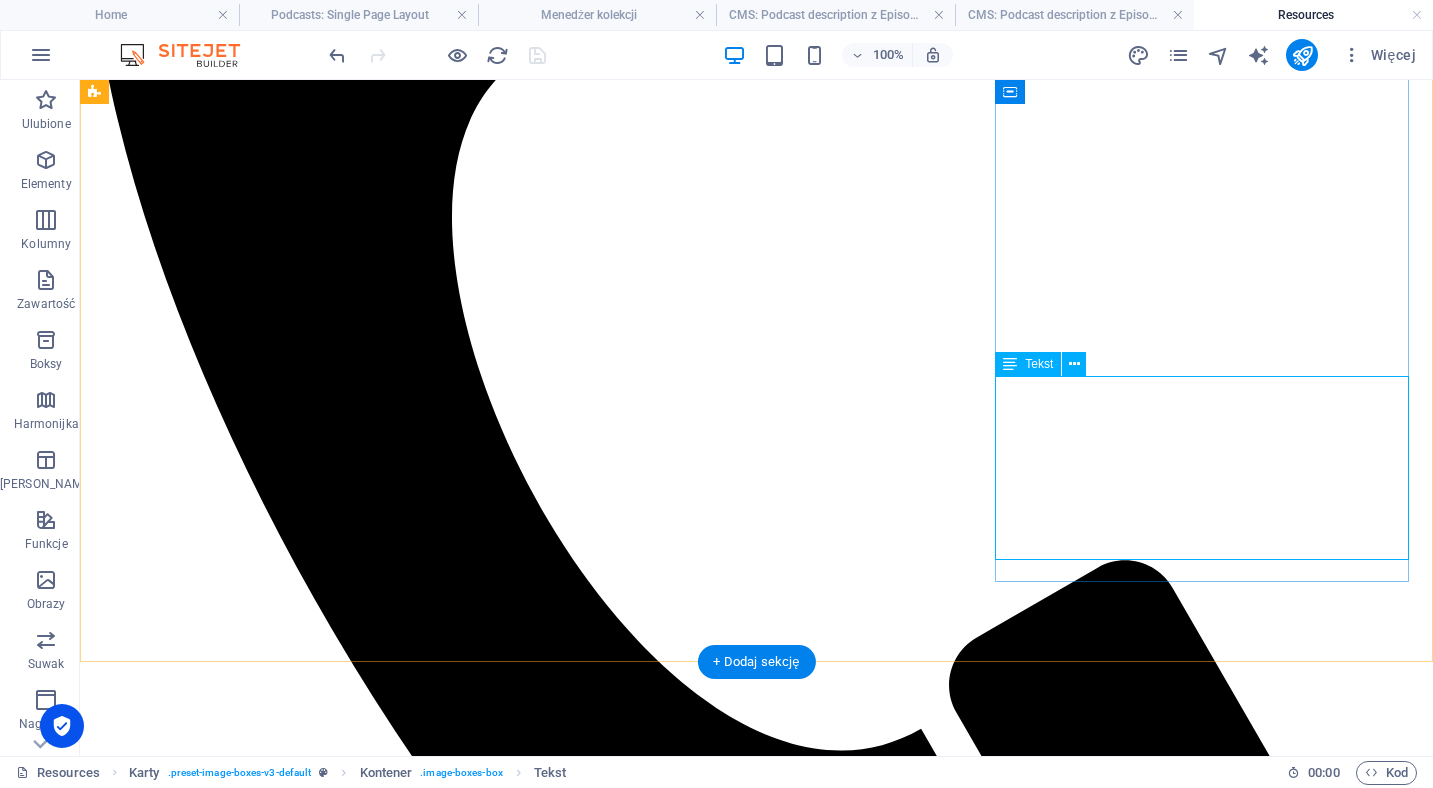 click on "Ansambl Peregrinus  is a  music ensemble  from [GEOGRAPHIC_DATA], known for its work in reconstructing traditional Tatar music. For over five years, the group collaborated with the Supreme Muslim College of the [DEMOGRAPHIC_DATA] Religious Union in the [GEOGRAPHIC_DATA] to revive ancient and contemporary Tatar melodies. Using old Russian and Tatar songbooks, they created a repertoire based on traditional tunes from [GEOGRAPHIC_DATA], [GEOGRAPHIC_DATA], and Bashkiria." at bounding box center (756, 4851) 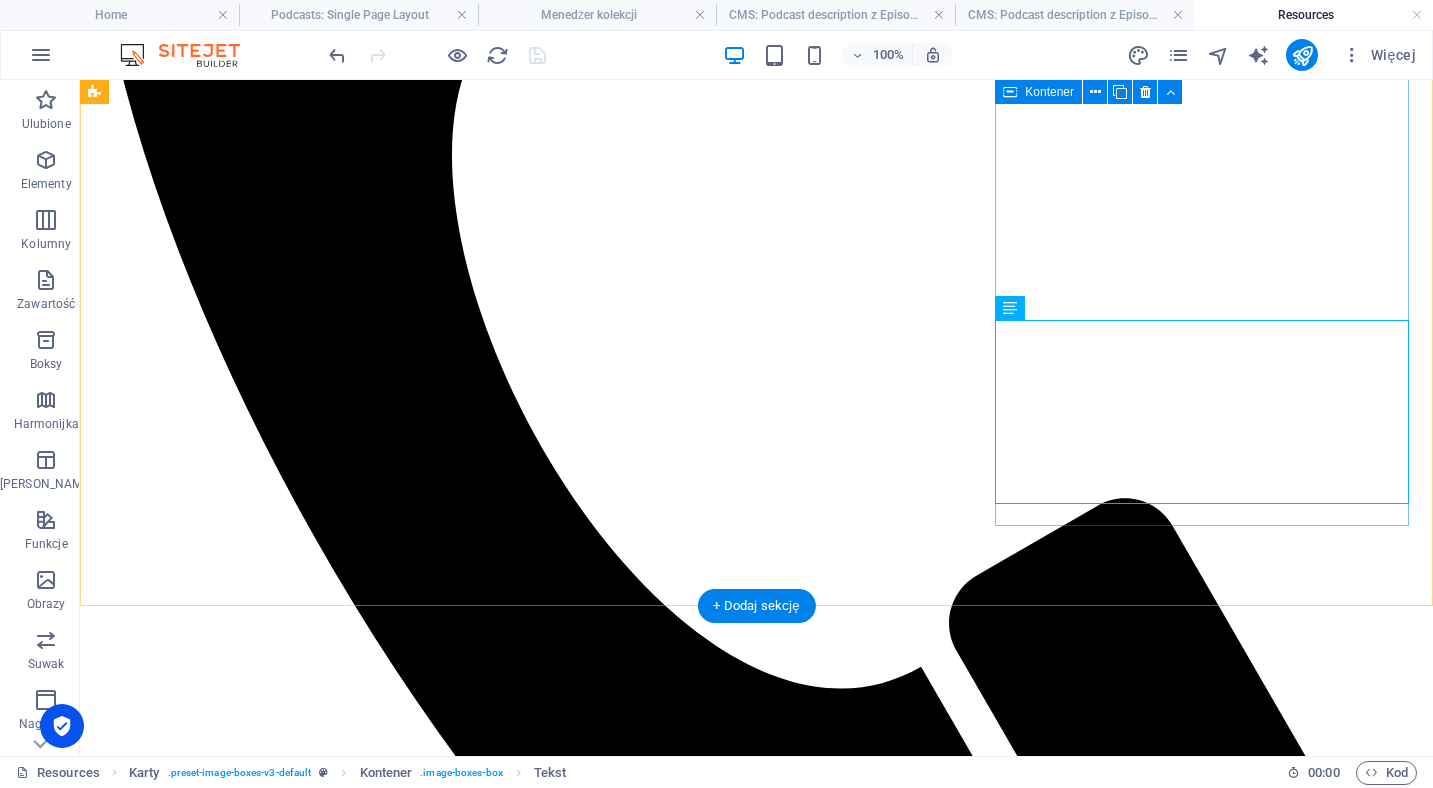 scroll, scrollTop: 792, scrollLeft: 0, axis: vertical 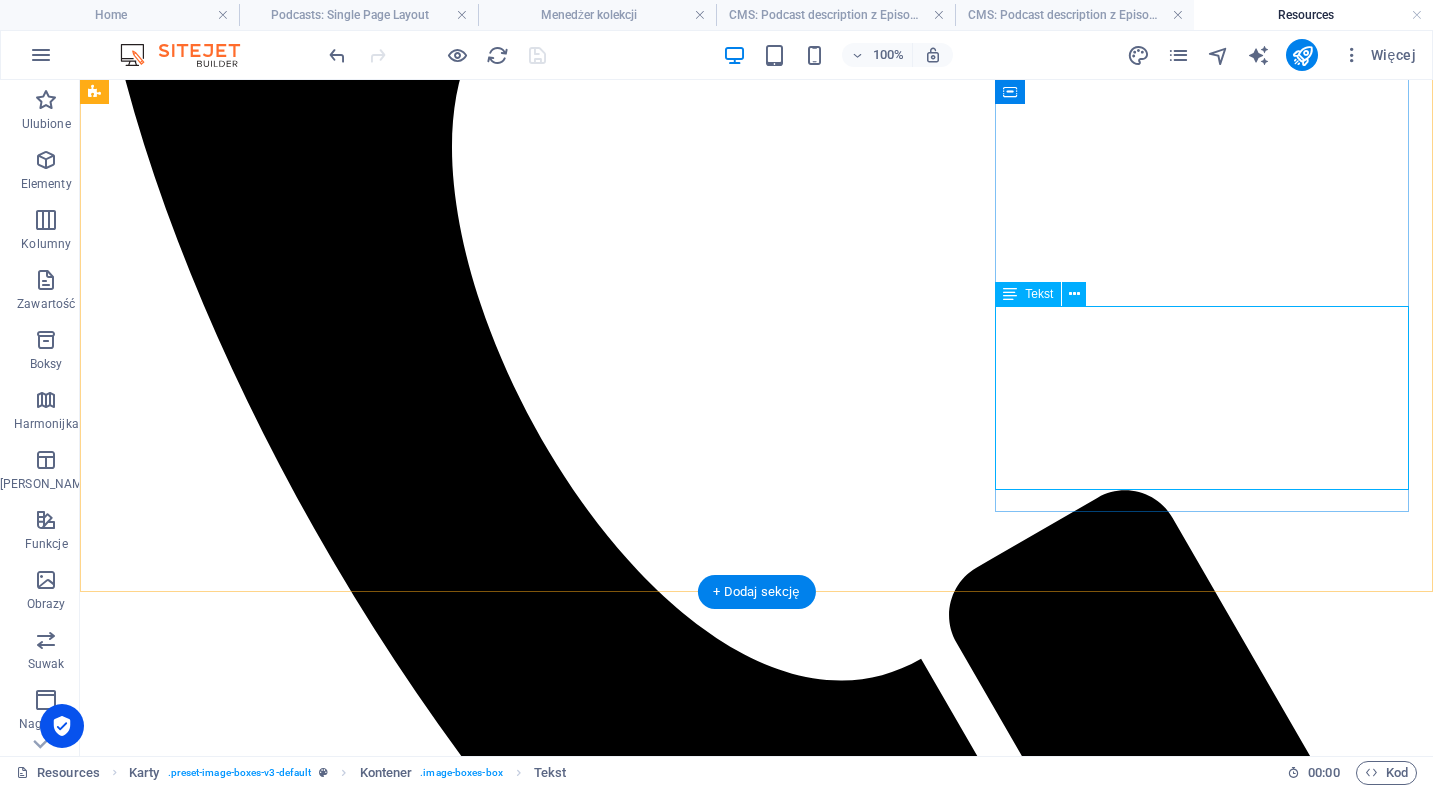 click on "Ansambl Peregrinus  is a  music ensemble  from [GEOGRAPHIC_DATA], known for its work in reconstructing traditional Tatar music. For over five years, the group collaborated with the Supreme Muslim College of the [DEMOGRAPHIC_DATA] Religious Union in the [GEOGRAPHIC_DATA] to revive ancient and contemporary Tatar melodies. Using old Russian and Tatar songbooks, they created a repertoire based on traditional tunes from [GEOGRAPHIC_DATA], [GEOGRAPHIC_DATA], and Bashkiria." at bounding box center (756, 4781) 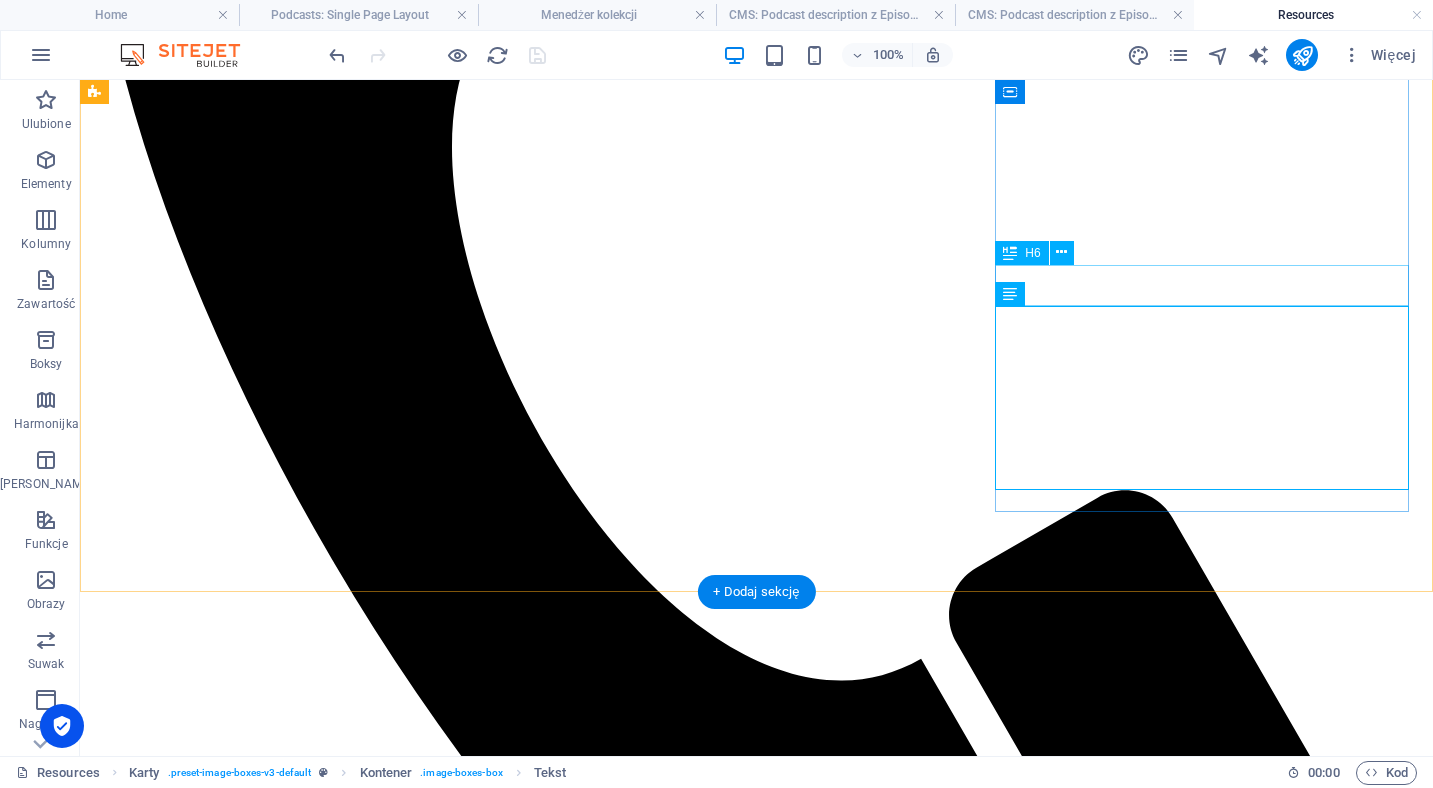 click on "Tatar Music" at bounding box center (756, 4723) 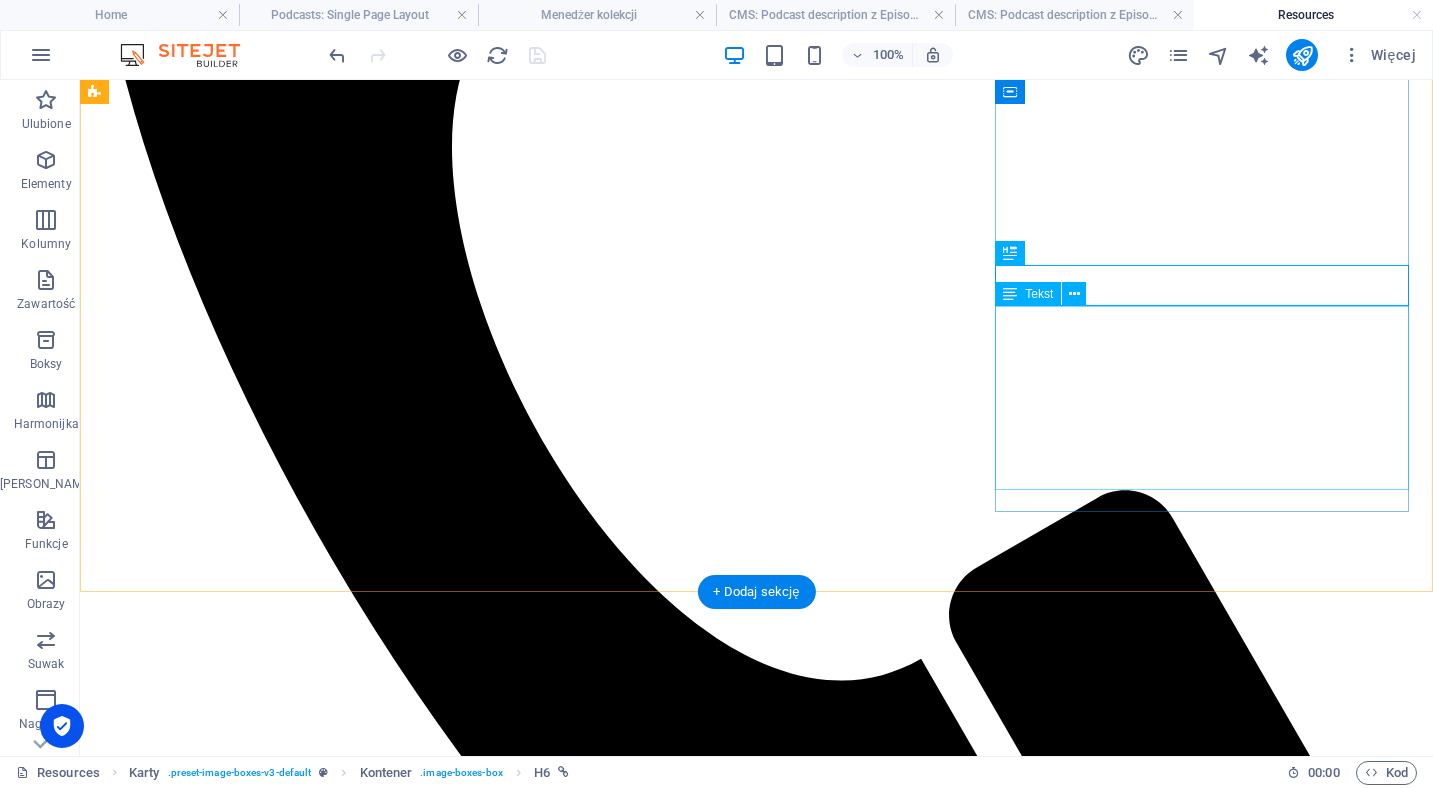 click on "Ansambl Peregrinus  is a  music ensemble  from [GEOGRAPHIC_DATA], known for its work in reconstructing traditional Tatar music. For over five years, the group collaborated with the Supreme Muslim College of the [DEMOGRAPHIC_DATA] Religious Union in the [GEOGRAPHIC_DATA] to revive ancient and contemporary Tatar melodies. Using old Russian and Tatar songbooks, they created a repertoire based on traditional tunes from [GEOGRAPHIC_DATA], [GEOGRAPHIC_DATA], and Bashkiria." at bounding box center (756, 4781) 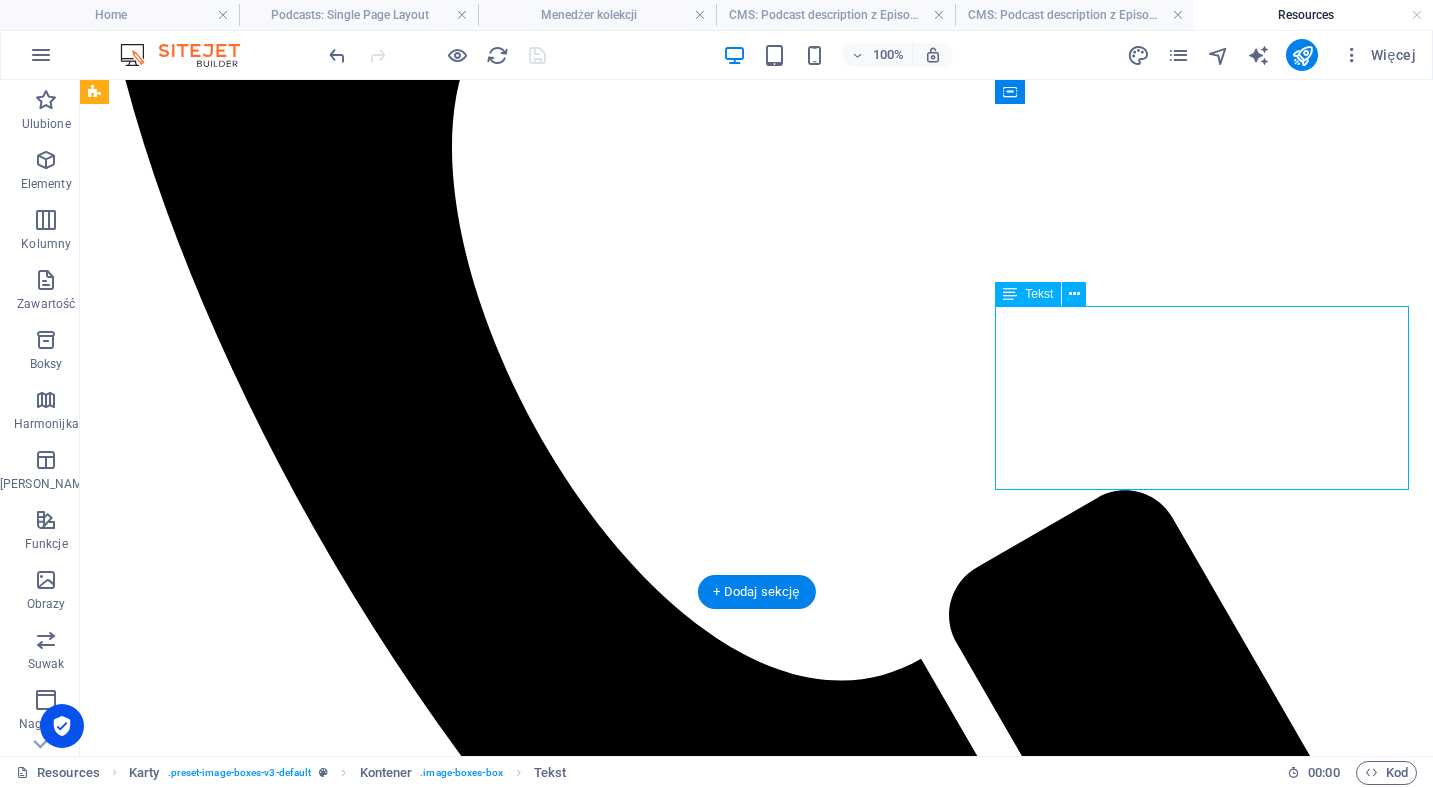click on "Ansambl Peregrinus  is a  music ensemble  from [GEOGRAPHIC_DATA], known for its work in reconstructing traditional Tatar music. For over five years, the group collaborated with the Supreme Muslim College of the [DEMOGRAPHIC_DATA] Religious Union in the [GEOGRAPHIC_DATA] to revive ancient and contemporary Tatar melodies. Using old Russian and Tatar songbooks, they created a repertoire based on traditional tunes from [GEOGRAPHIC_DATA], [GEOGRAPHIC_DATA], and Bashkiria." at bounding box center [756, 4781] 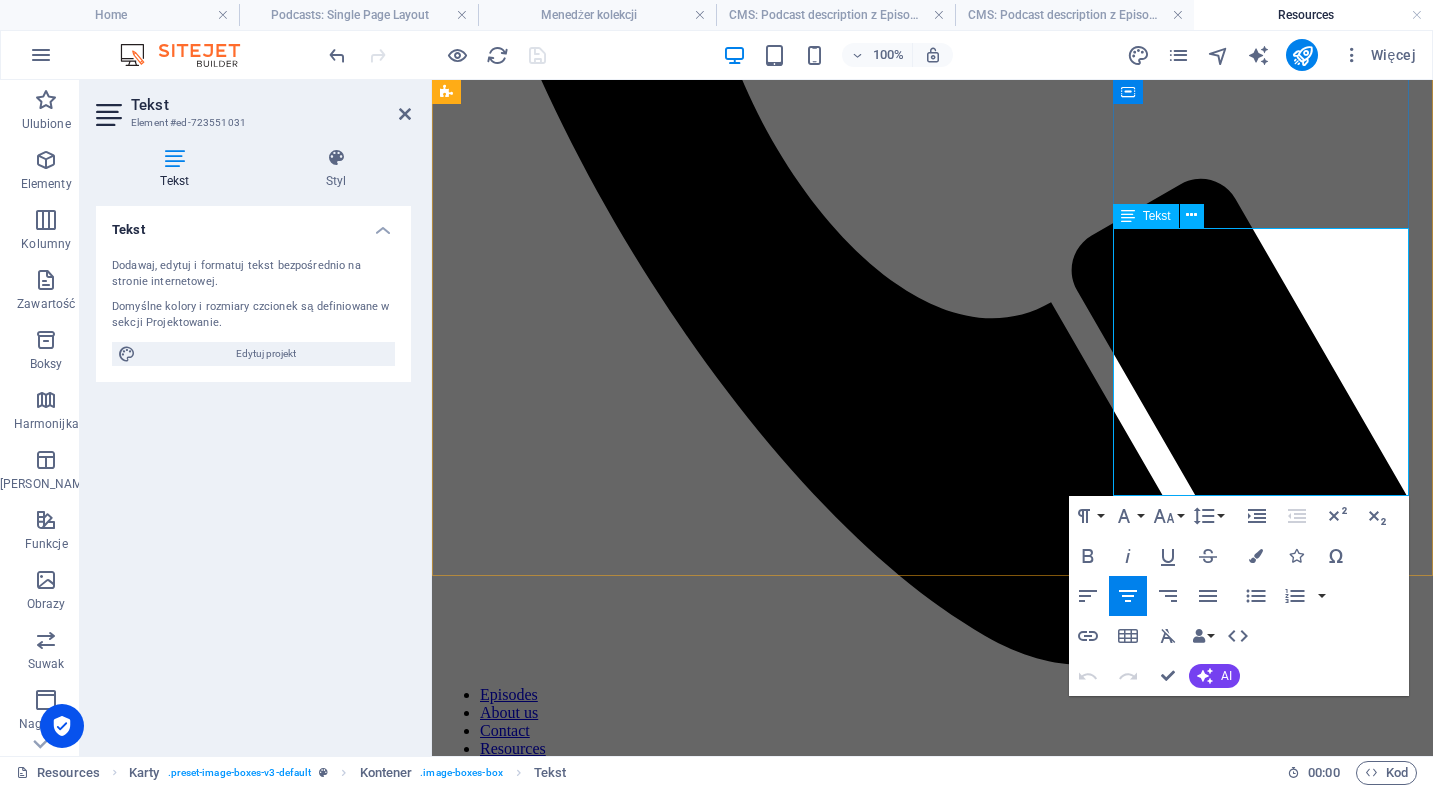 click on "is a  music ensemble  from [GEOGRAPHIC_DATA], known for its work in reconstructing traditional Tatar music. For over five years, the group collaborated with the Supreme Muslim College of the [DEMOGRAPHIC_DATA] Religious Union in the [GEOGRAPHIC_DATA] to revive ancient and contemporary Tatar melodies. Using old Russian and Tatar songbooks, they created a repertoire based on traditional tunes from [GEOGRAPHIC_DATA], [GEOGRAPHIC_DATA], and Bashkiria." at bounding box center [936, 3632] 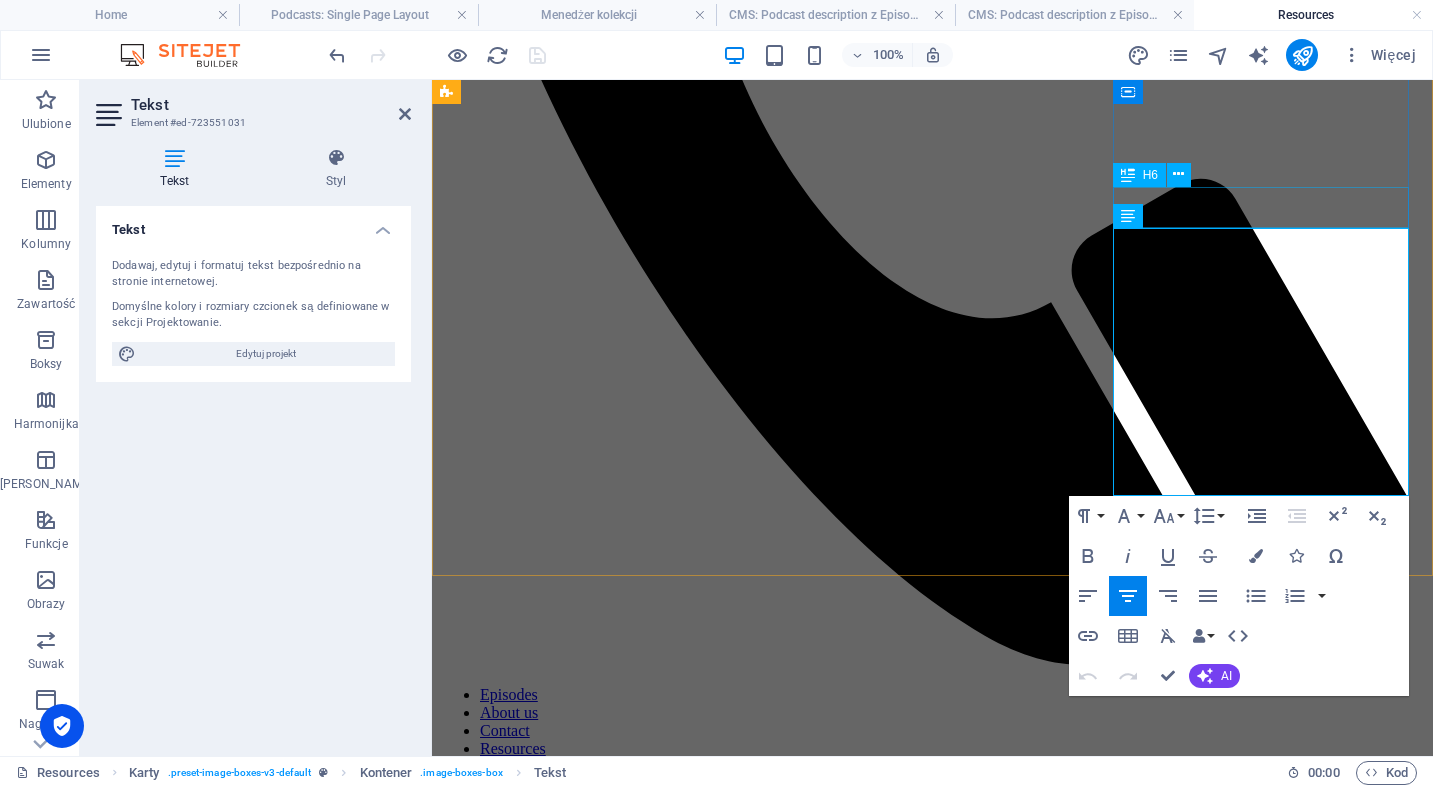 click on "Tatar Music" at bounding box center [932, 3566] 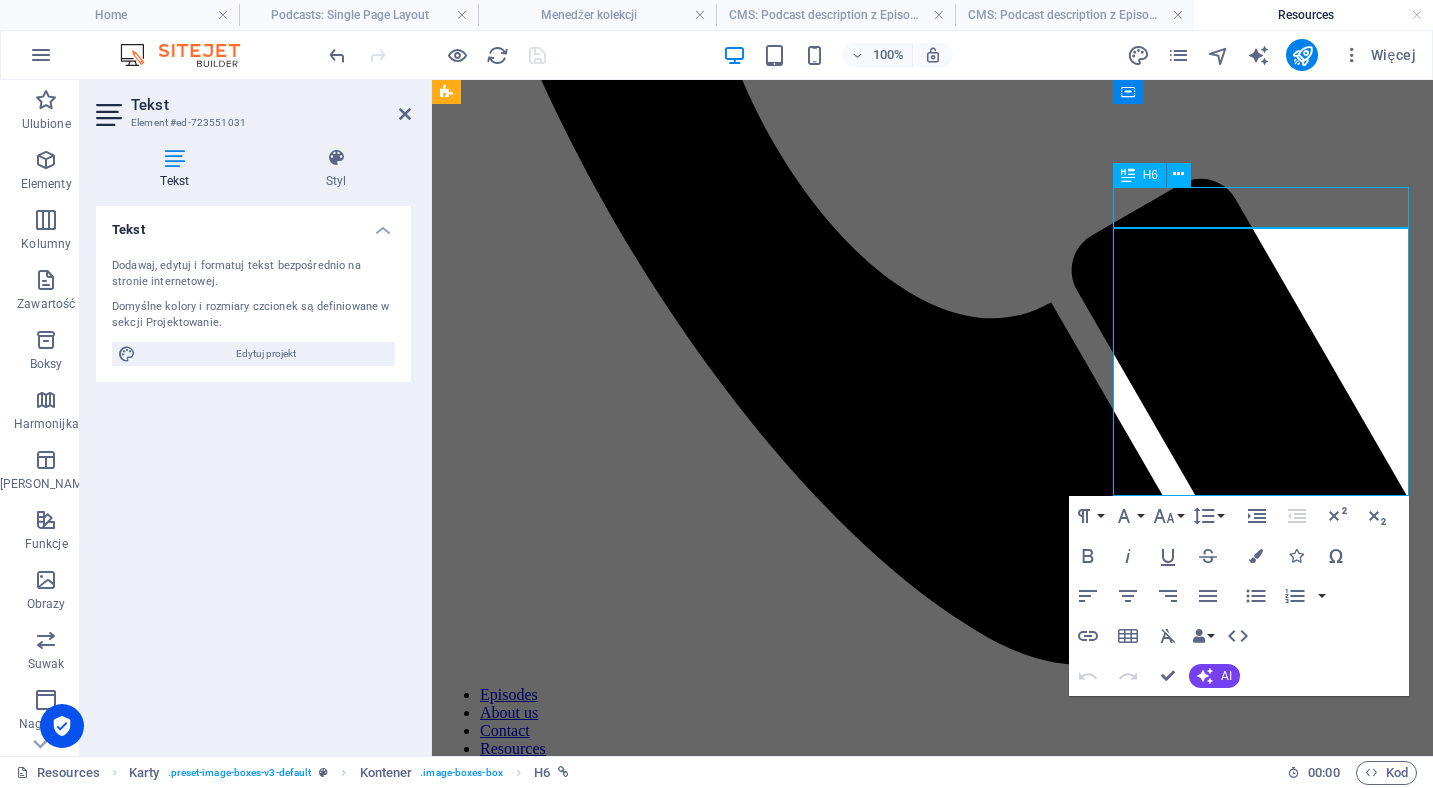 scroll, scrollTop: 792, scrollLeft: 0, axis: vertical 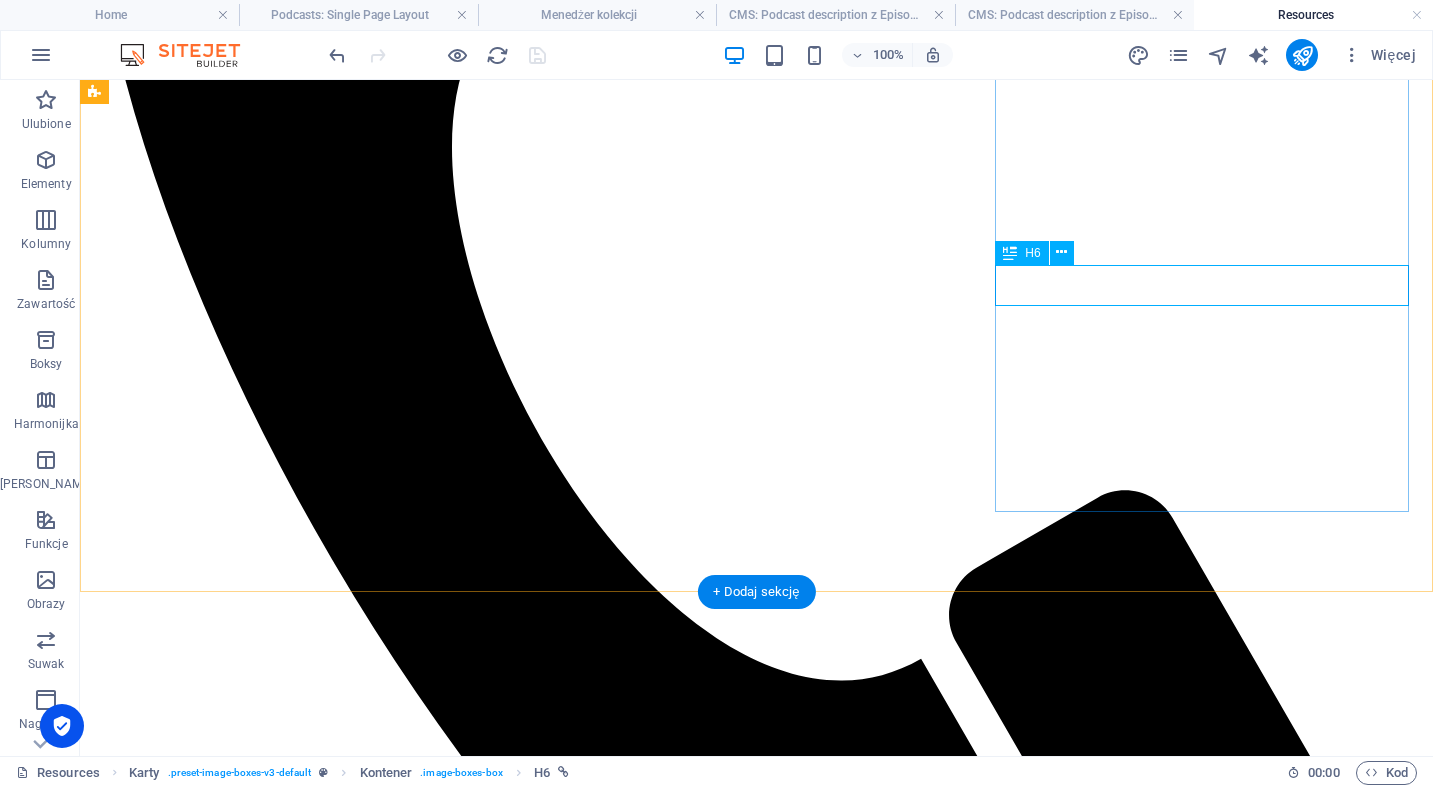 click on "Tatar Music" at bounding box center (756, 4723) 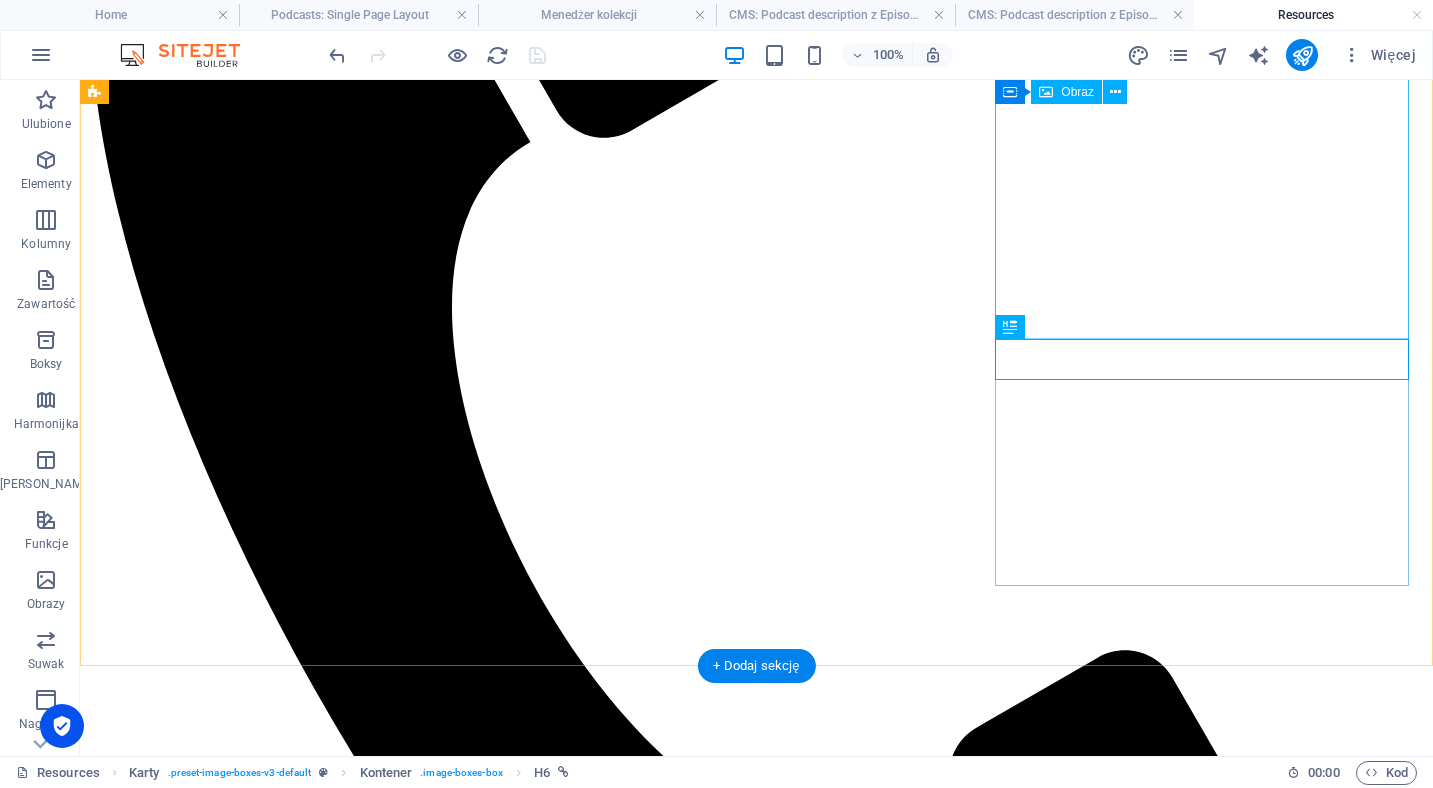 scroll, scrollTop: 592, scrollLeft: 0, axis: vertical 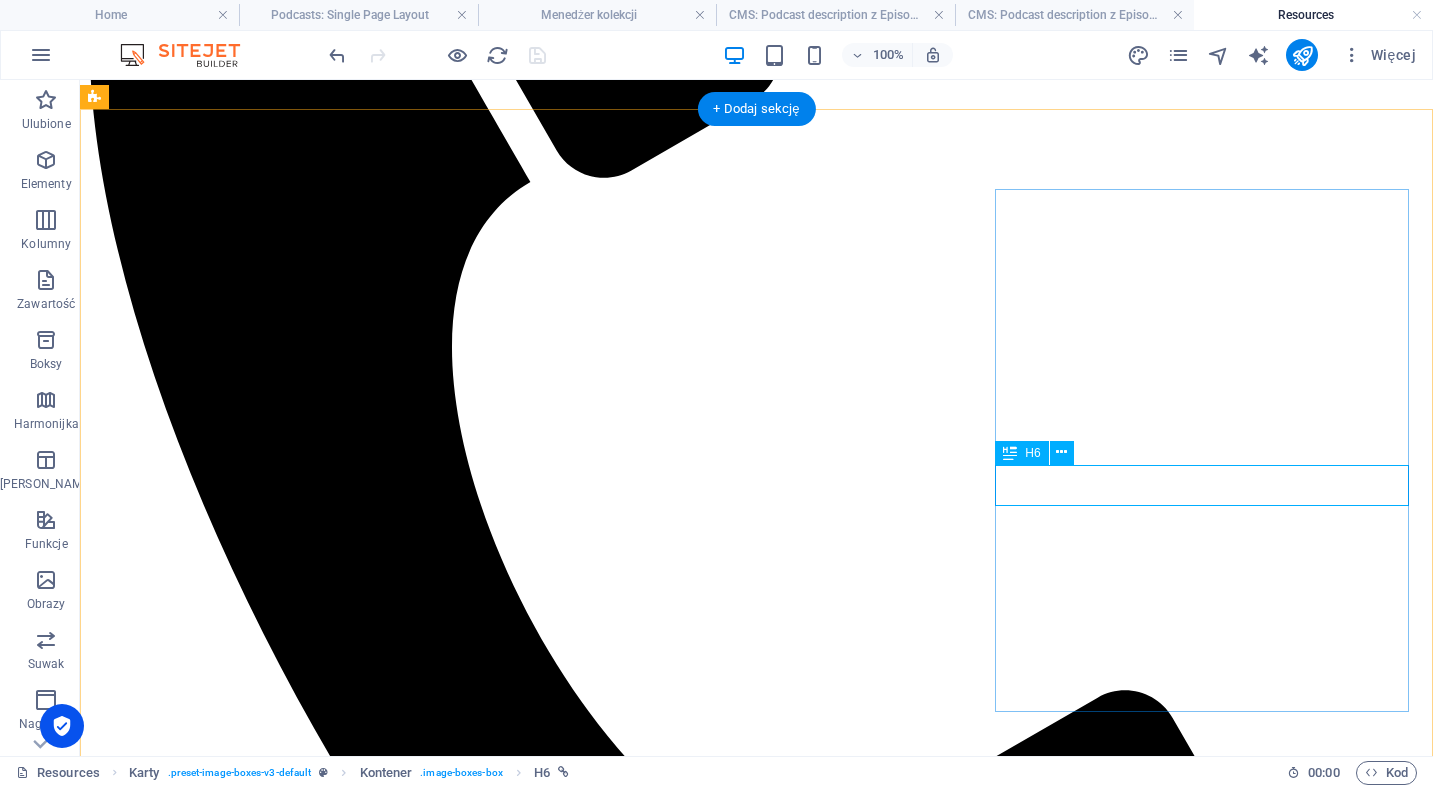 click on "Tatar Music" at bounding box center (756, 4923) 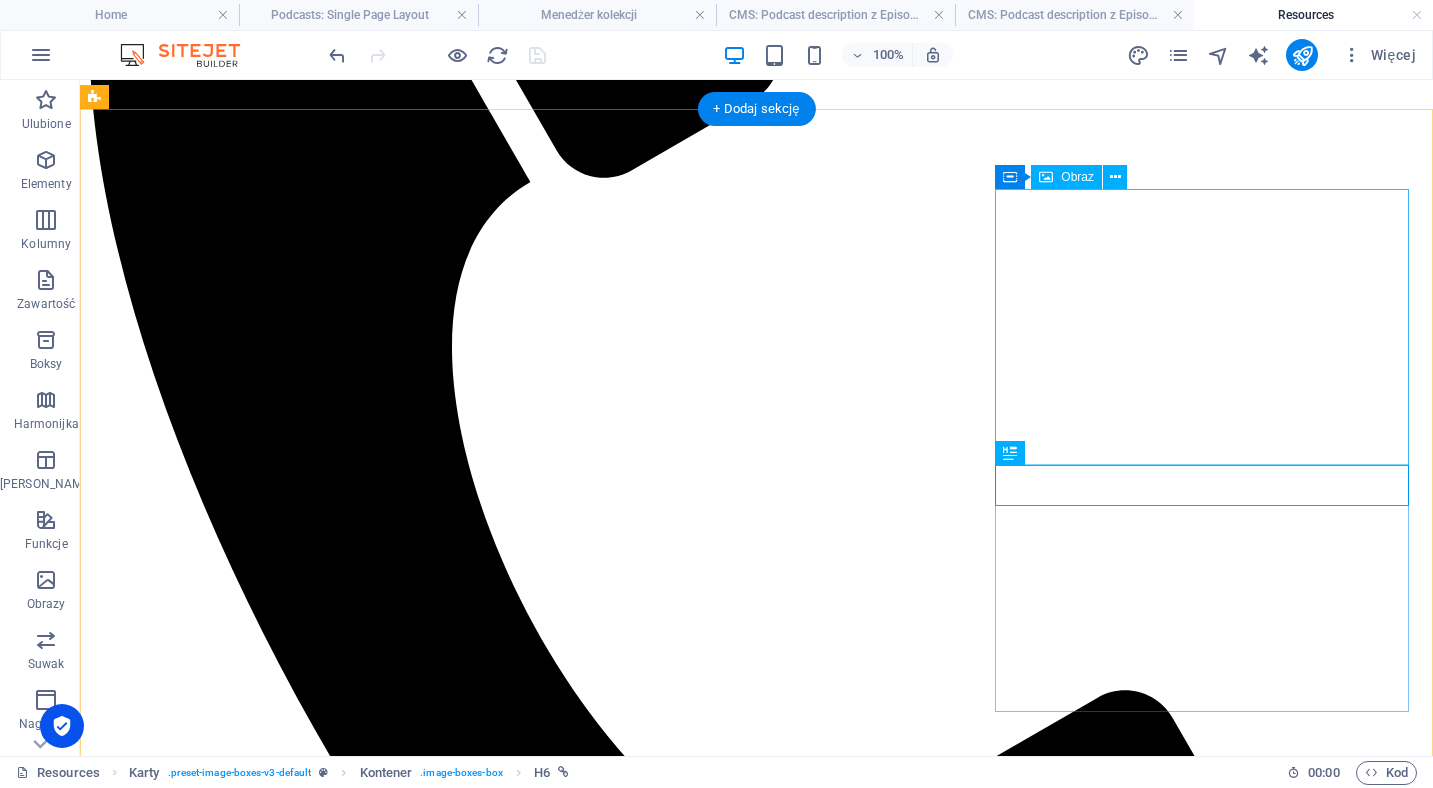 click at bounding box center (756, 4444) 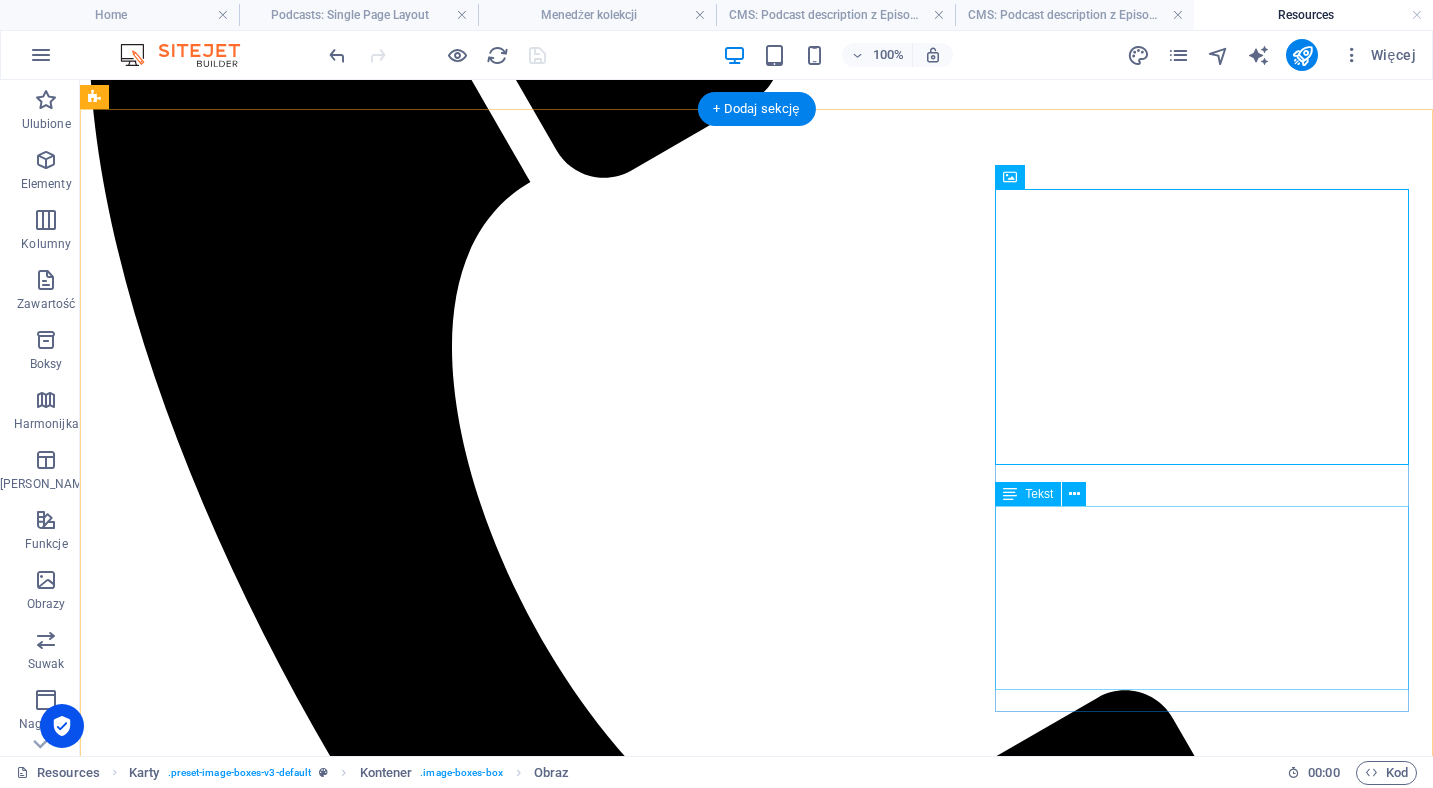 click on "Ansambl Peregrinus  is a  music ensemble  from [GEOGRAPHIC_DATA], known for its work in reconstructing traditional Tatar music. For over five years, the group collaborated with the Supreme Muslim College of the [DEMOGRAPHIC_DATA] Religious Union in the [GEOGRAPHIC_DATA] to revive ancient and contemporary Tatar melodies. Using old Russian and Tatar songbooks, they created a repertoire based on traditional tunes from [GEOGRAPHIC_DATA], [GEOGRAPHIC_DATA], and Bashkiria." at bounding box center [756, 4981] 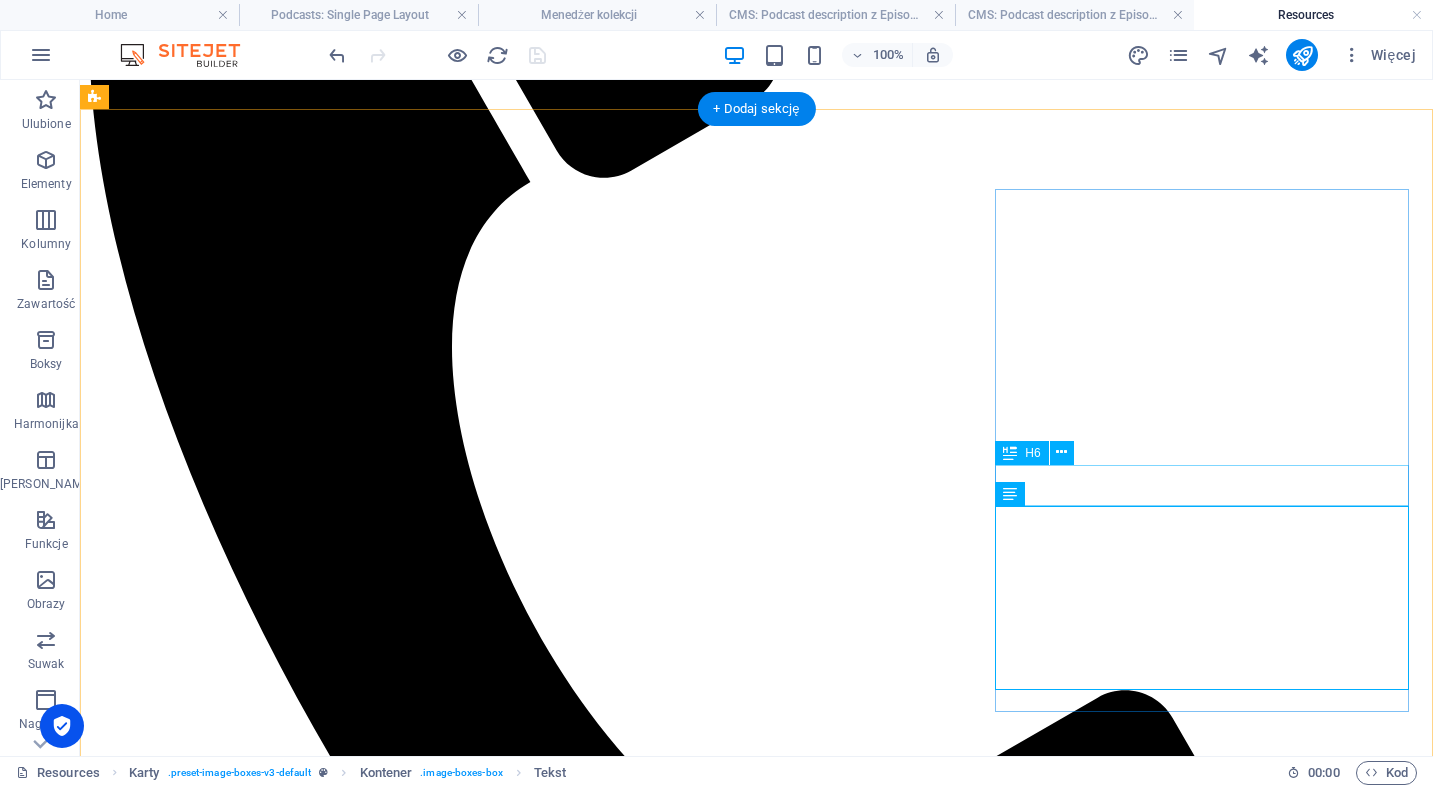 click on "Tatar Music" at bounding box center (756, 4923) 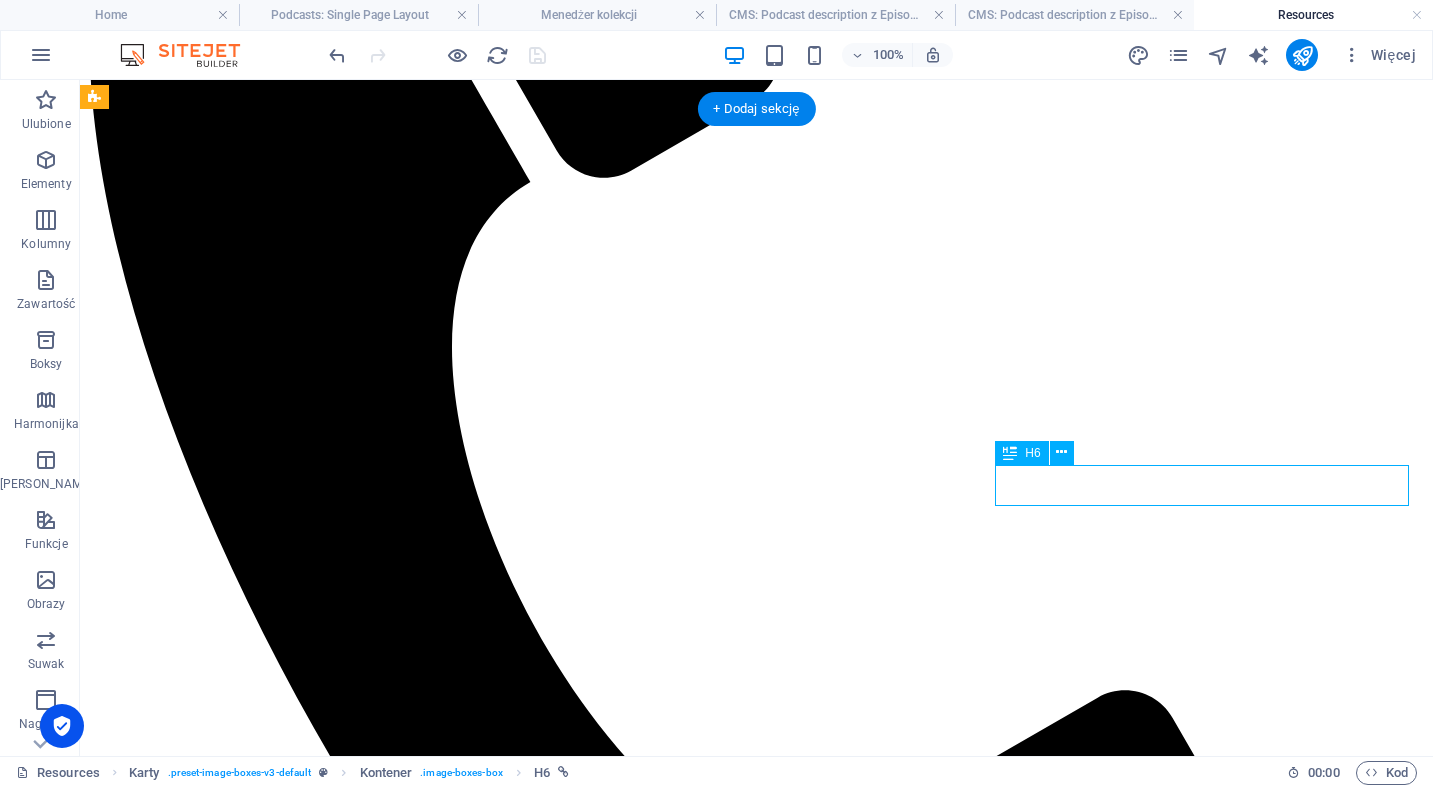 click on "Tatar Music" at bounding box center (756, 4923) 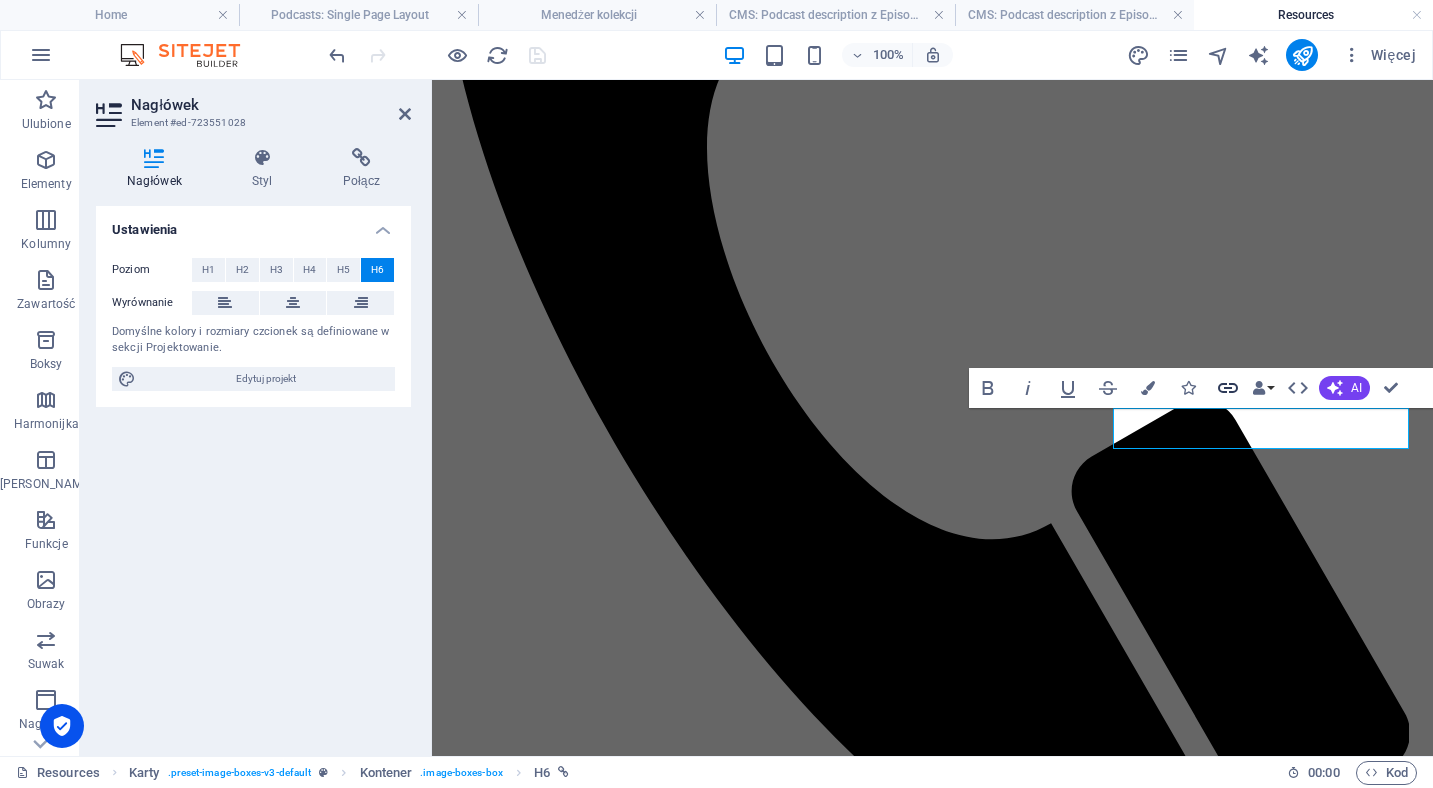 click 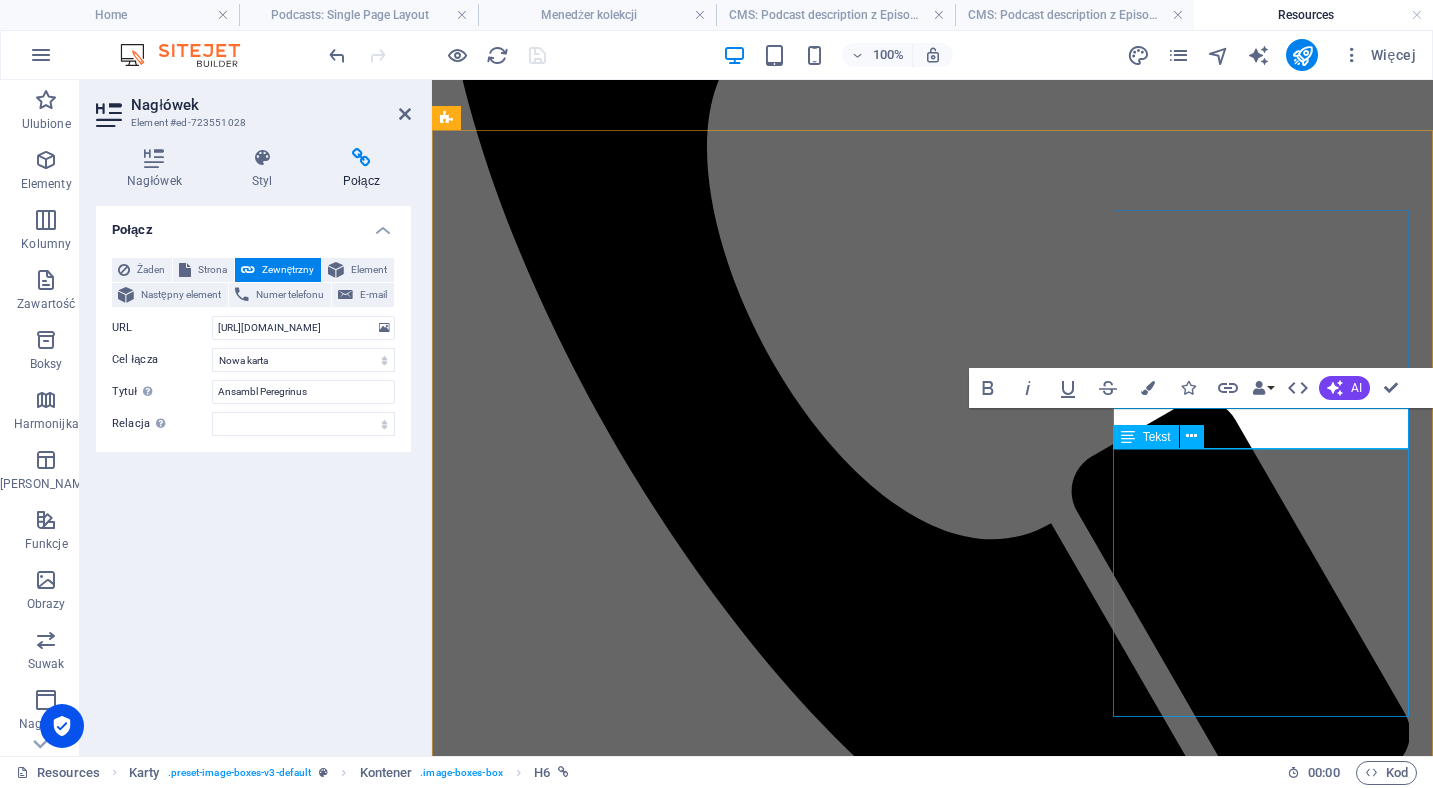 click on "Ansambl Peregrinus  is a  music ensemble  from [GEOGRAPHIC_DATA], known for its work in reconstructing traditional Tatar music. For over five years, the group collaborated with the Supreme Muslim College of the [DEMOGRAPHIC_DATA] Religious Union in the [GEOGRAPHIC_DATA] to revive ancient and contemporary Tatar melodies. Using old Russian and Tatar songbooks, they created a repertoire based on traditional tunes from [GEOGRAPHIC_DATA], [GEOGRAPHIC_DATA], and Bashkiria." at bounding box center [932, 3854] 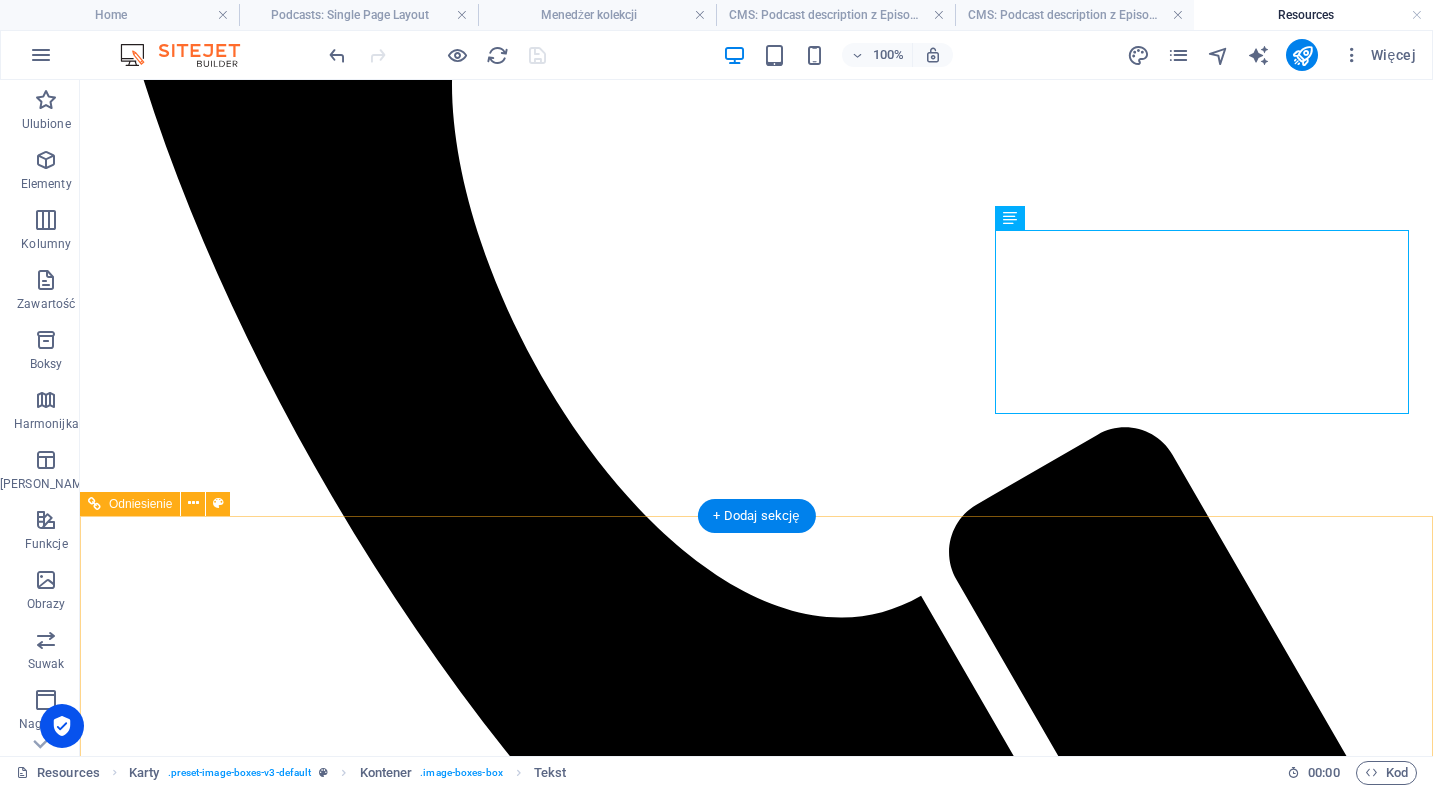 scroll, scrollTop: 849, scrollLeft: 0, axis: vertical 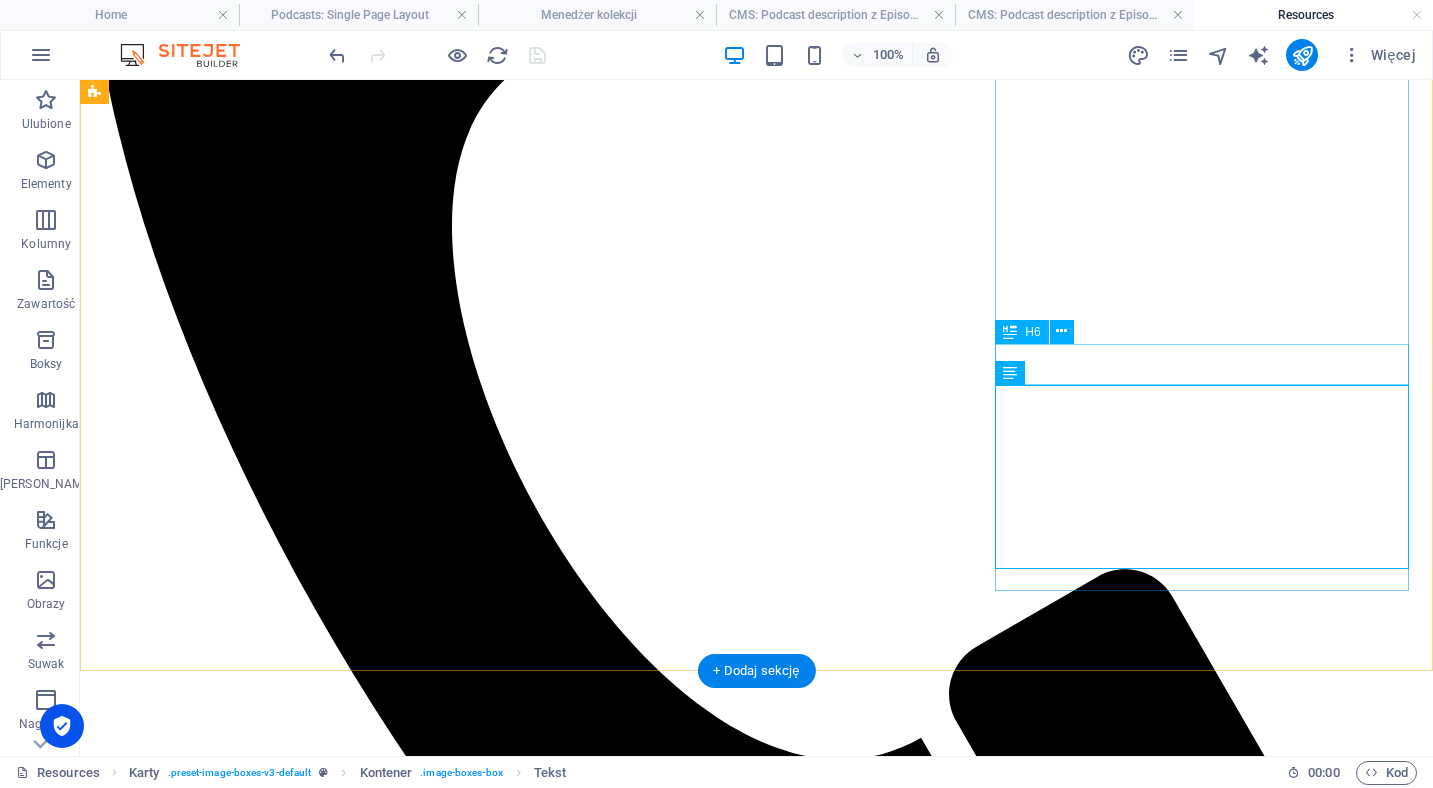 click on "Tatar Music" at bounding box center (756, 4802) 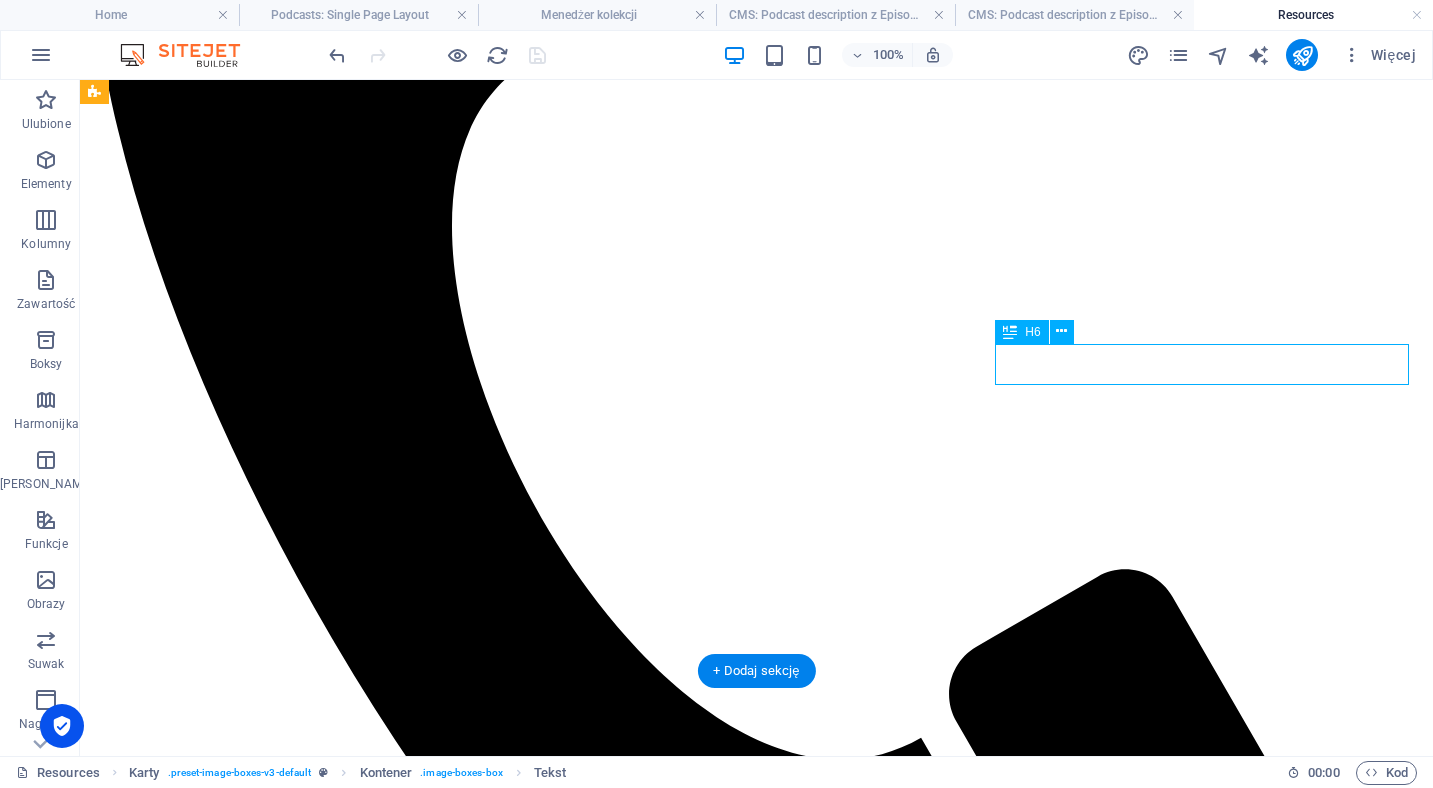 click on "Tatar Music" at bounding box center [756, 4802] 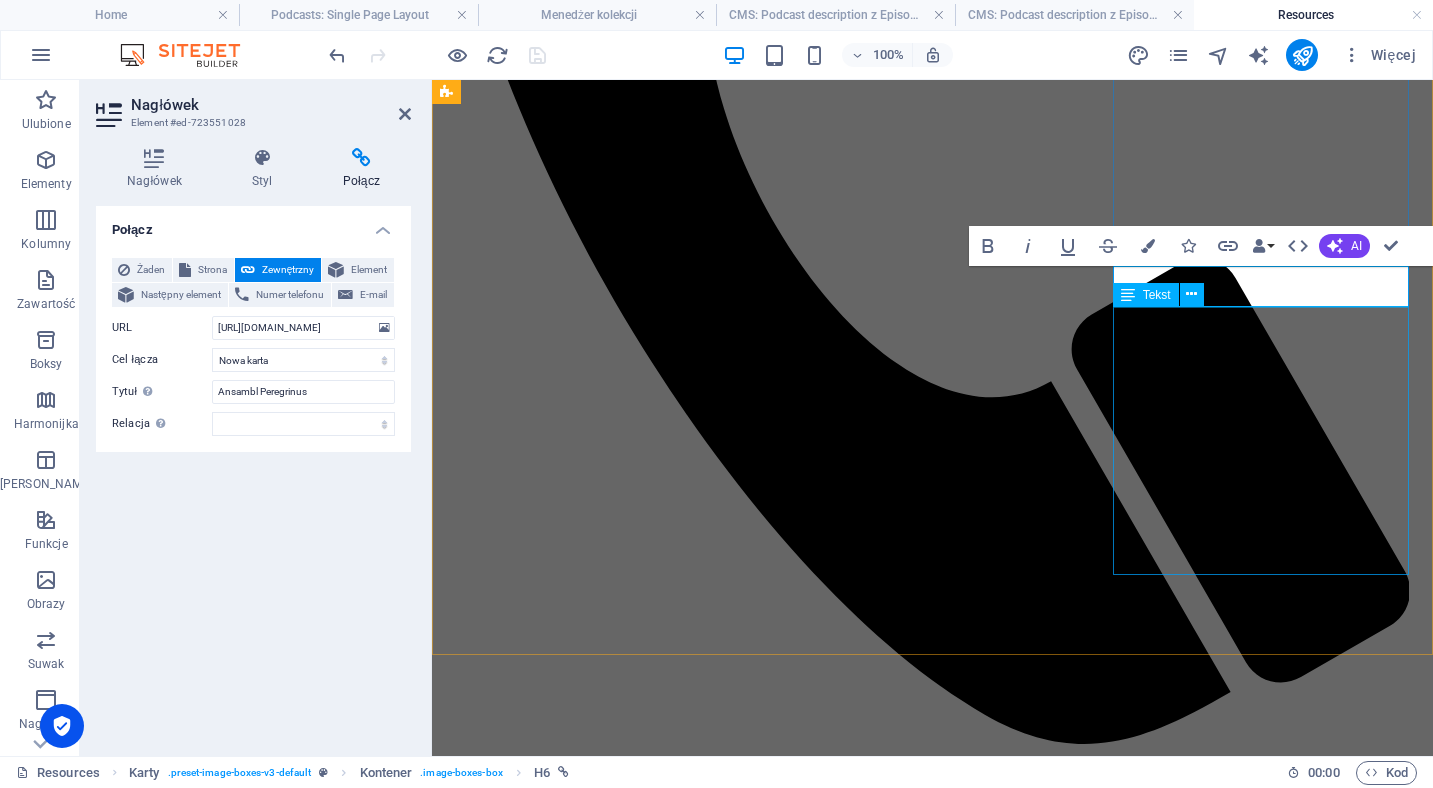 type 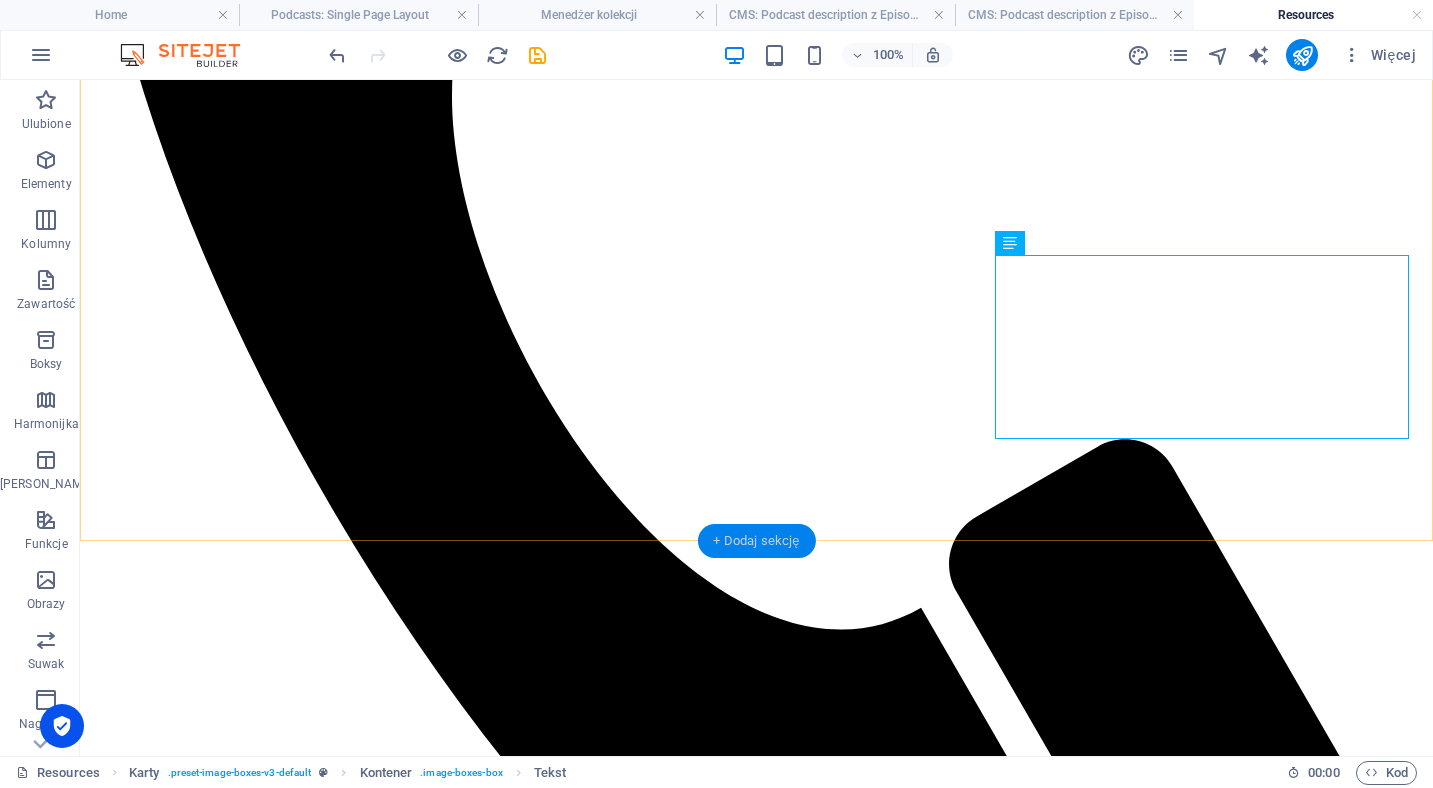 click on "+ Dodaj sekcję" at bounding box center (756, 541) 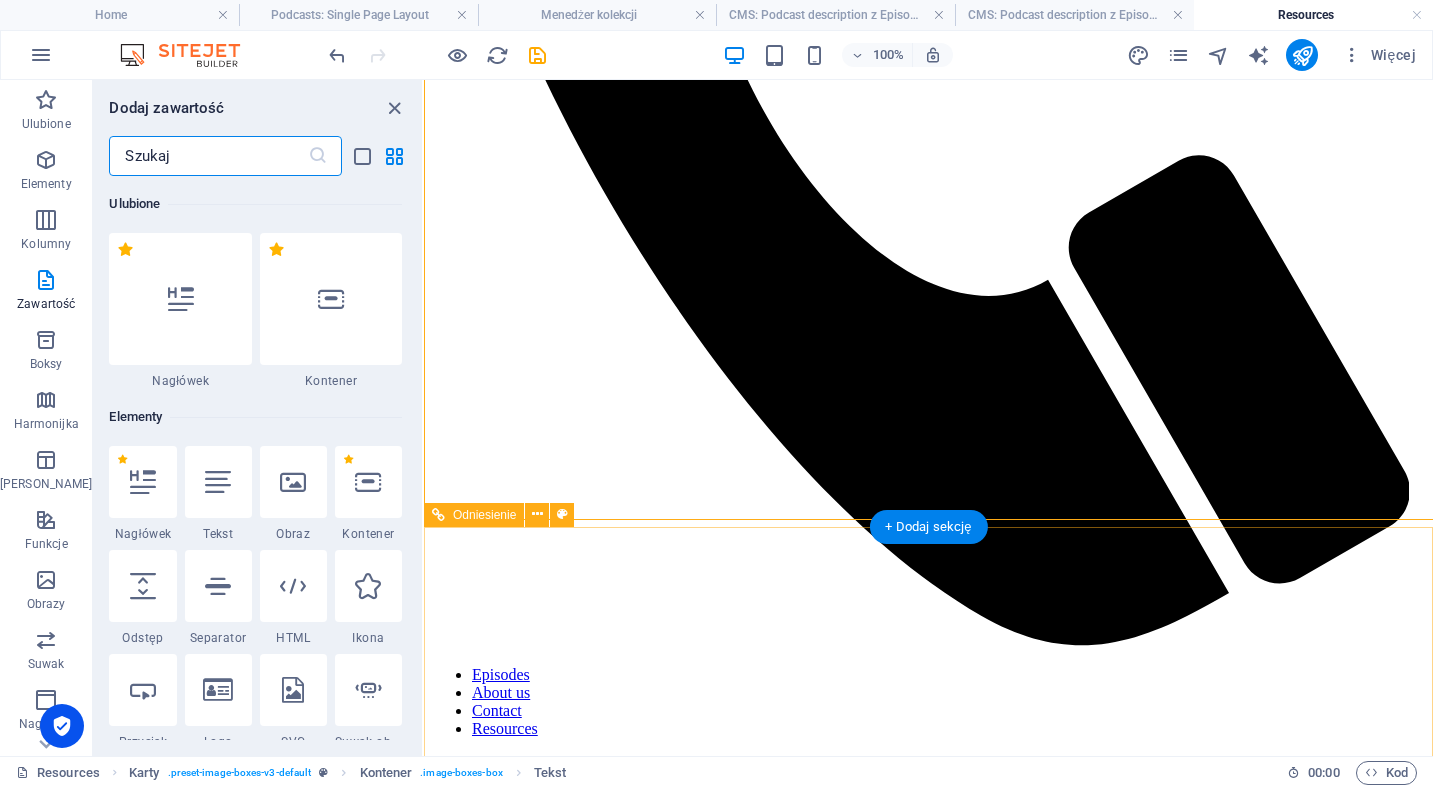 scroll, scrollTop: 864, scrollLeft: 0, axis: vertical 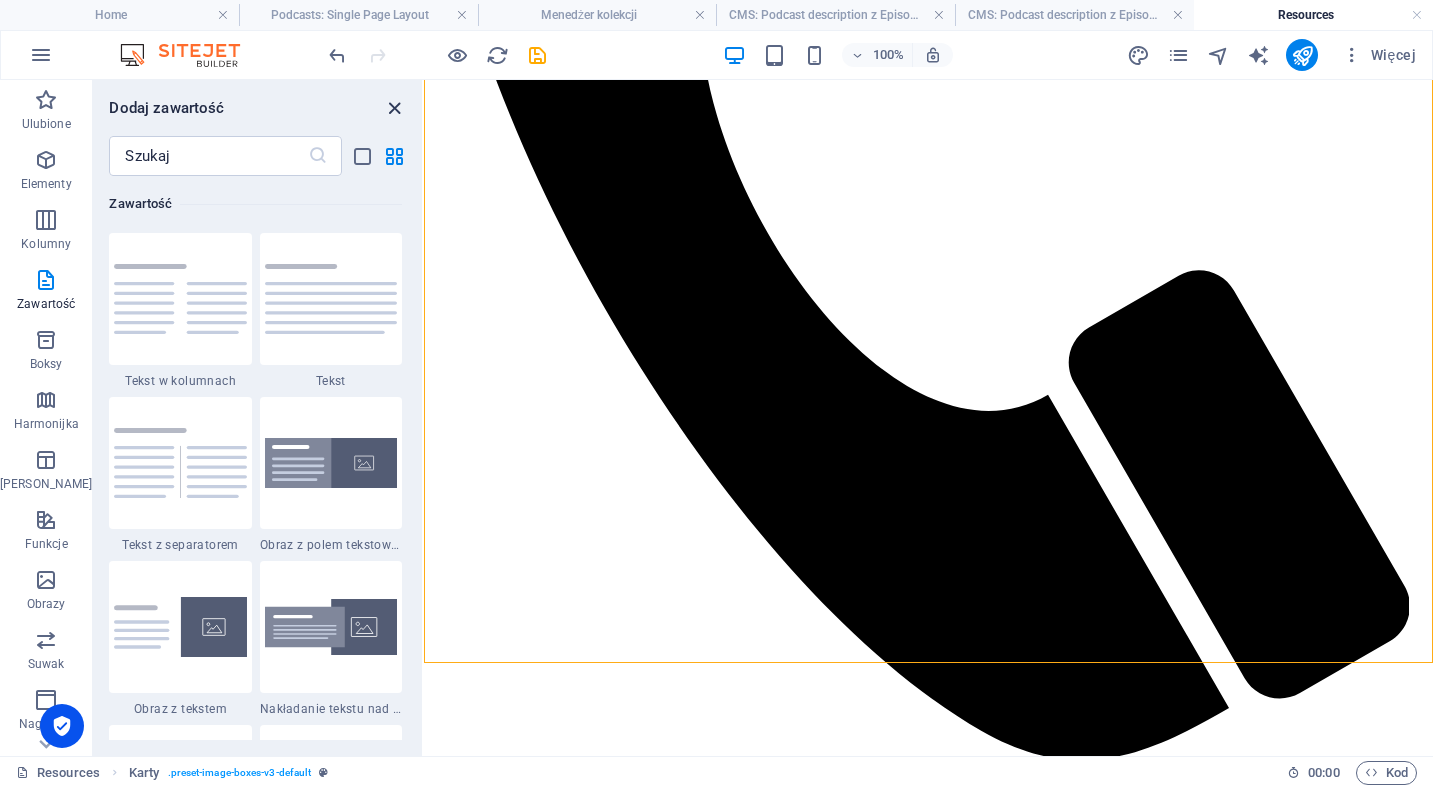 click at bounding box center (394, 108) 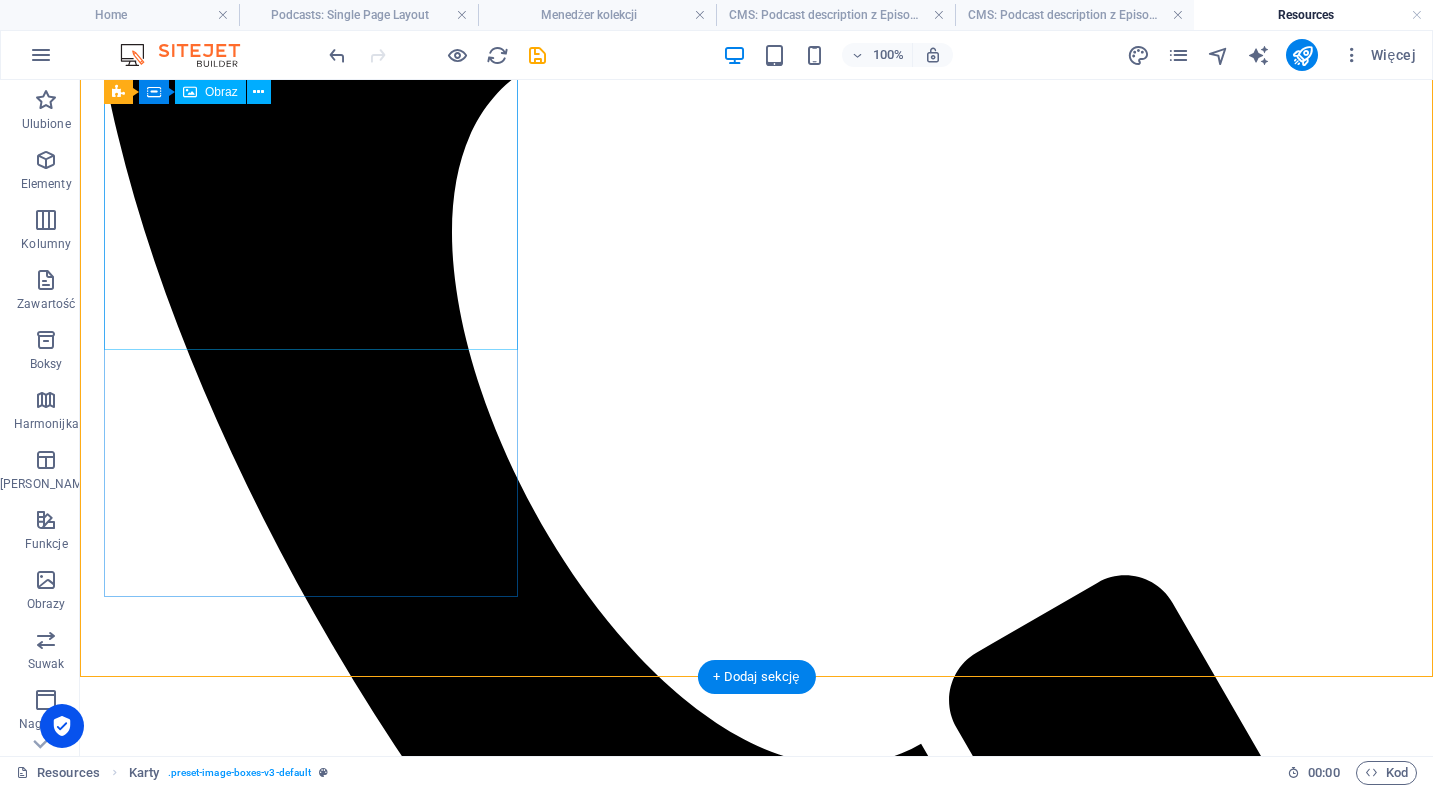 click at bounding box center [756, 2256] 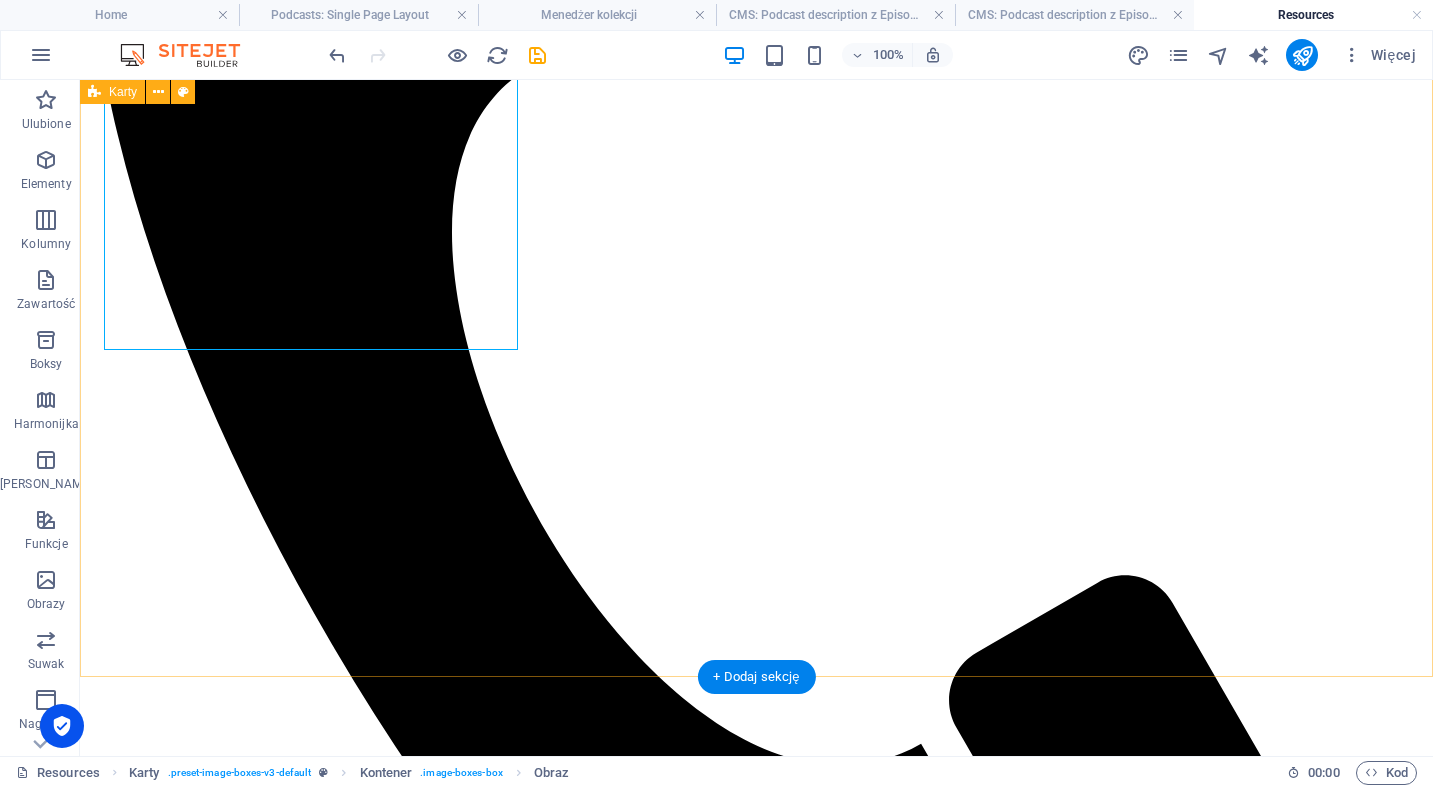 click on "Biblioteka Tatarska  is an online resource for anyone curious about the history, culture, and everyday life of the [DEMOGRAPHIC_DATA] community in [GEOGRAPHIC_DATA] — especially if you read Polish (or are on good terms with online translators). It hosts a growing digital collection of  books, magazines, press clippings, and archival materials  all about the [DEMOGRAPHIC_DATA]. Run by the  Supreme Muslim College of the [DEMOGRAPHIC_DATA] Religious Union in [GEOGRAPHIC_DATA] , the site is a valuable tool for research." at bounding box center [756, 3838] 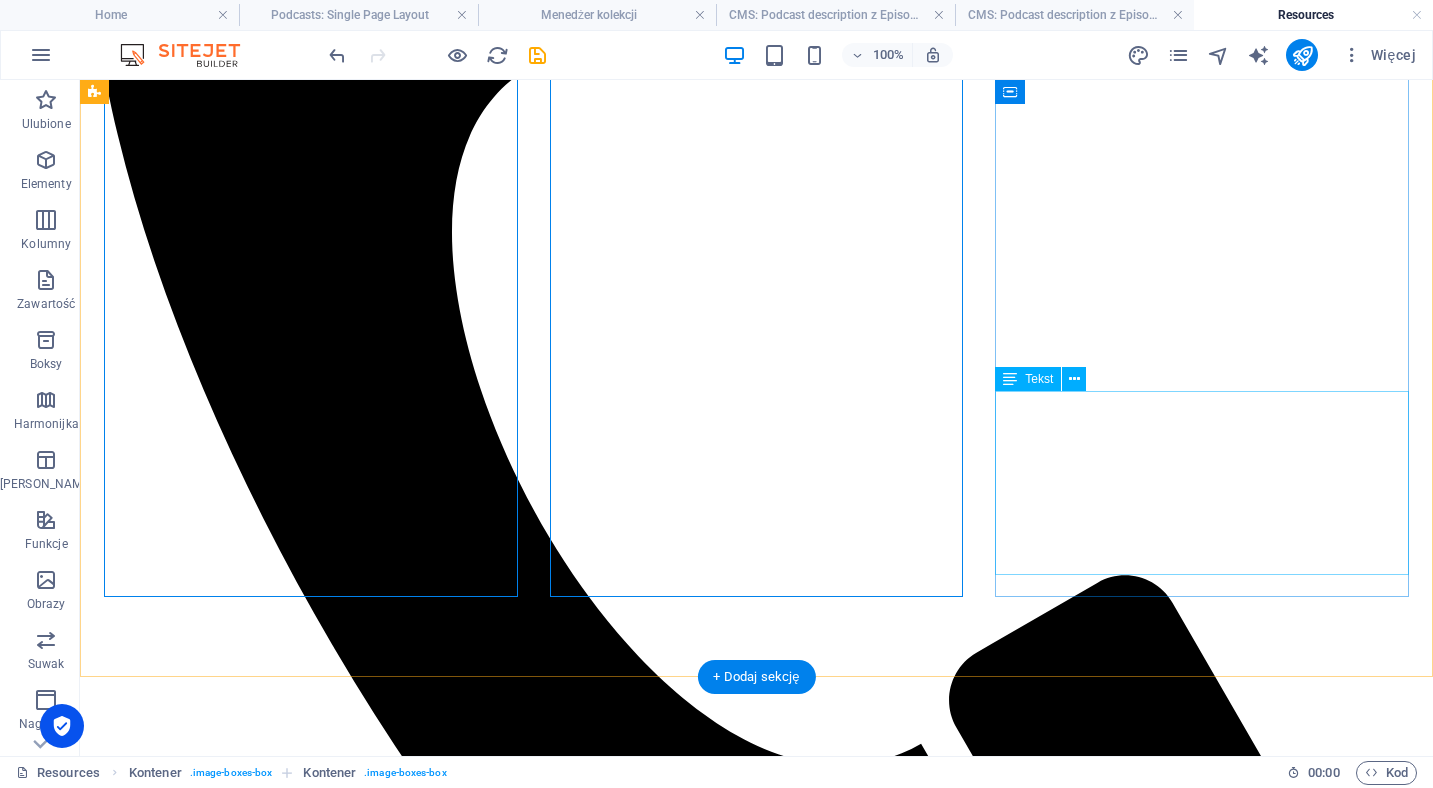 click on "Ansambl Peregrinus  is a  music ensemble  from [GEOGRAPHIC_DATA], known for its work in reconstructing traditional Tatar music. For over five years, the group collaborated with the Supreme Muslim College of the [DEMOGRAPHIC_DATA] Religious Union in the [GEOGRAPHIC_DATA] to revive ancient and contemporary Tatar melodies. Using old Russian and Tatar songbooks, they created a repertoire based on traditional tunes from [GEOGRAPHIC_DATA], [GEOGRAPHIC_DATA], and Bashkiria." at bounding box center [756, 4866] 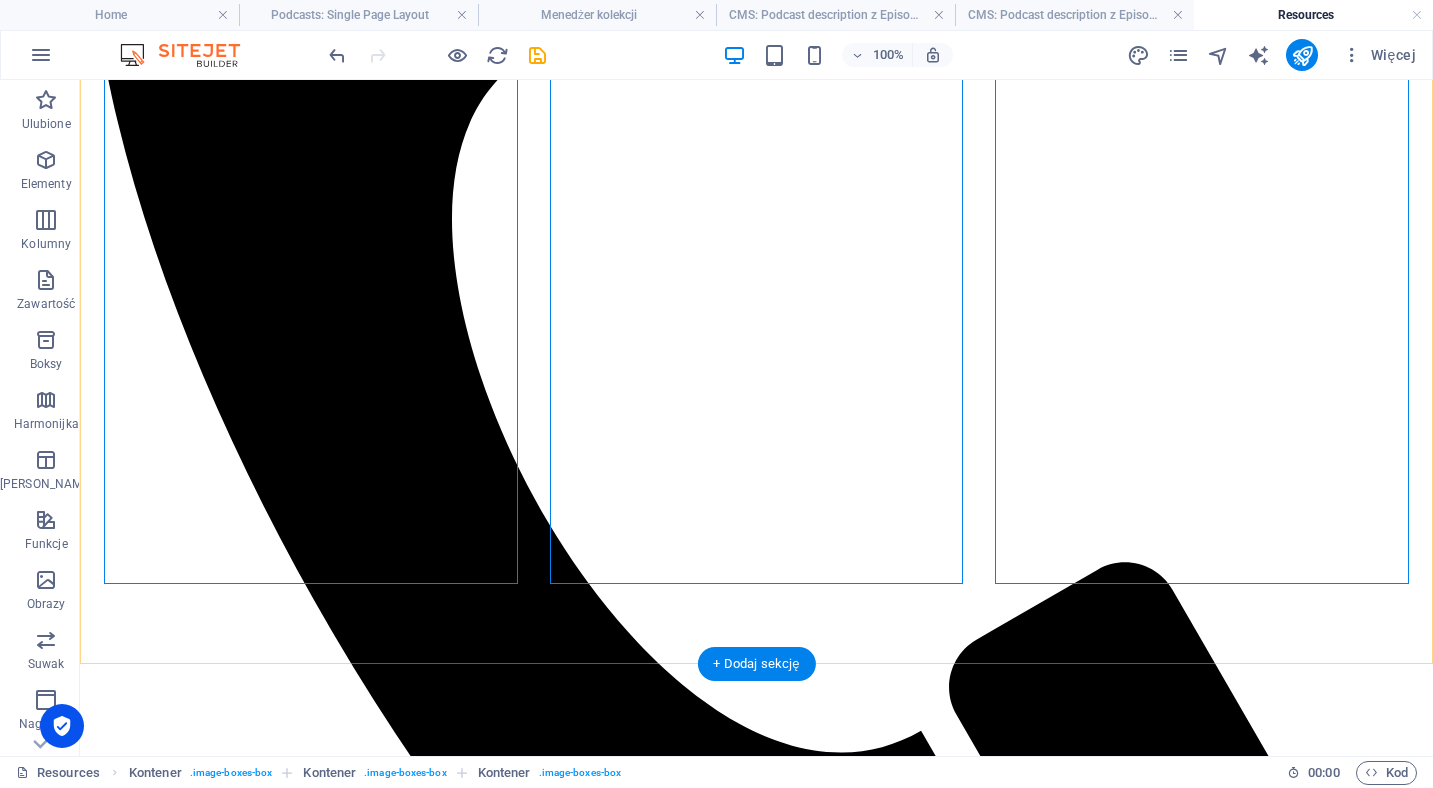 scroll, scrollTop: 797, scrollLeft: 0, axis: vertical 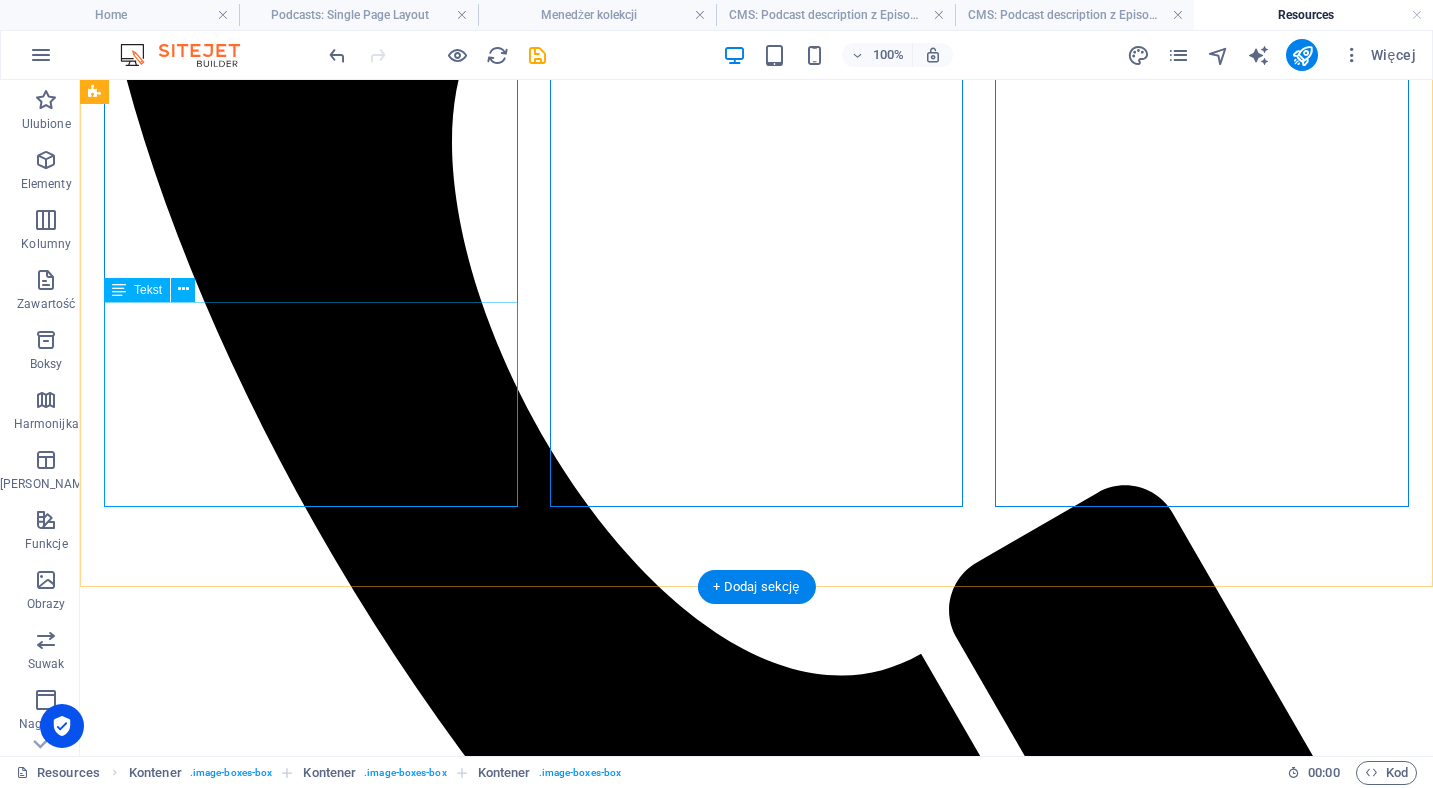 click on "The Tatar Trail (Polish: Szlak Tatarski)  in eastern [GEOGRAPHIC_DATA] features two marked routes that trace the cultural and historical presence of the [PERSON_NAME] [DEMOGRAPHIC_DATA] community. Whether on foot, by bike, or by car, the trail leads through a unique landscape dotted with  [DEMOGRAPHIC_DATA] ,  [DEMOGRAPHIC_DATA] ,  historic [DEMOGRAPHIC_DATA] , and  traditional wooden architecture , all set against the backdrop of  ancient, wild forests . You can find the map of the trail   here ." at bounding box center [756, 2713] 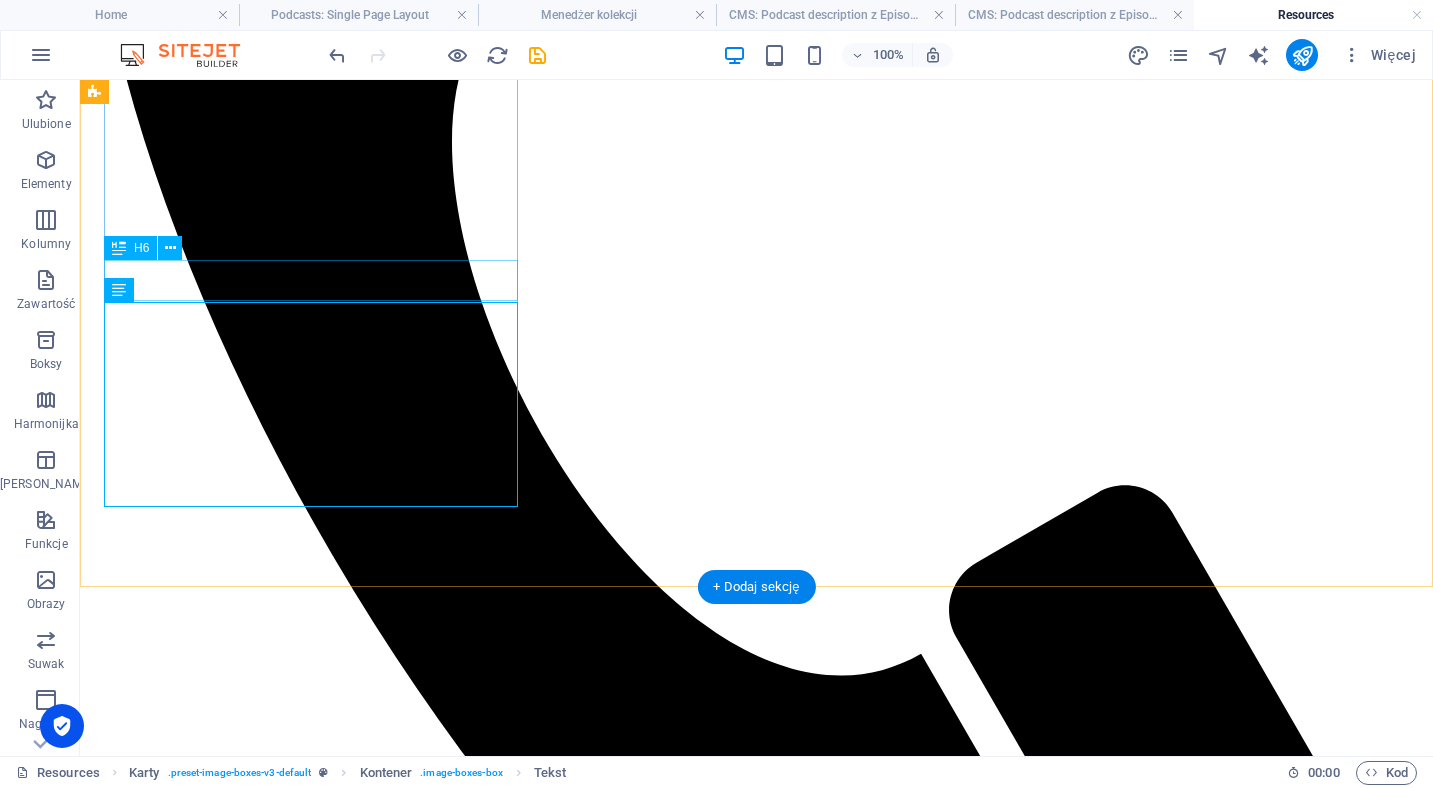 click on "The Tatar Trail" at bounding box center (756, 2646) 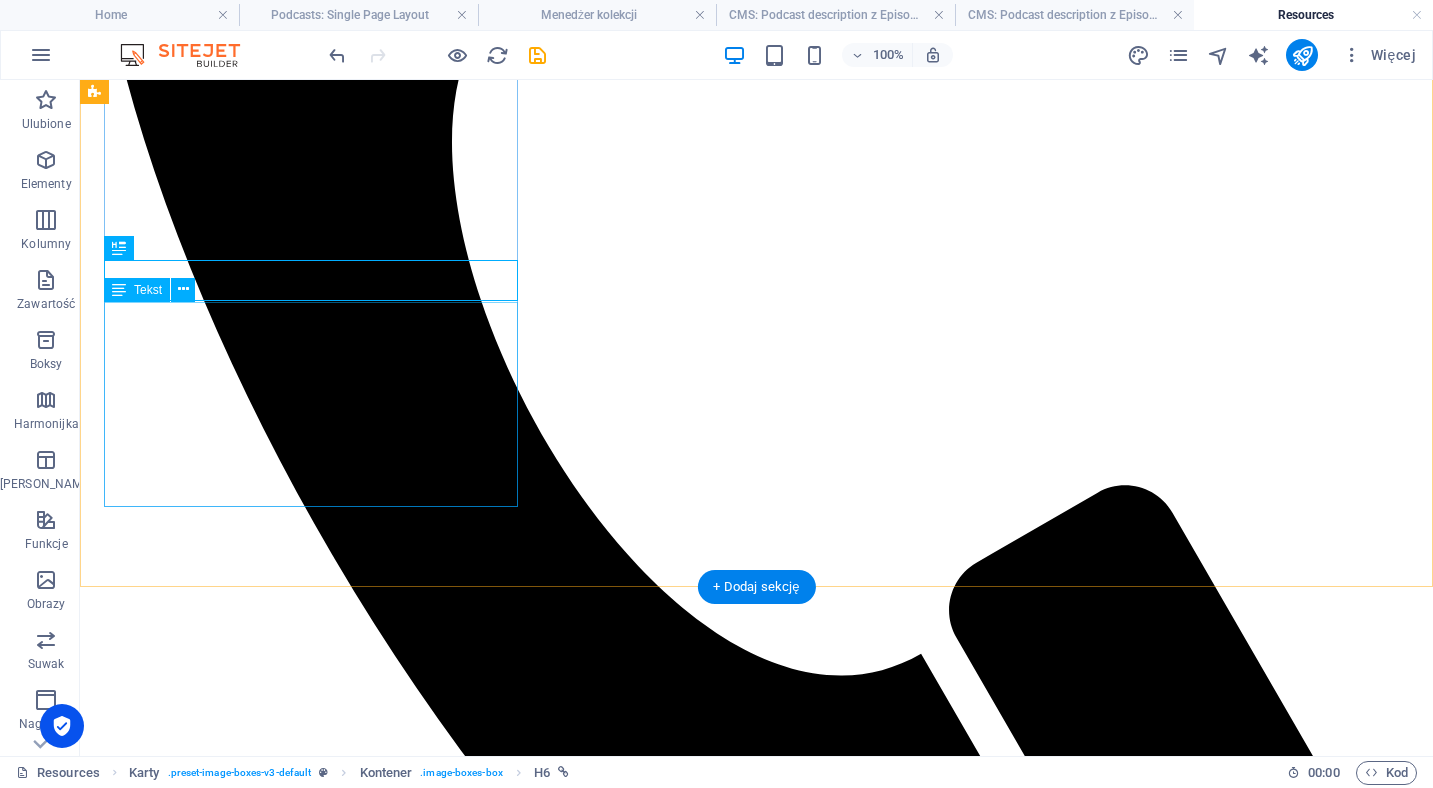 click on "The Tatar Trail (Polish: Szlak Tatarski)  in eastern [GEOGRAPHIC_DATA] features two marked routes that trace the cultural and historical presence of the [PERSON_NAME] [DEMOGRAPHIC_DATA] community. Whether on foot, by bike, or by car, the trail leads through a unique landscape dotted with  [DEMOGRAPHIC_DATA] ,  [DEMOGRAPHIC_DATA] ,  historic [DEMOGRAPHIC_DATA] , and  traditional wooden architecture , all set against the backdrop of  ancient, wild forests . You can find the map of the trail   here ." at bounding box center (756, 2713) 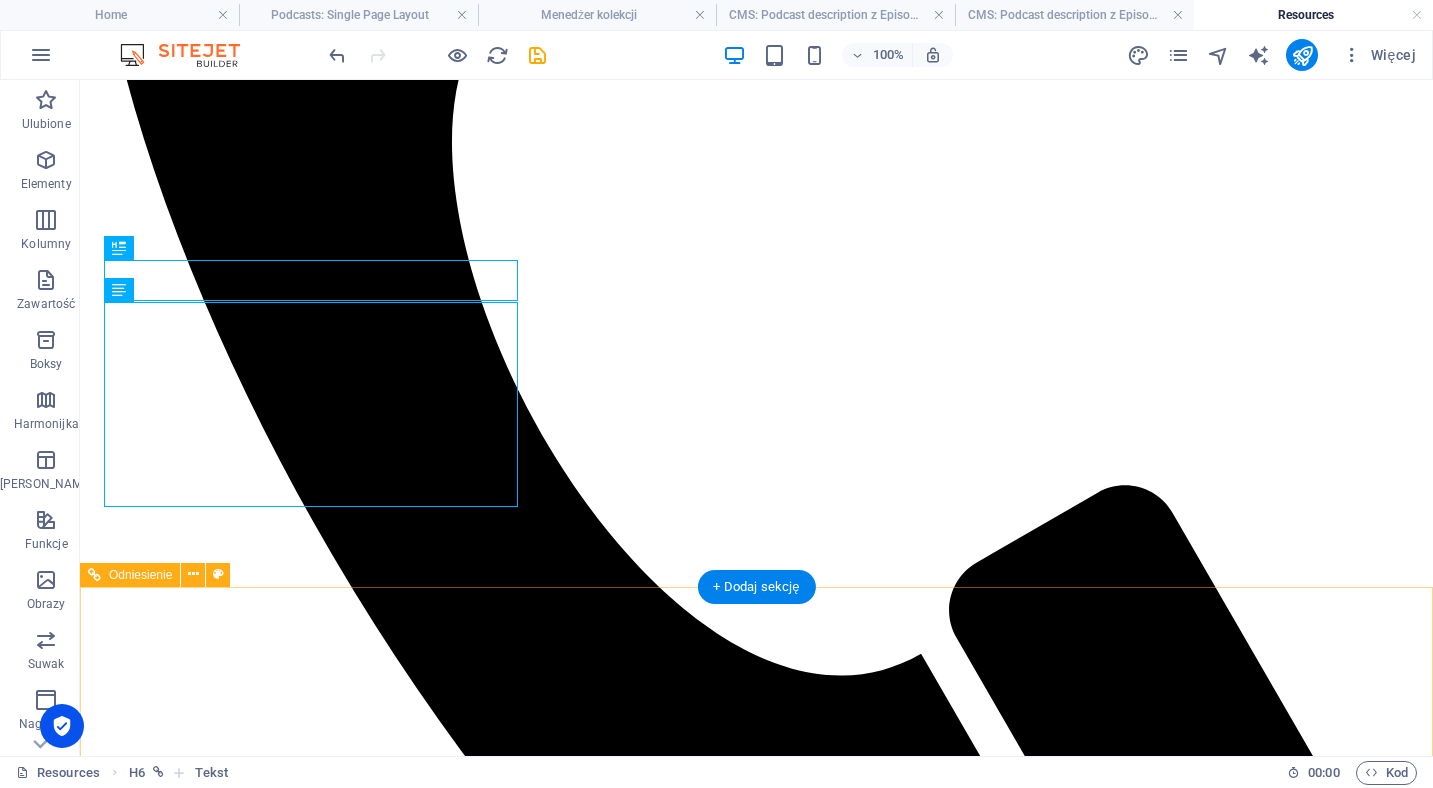 click on "All rights reserved     Copyright 2025   Privacy Policy" at bounding box center [756, 4973] 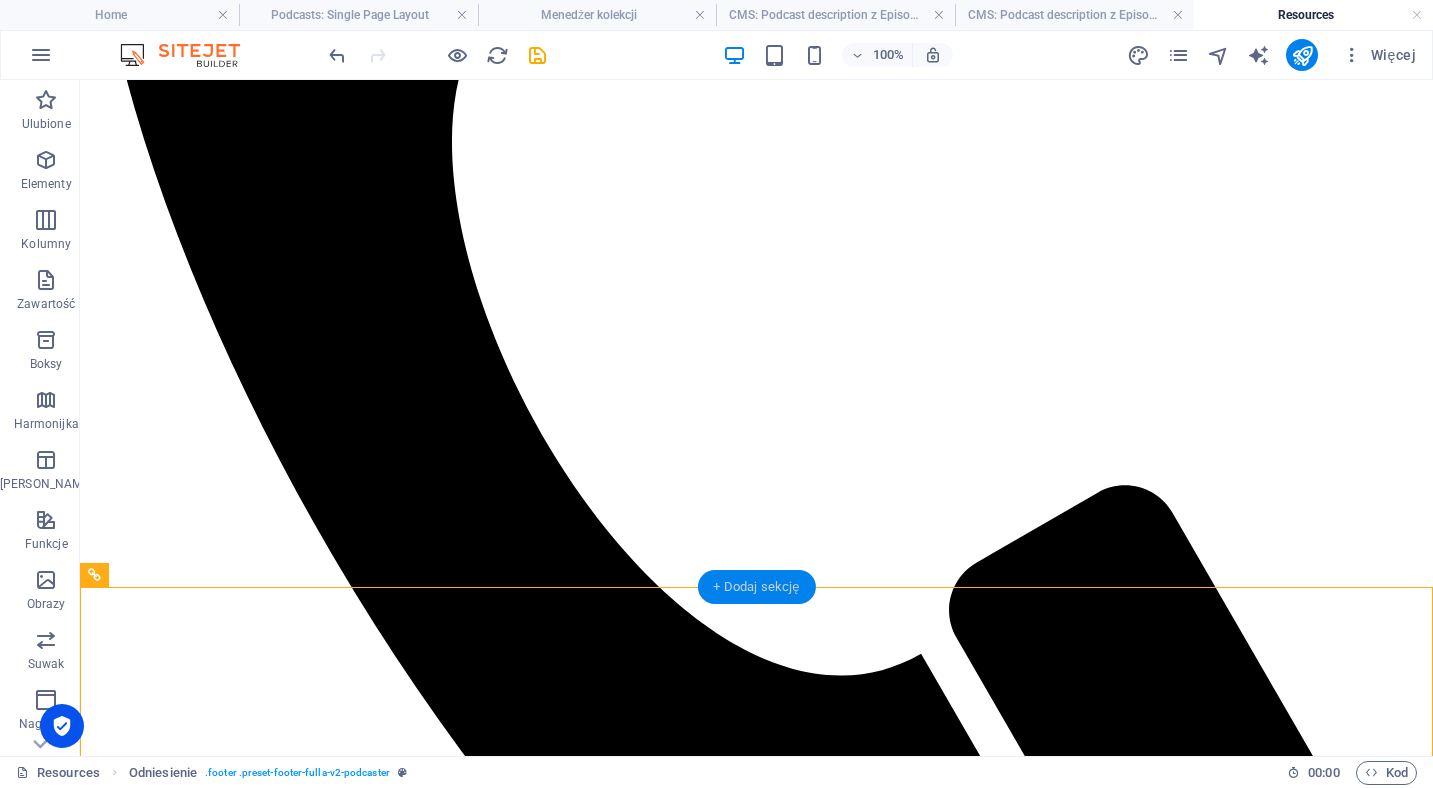 click on "+ Dodaj sekcję" at bounding box center [756, 587] 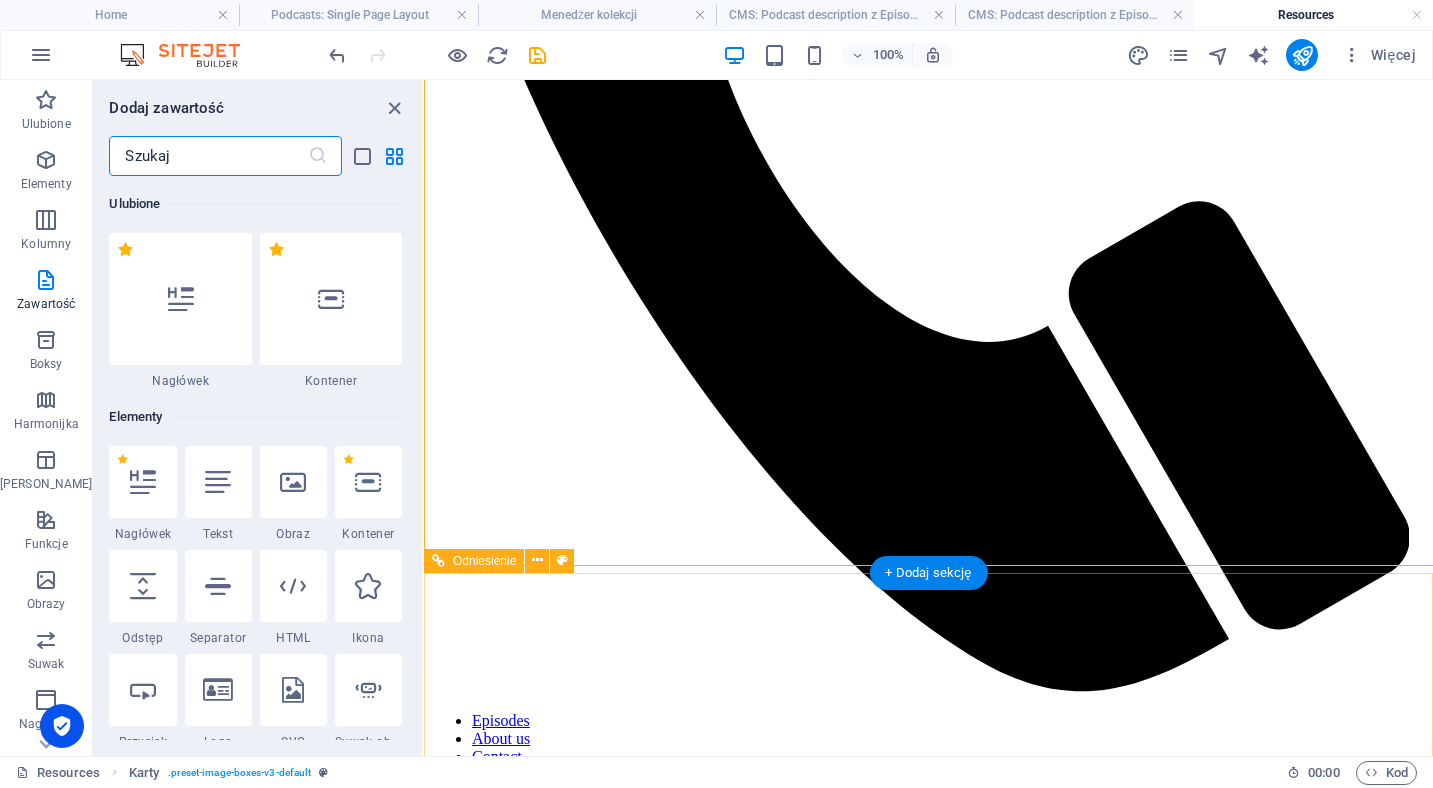 scroll, scrollTop: 818, scrollLeft: 0, axis: vertical 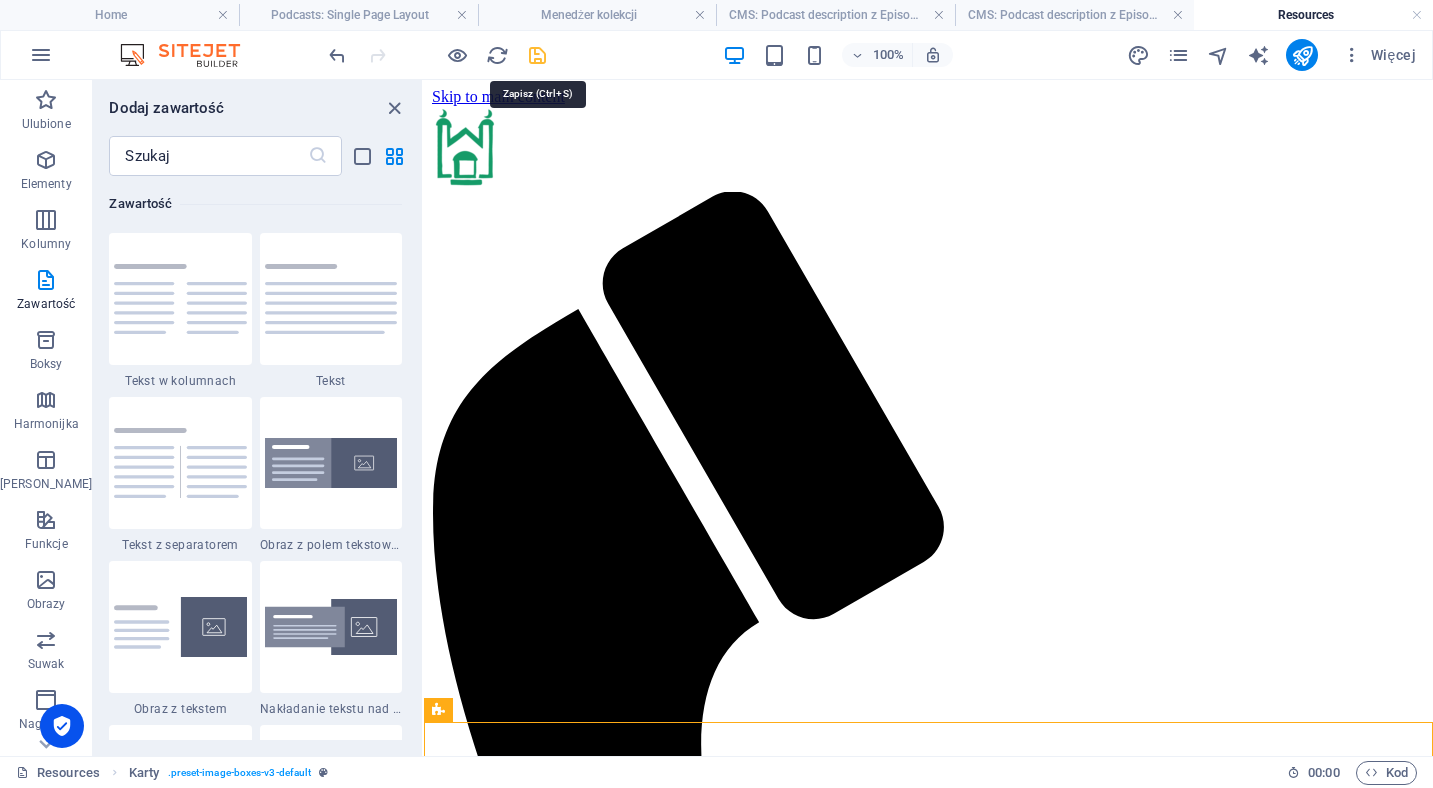 click at bounding box center [537, 55] 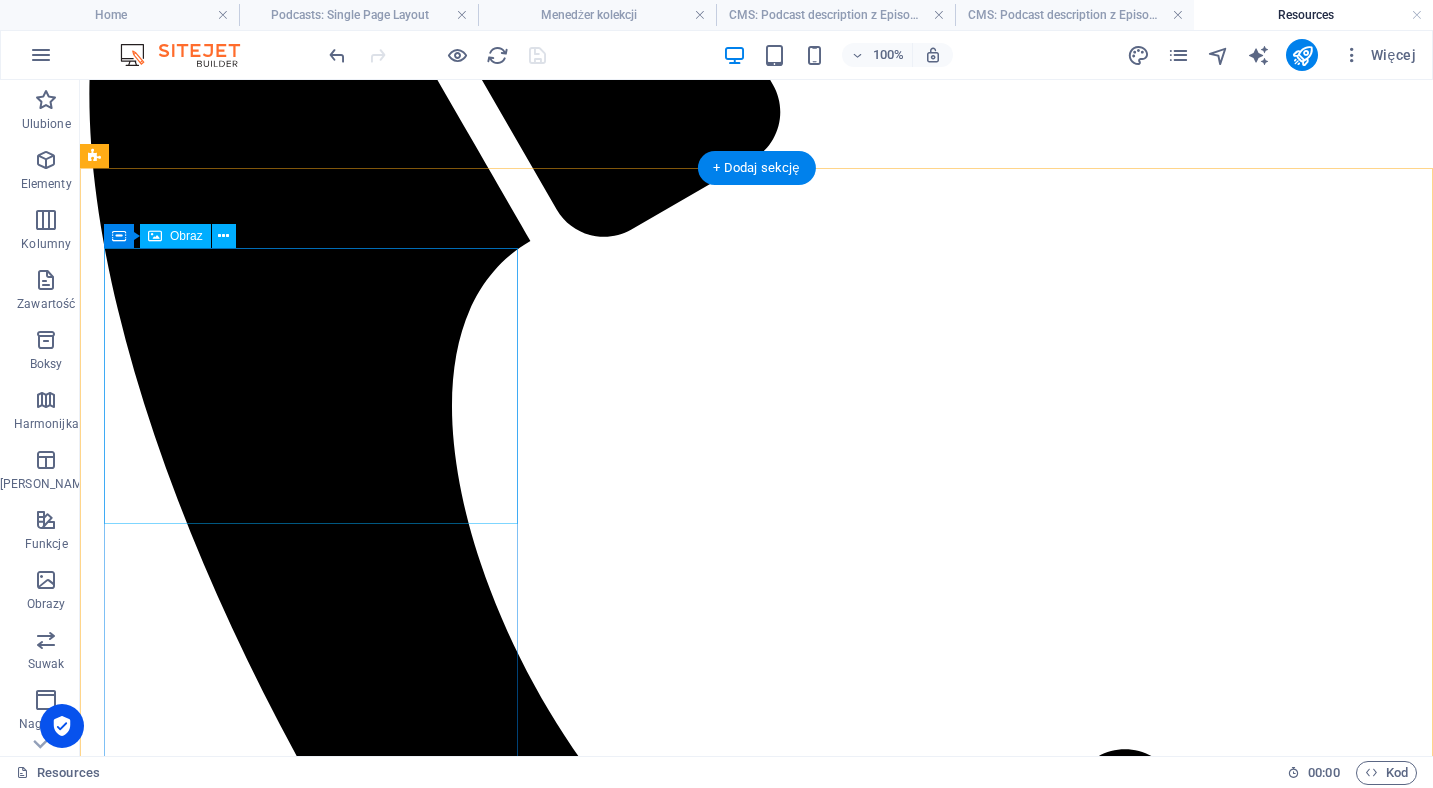 scroll, scrollTop: 563, scrollLeft: 0, axis: vertical 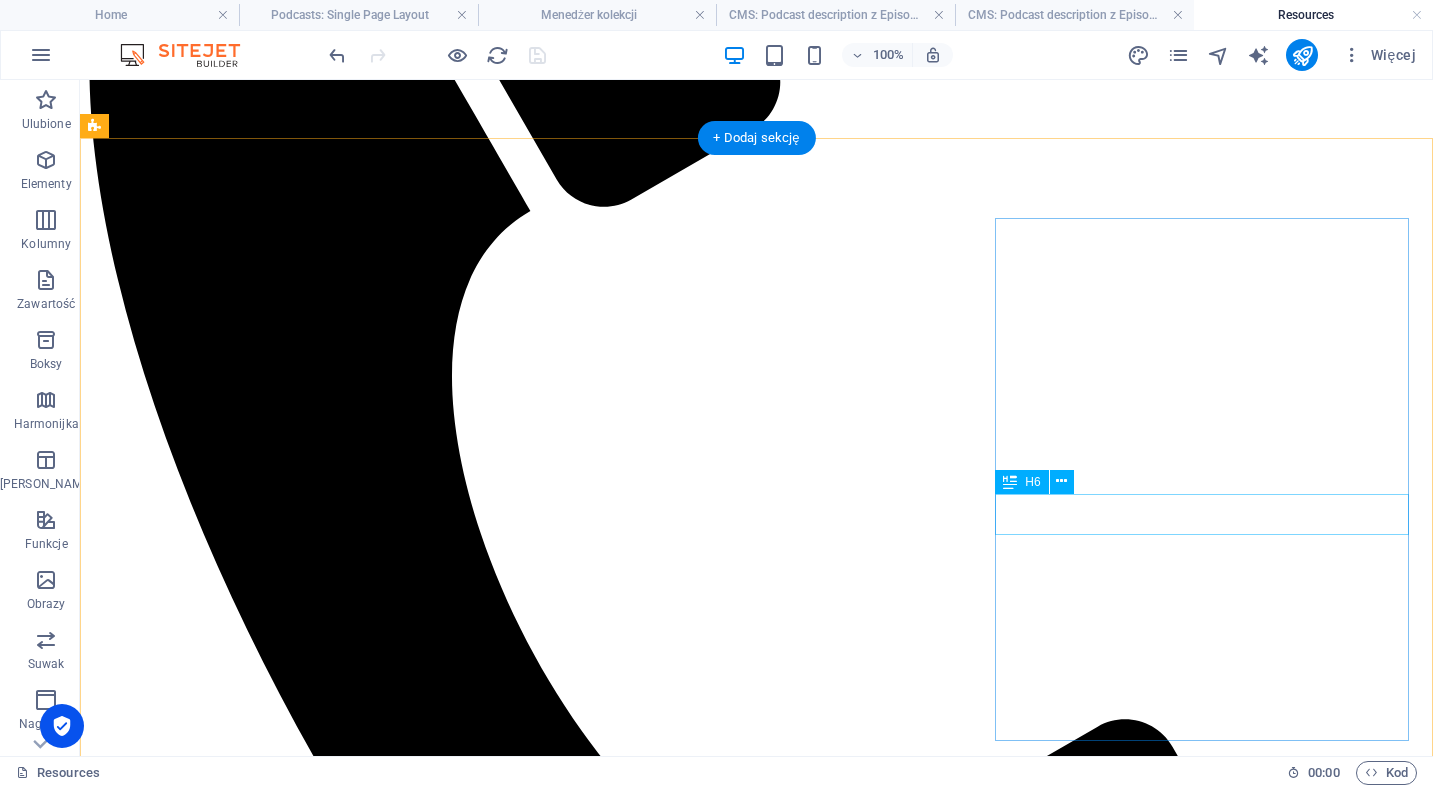 click on "Ansambl Peregrinus" at bounding box center (756, 4952) 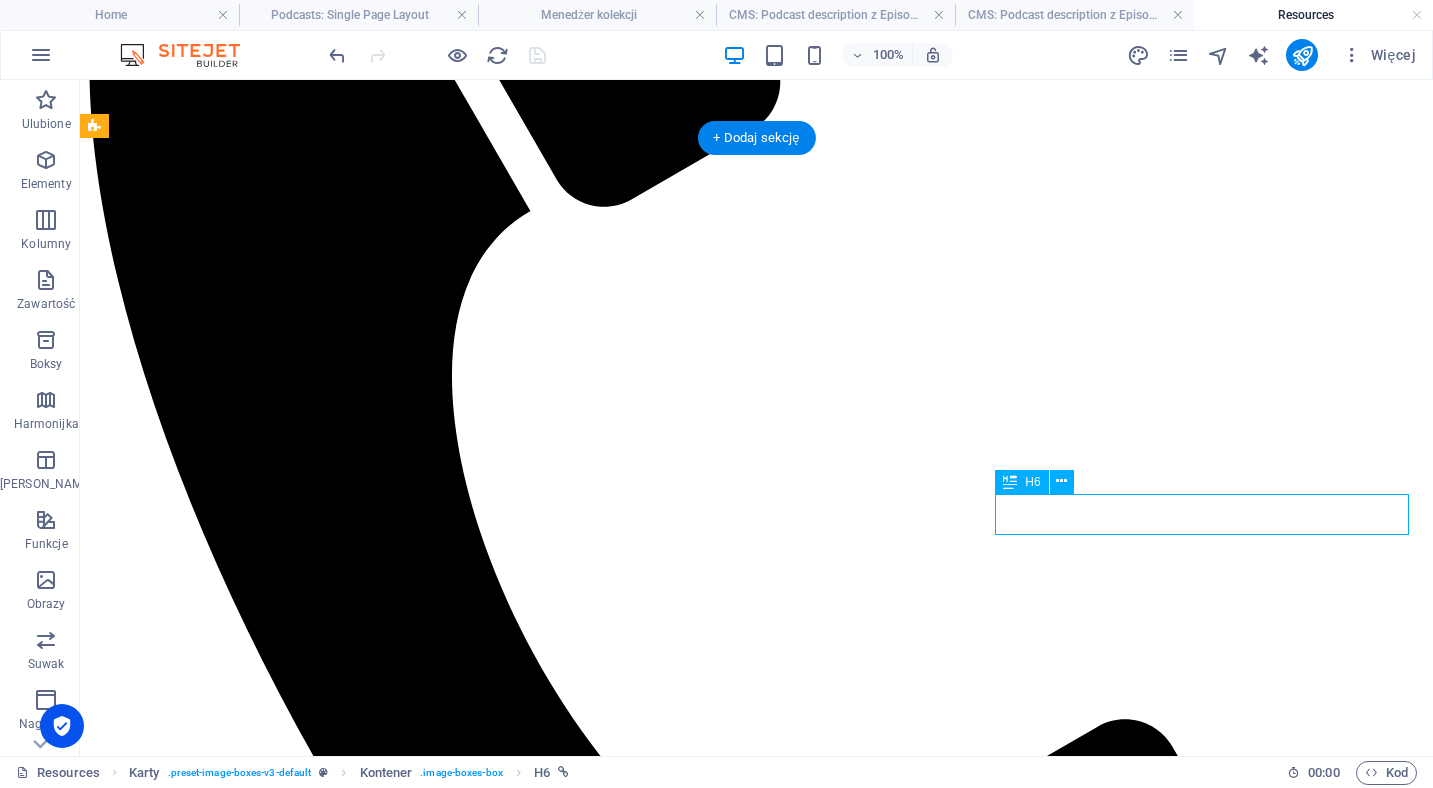 click on "Ansambl Peregrinus" at bounding box center [756, 4952] 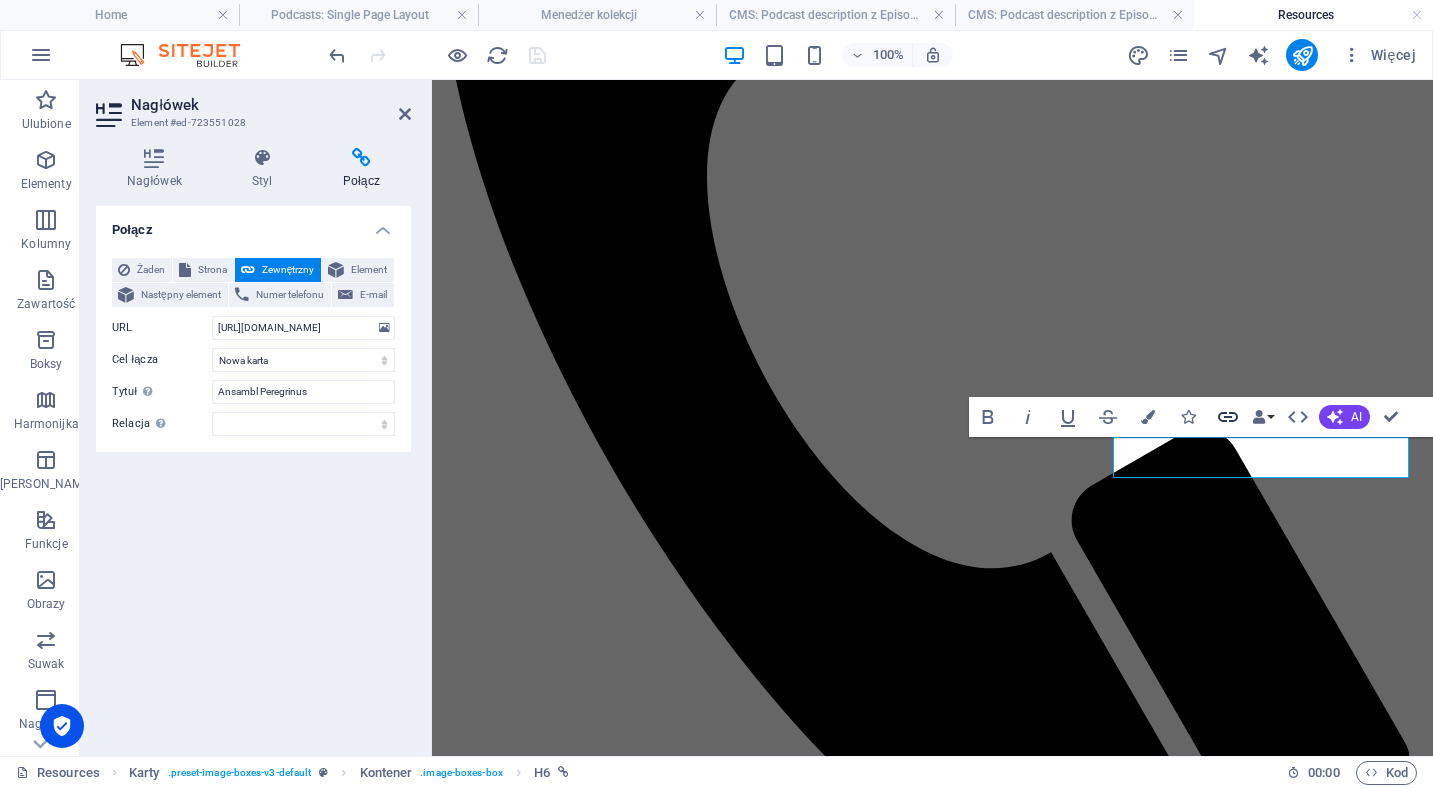 click 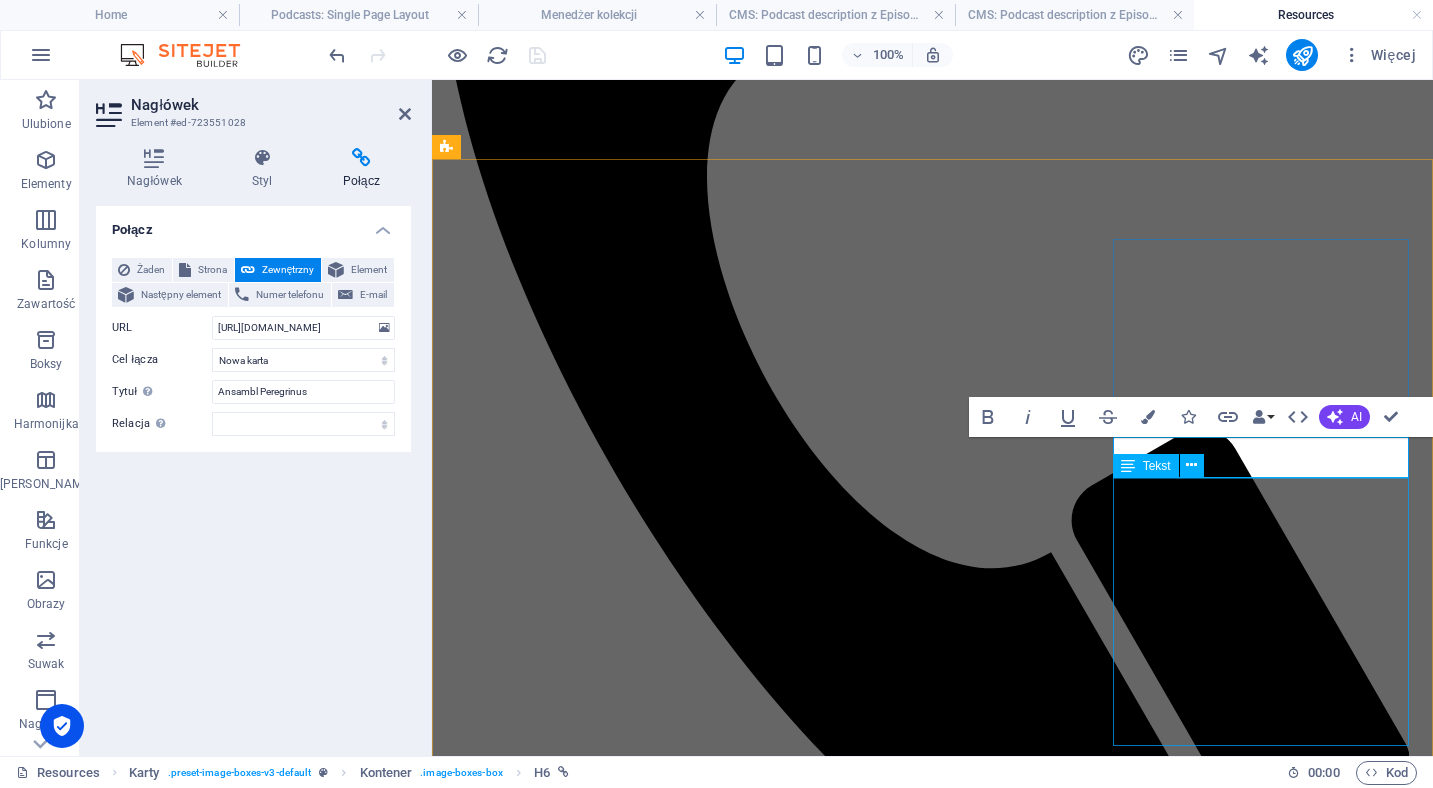 click on "Ansambl Peregrinus  is a  music ensemble  from [GEOGRAPHIC_DATA], known for its work in reconstructing traditional Tatar music. For over five years, the group collaborated with the Supreme Muslim College of the [DEMOGRAPHIC_DATA] Religious Union in the [GEOGRAPHIC_DATA] to revive ancient and contemporary Tatar melodies. Using old Russian and Tatar songbooks, they created a repertoire based on traditional tunes from [GEOGRAPHIC_DATA], [GEOGRAPHIC_DATA], and Bashkiria." at bounding box center [932, 3883] 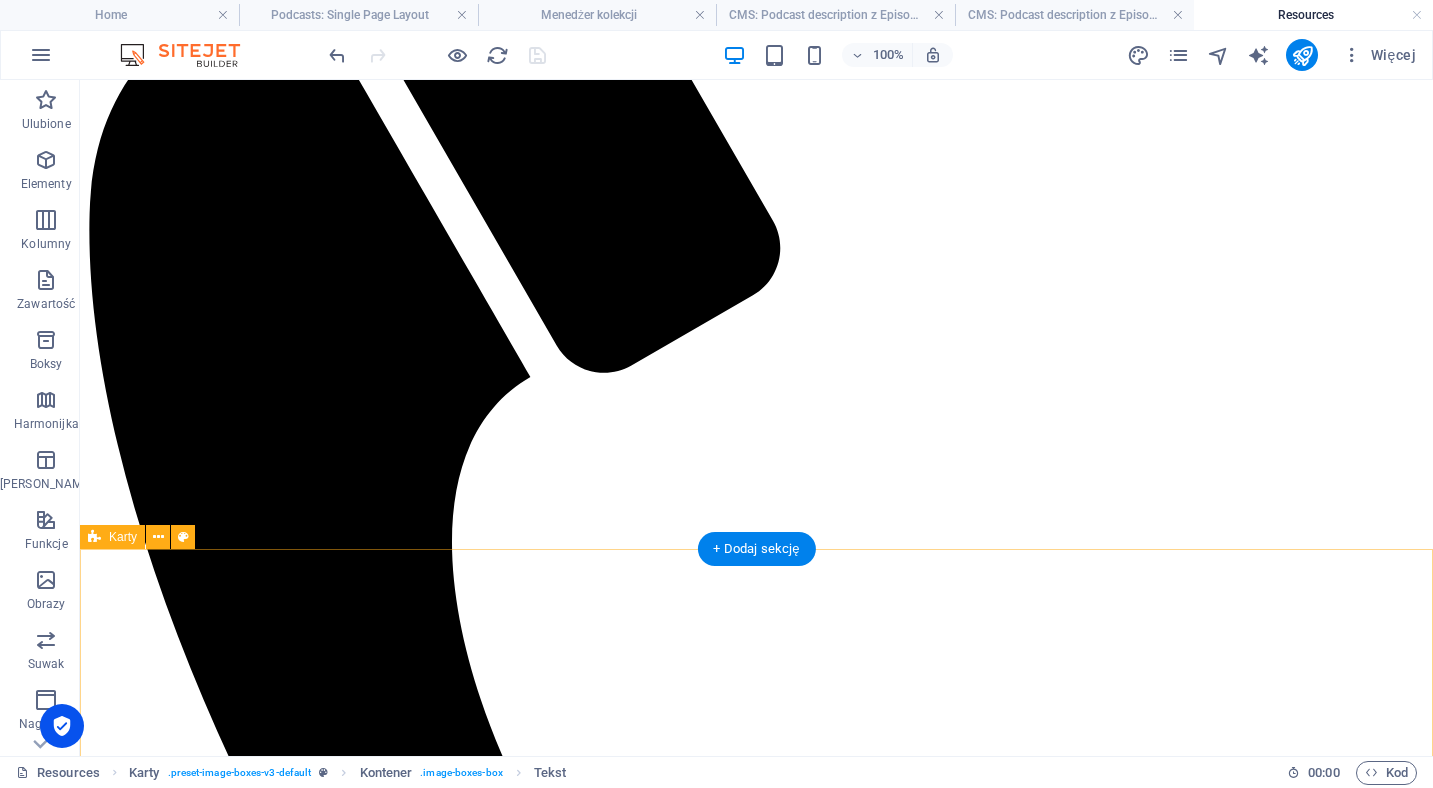 scroll, scrollTop: 0, scrollLeft: 0, axis: both 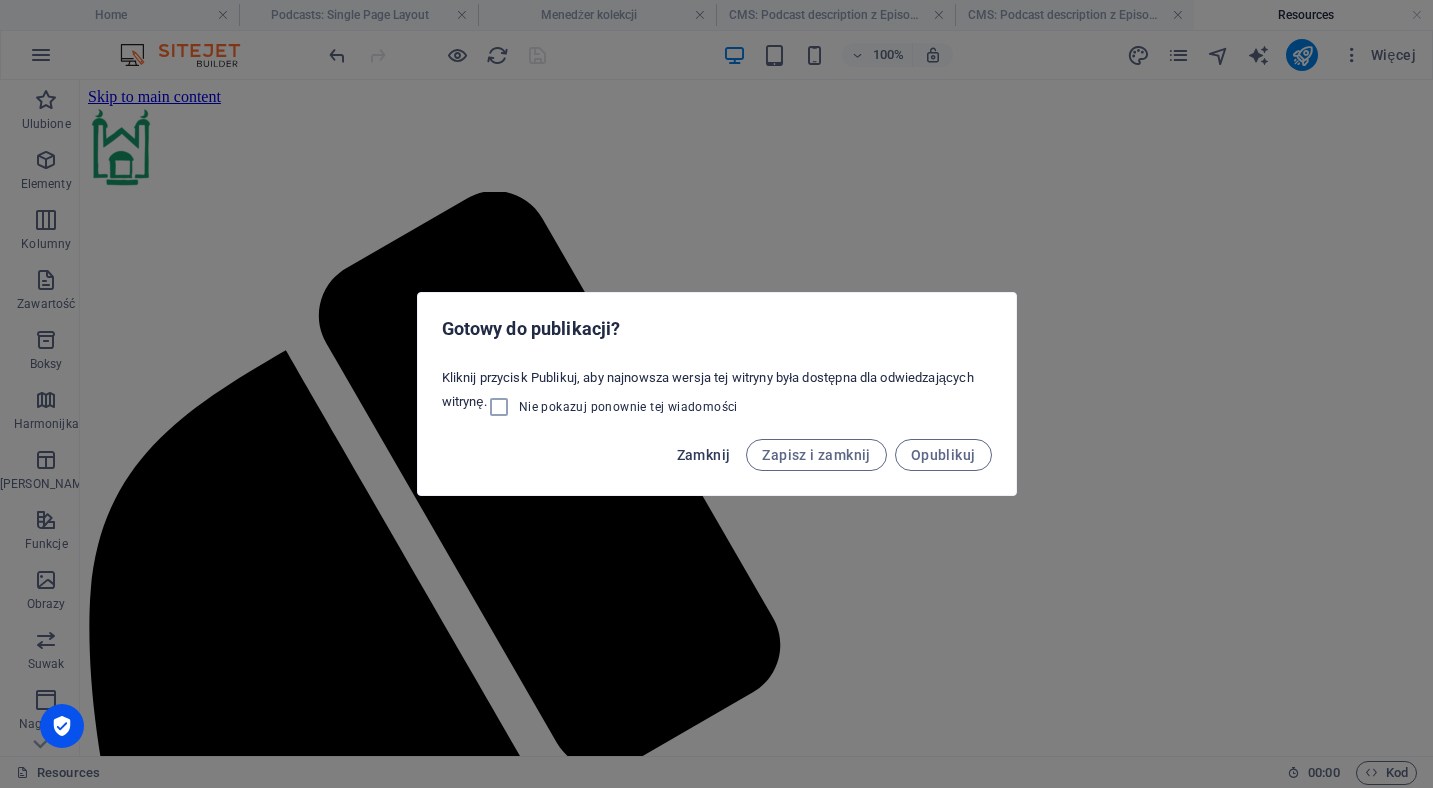 click on "Zamknij" at bounding box center (704, 455) 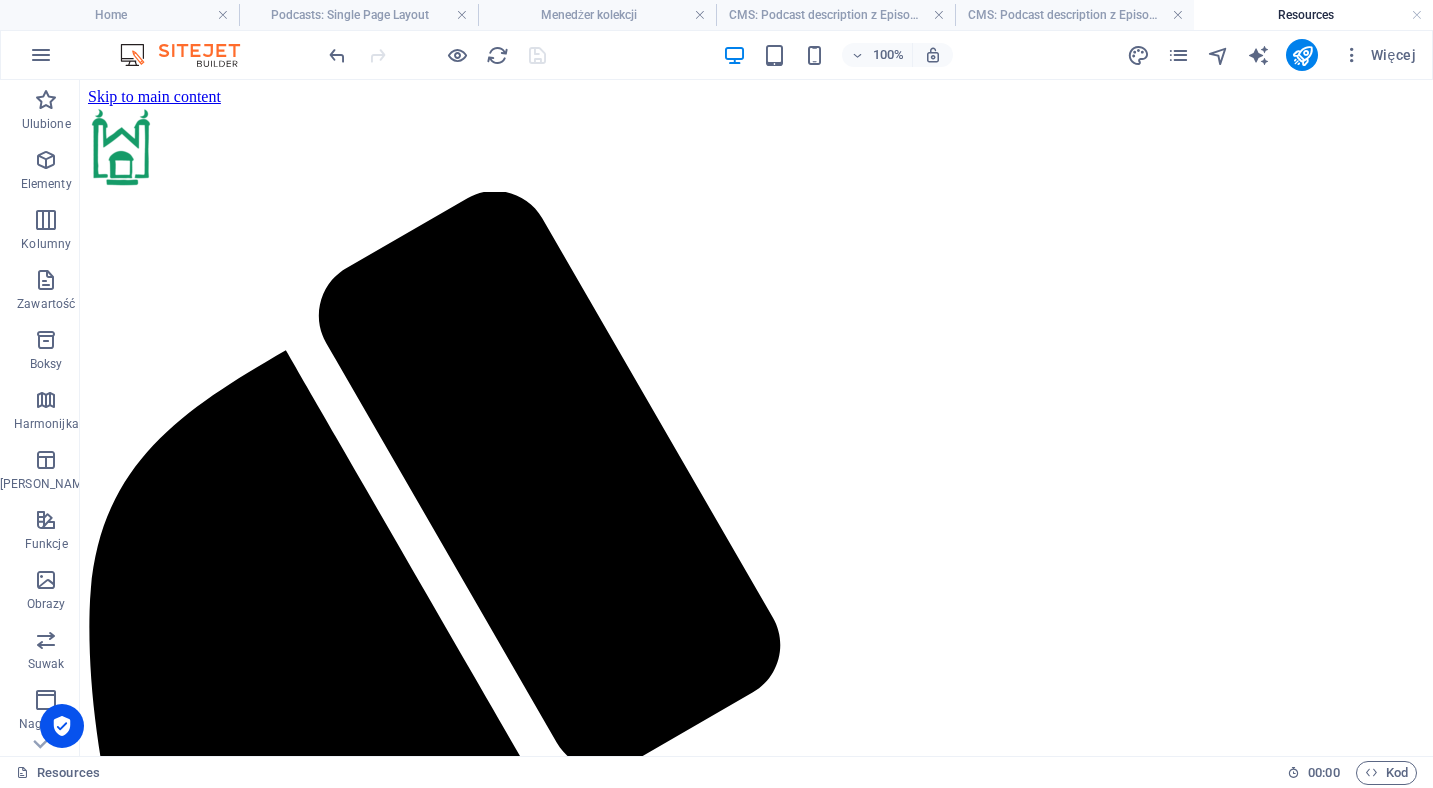 click on "100% Więcej" at bounding box center [716, 55] 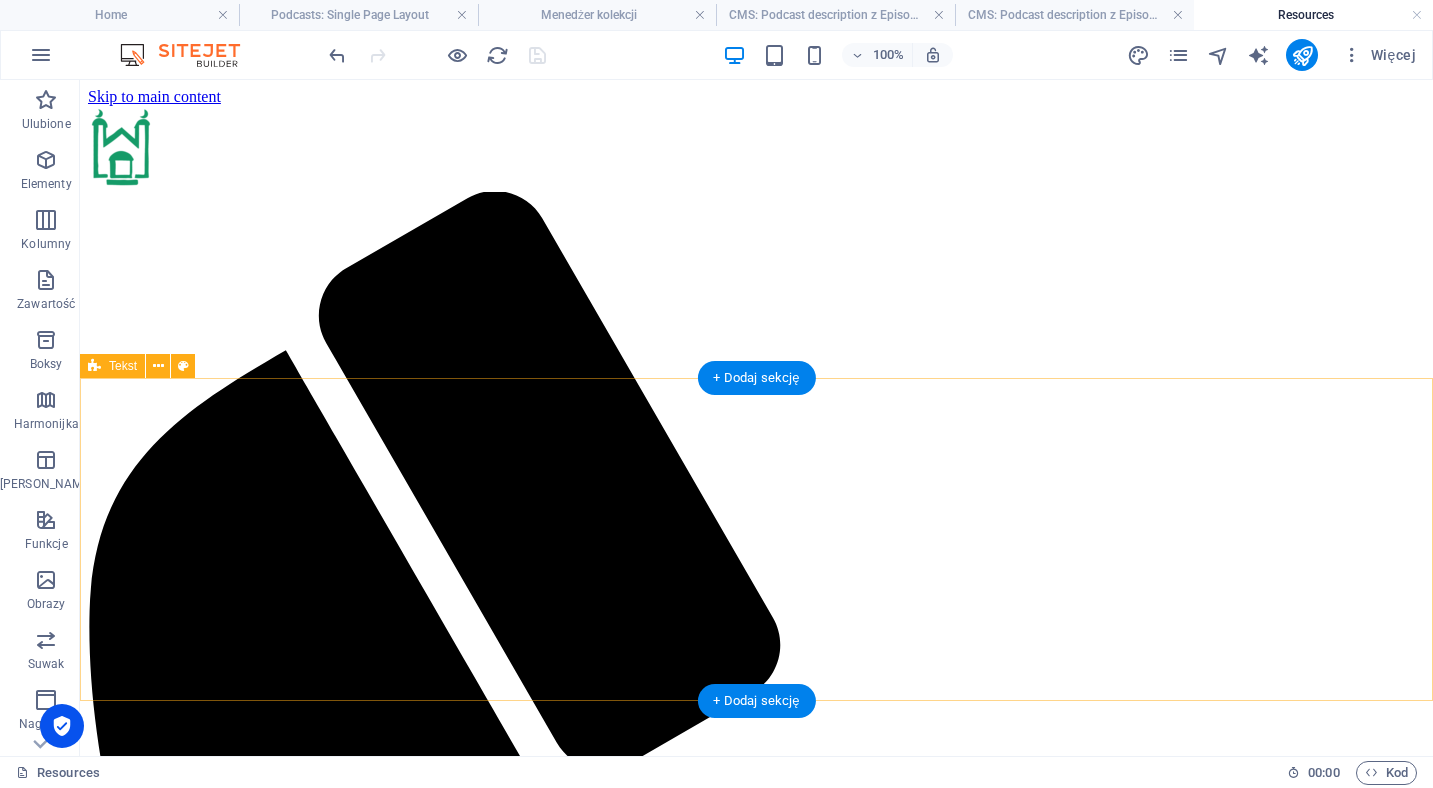 click on "Resources Below is our selection of resources dedicated to the rich heritage of [DEMOGRAPHIC_DATA] in [GEOGRAPHIC_DATA]. Follow the  Tatar Trail , a cultural route through historic Tatar villages in [GEOGRAPHIC_DATA]; browse the  Tatar Digital Library , featuring books, documents, and photographs that showcase Tatar history and identity; and enjoy the sounds of a  music group reviving traditional Tatar melodies . All links open in new tabs." at bounding box center (756, 2415) 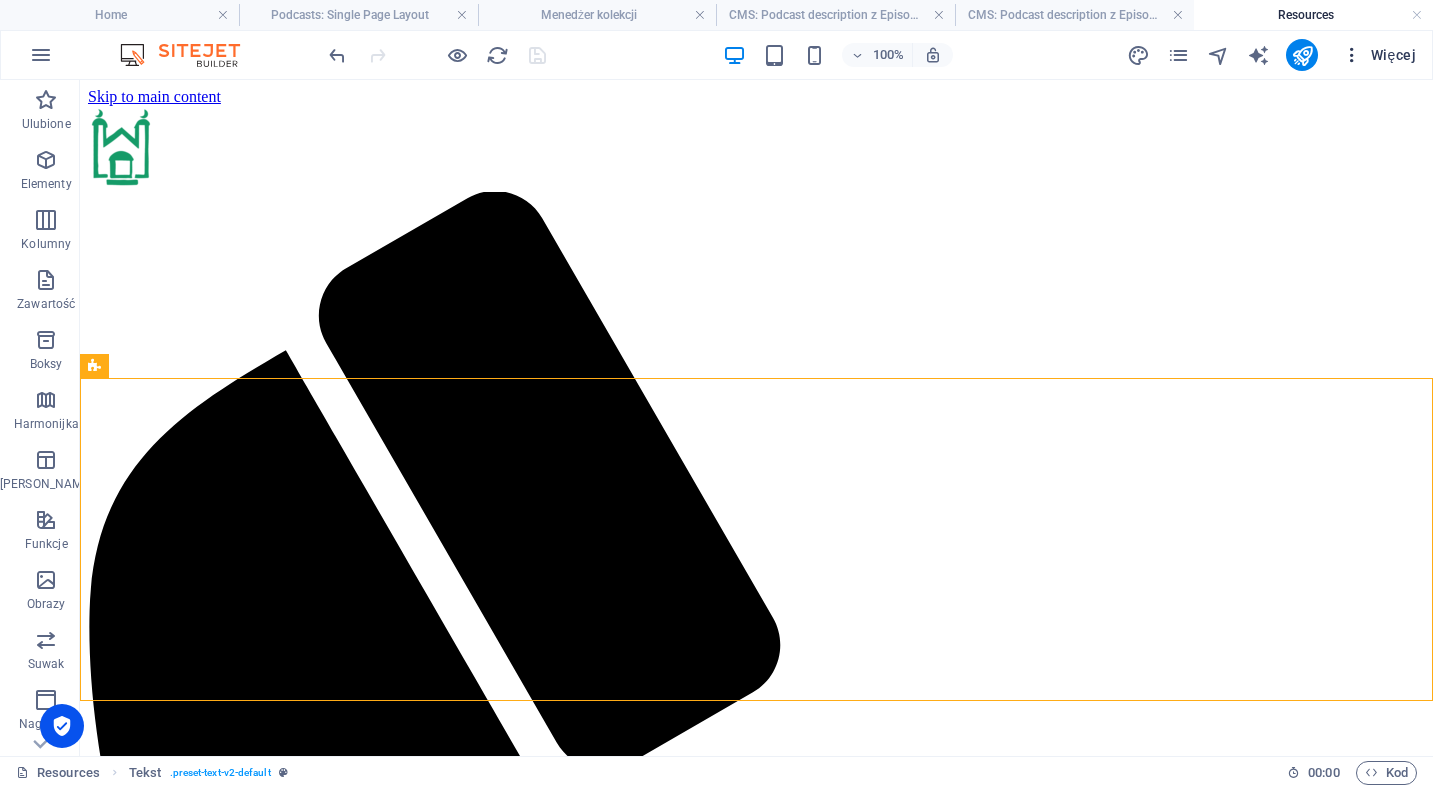 click on "Więcej" at bounding box center [1379, 55] 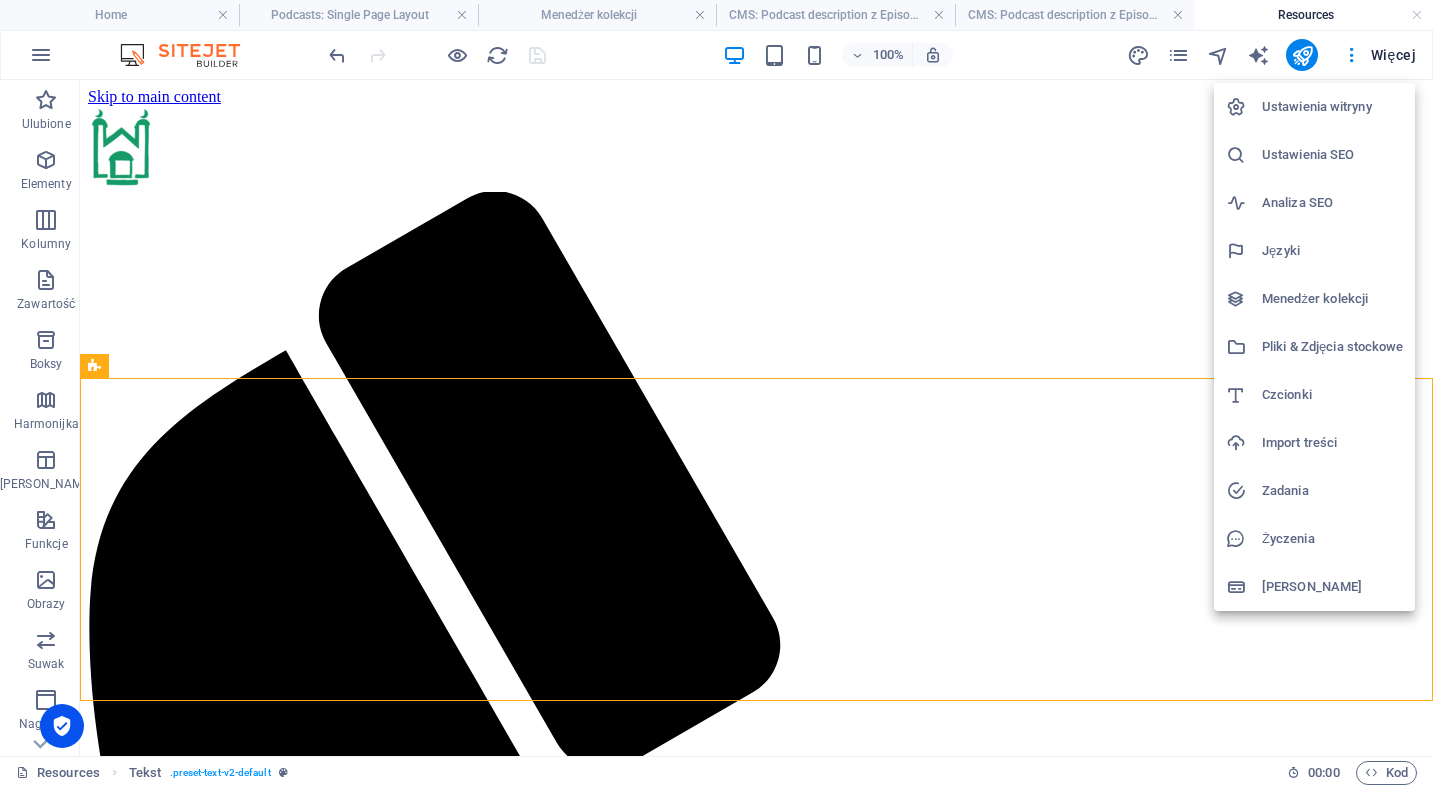 click at bounding box center [716, 394] 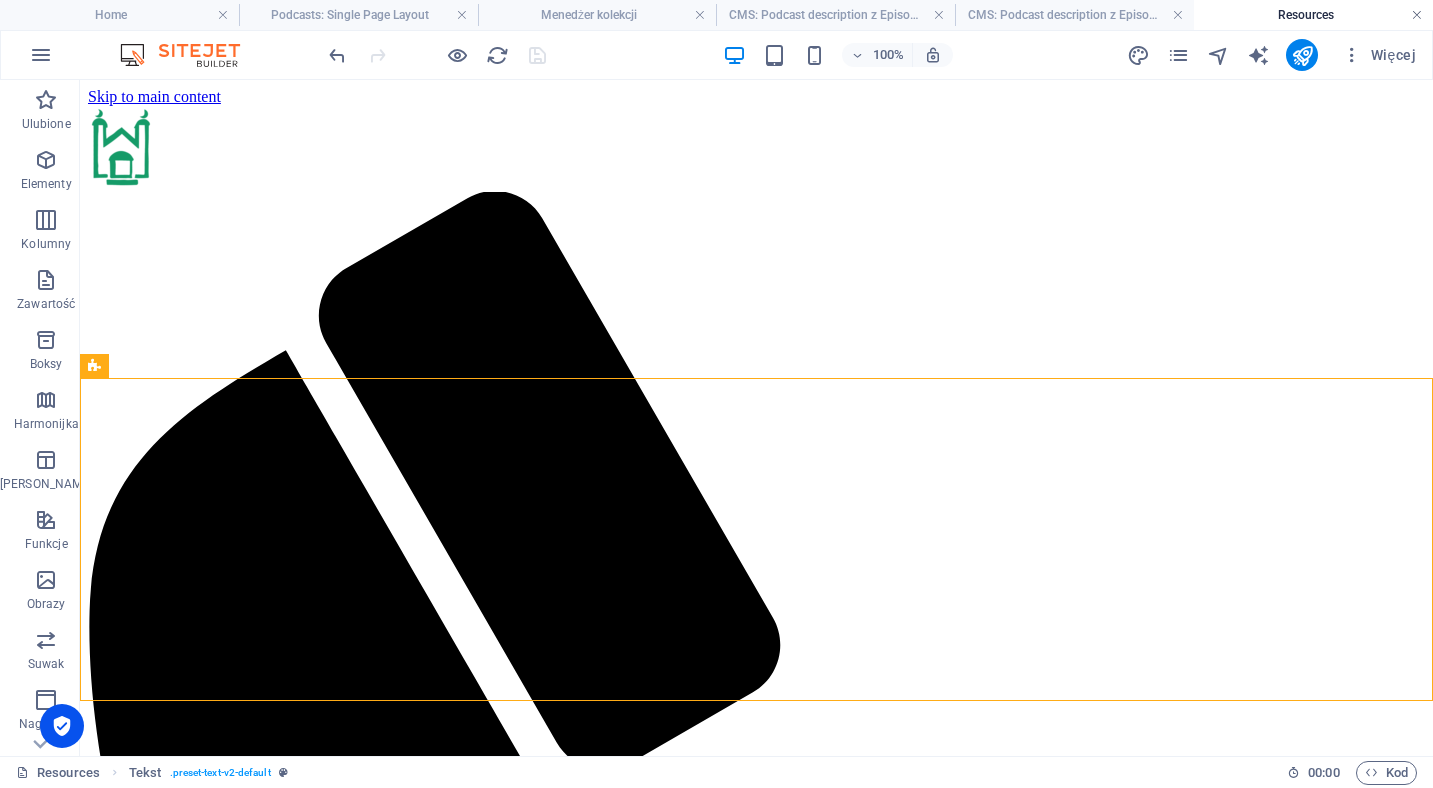 click at bounding box center [1417, 15] 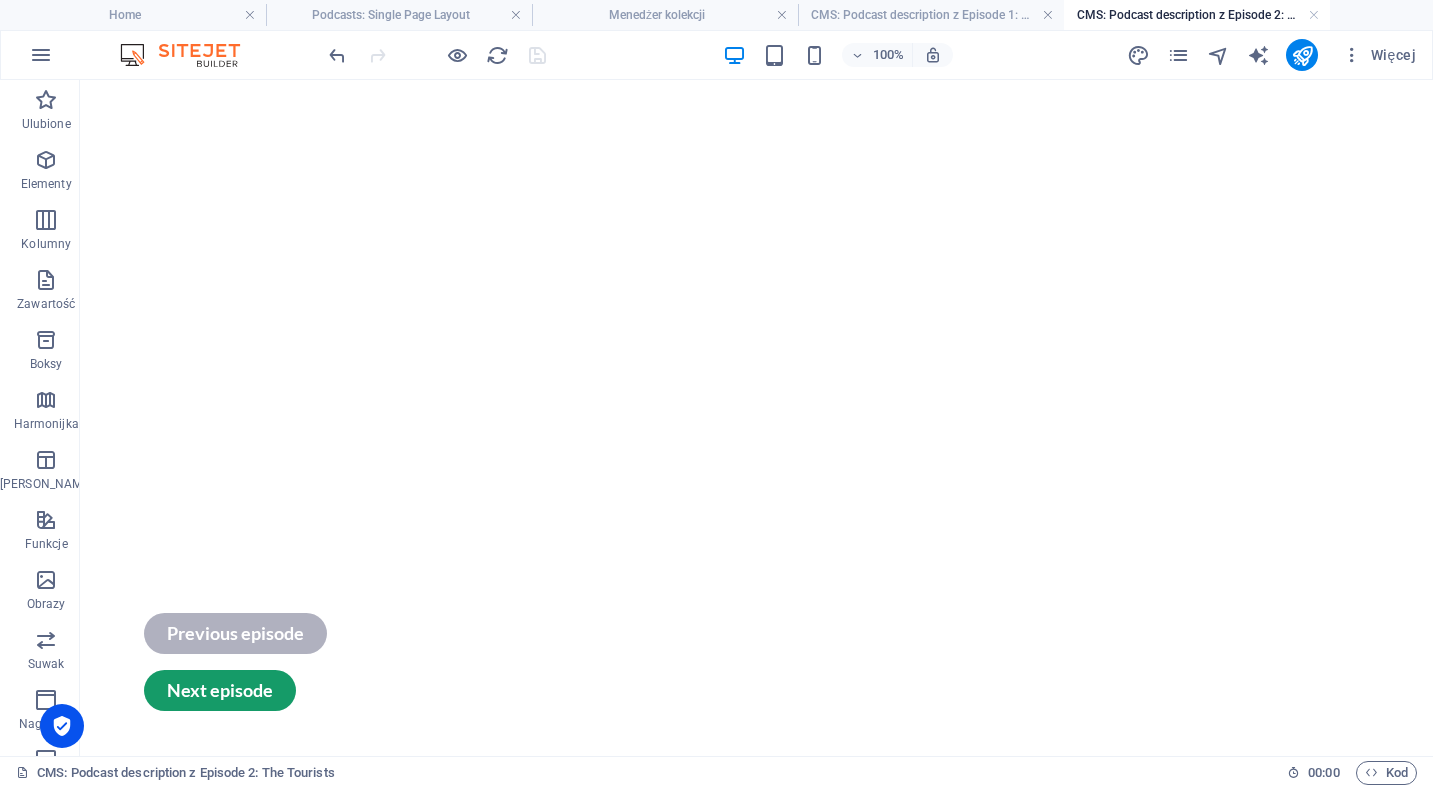 click on "CMS: Podcast description z Episode 2: The Tourists" at bounding box center [1197, 15] 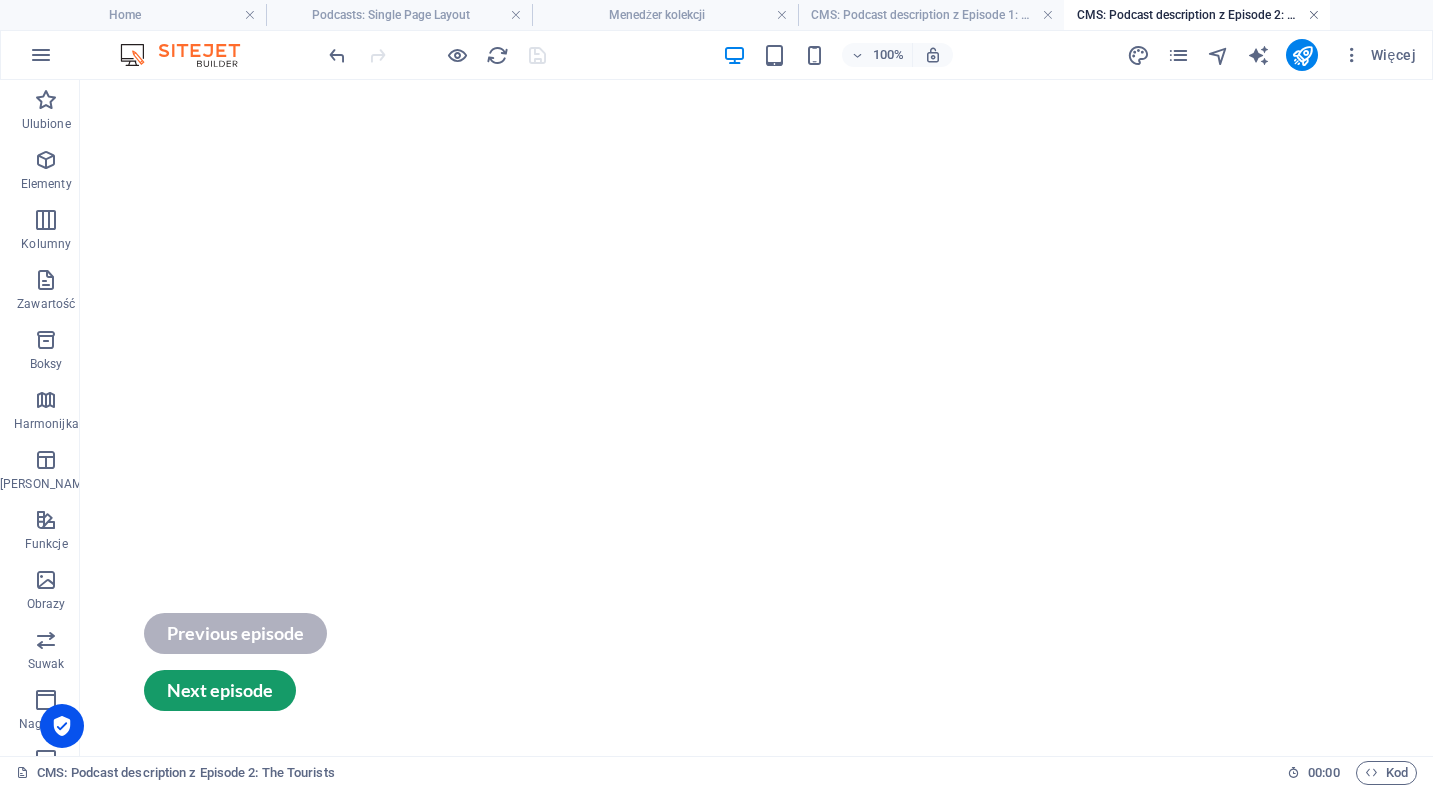 click at bounding box center [1314, 15] 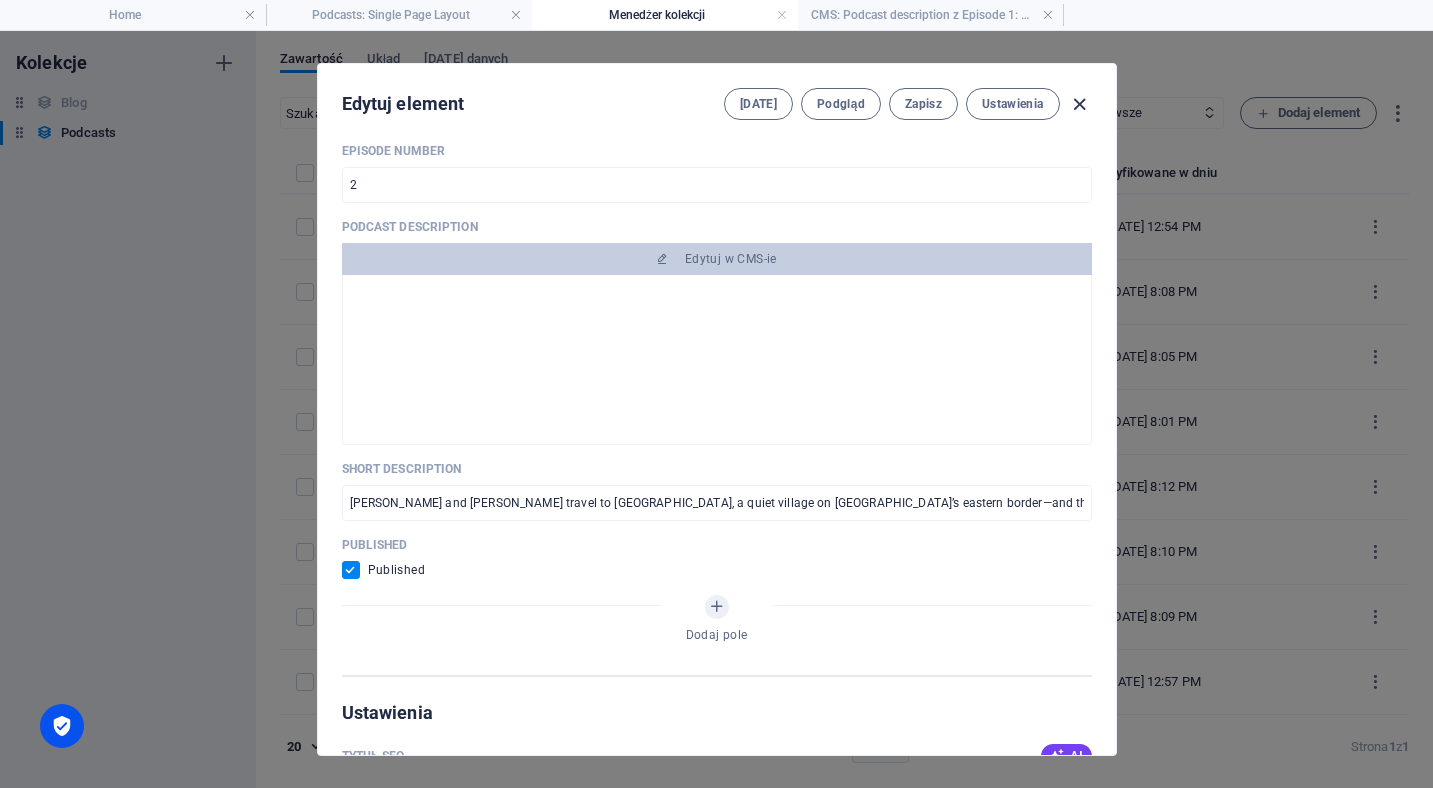 click at bounding box center [1079, 104] 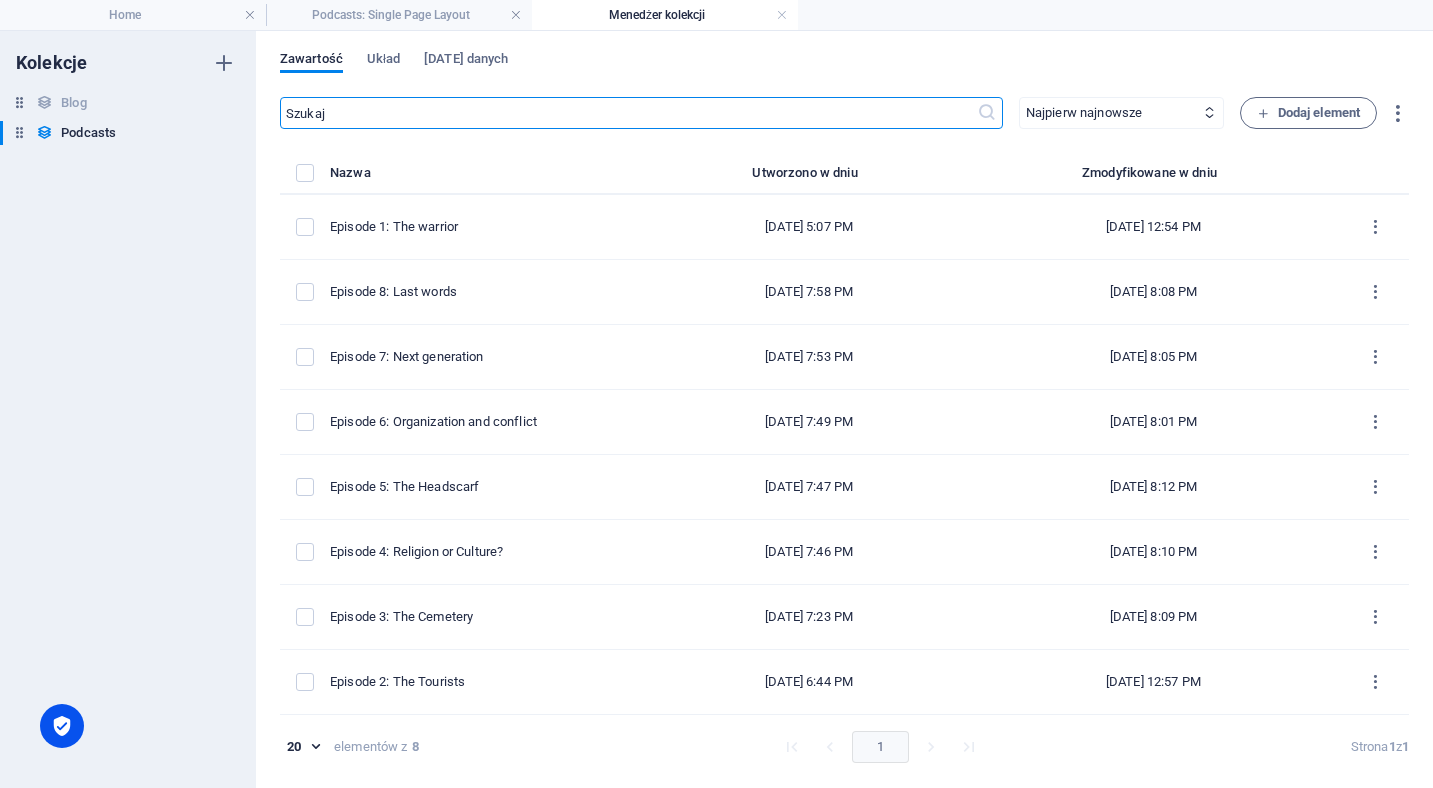 checkbox on "false" 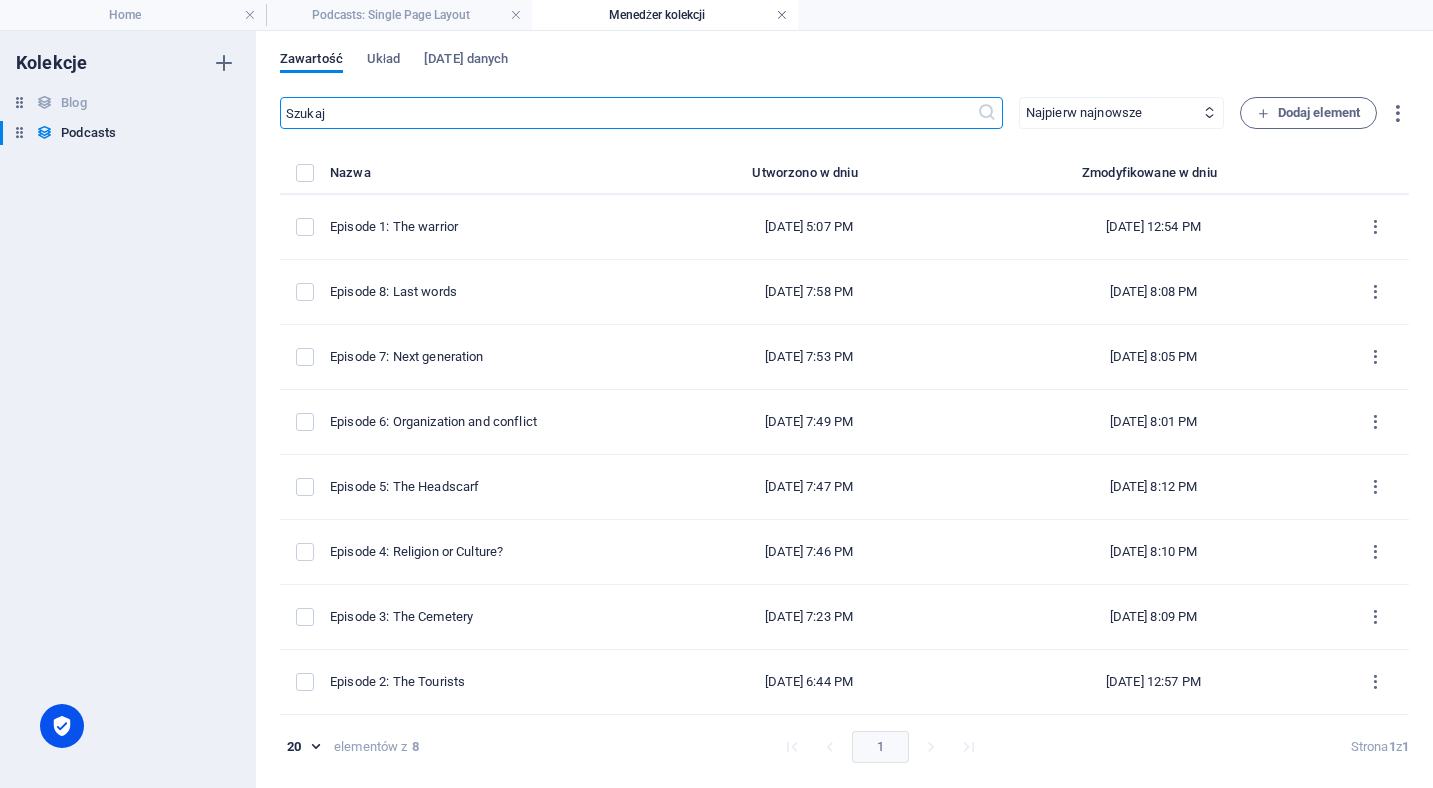 click at bounding box center (782, 15) 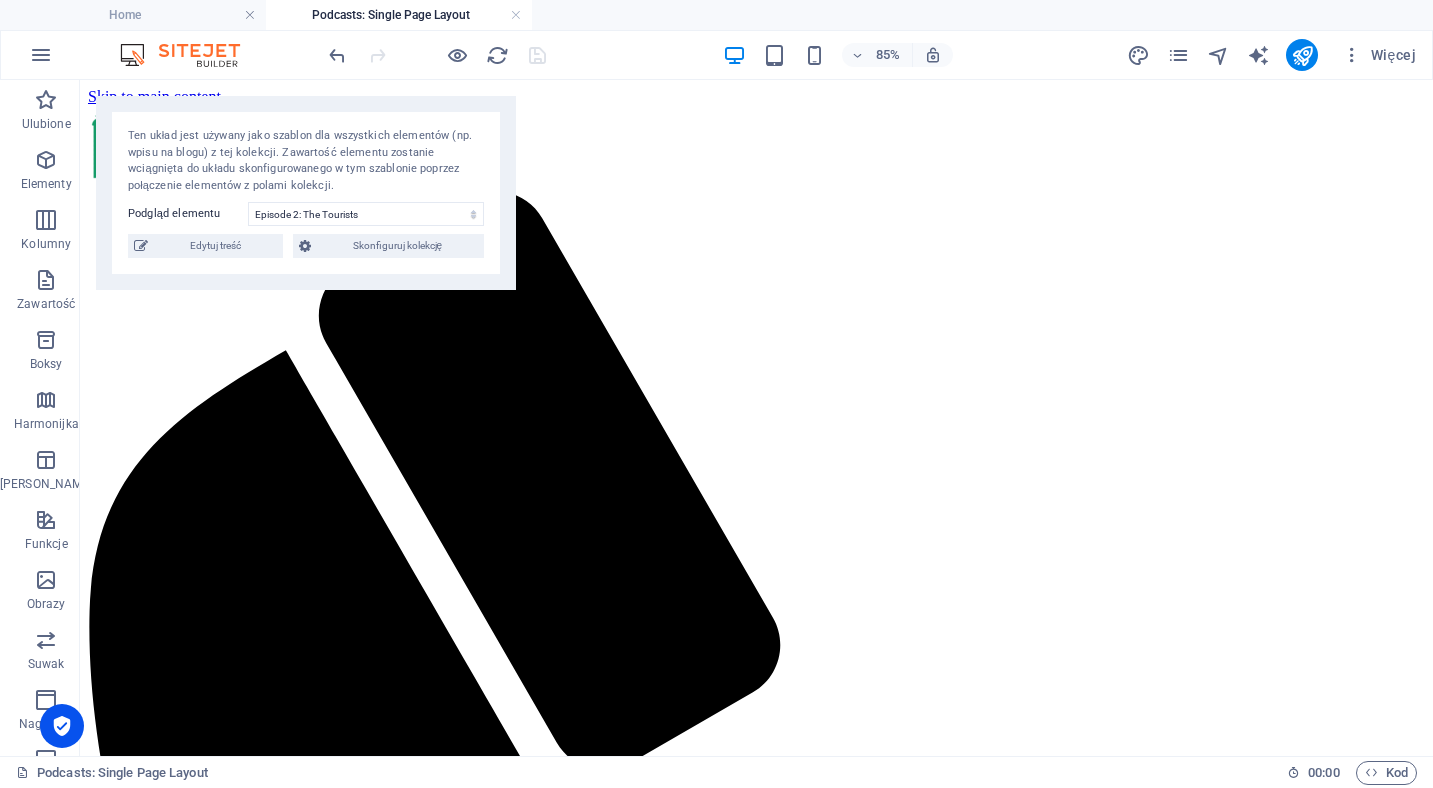 scroll, scrollTop: 389, scrollLeft: 0, axis: vertical 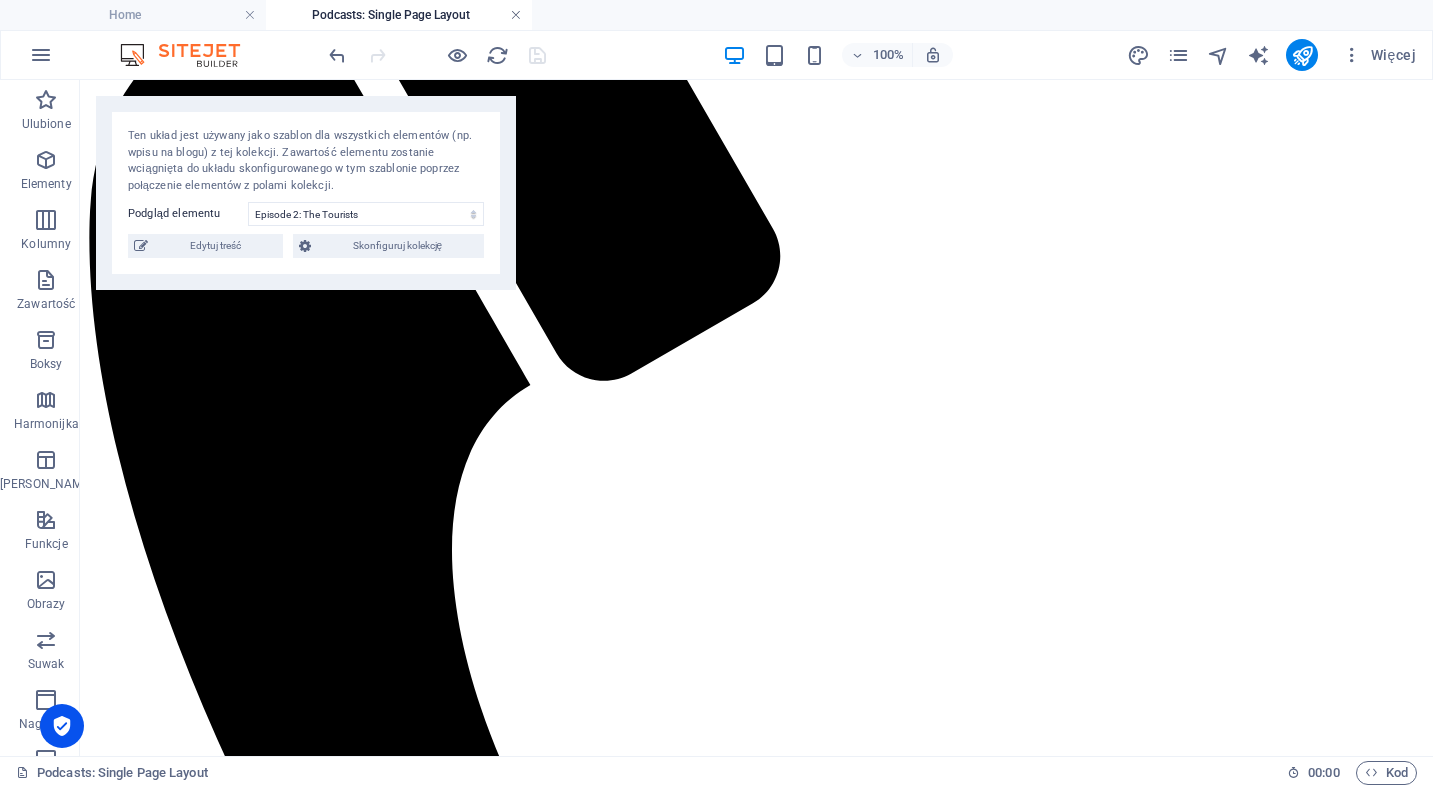 click at bounding box center (516, 15) 